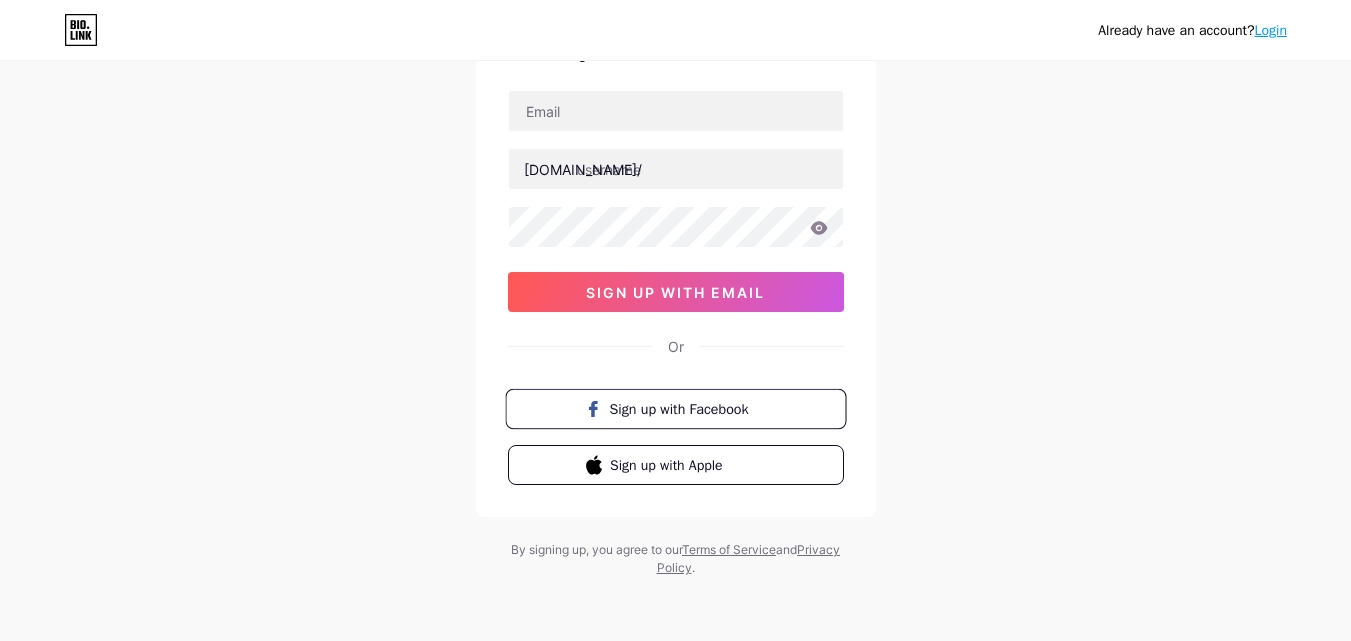 scroll, scrollTop: 0, scrollLeft: 0, axis: both 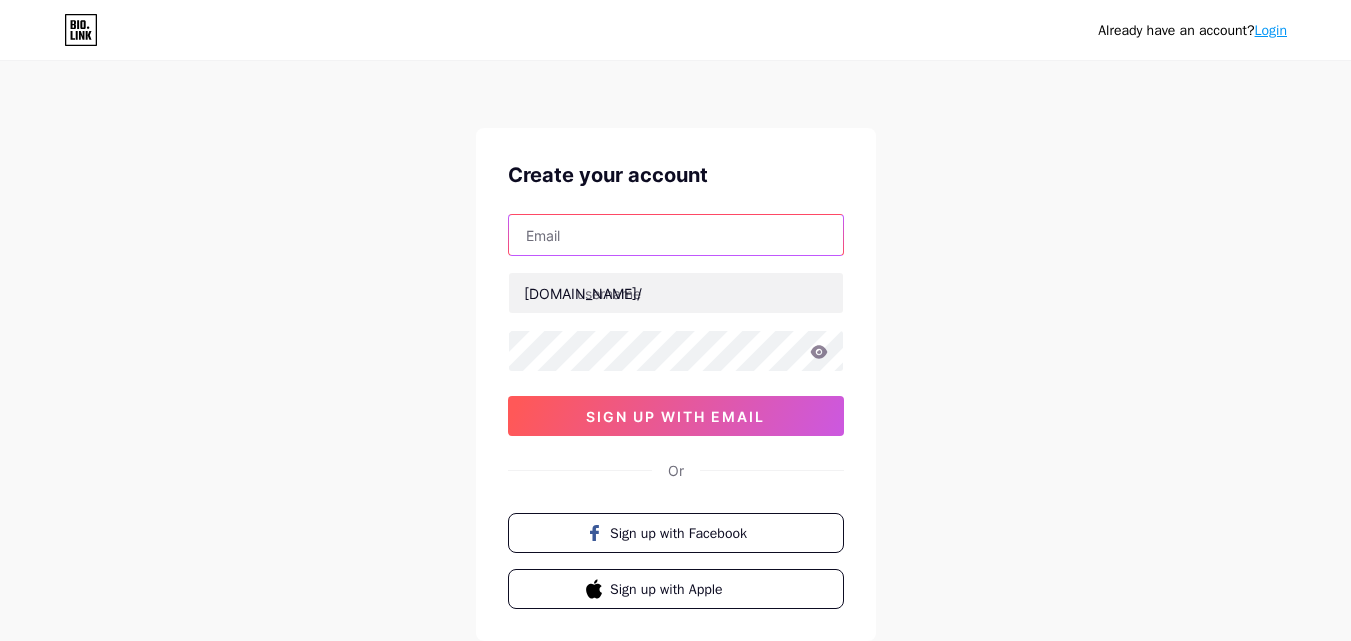 click at bounding box center [676, 235] 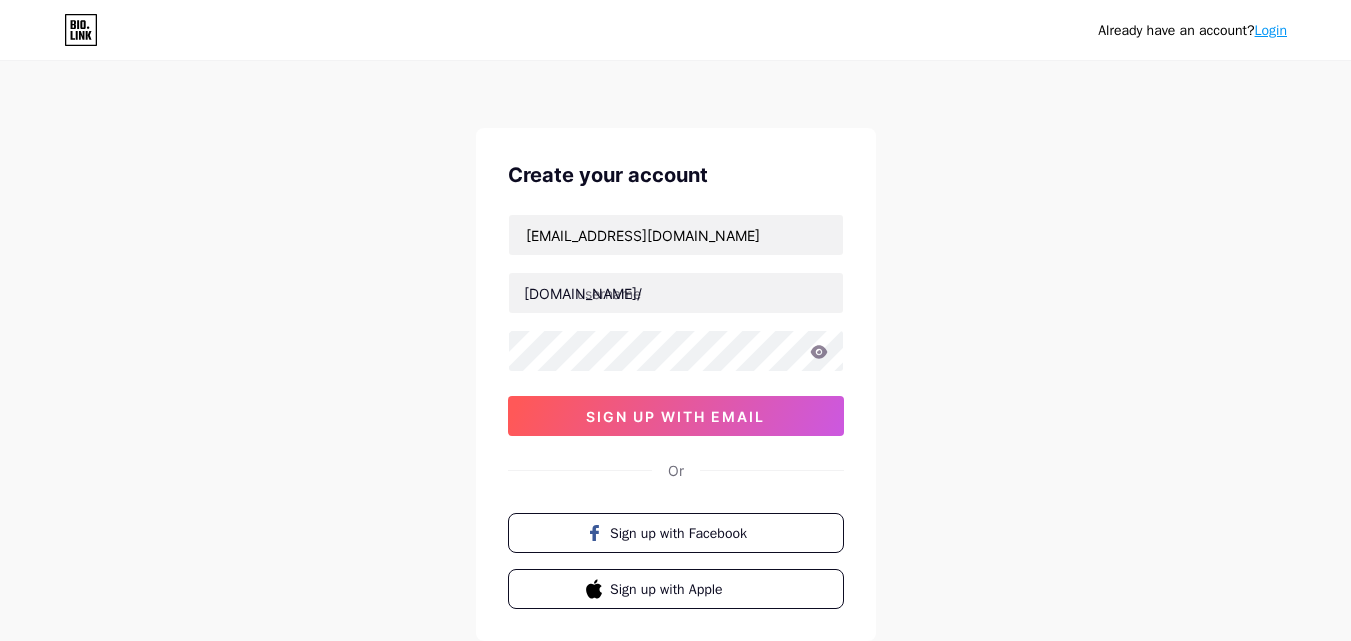 click on "Login" at bounding box center [1271, 30] 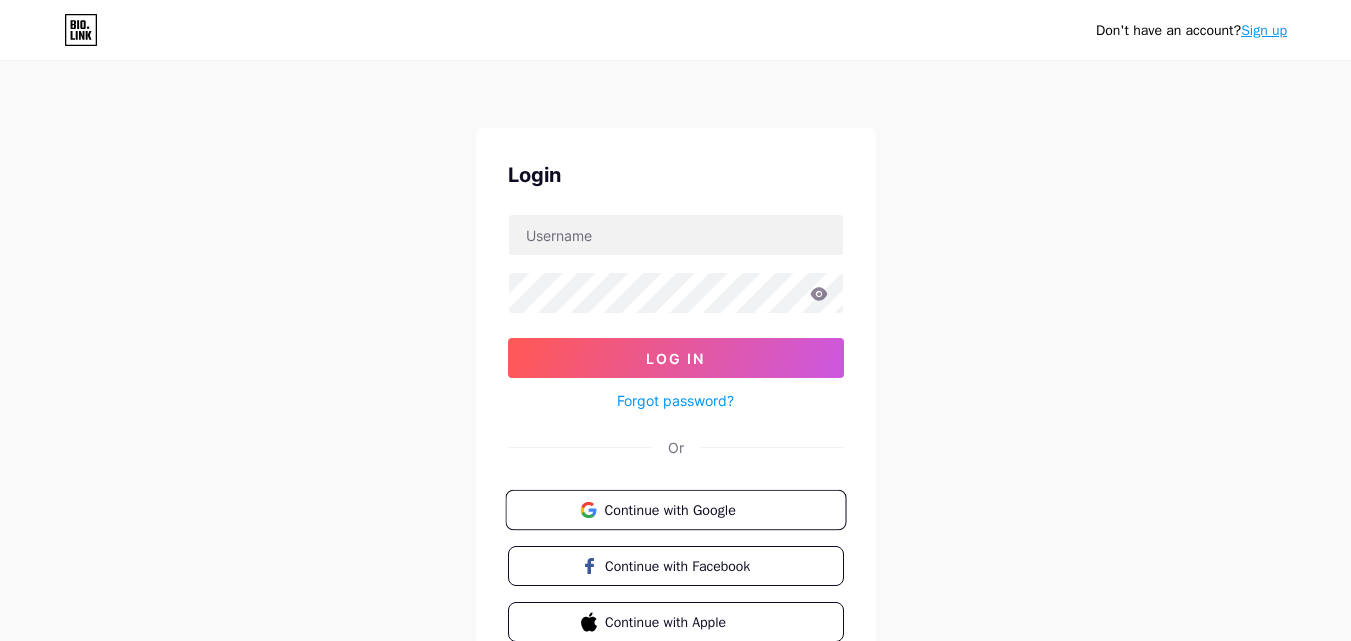 click on "Continue with Google" at bounding box center [687, 509] 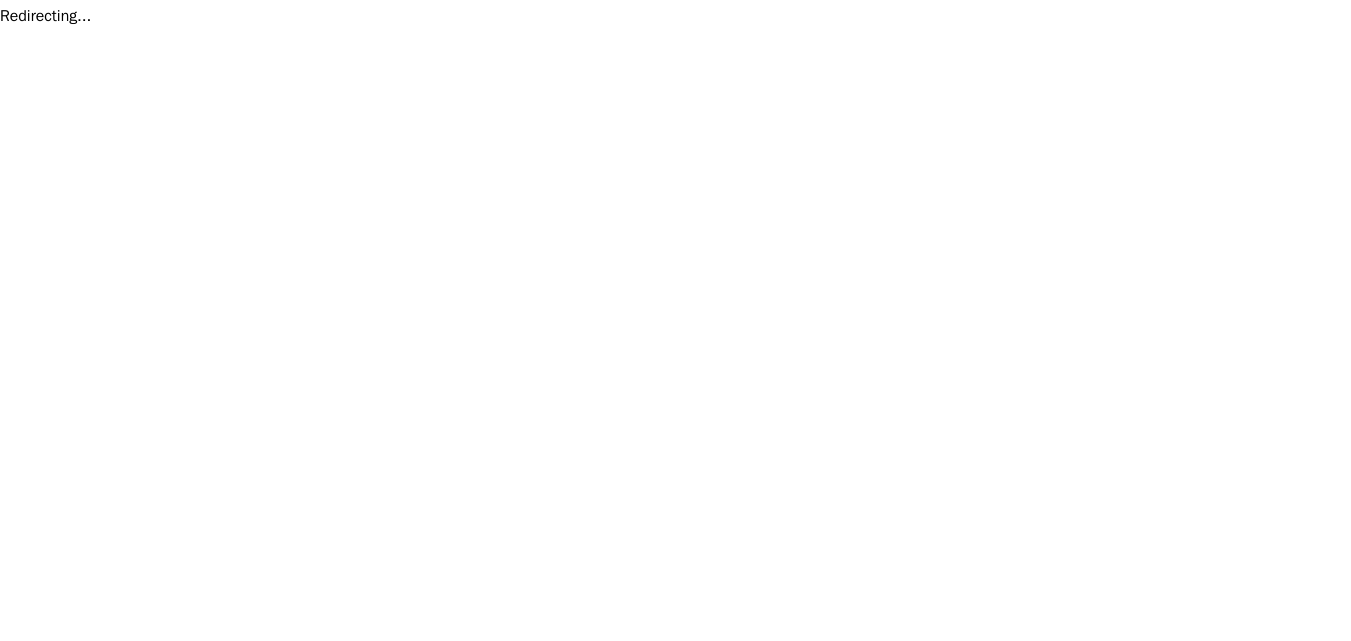 scroll, scrollTop: 0, scrollLeft: 0, axis: both 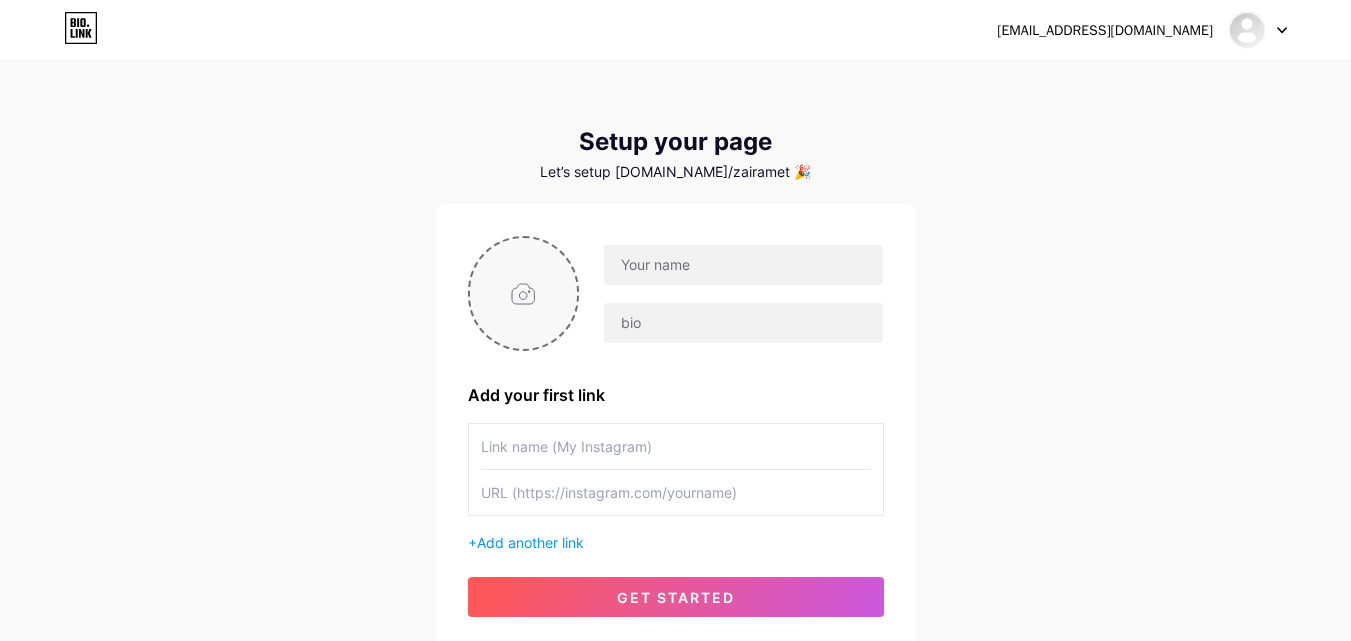click at bounding box center [524, 293] 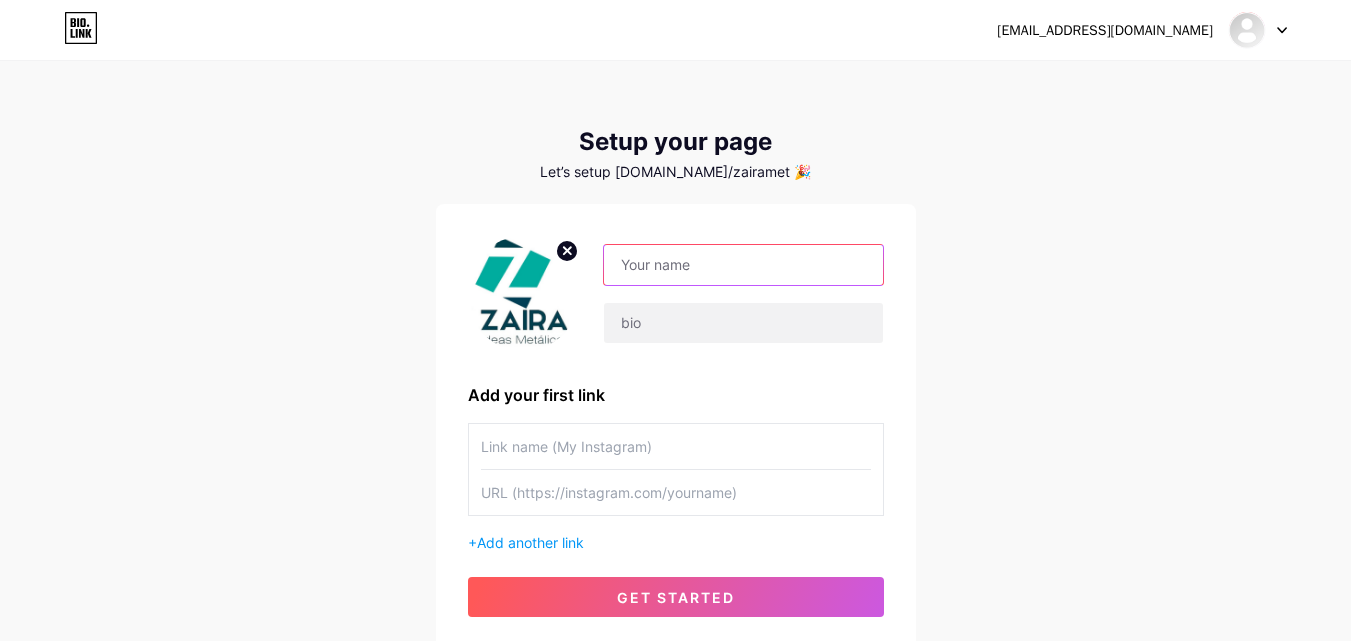 click at bounding box center [743, 265] 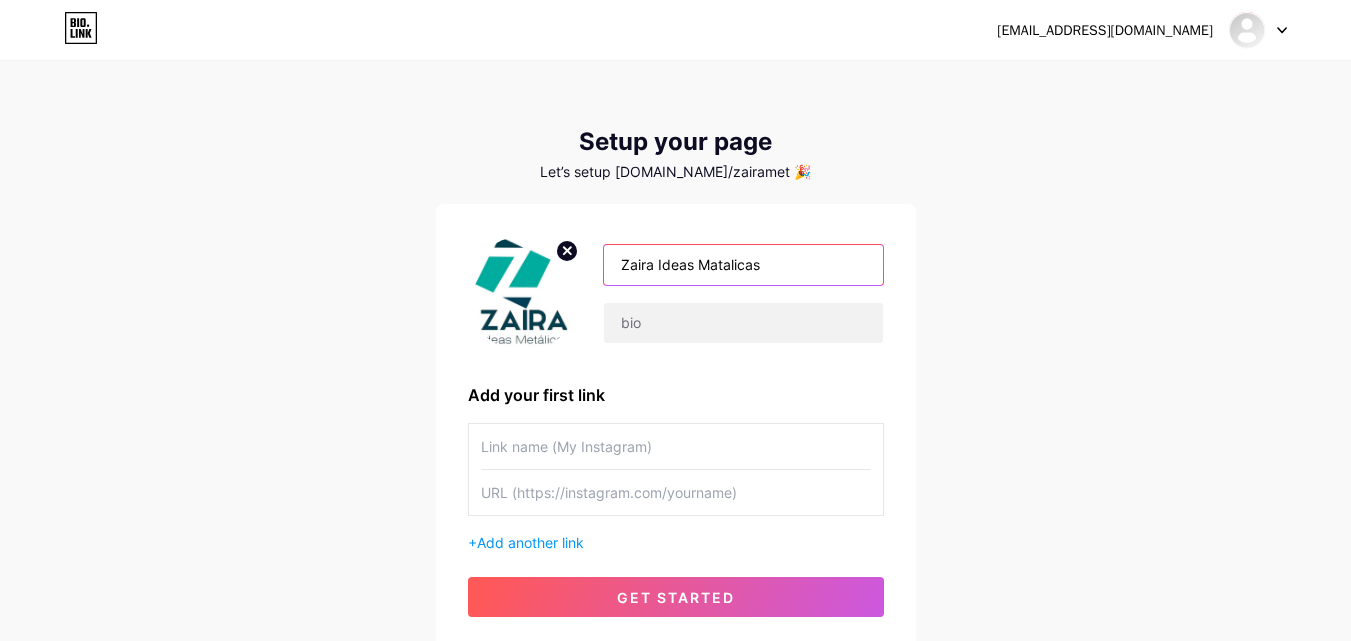click on "Zaira Ideas Matalicas" at bounding box center [743, 265] 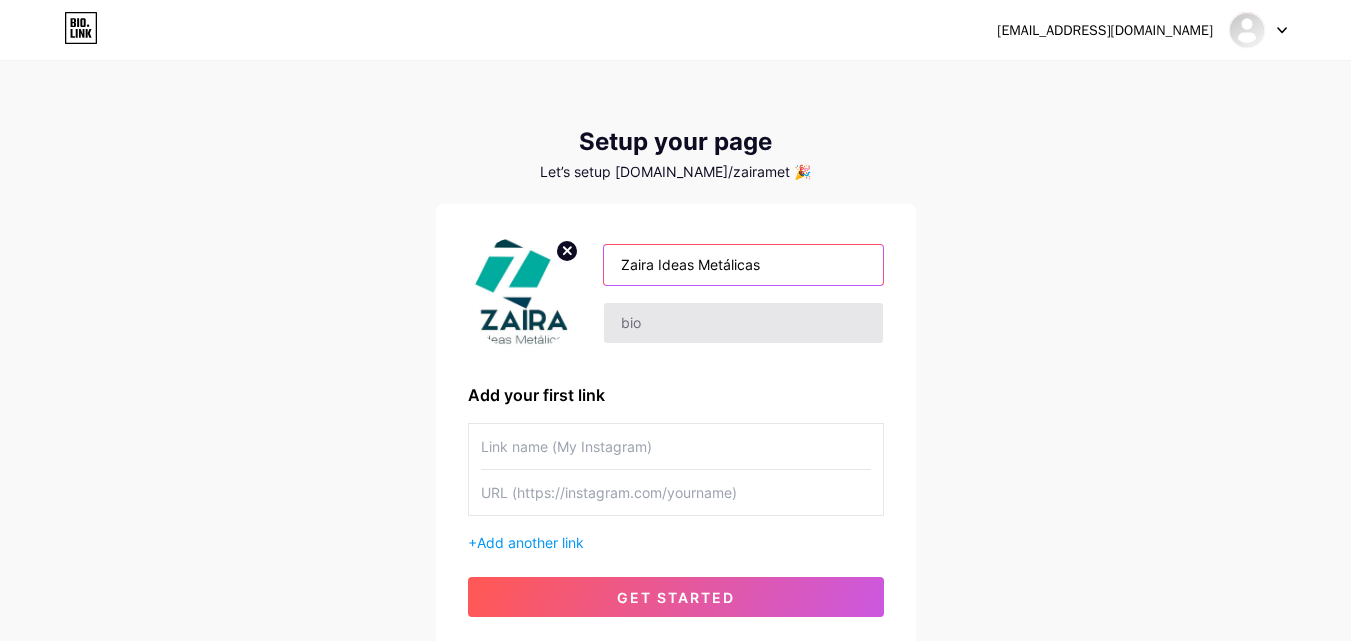 type on "Zaira Ideas Metálicas" 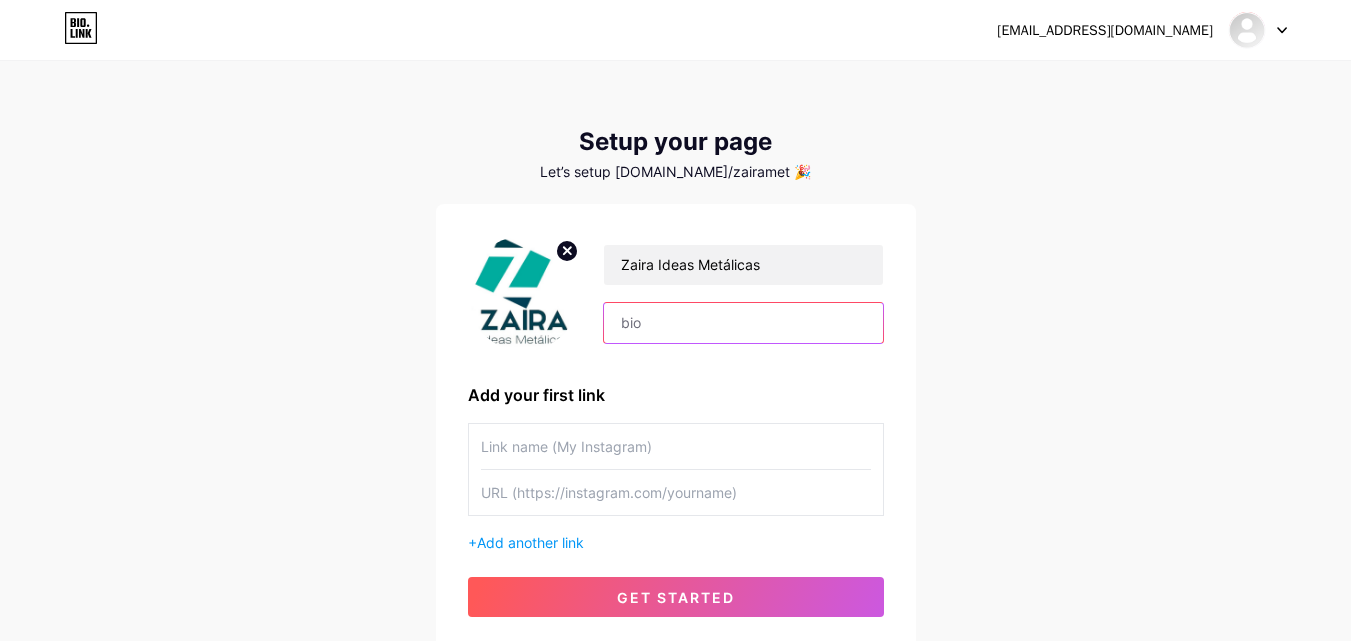 click at bounding box center [743, 323] 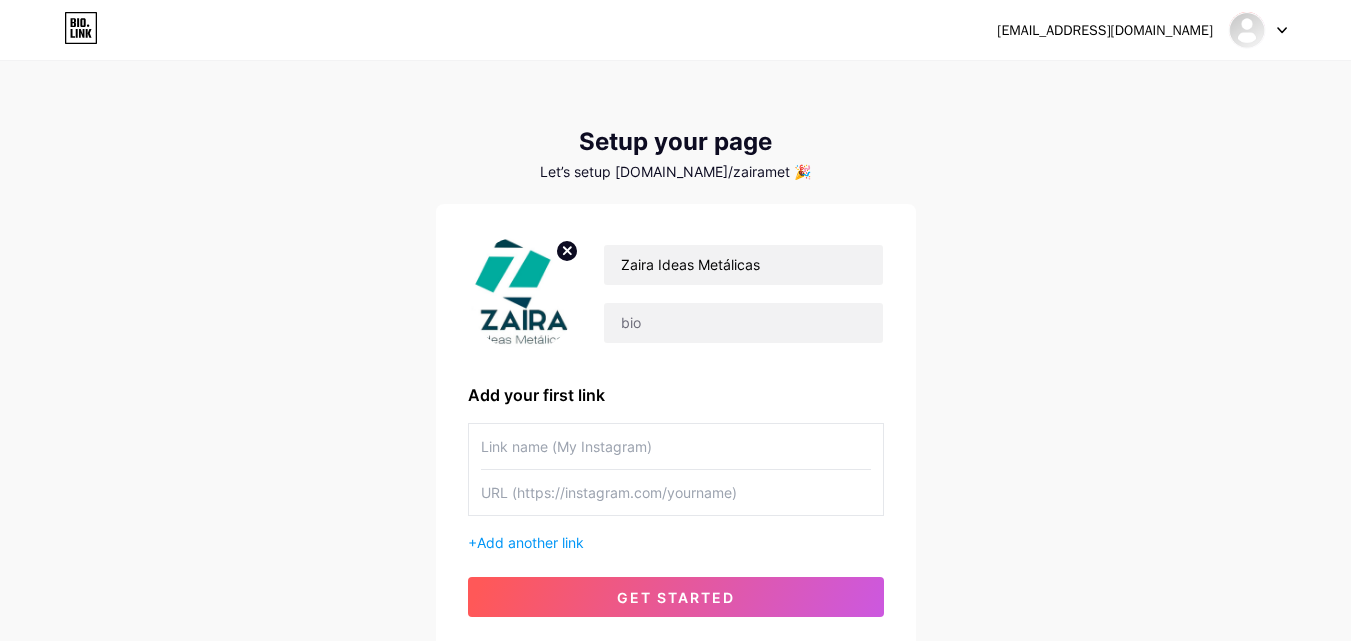 click 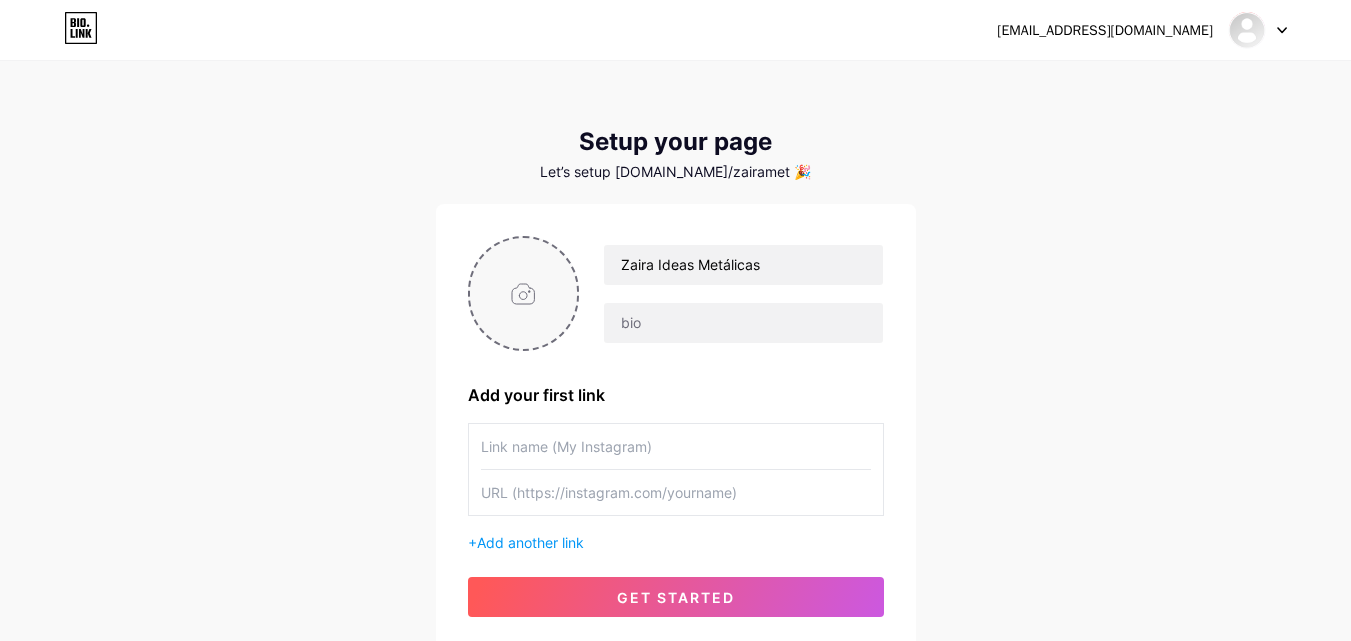 click at bounding box center (524, 293) 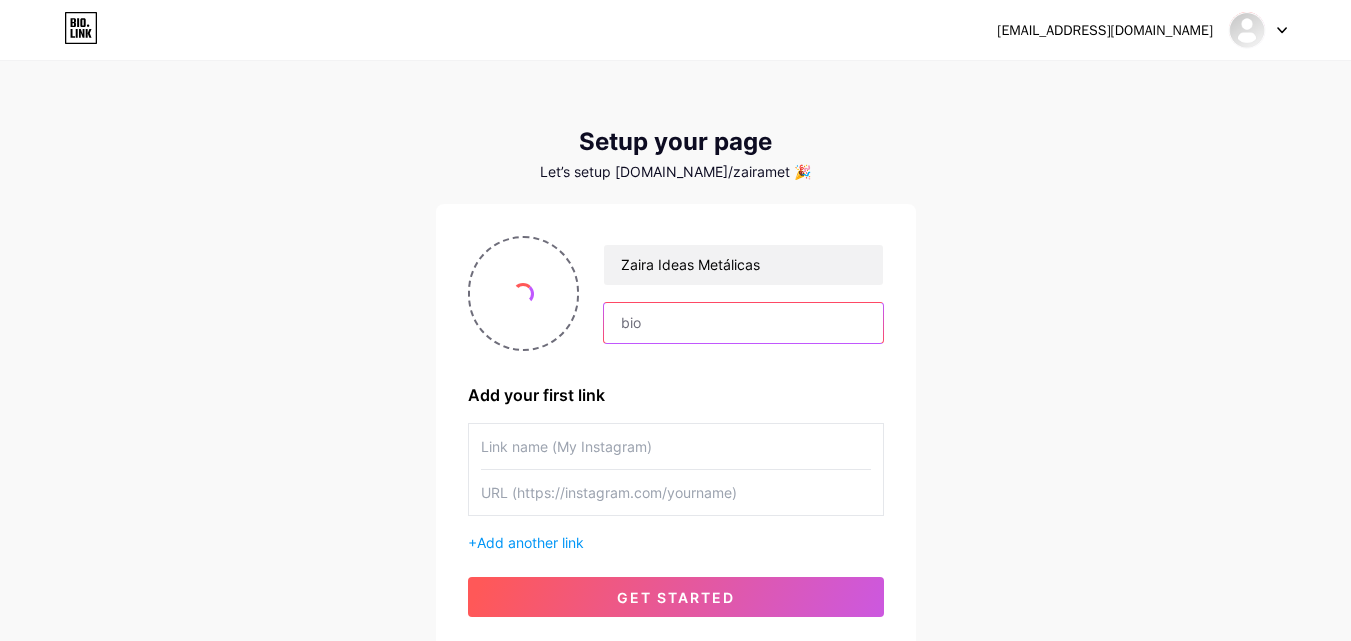 click at bounding box center (743, 323) 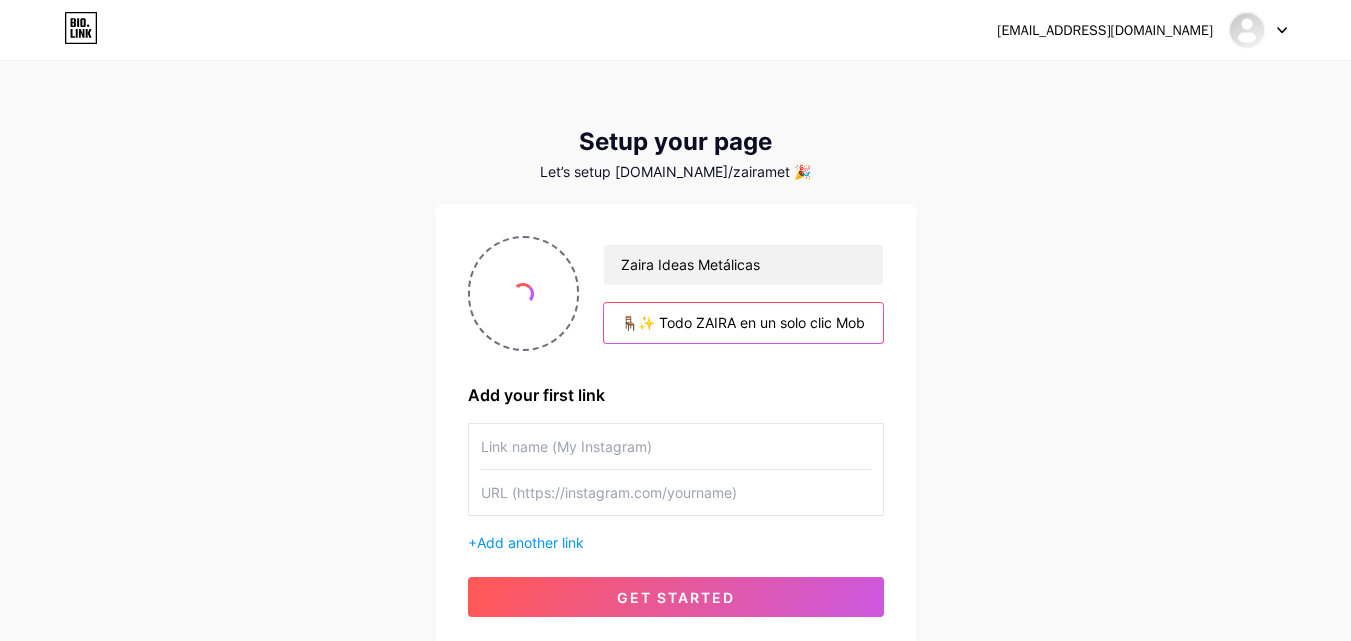 scroll, scrollTop: 0, scrollLeft: 588, axis: horizontal 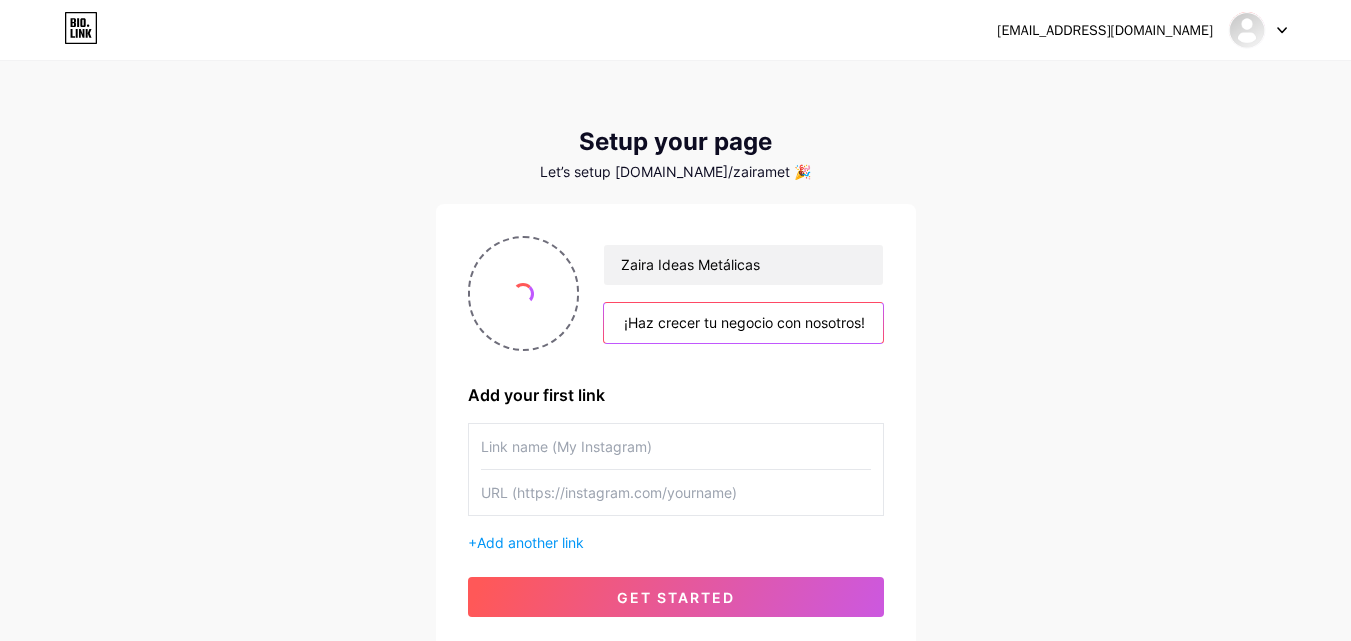 type on "🪑✨ Todo ZAIRA en un solo clic Mobiliario metálico, catálogo, cotizaciones y WhatsApp. ¡Haz crecer tu negocio con nosotros!" 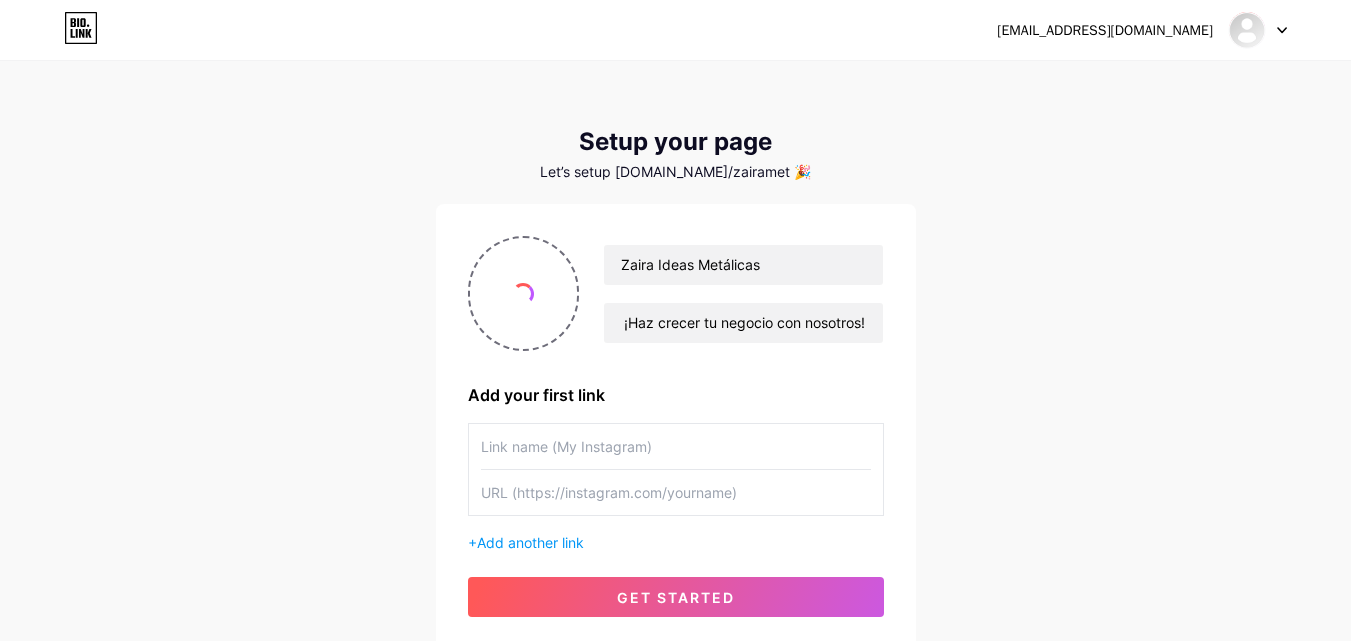 click at bounding box center [676, 446] 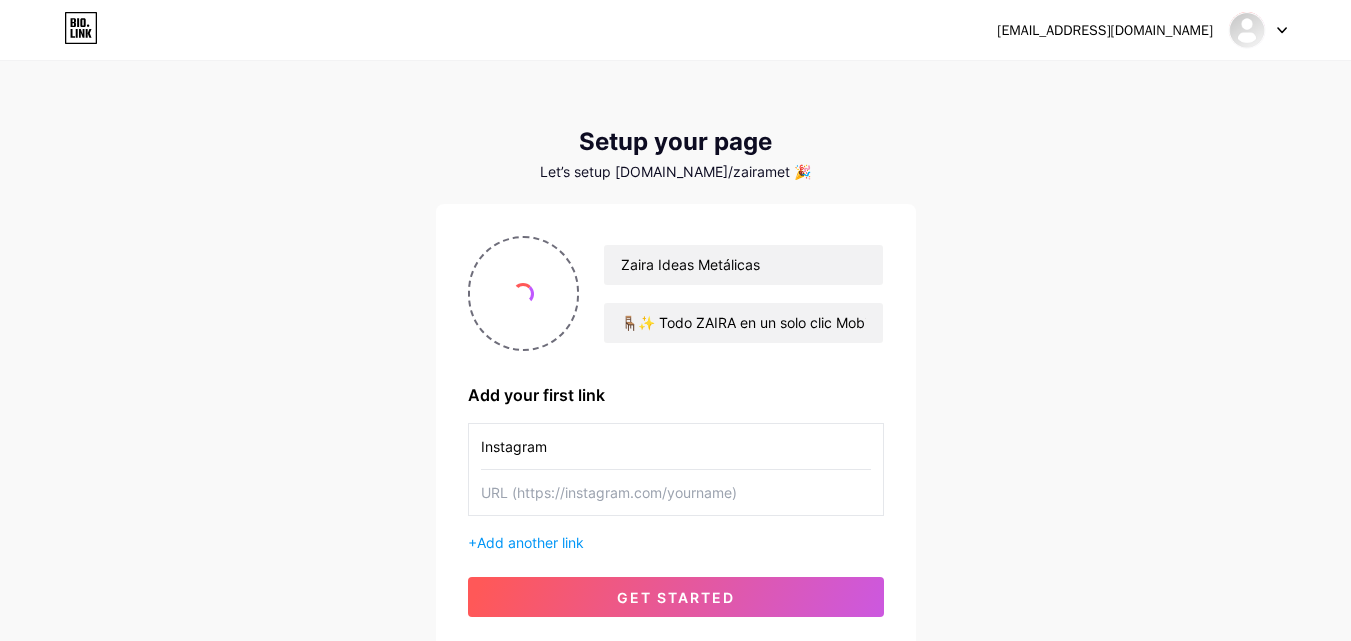 type on "Instagram" 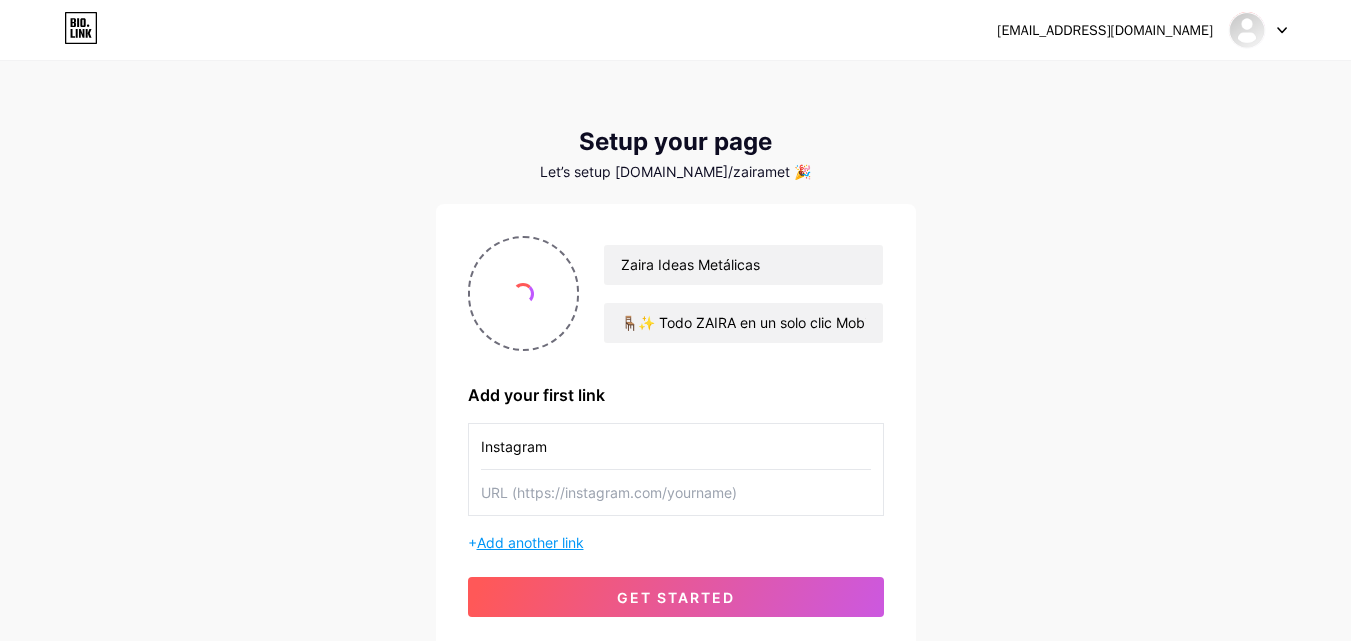 click on "Add another link" at bounding box center [530, 542] 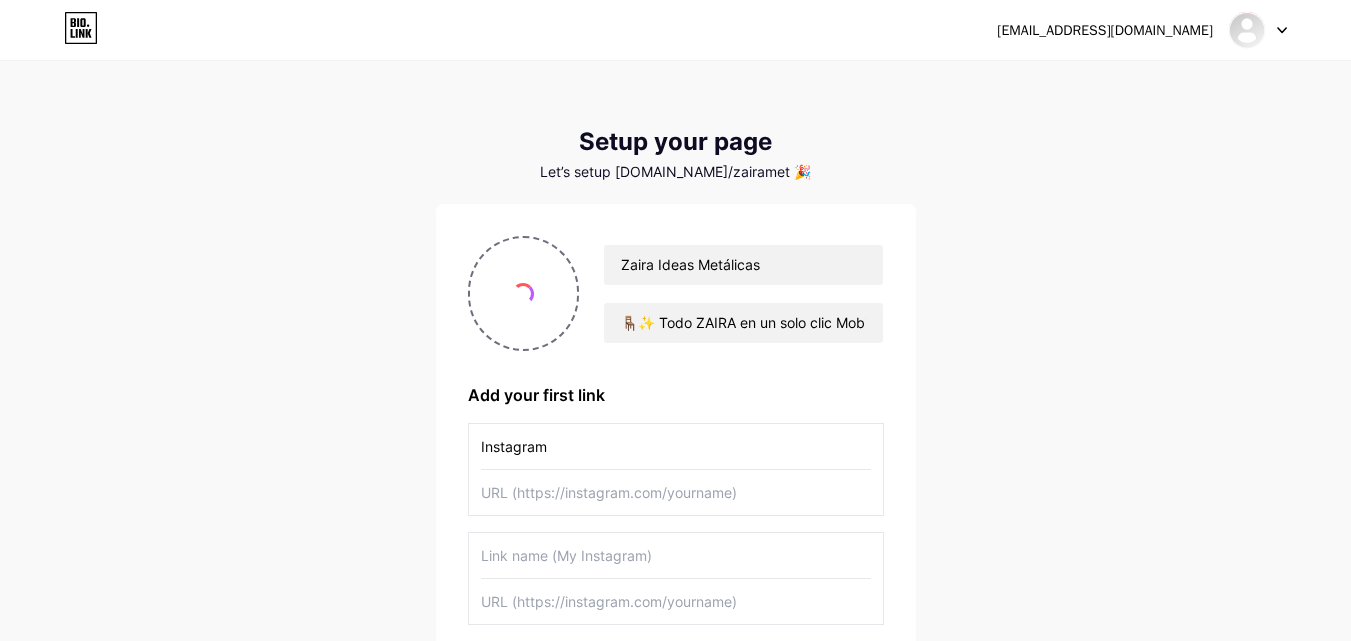 scroll, scrollTop: 100, scrollLeft: 0, axis: vertical 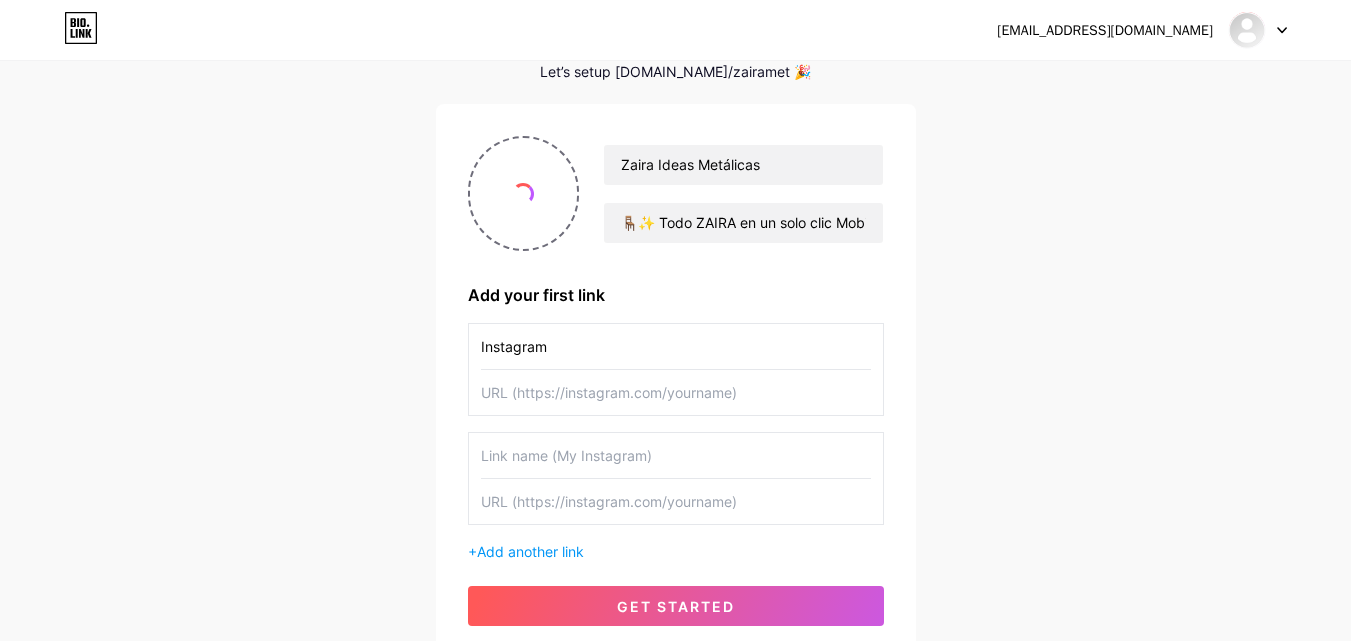 click at bounding box center [676, 455] 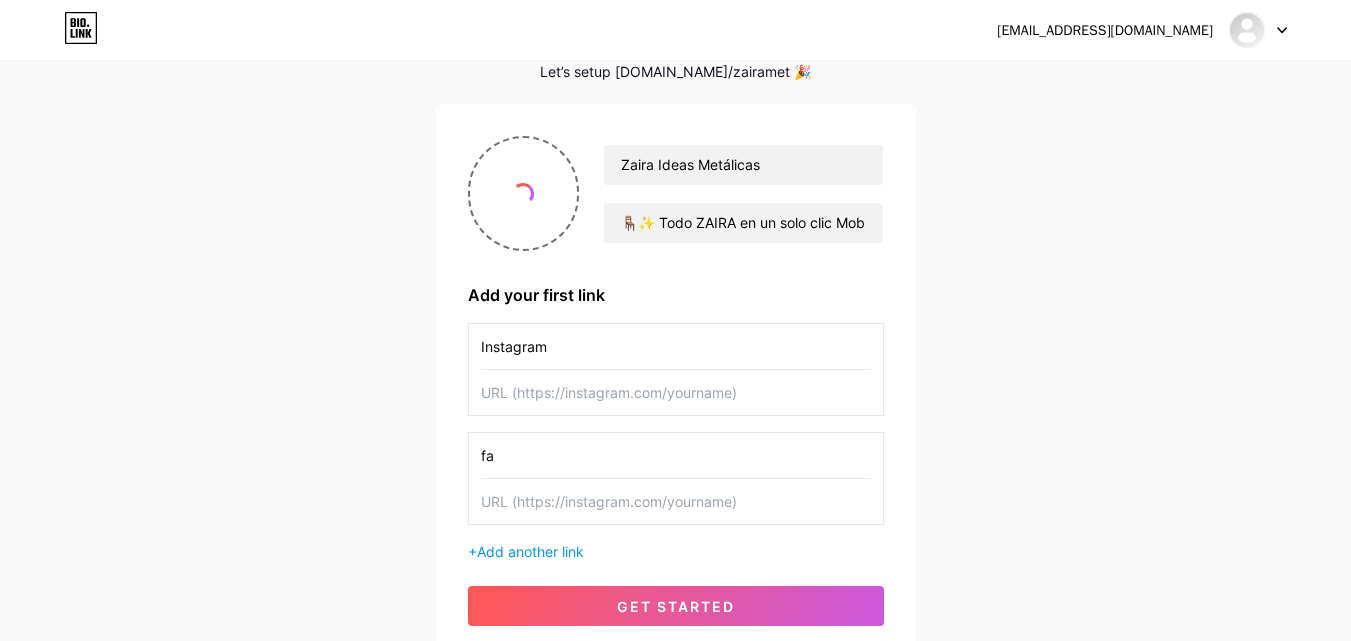 type on "f" 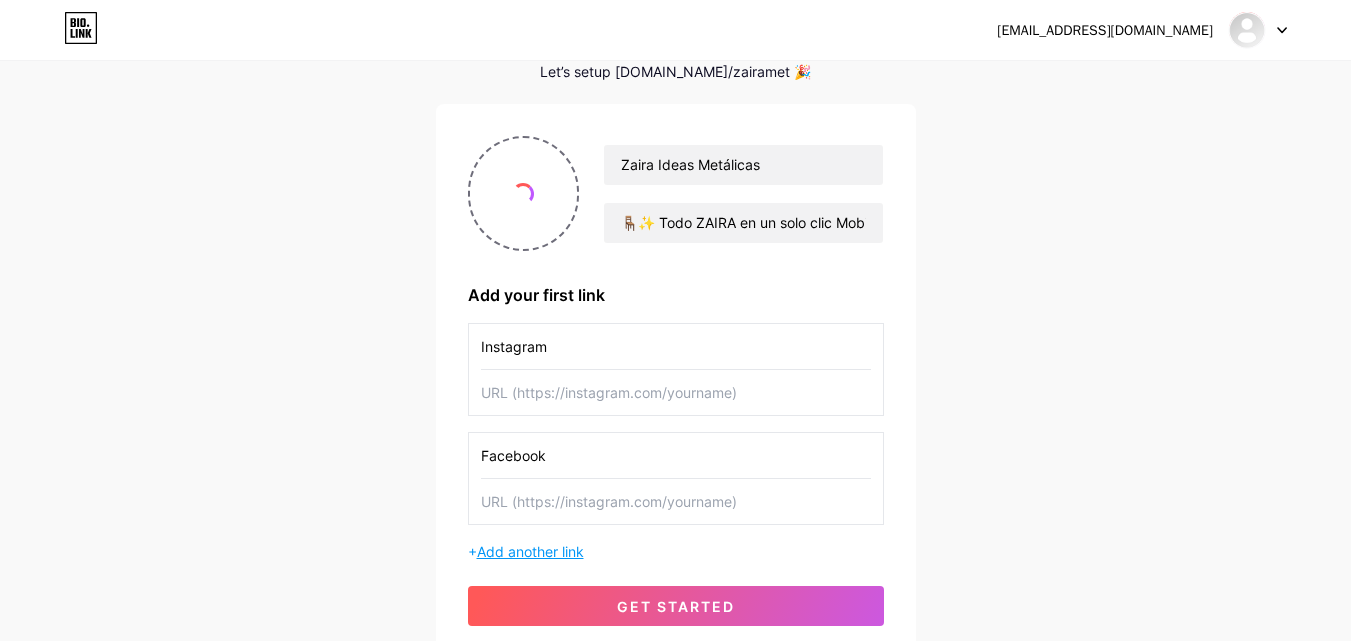 type on "Facebook" 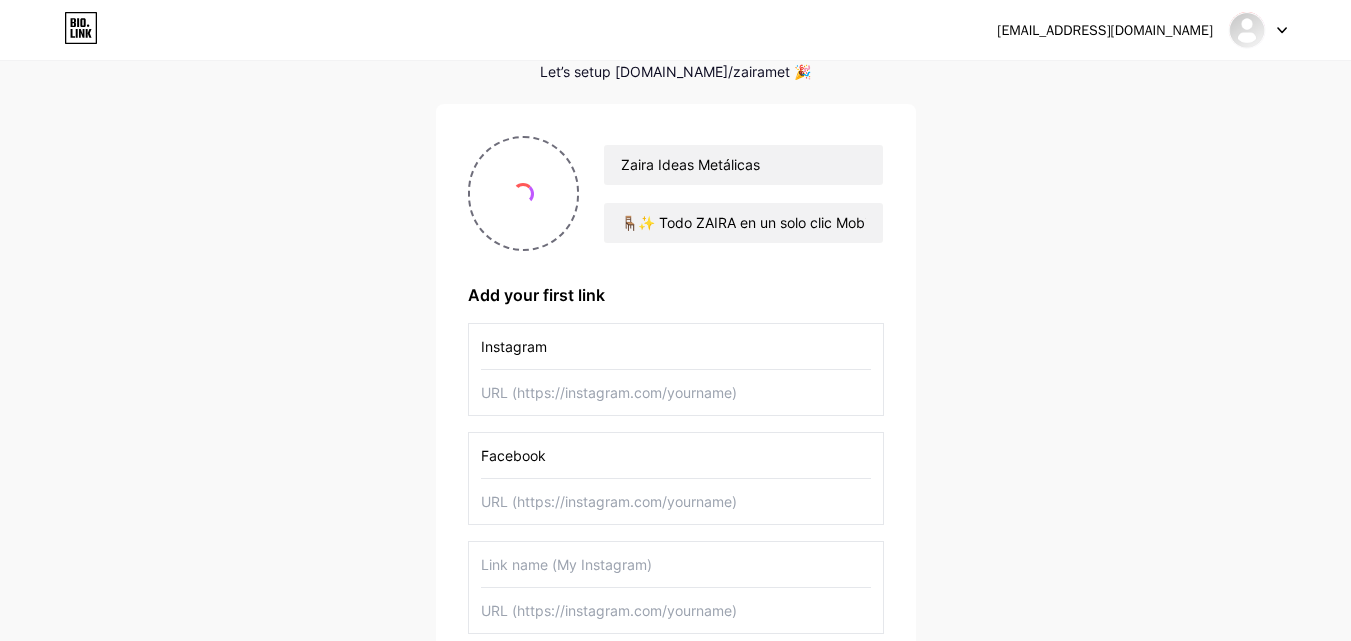 scroll, scrollTop: 300, scrollLeft: 0, axis: vertical 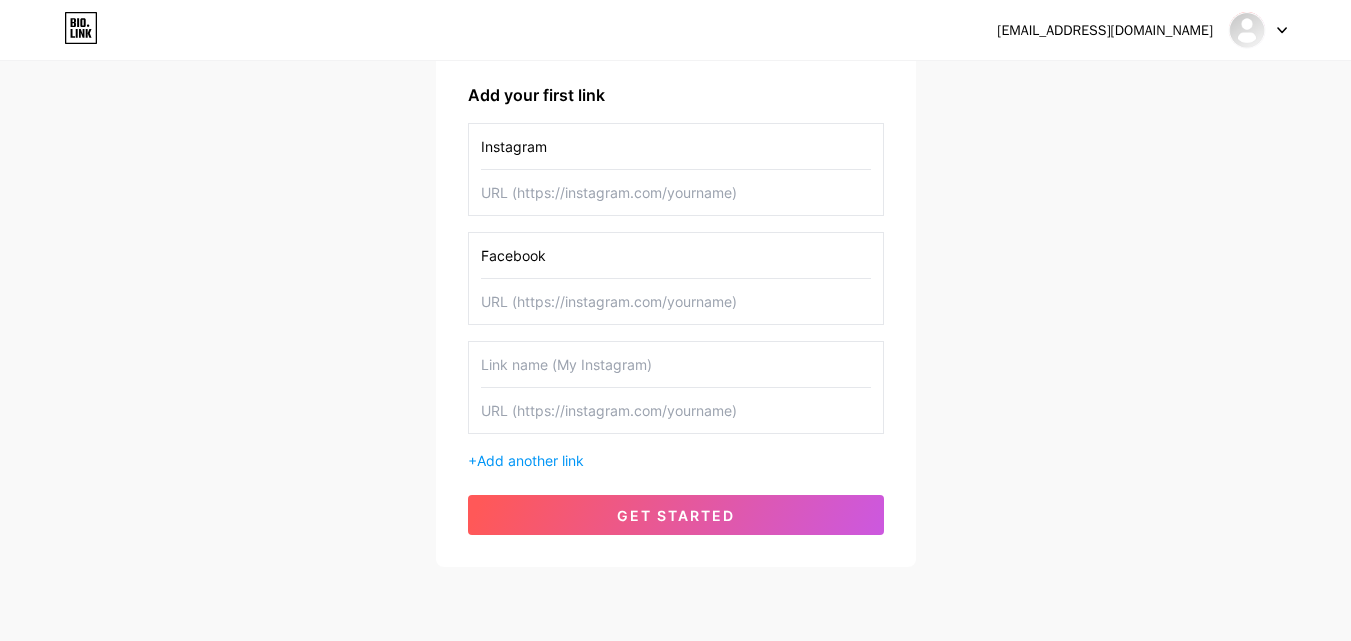 click at bounding box center [676, 364] 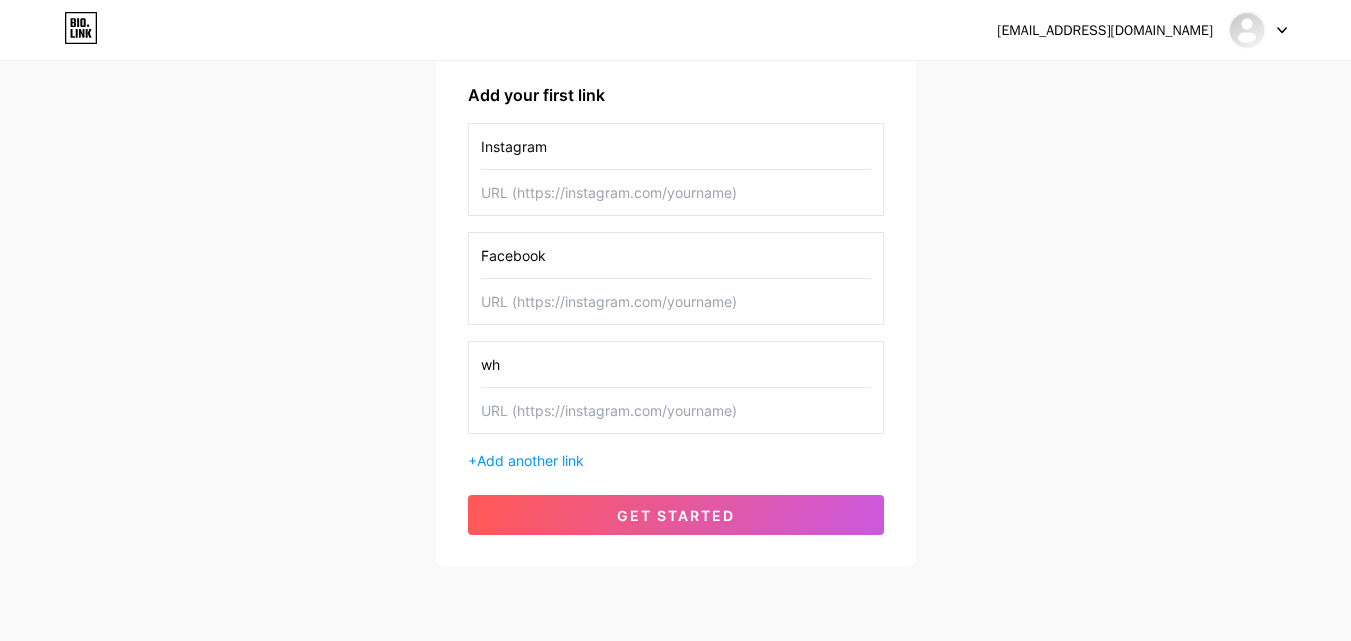 type on "w" 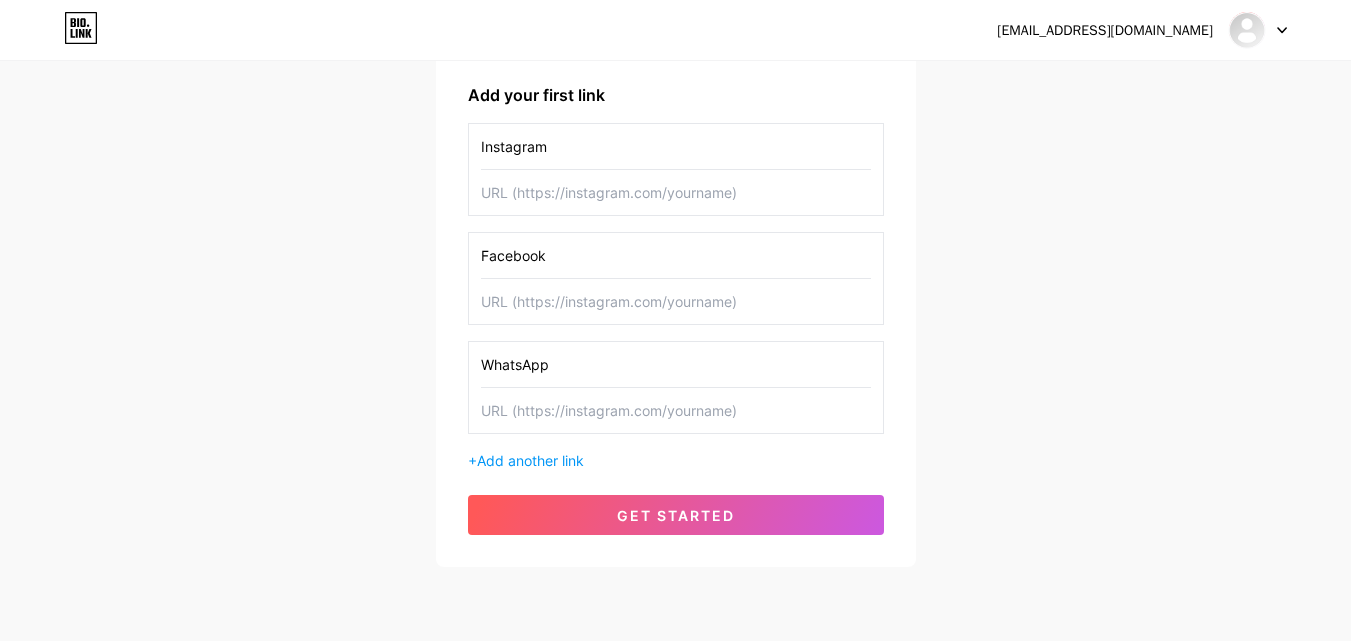 type on "WhatsApp" 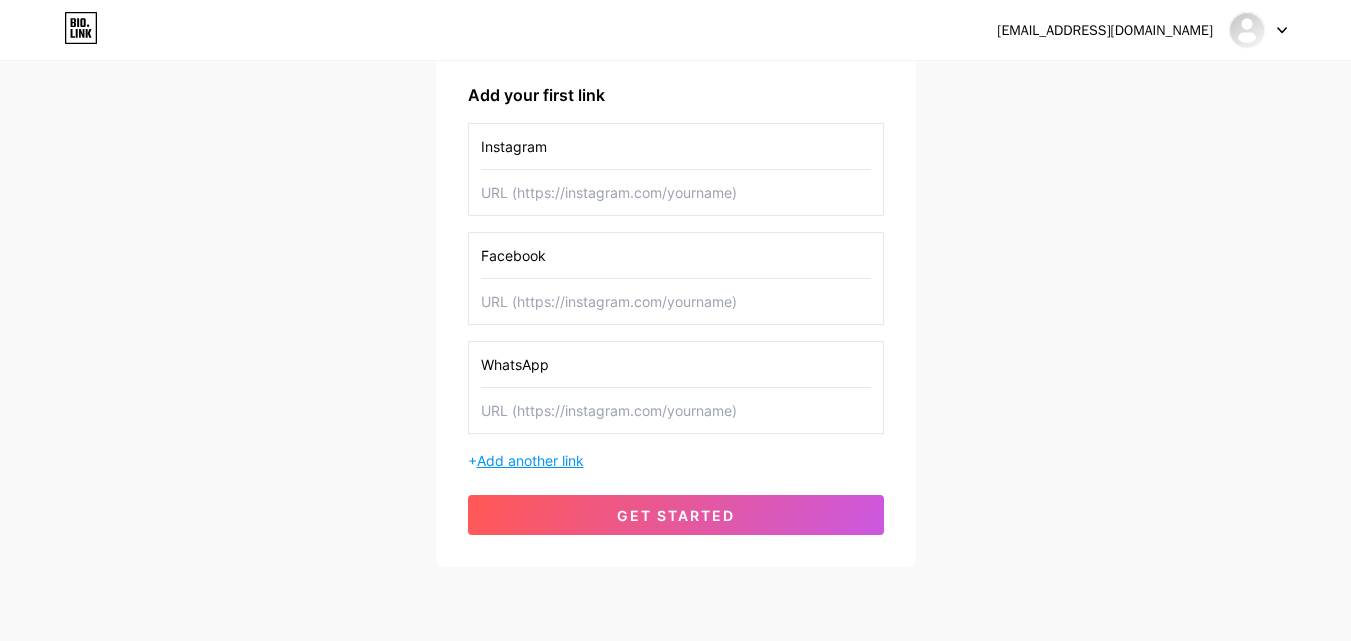 click on "Add another link" at bounding box center (530, 460) 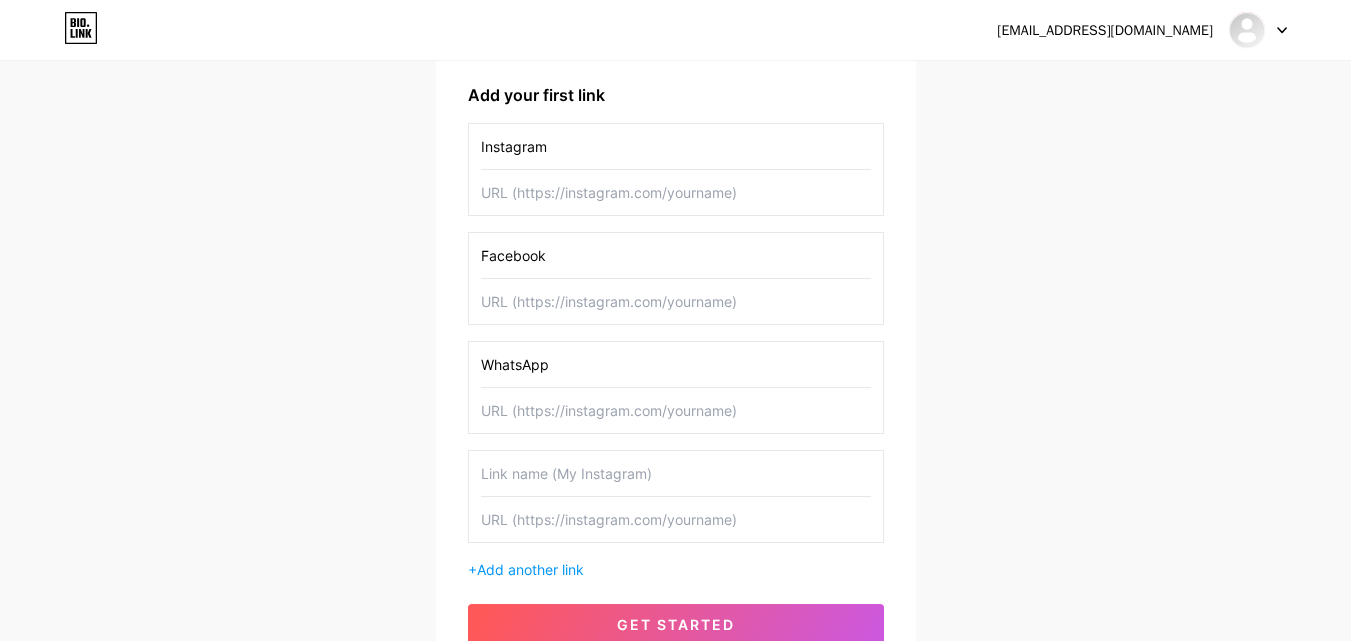 click at bounding box center [676, 473] 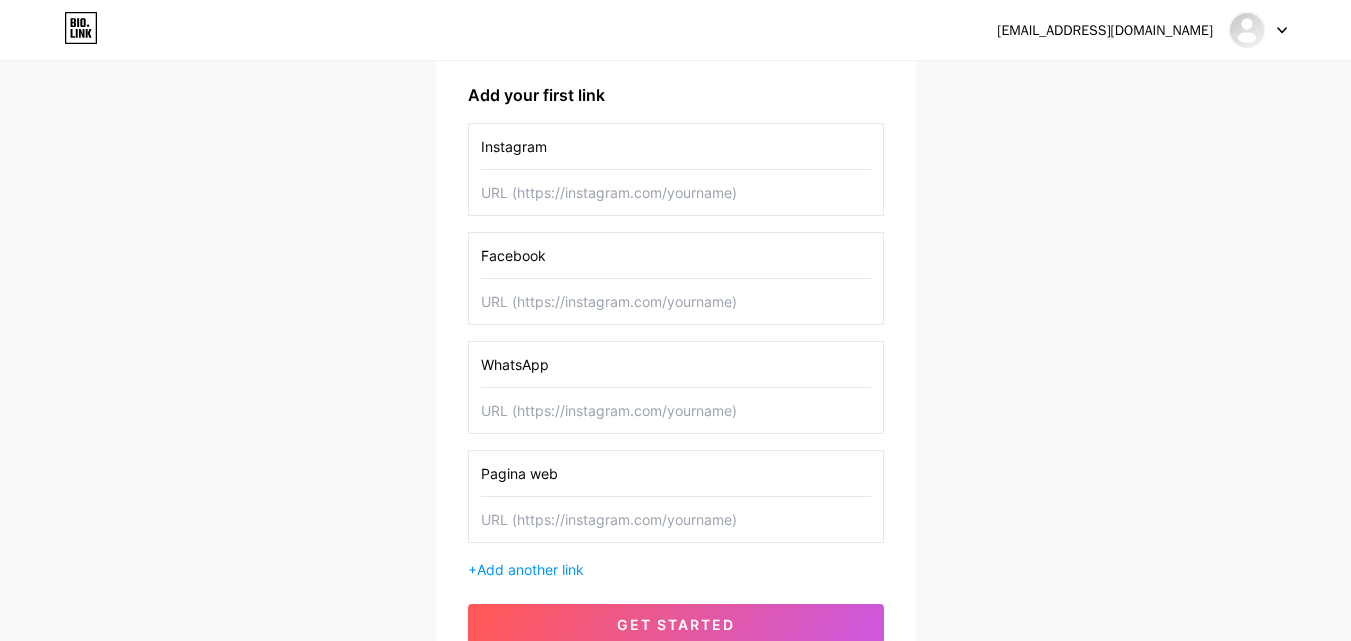 type on "Pagina web" 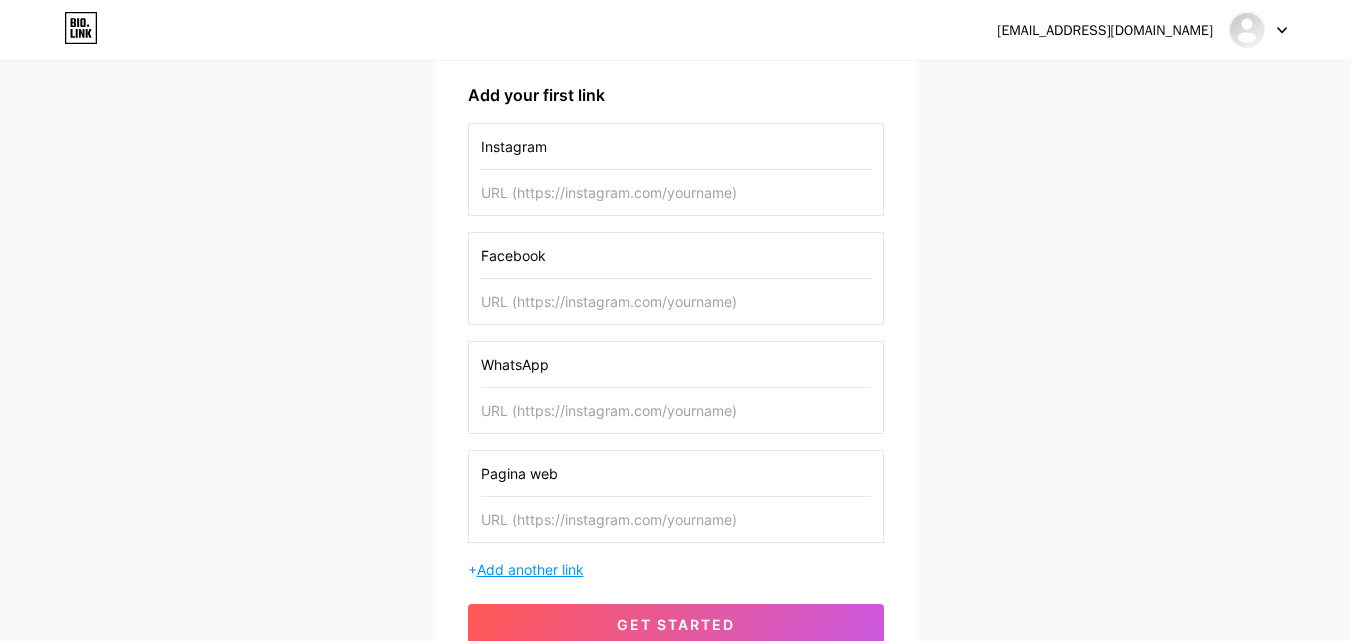 click on "Add another link" at bounding box center (530, 569) 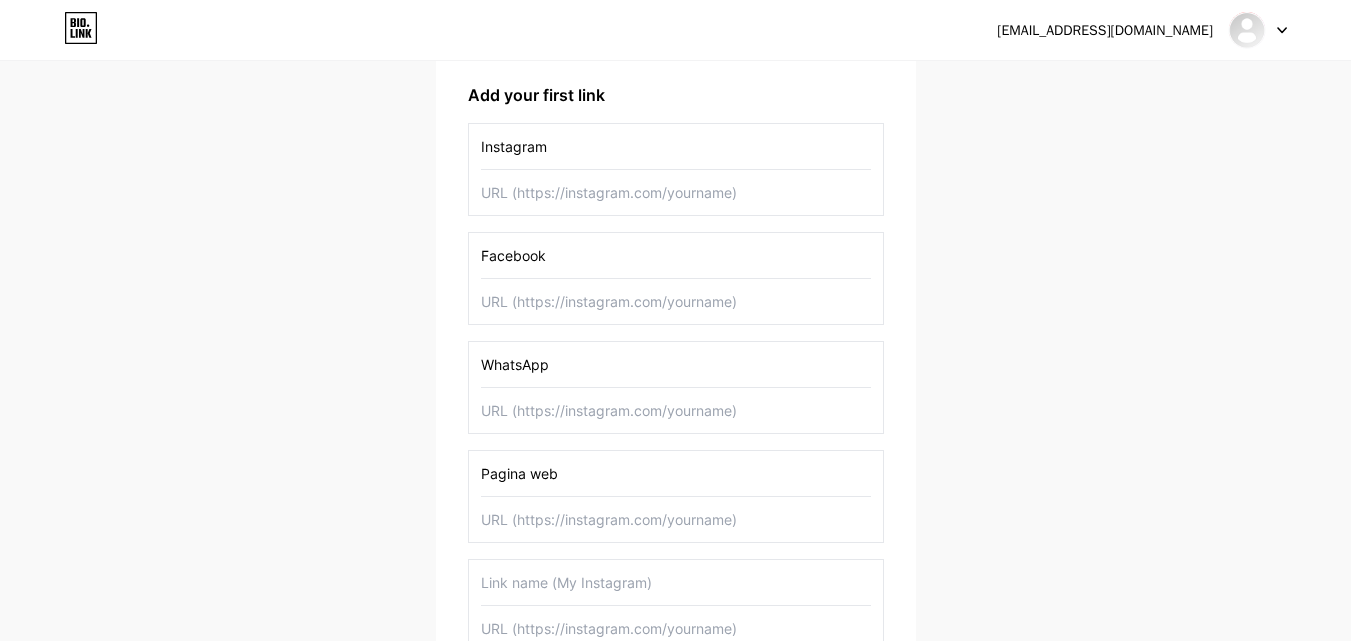 click at bounding box center [676, 582] 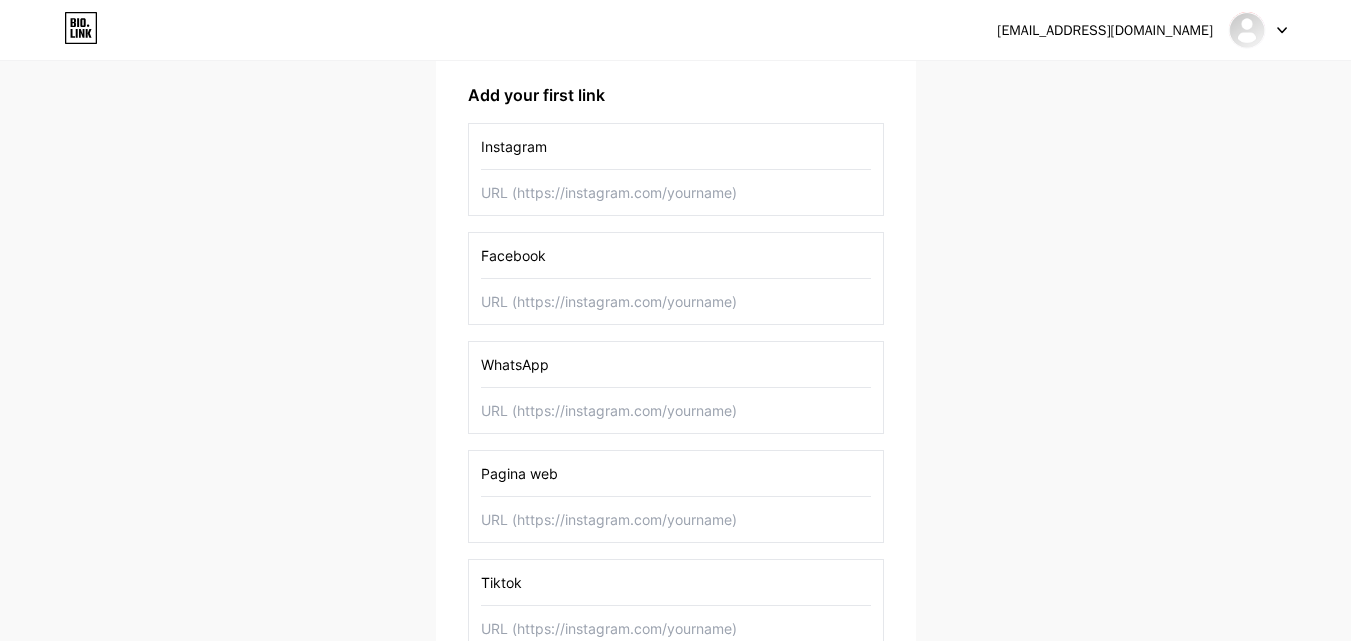 scroll, scrollTop: 500, scrollLeft: 0, axis: vertical 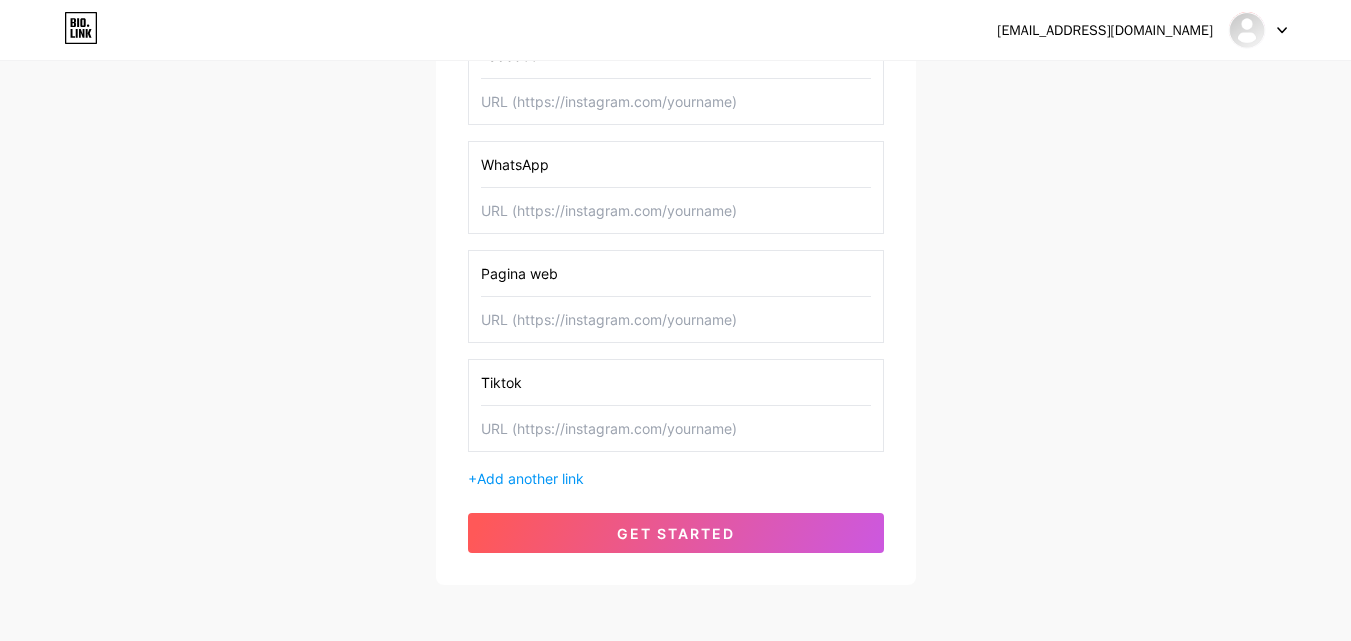 type on "Tiktok" 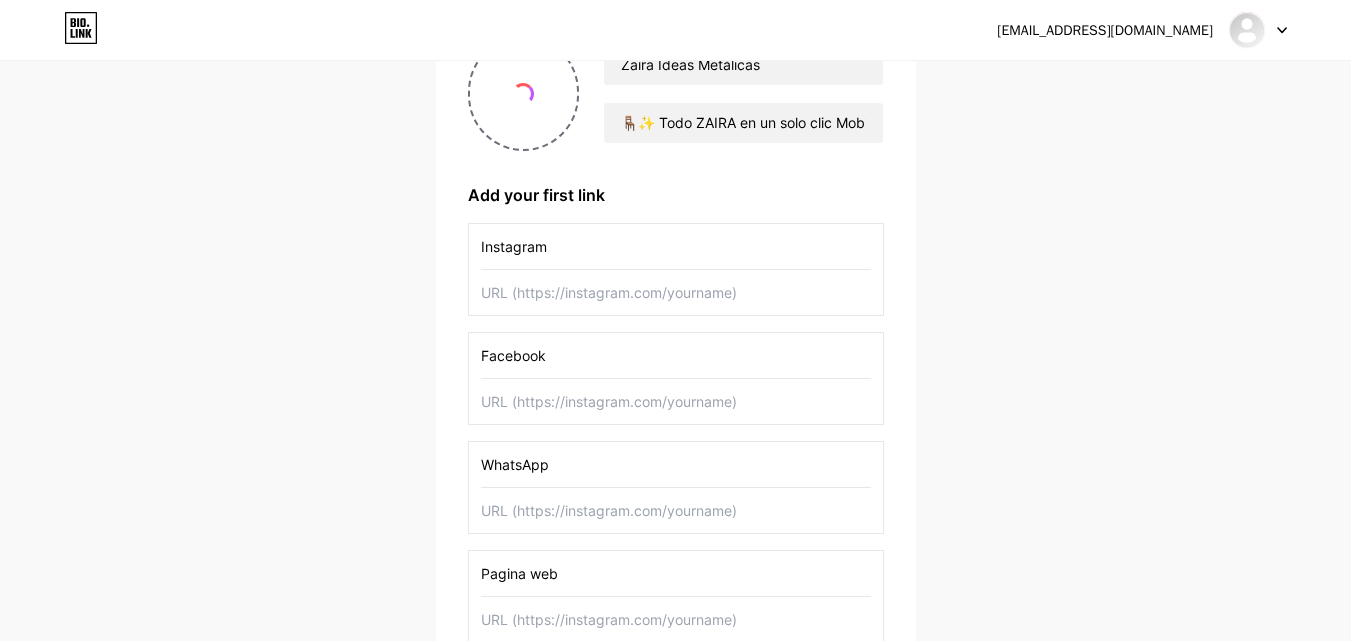 scroll, scrollTop: 100, scrollLeft: 0, axis: vertical 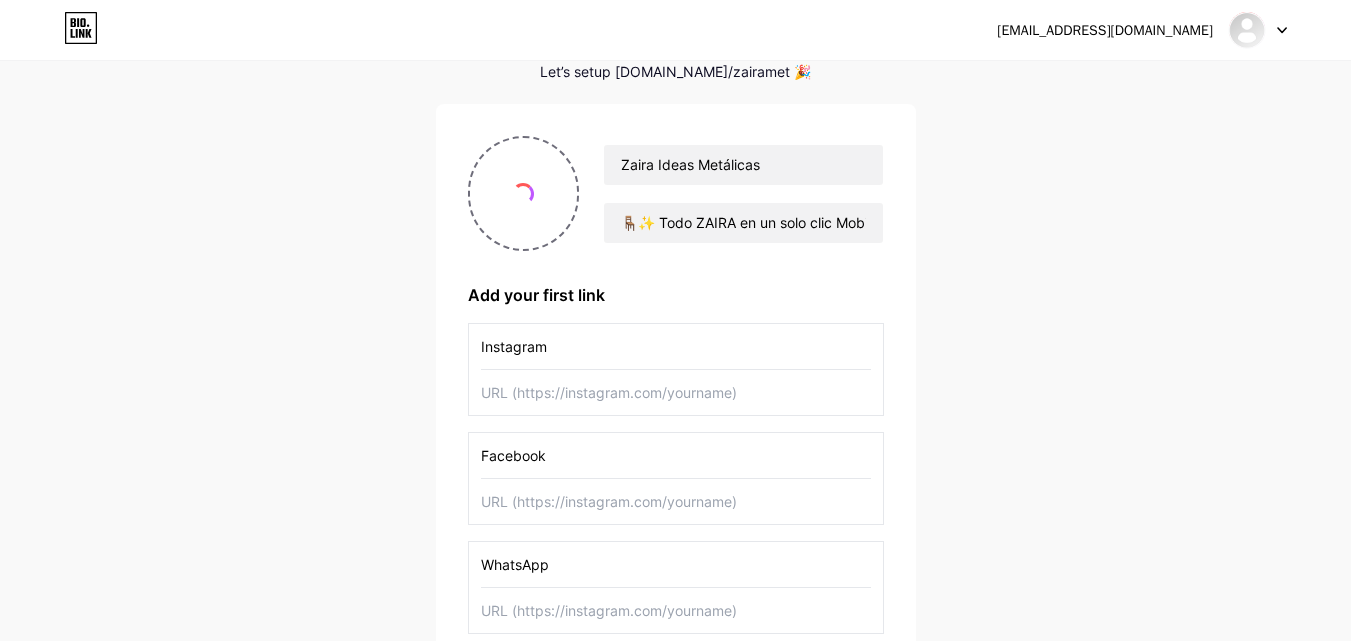 click at bounding box center (676, 392) 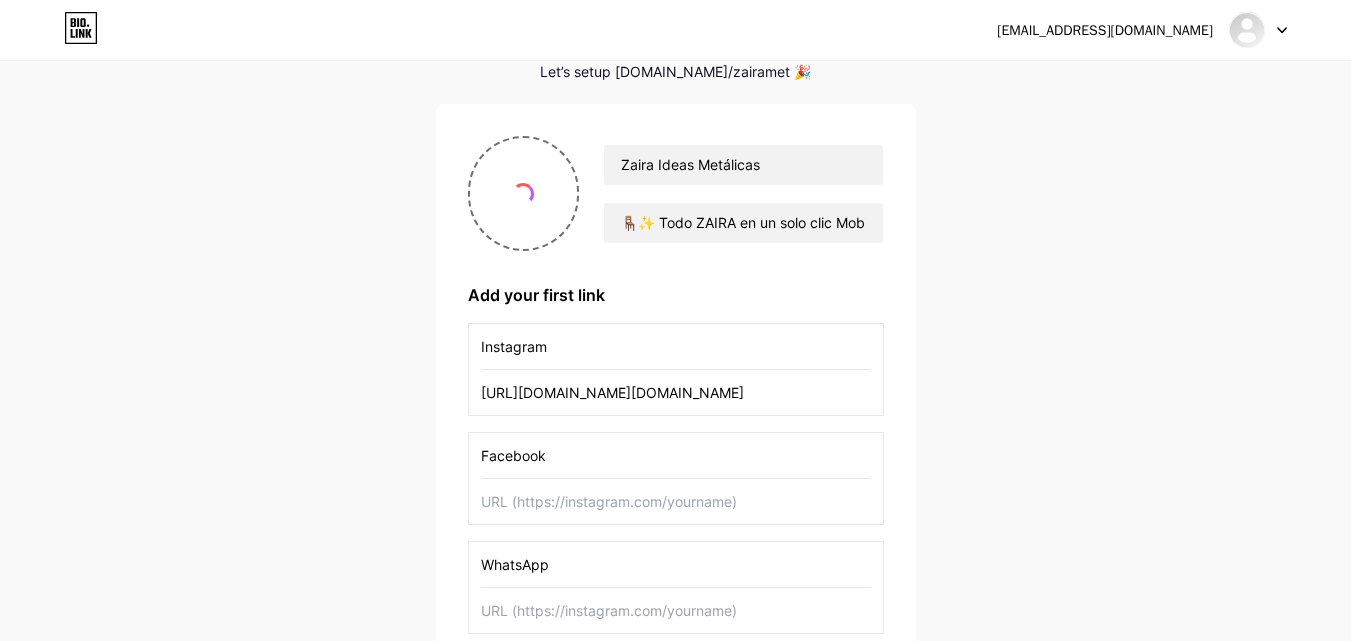 type on "[URL][DOMAIN_NAME][DOMAIN_NAME]" 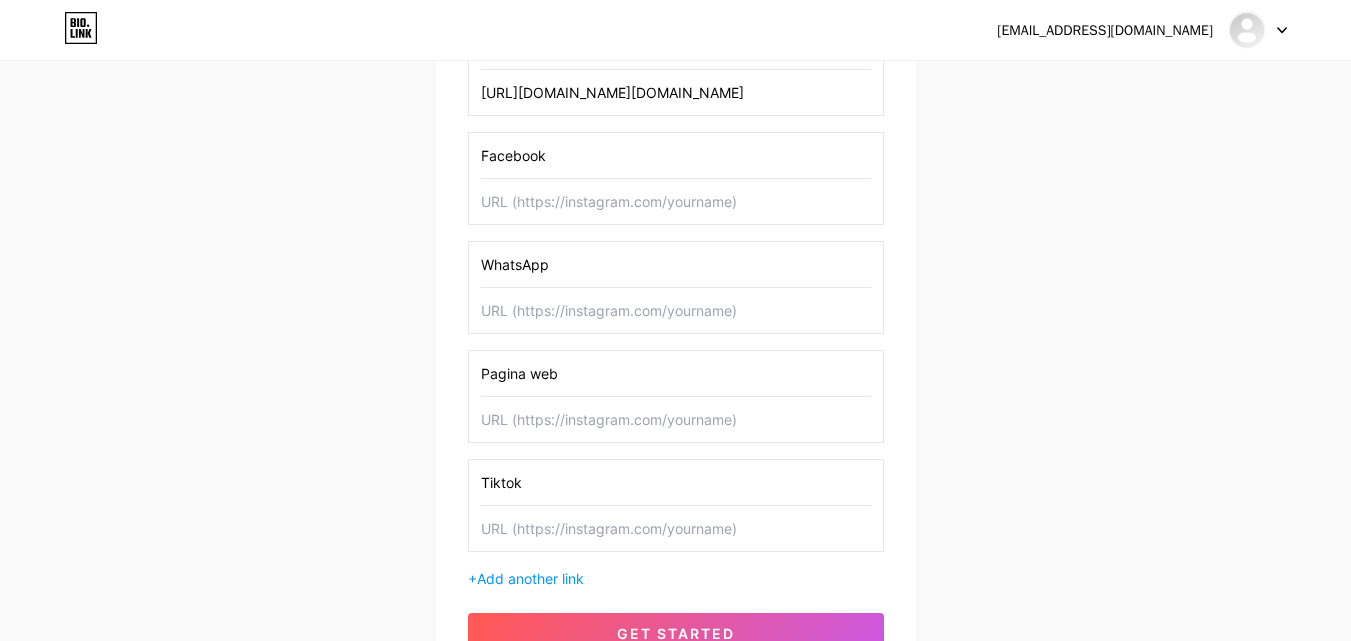 scroll, scrollTop: 200, scrollLeft: 0, axis: vertical 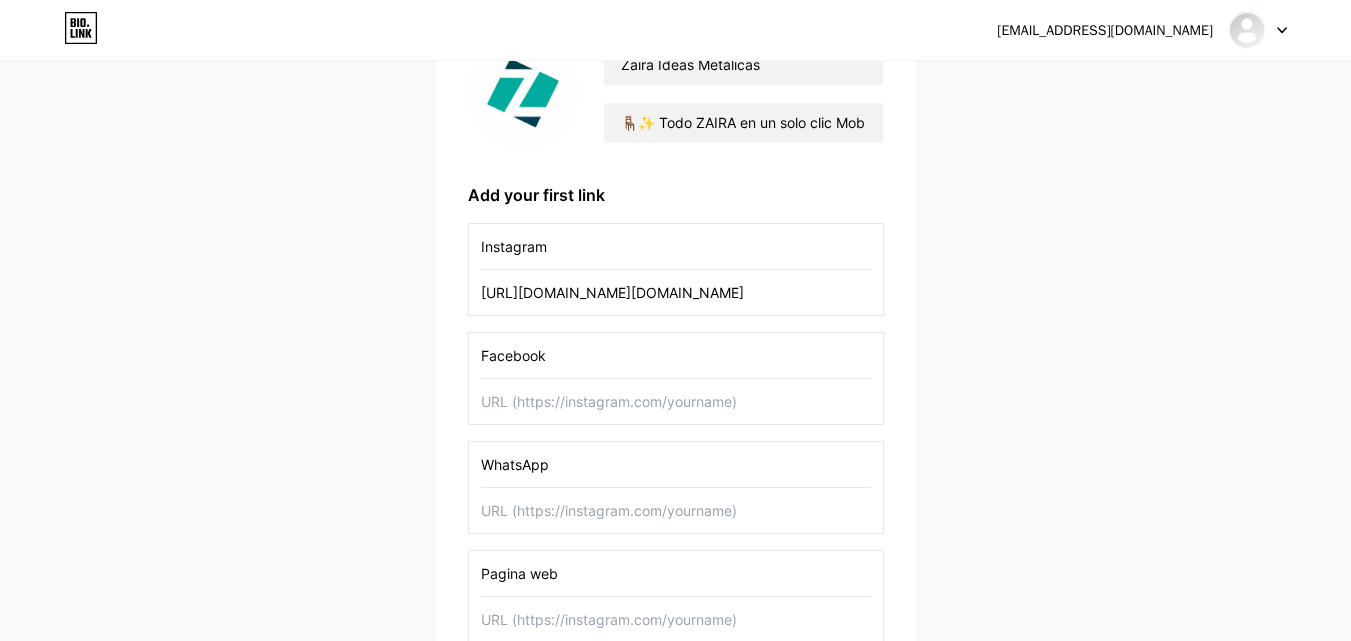 click at bounding box center [676, 401] 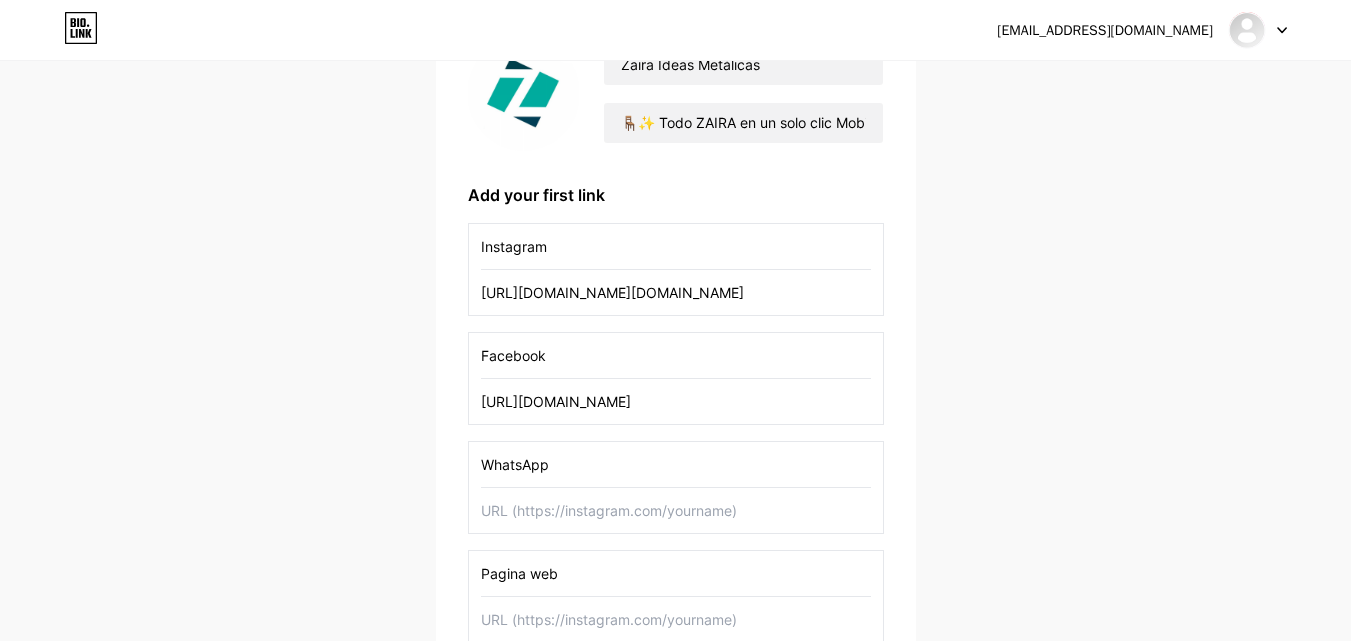 scroll, scrollTop: 0, scrollLeft: 8, axis: horizontal 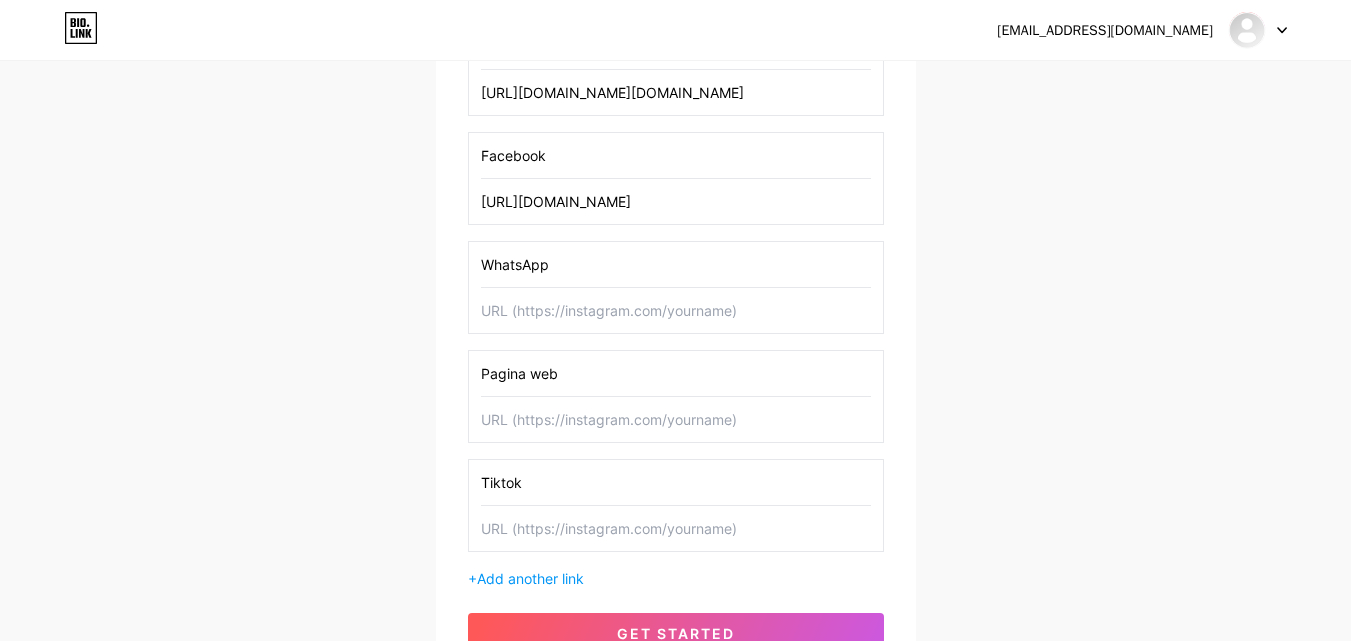 click at bounding box center (676, 310) 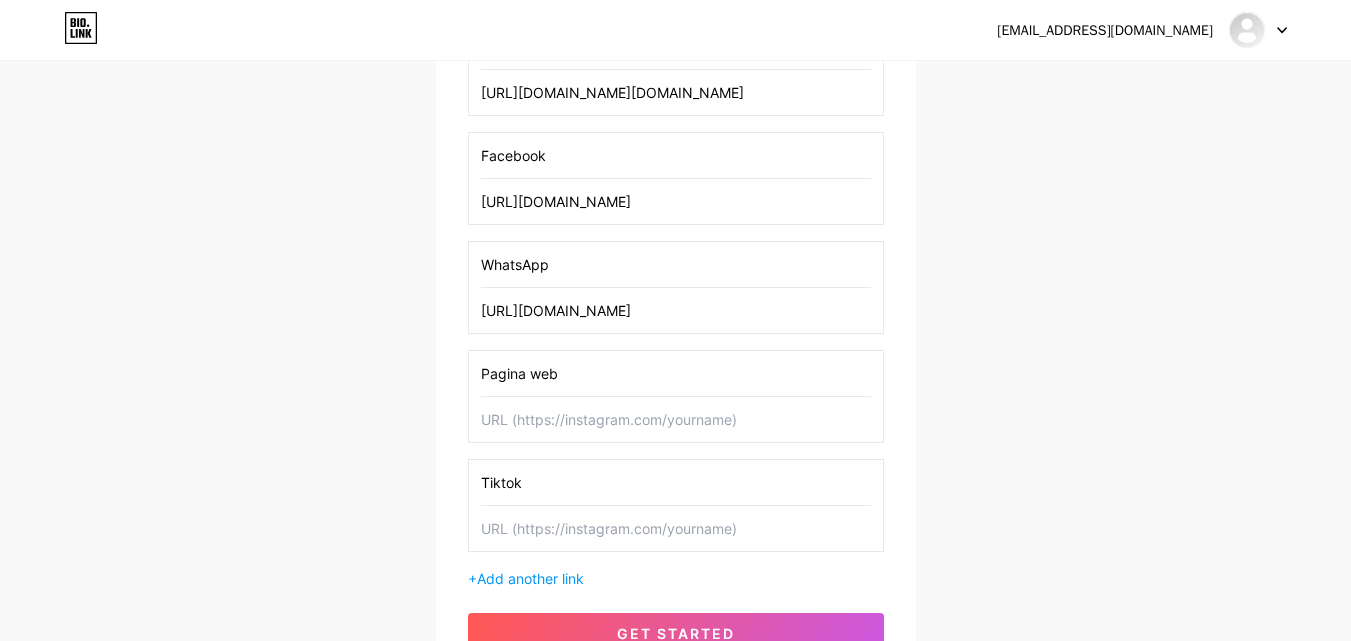 type on "[URL][DOMAIN_NAME]" 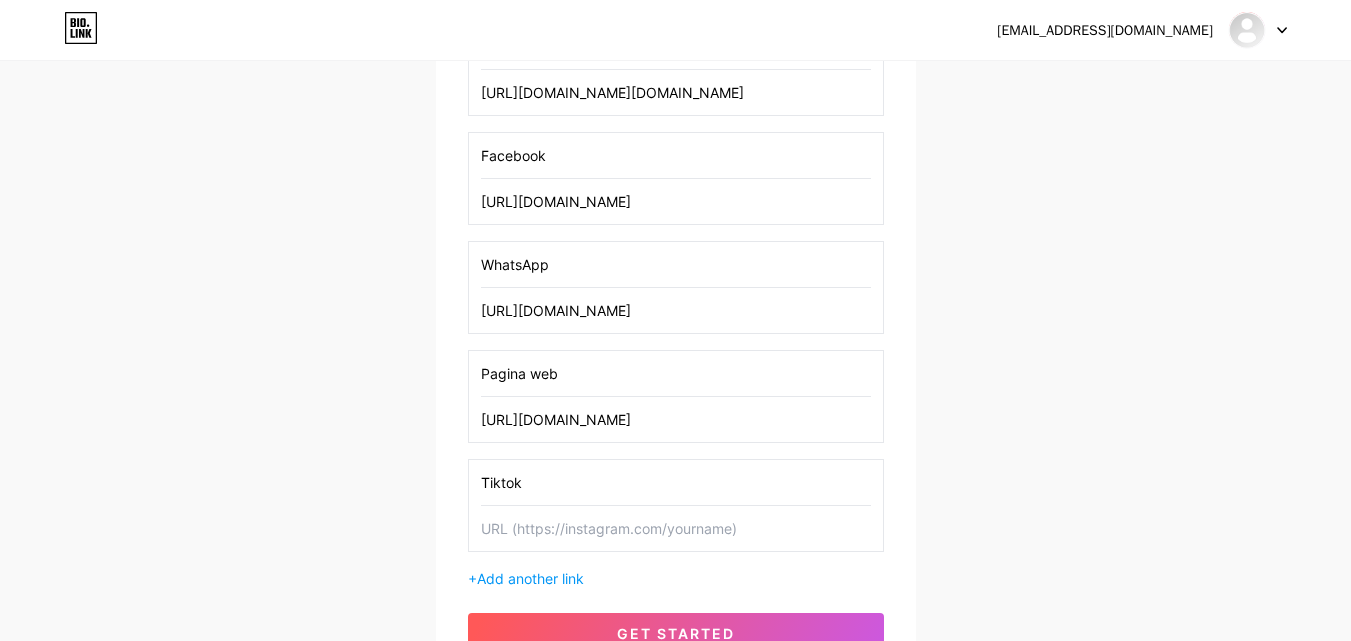 type on "[URL][DOMAIN_NAME]" 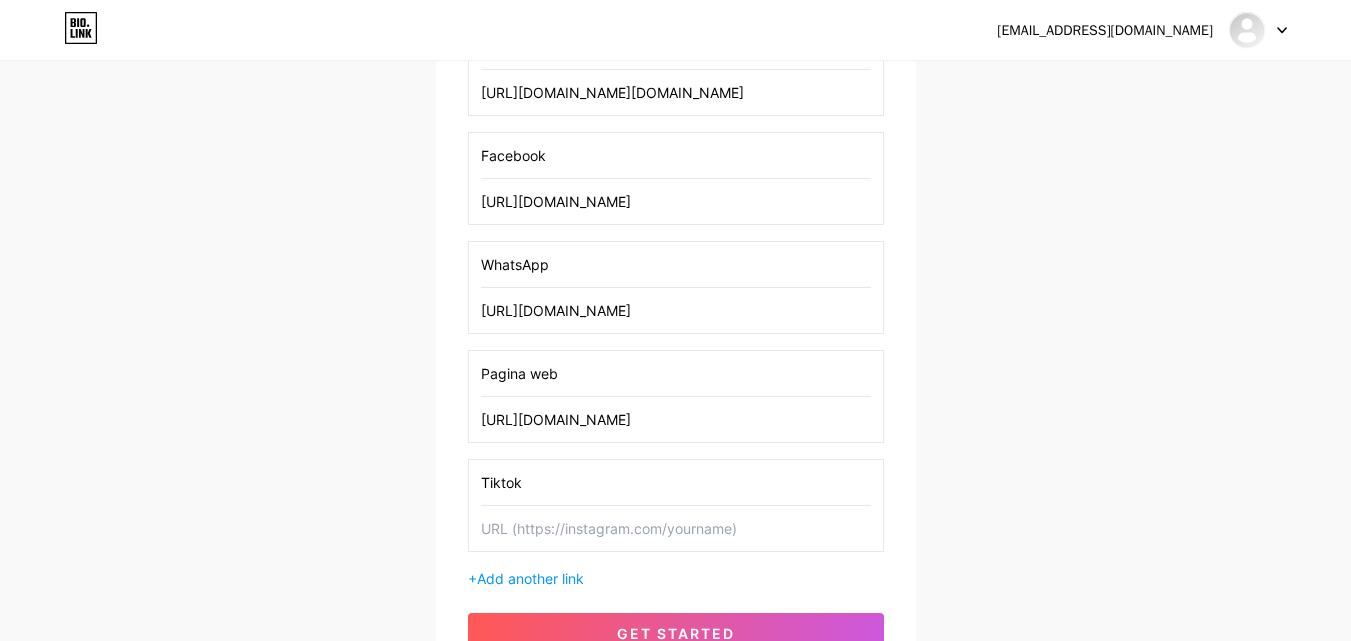click at bounding box center [676, 528] 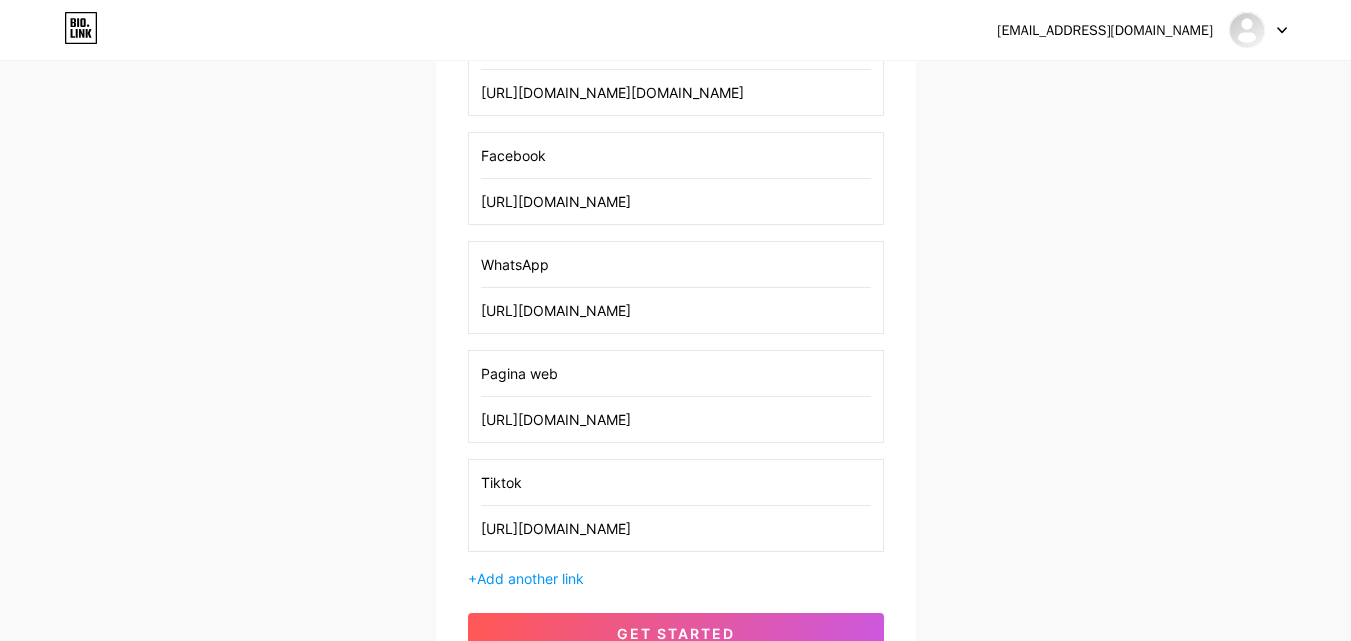 scroll, scrollTop: 0, scrollLeft: 17, axis: horizontal 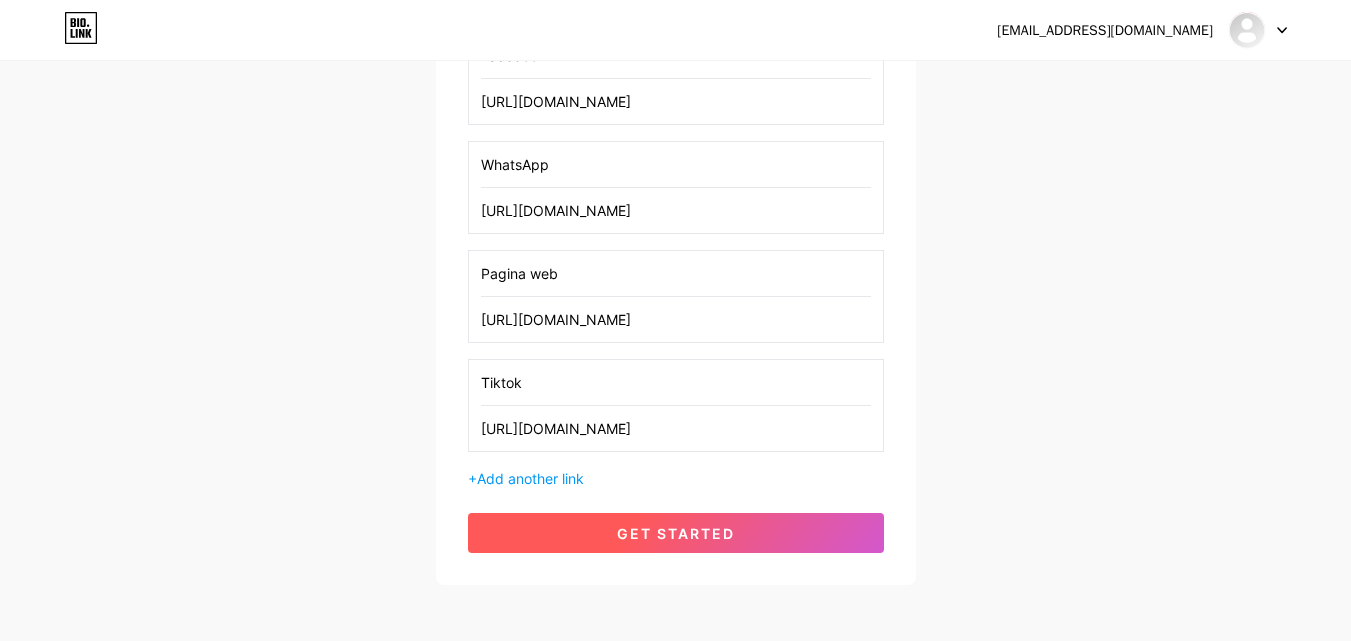 type on "[URL][DOMAIN_NAME]" 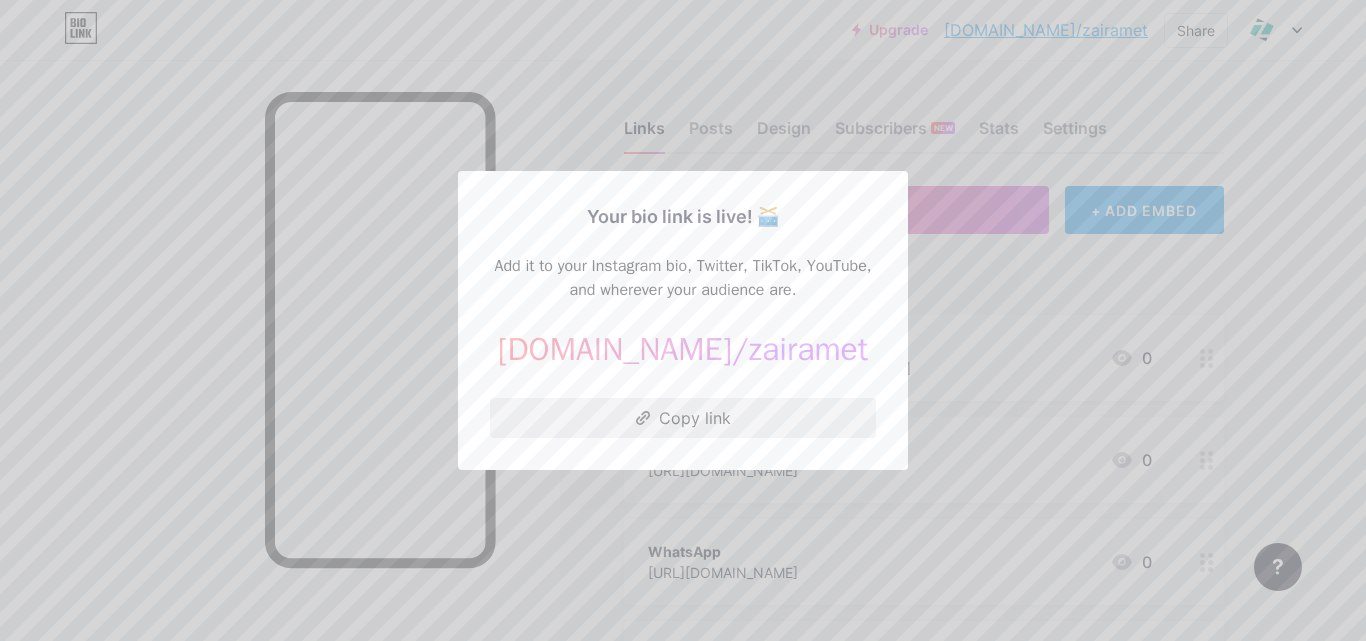 click on "Copy link" at bounding box center (683, 418) 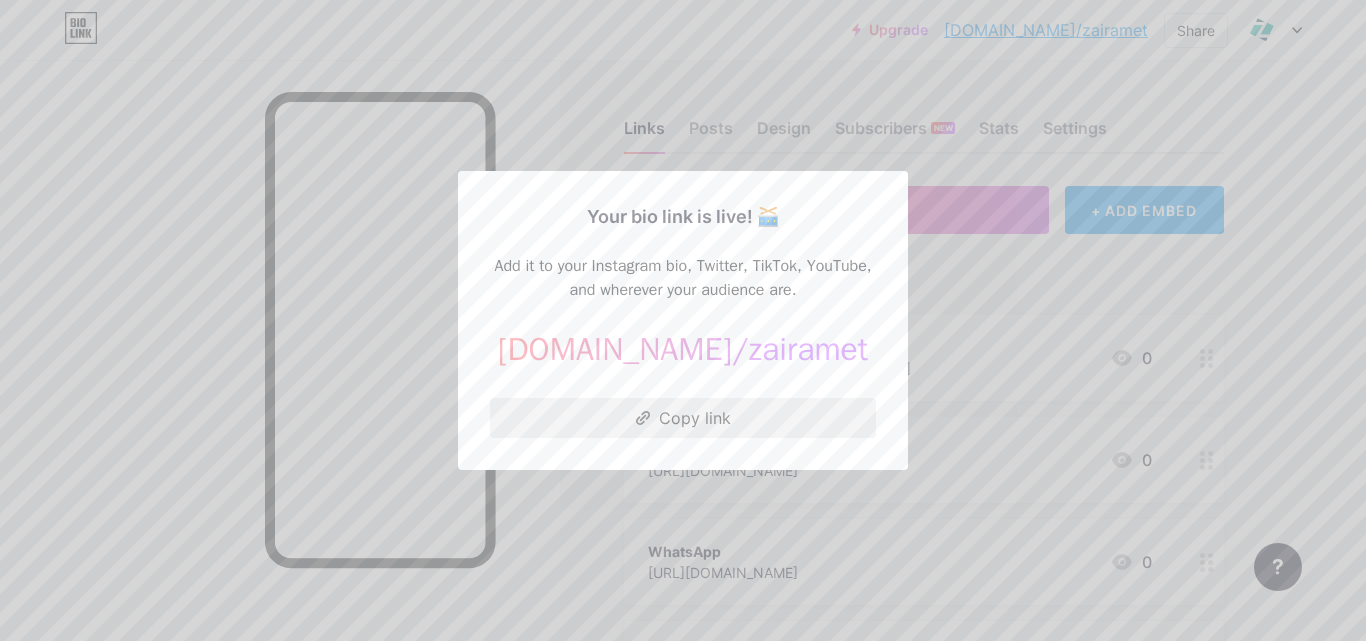 click on "Copy link" at bounding box center (683, 418) 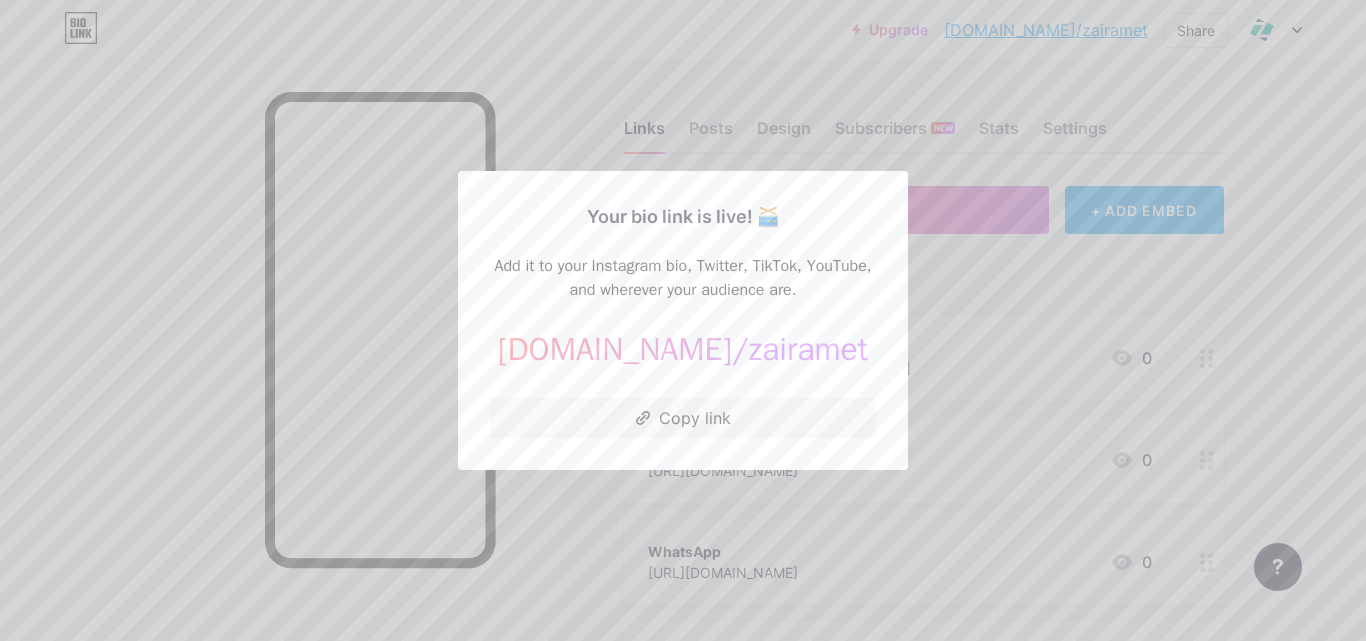 click at bounding box center (683, 320) 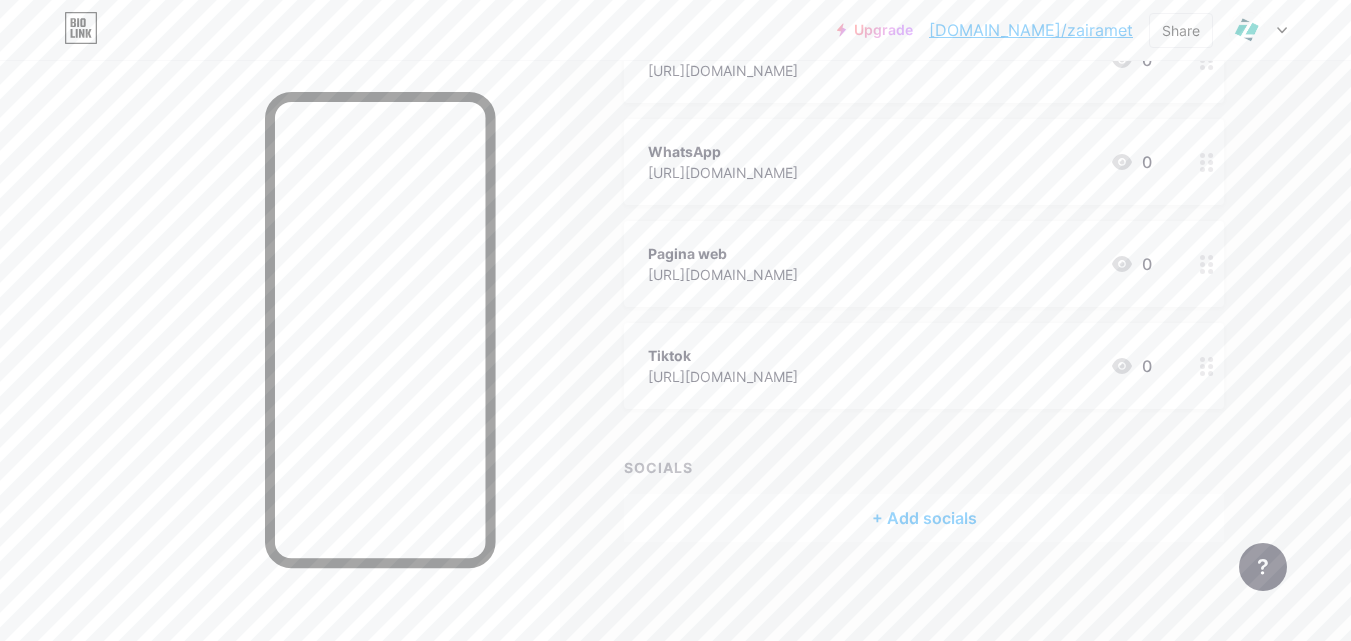 scroll, scrollTop: 0, scrollLeft: 0, axis: both 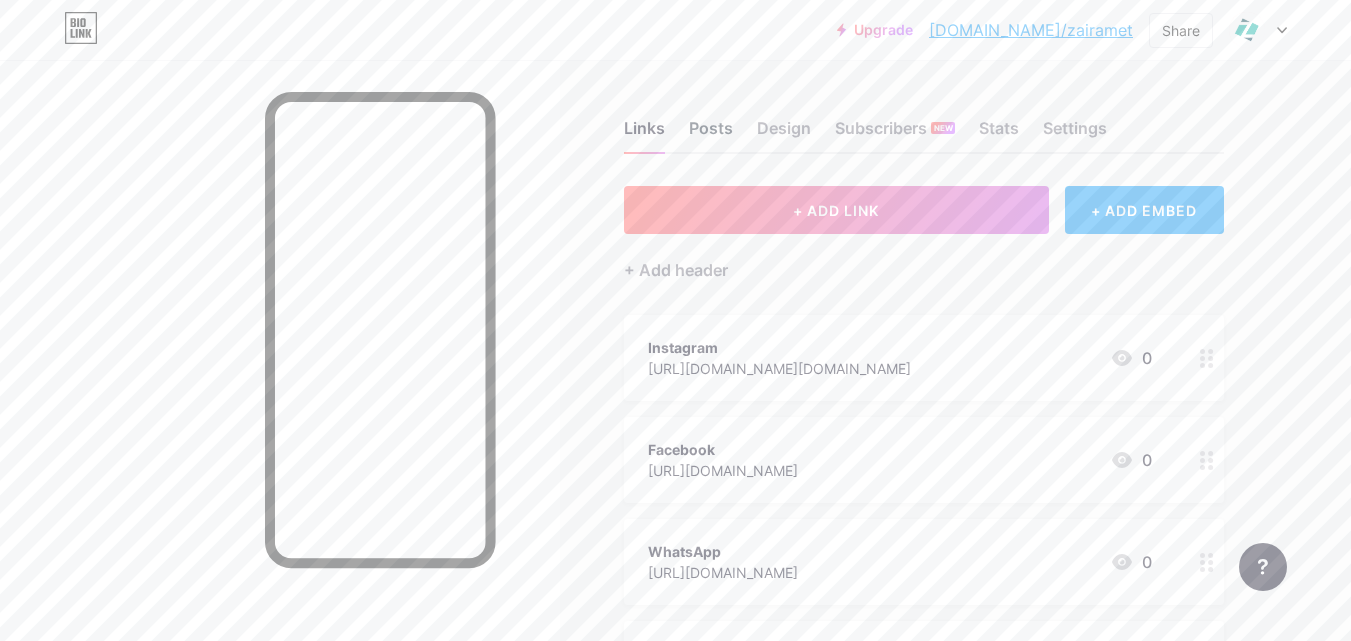 click on "Posts" at bounding box center [711, 134] 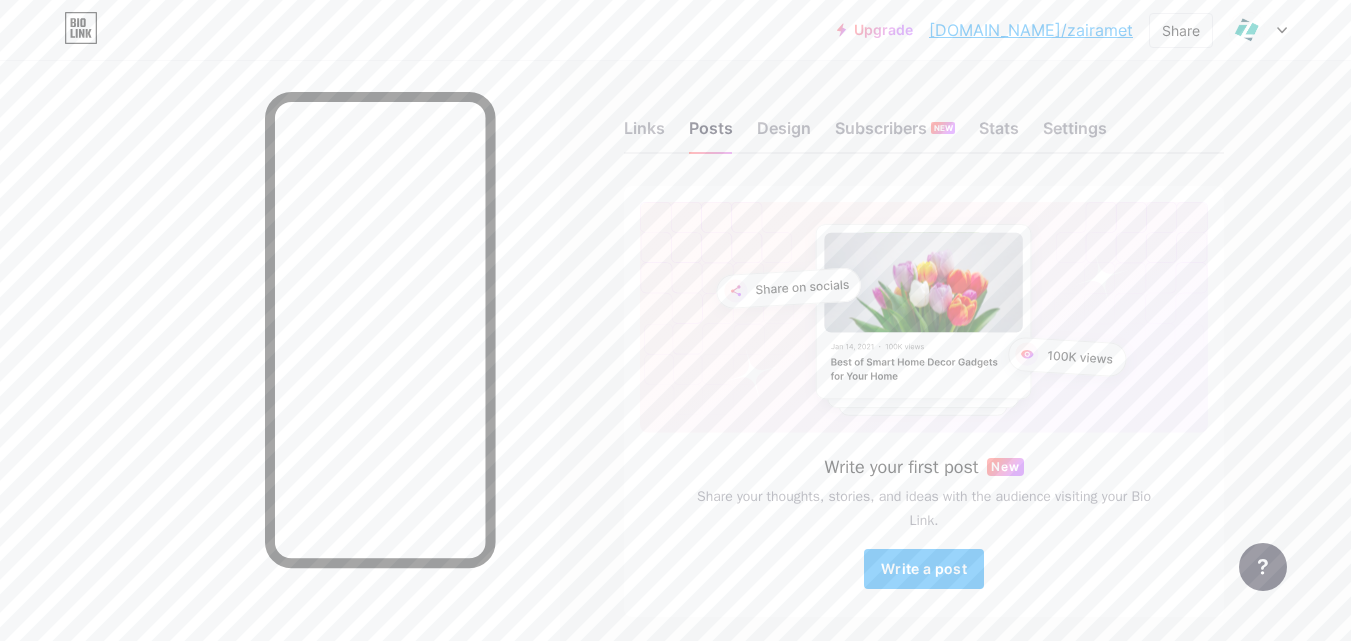 scroll, scrollTop: 76, scrollLeft: 0, axis: vertical 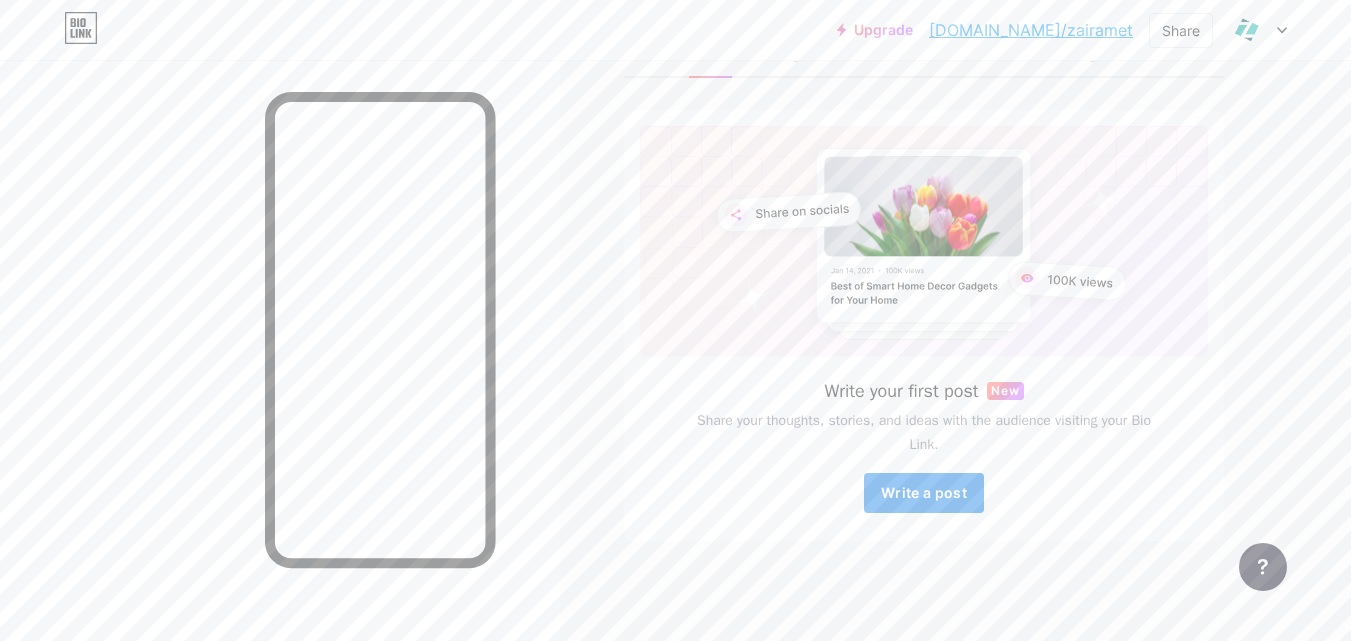click on "Write a post" at bounding box center (924, 492) 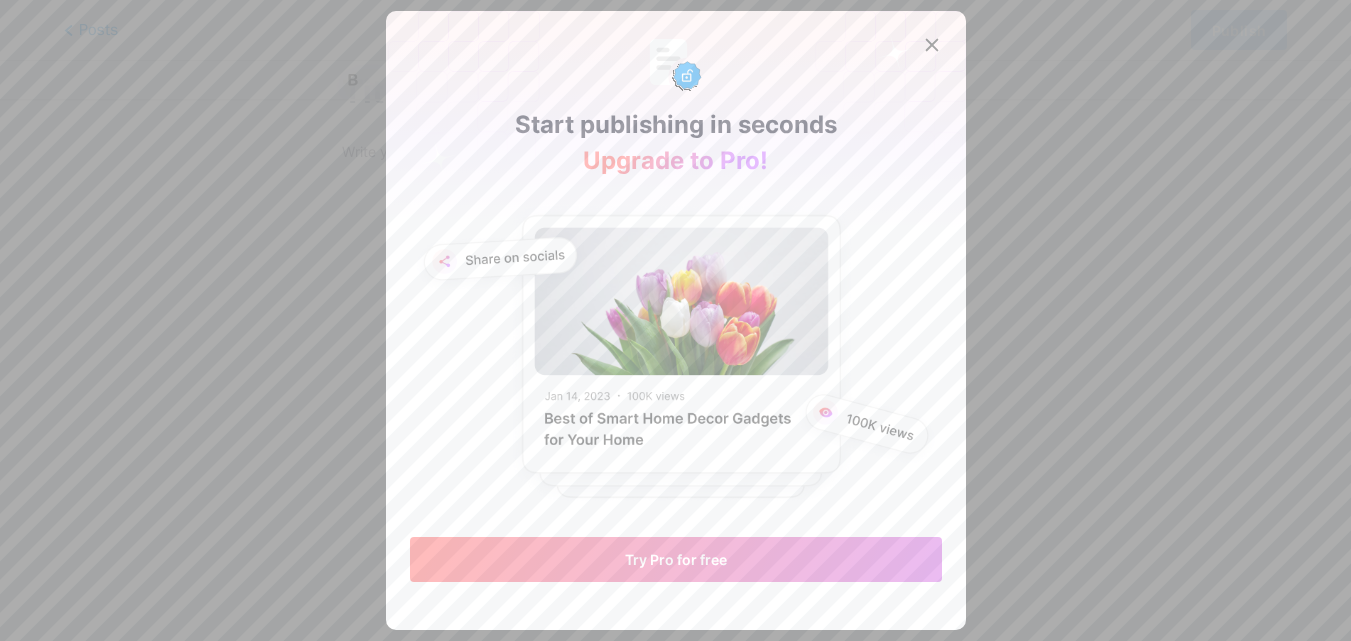 scroll, scrollTop: 0, scrollLeft: 0, axis: both 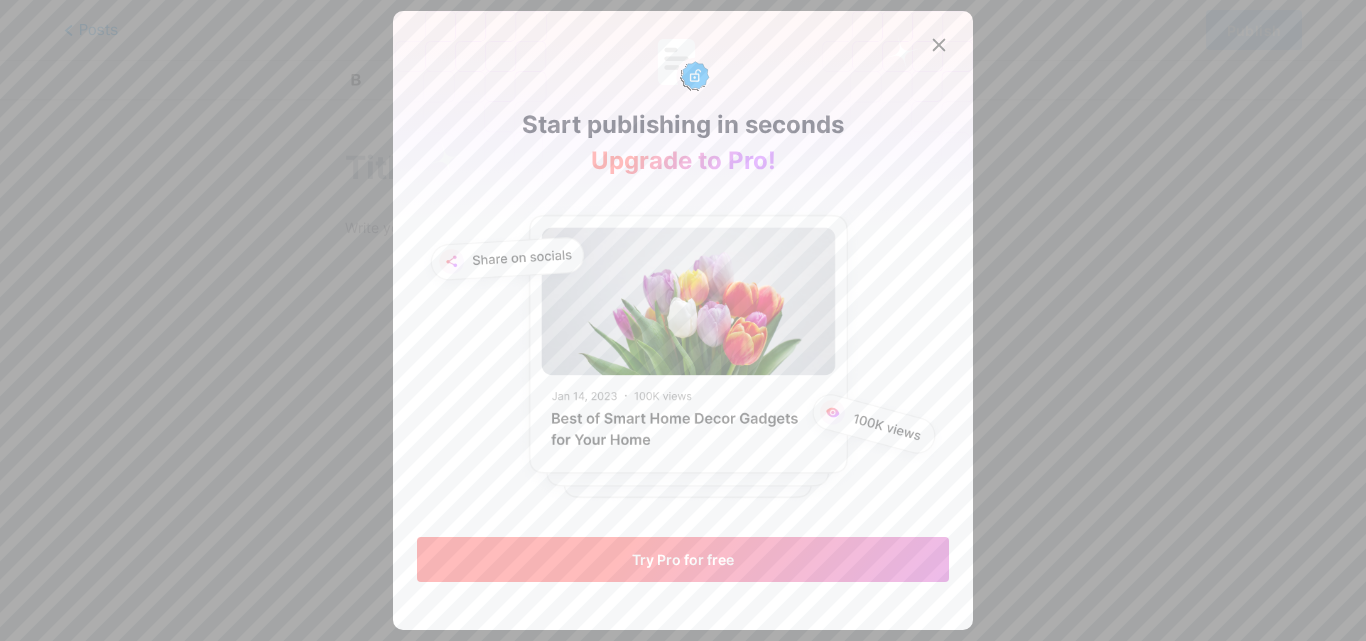 click on "Try Pro for free" at bounding box center [683, 559] 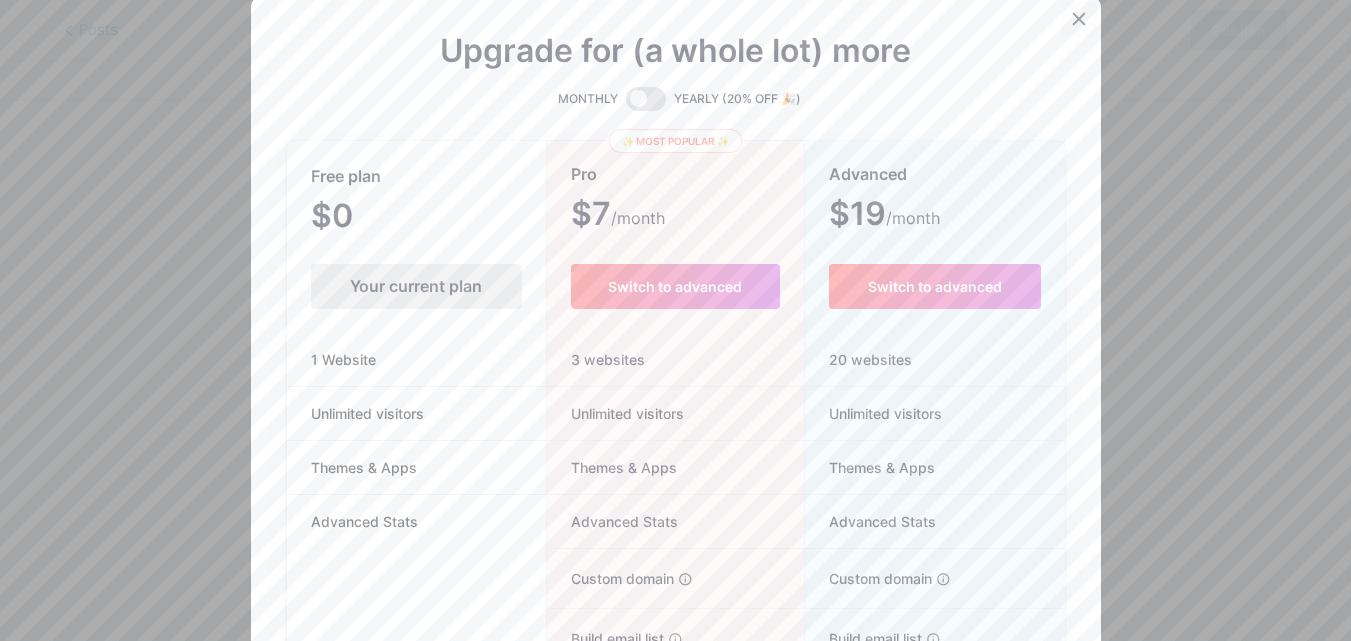 click at bounding box center (1079, 19) 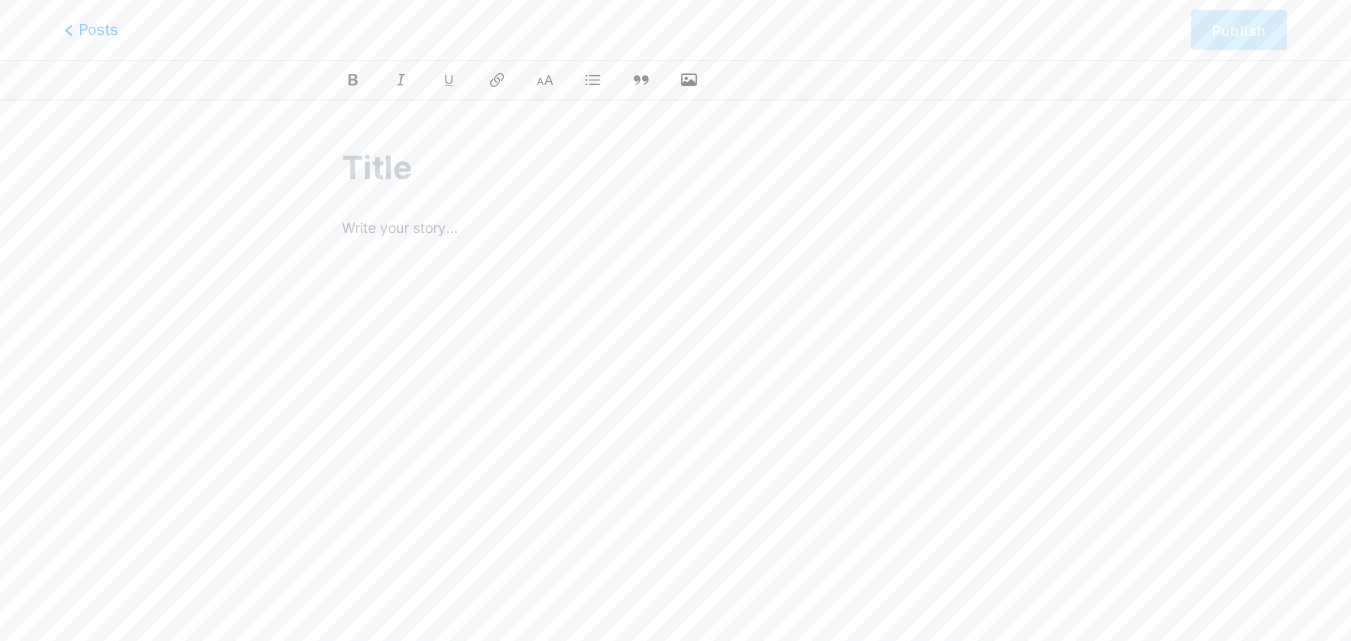 click on "Posts     Publish" at bounding box center (675, 30) 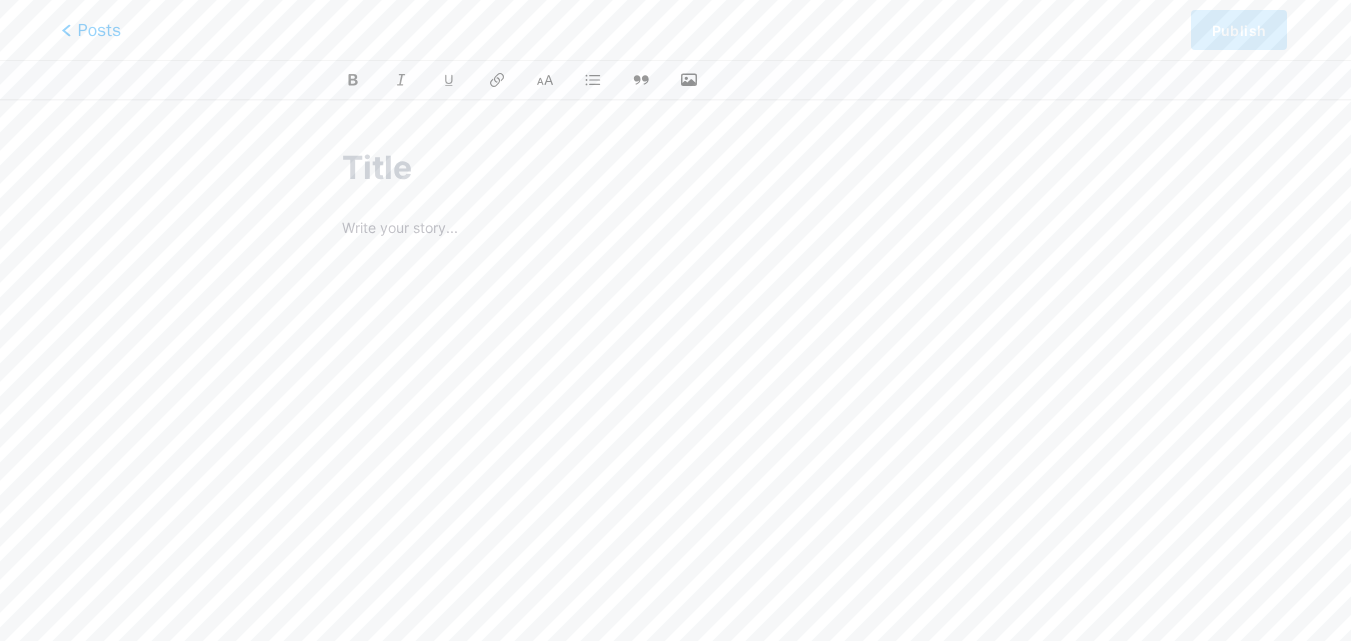 click 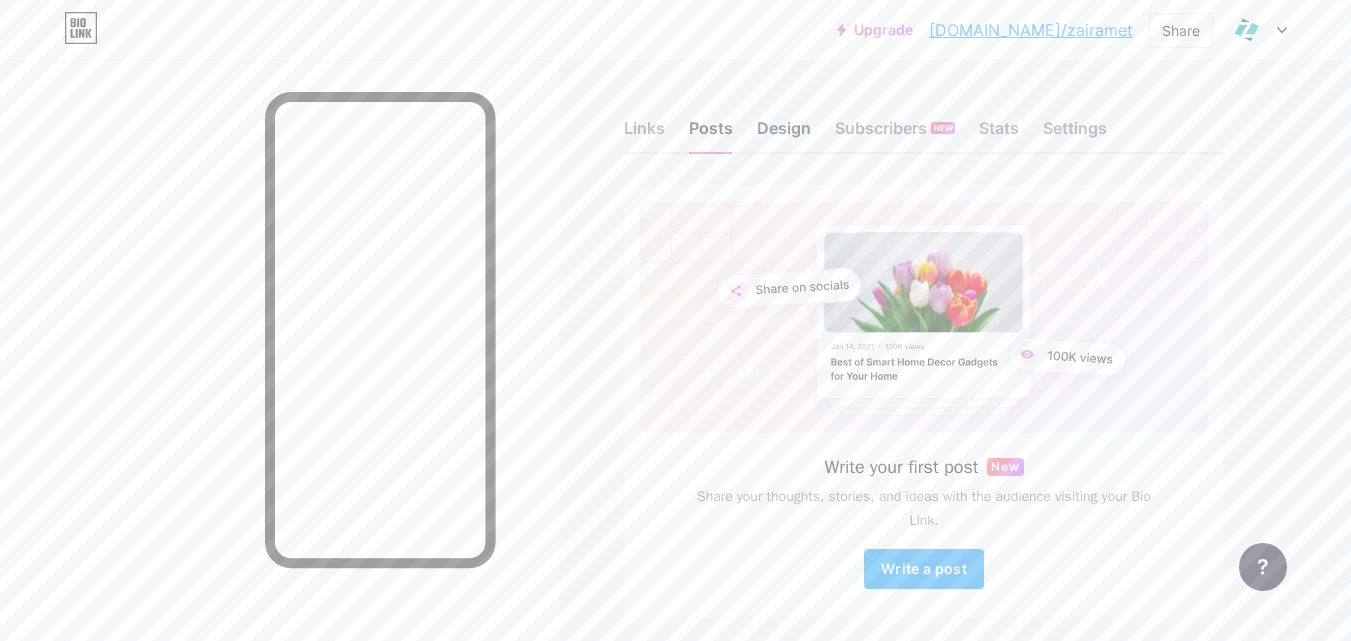 click on "Design" at bounding box center [784, 134] 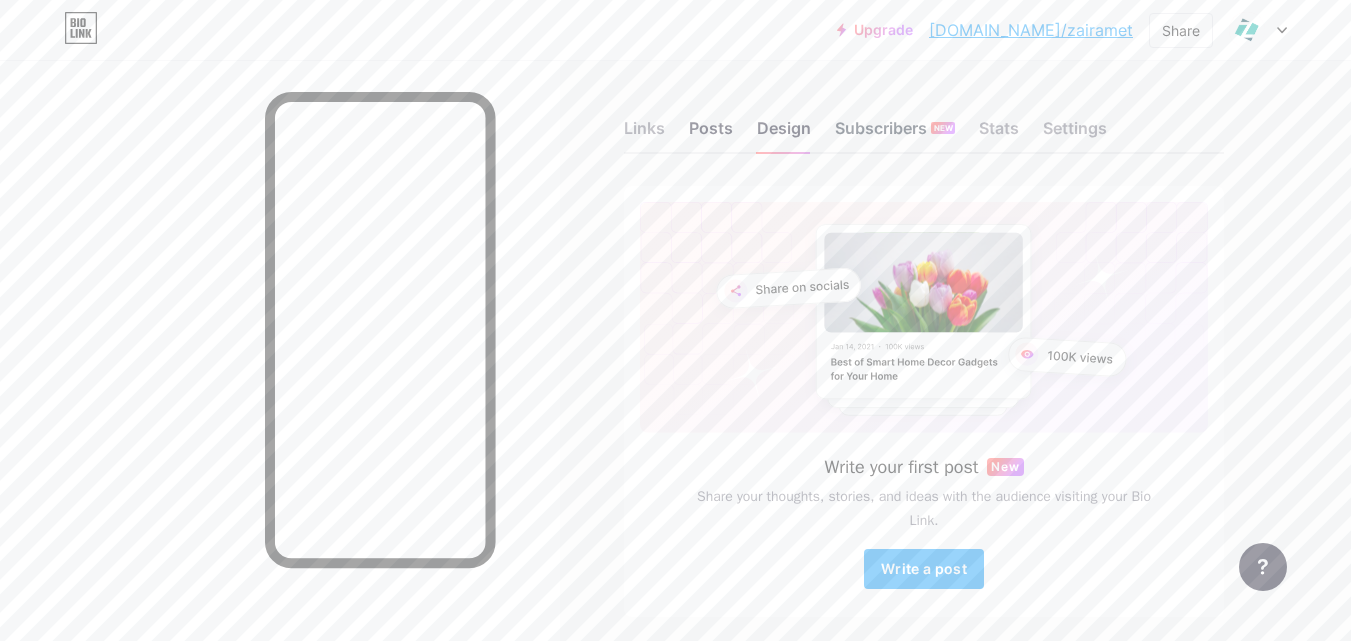 click on "Subscribers
NEW" at bounding box center (895, 134) 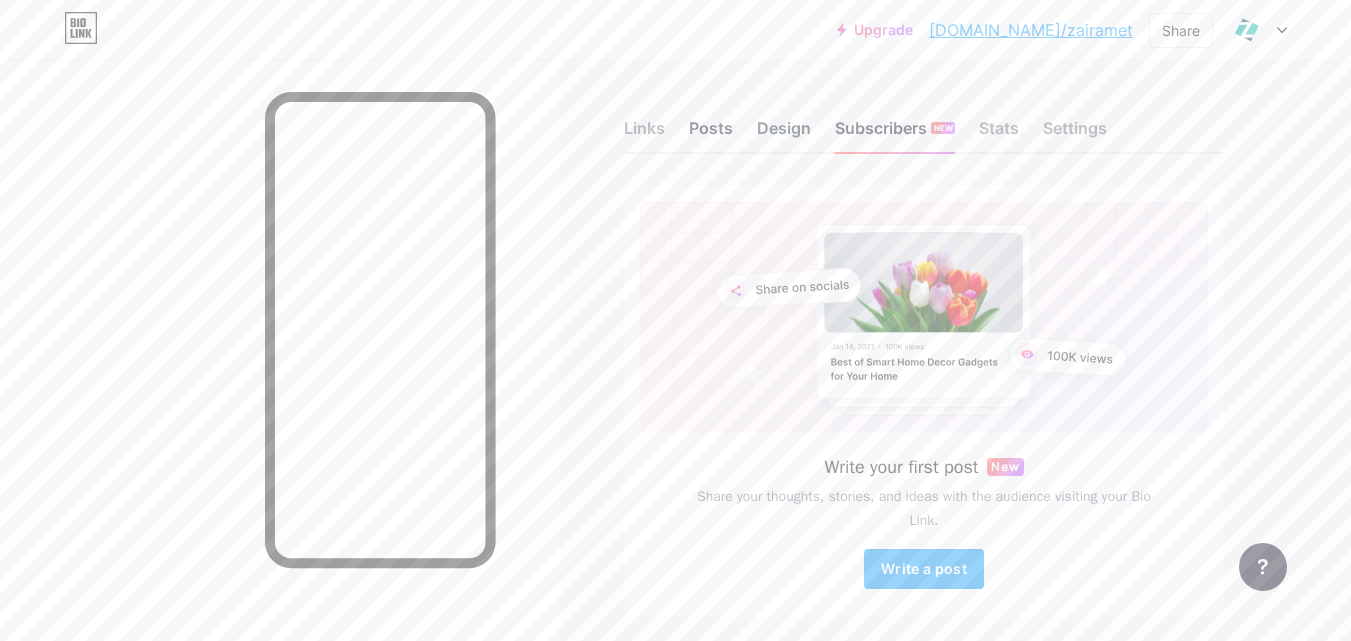 click on "Design" at bounding box center (784, 134) 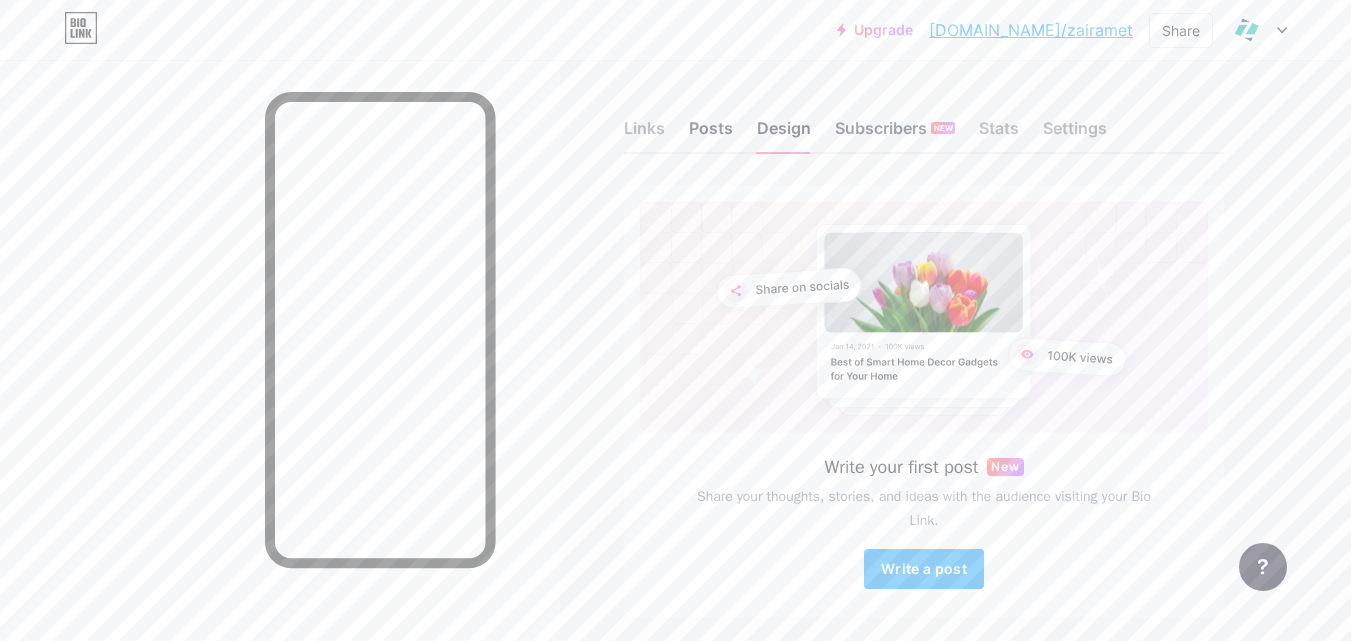 click on "Subscribers
NEW" at bounding box center (895, 134) 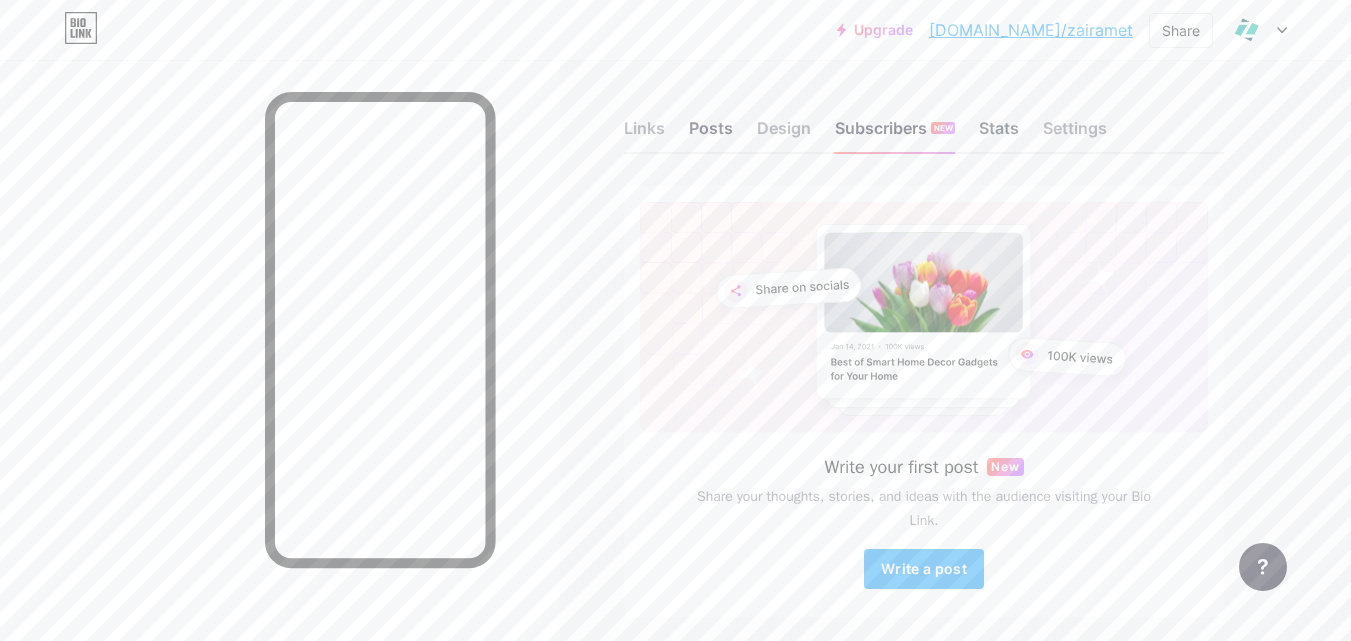 click on "Stats" at bounding box center [999, 134] 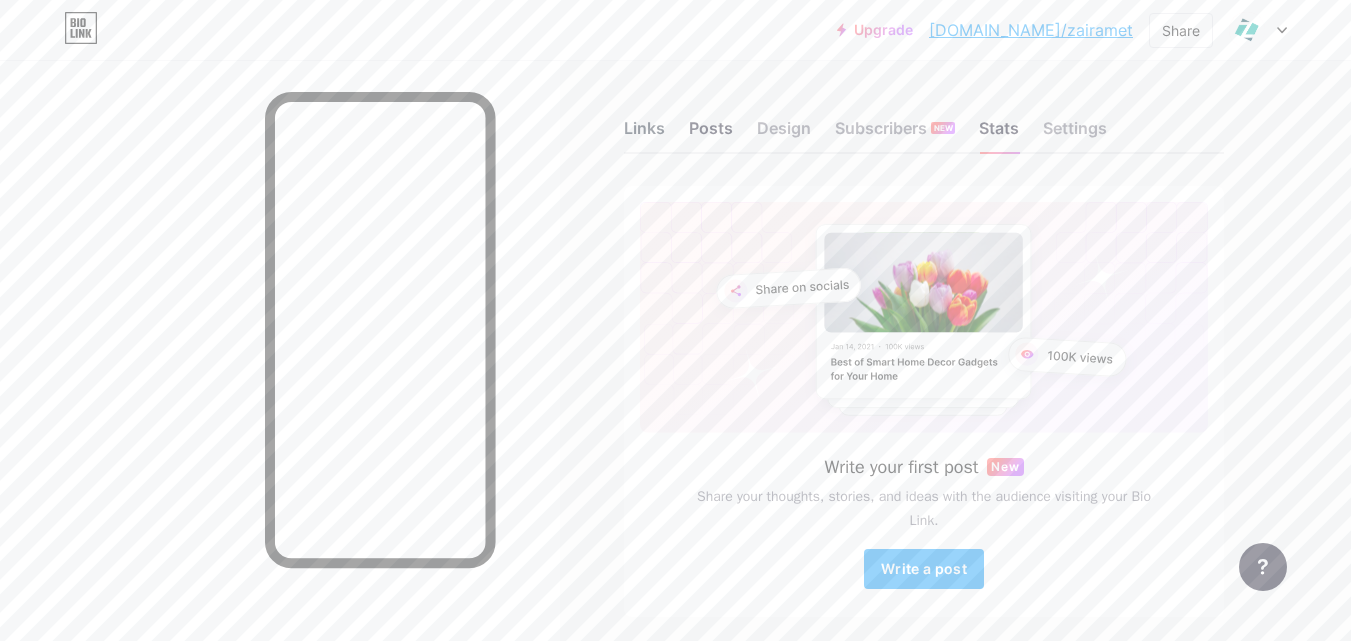 click on "Links" at bounding box center (644, 134) 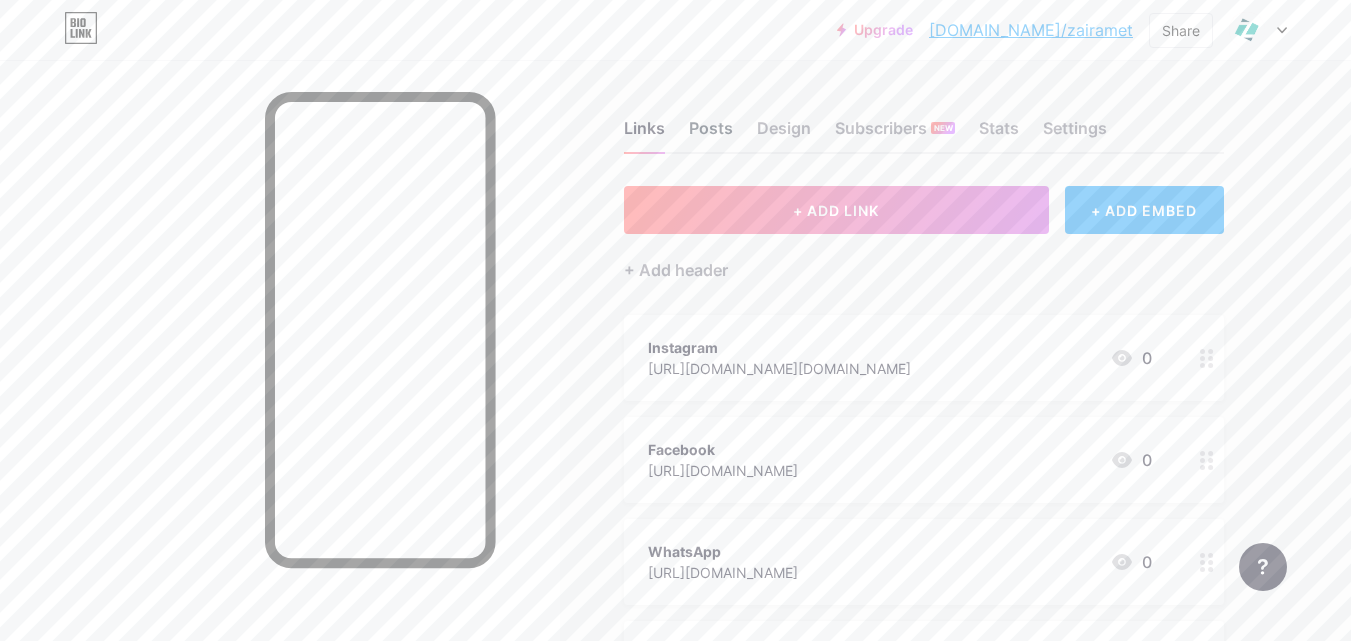 click on "Posts" at bounding box center [711, 134] 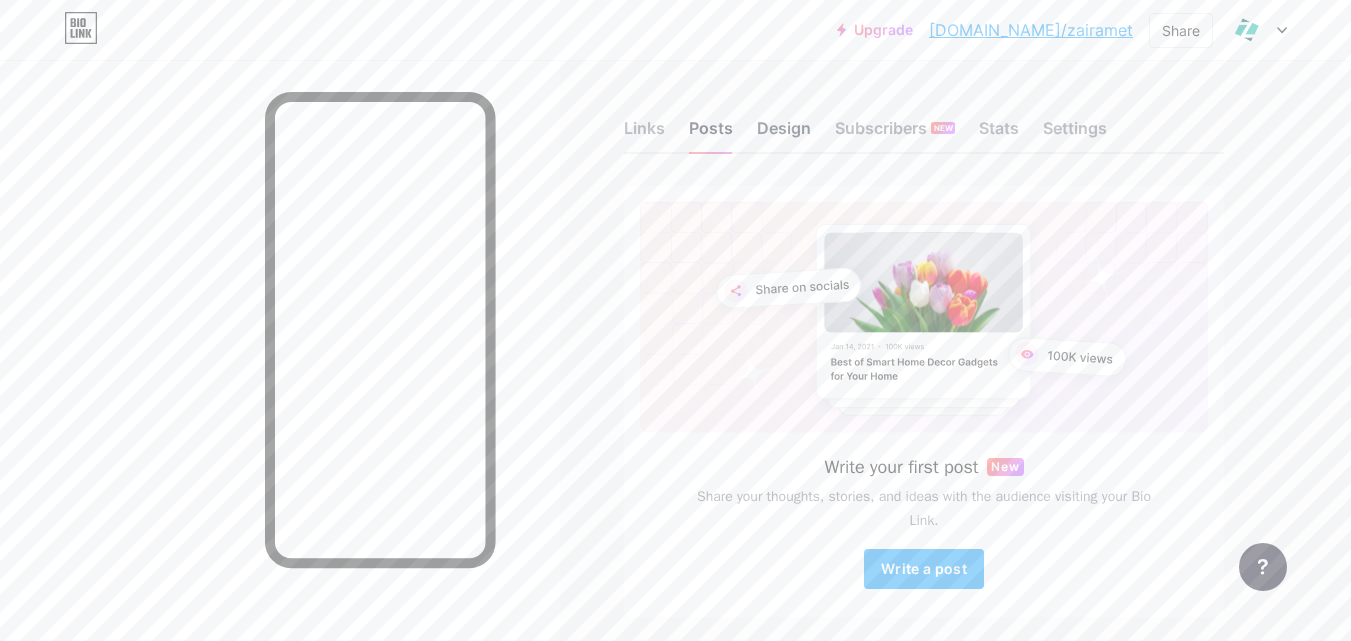 click on "Design" at bounding box center [784, 134] 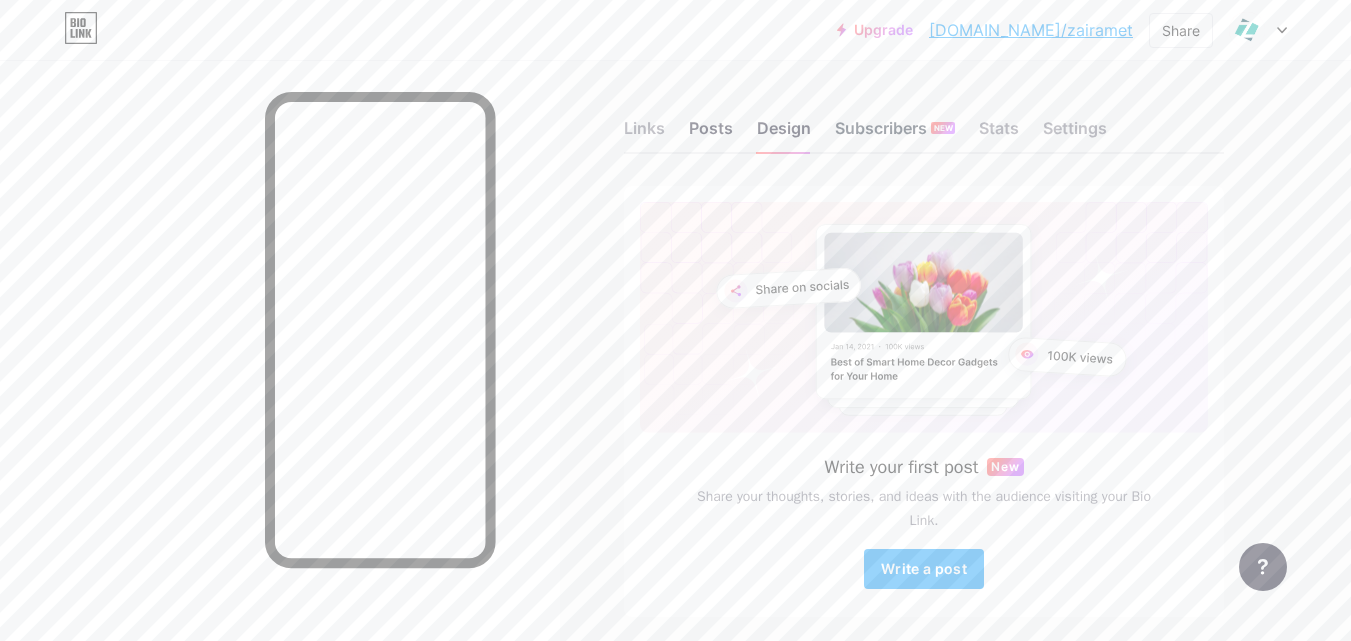click on "Subscribers
NEW" at bounding box center (895, 134) 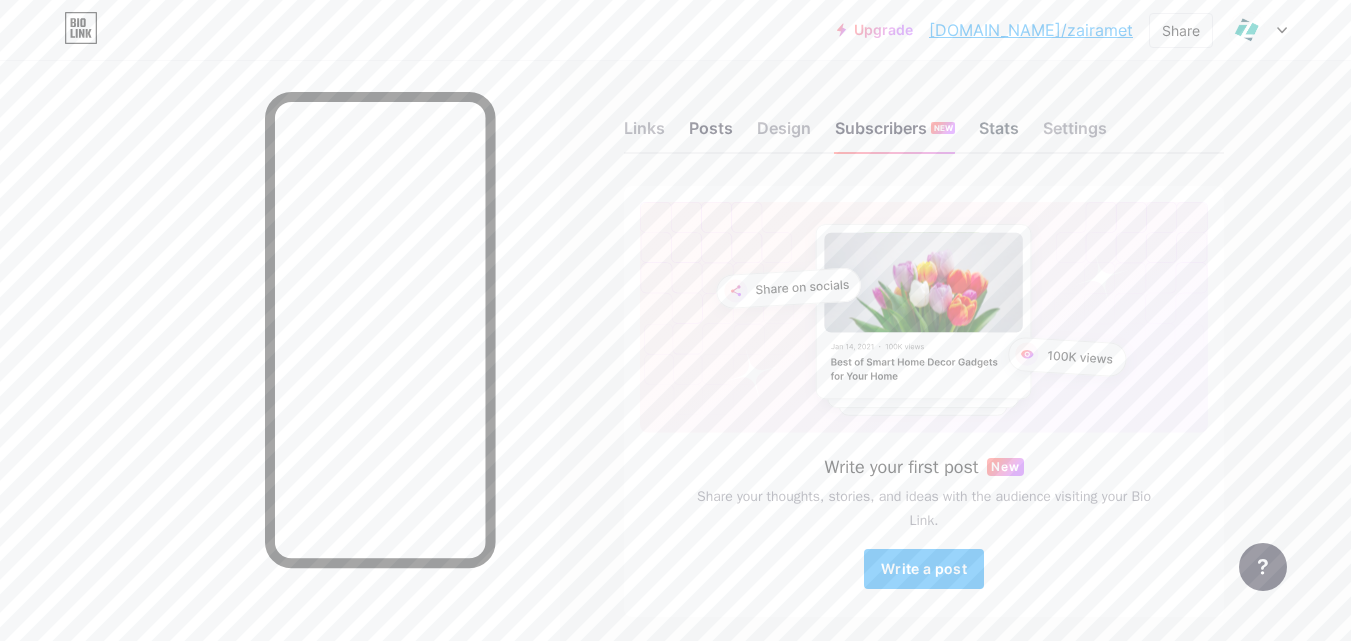 click on "Stats" at bounding box center (999, 134) 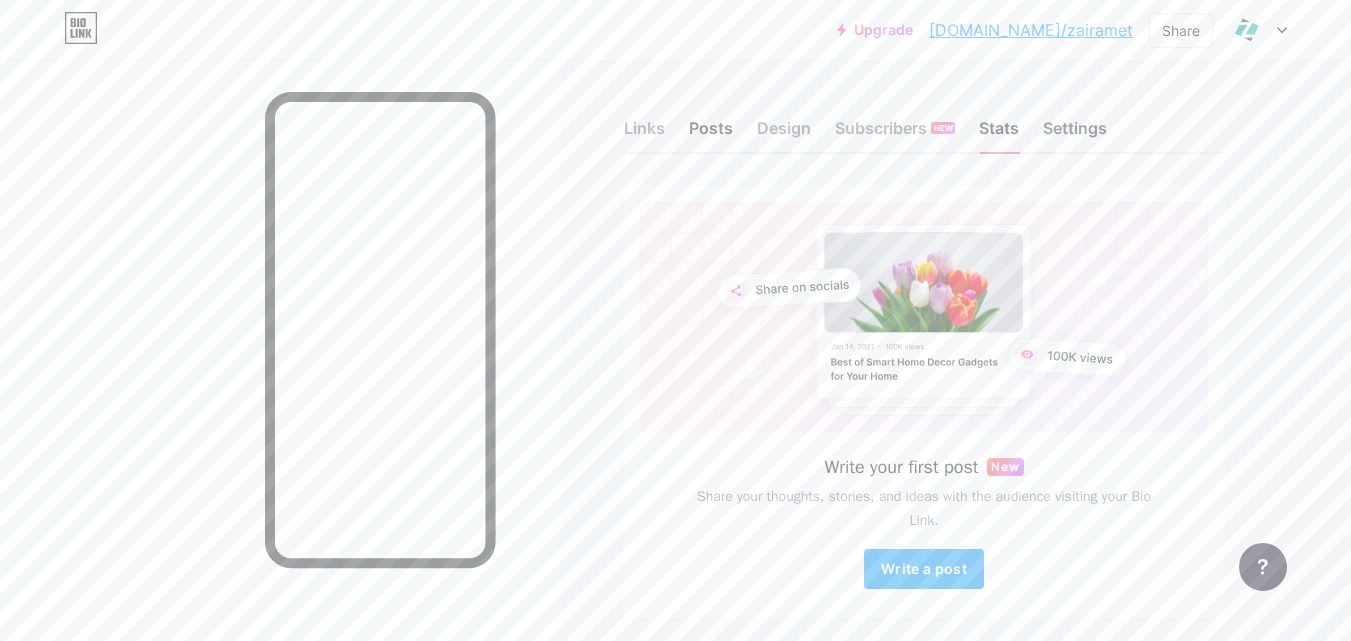 click on "Settings" at bounding box center [1075, 134] 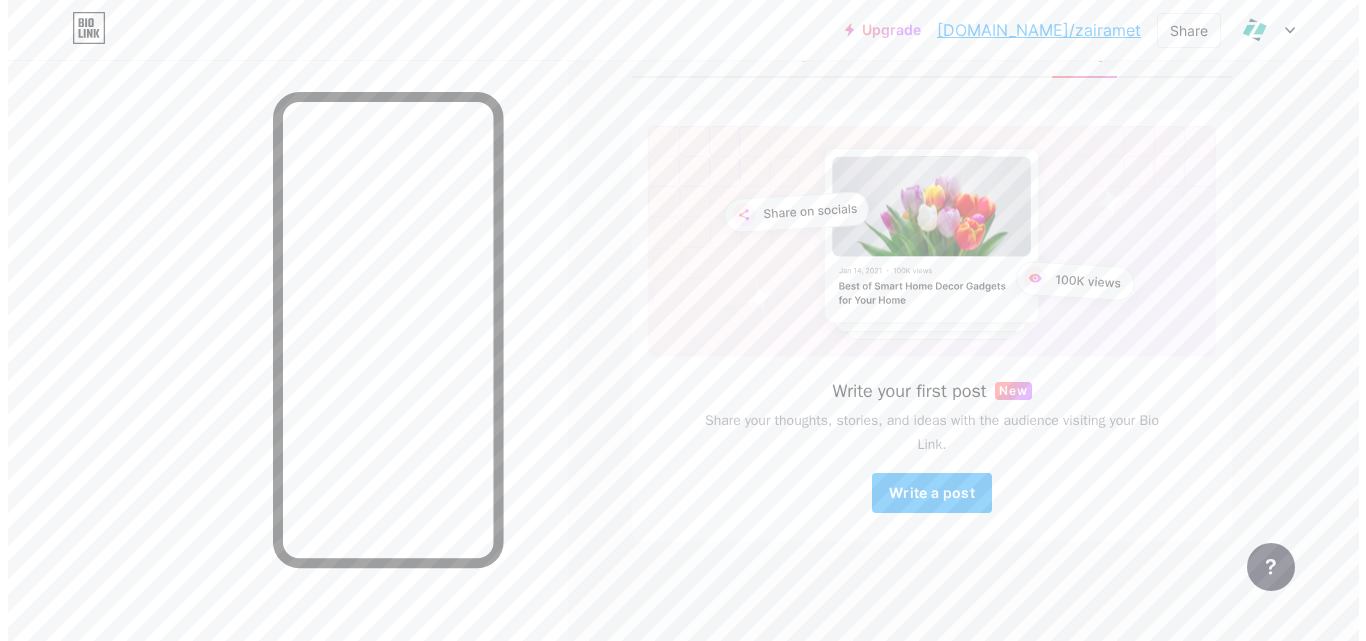 scroll, scrollTop: 0, scrollLeft: 0, axis: both 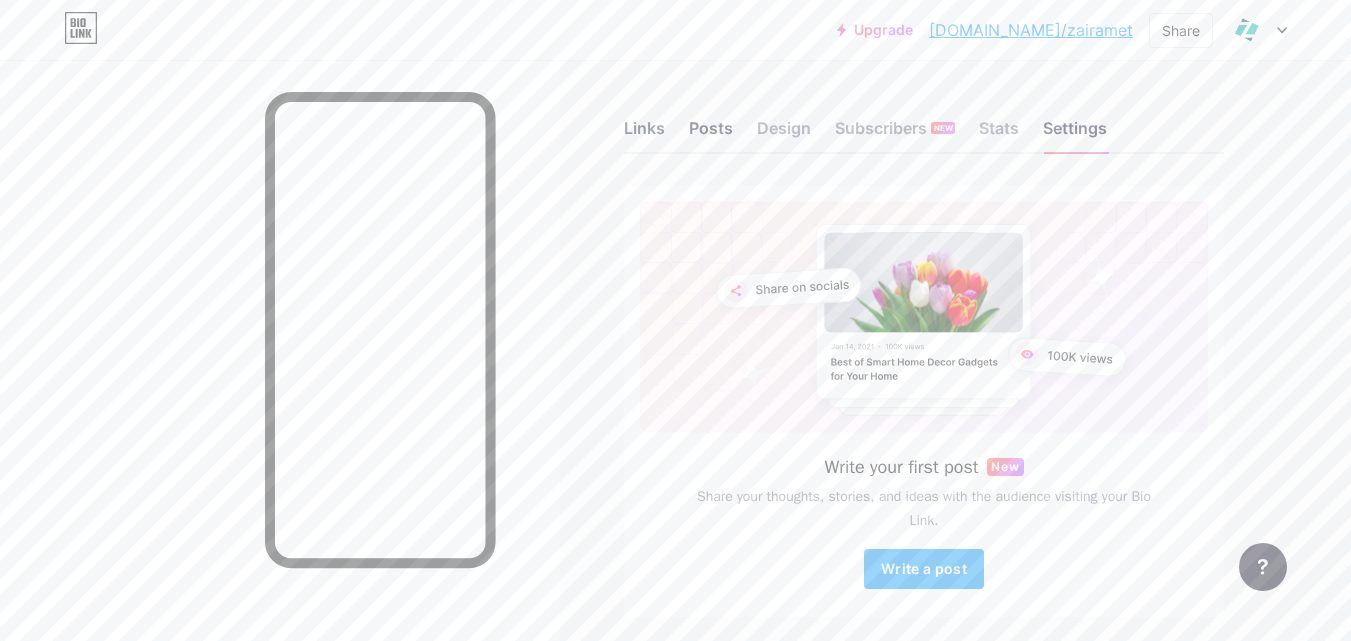 click on "Links" at bounding box center (644, 134) 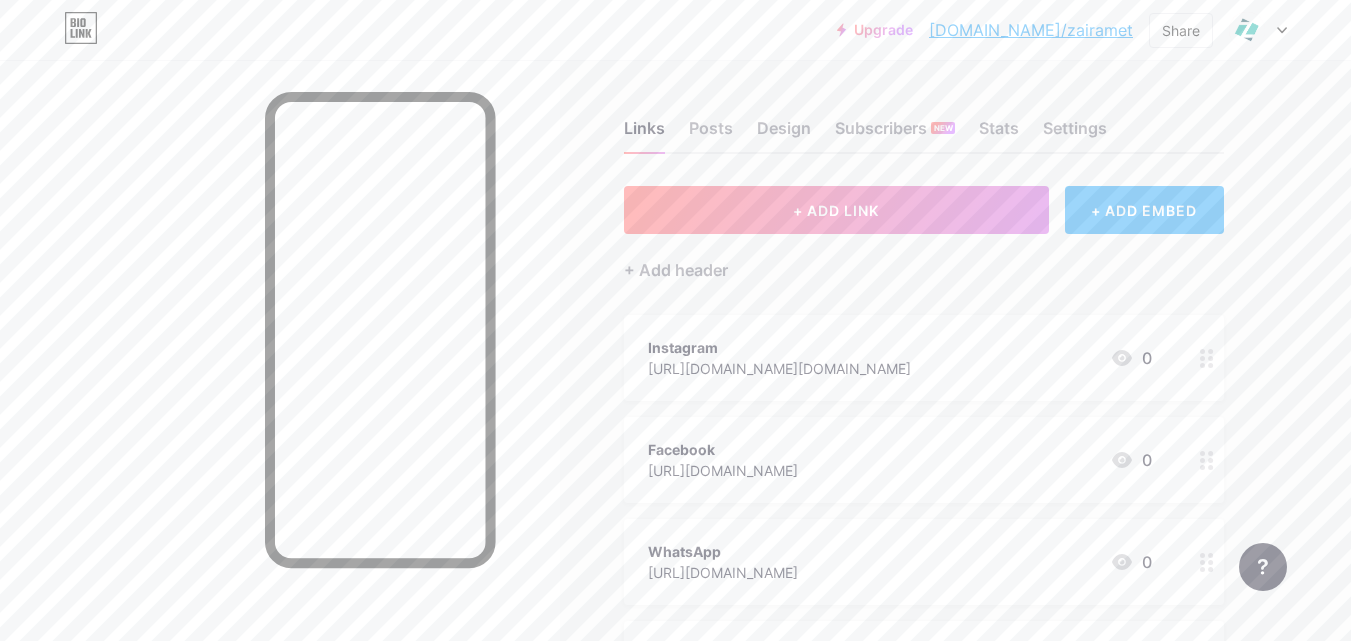 click on "+ ADD EMBED" at bounding box center (1144, 210) 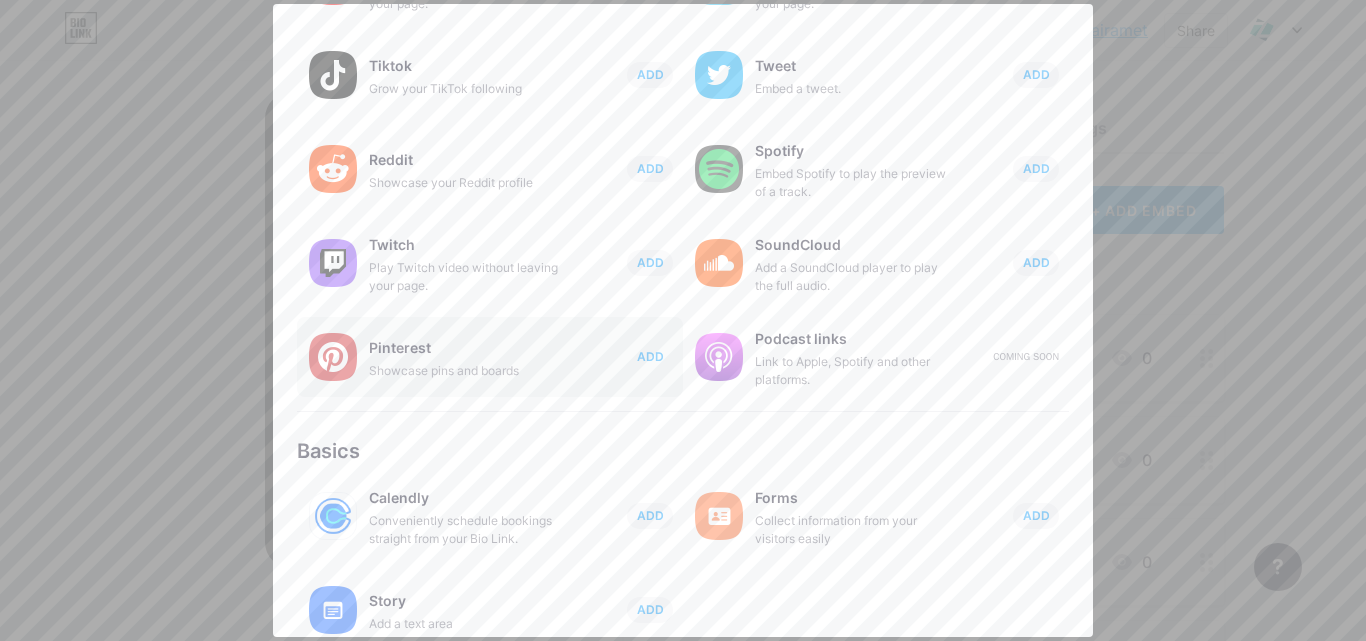 scroll, scrollTop: 385, scrollLeft: 0, axis: vertical 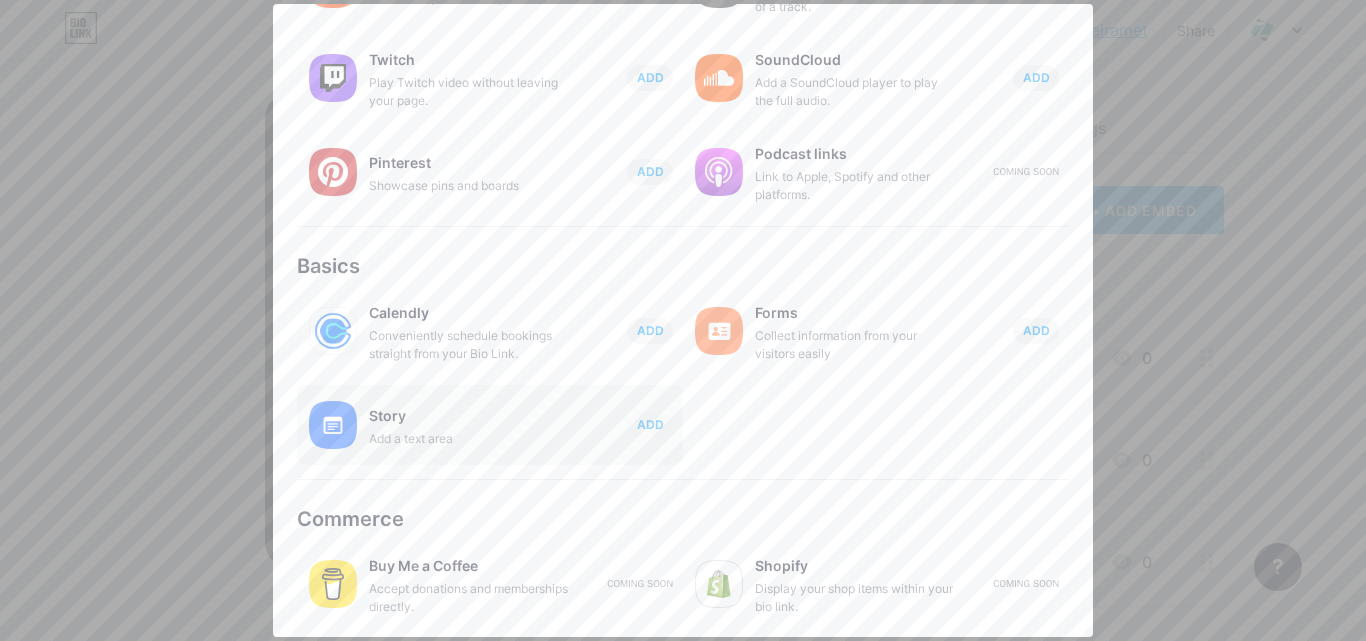 click on "Add a text area" at bounding box center (469, 439) 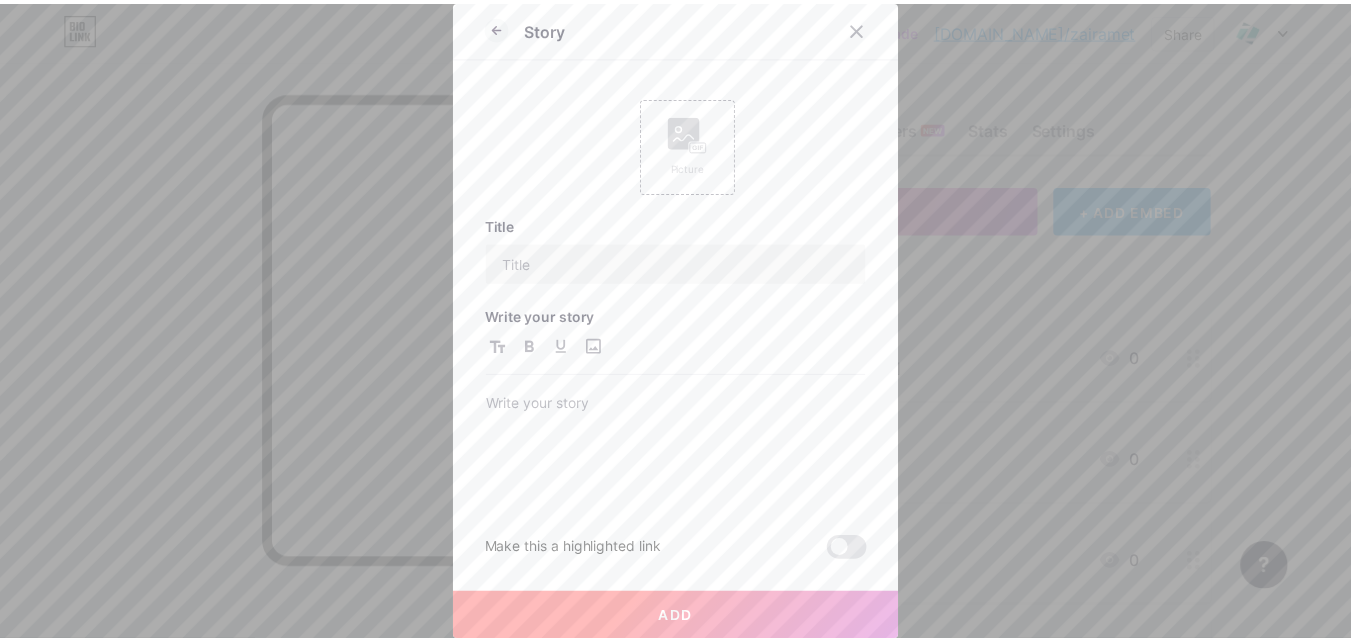 scroll, scrollTop: 0, scrollLeft: 0, axis: both 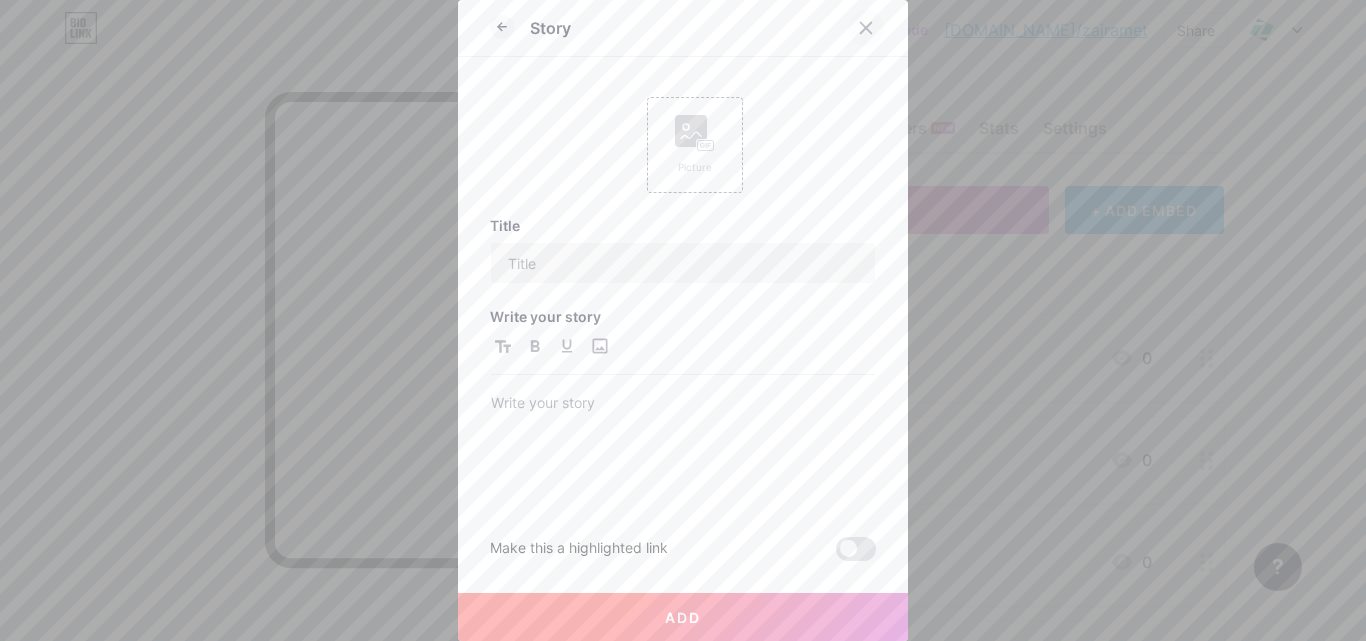click 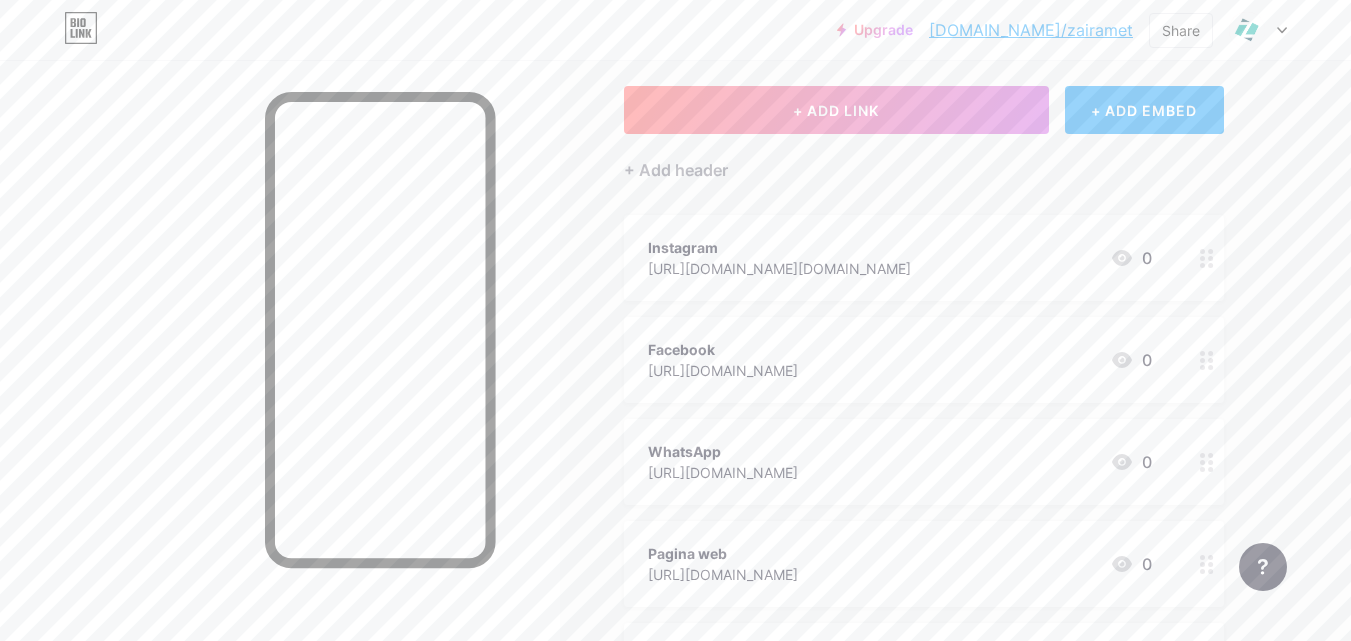 scroll, scrollTop: 0, scrollLeft: 0, axis: both 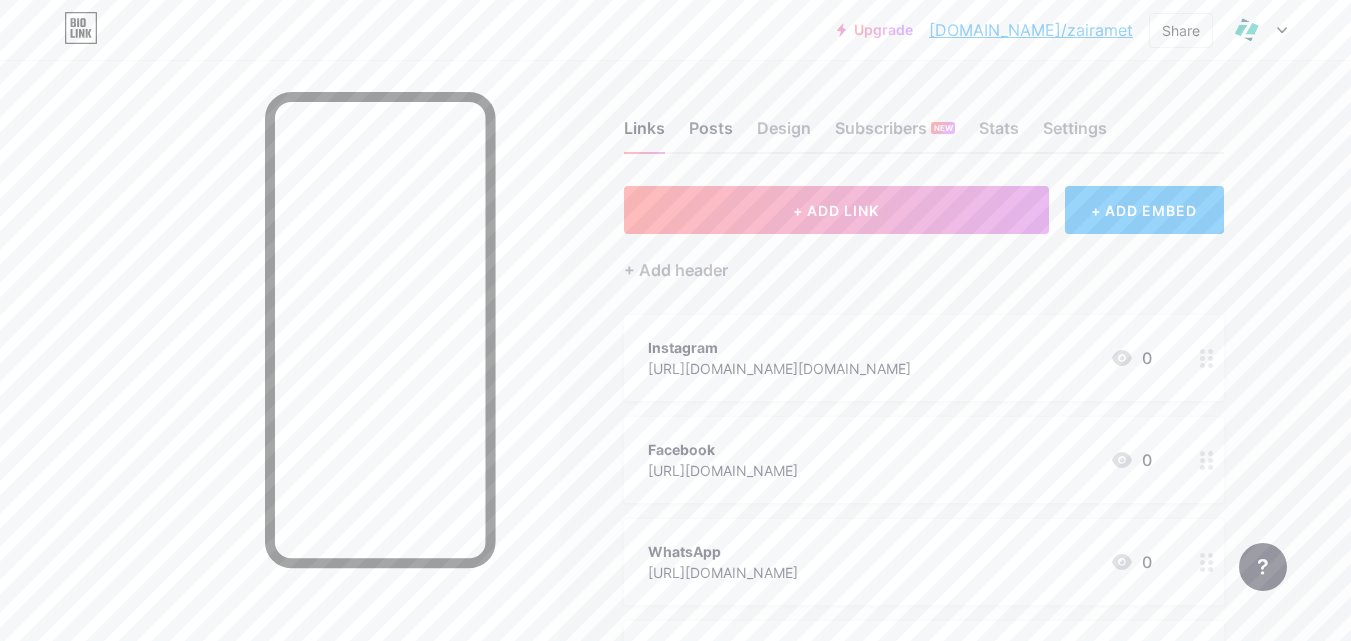 click on "Posts" at bounding box center (711, 134) 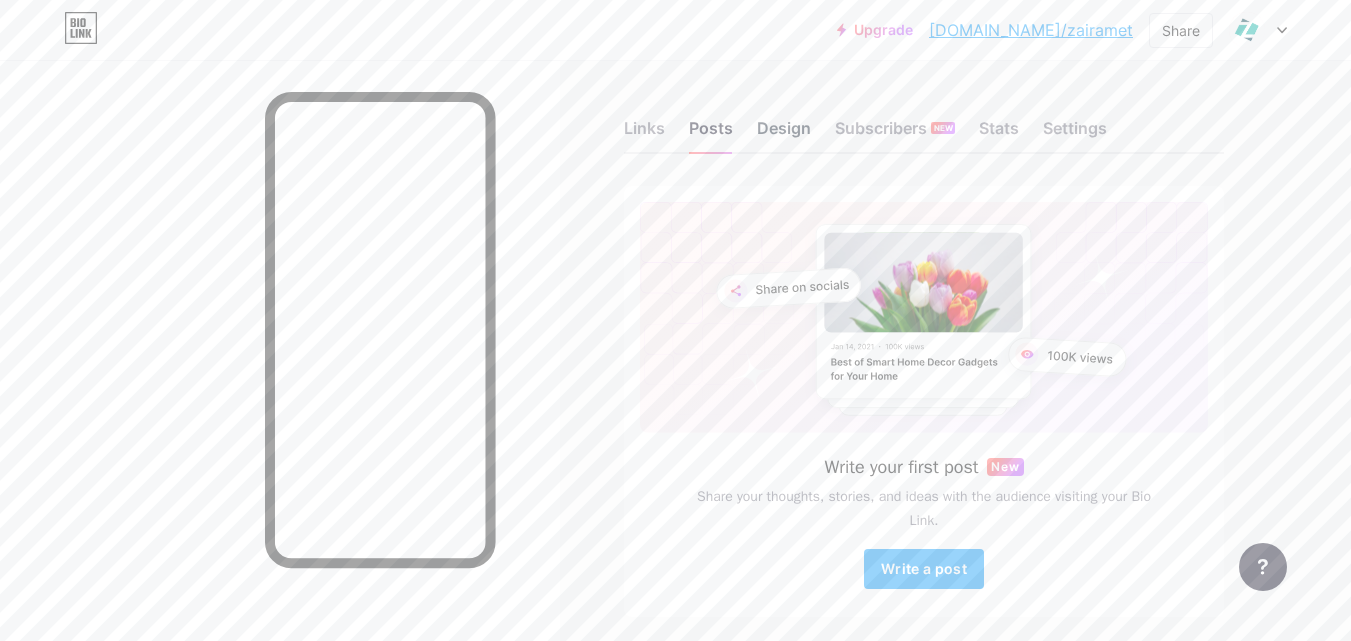 click on "Design" at bounding box center [784, 134] 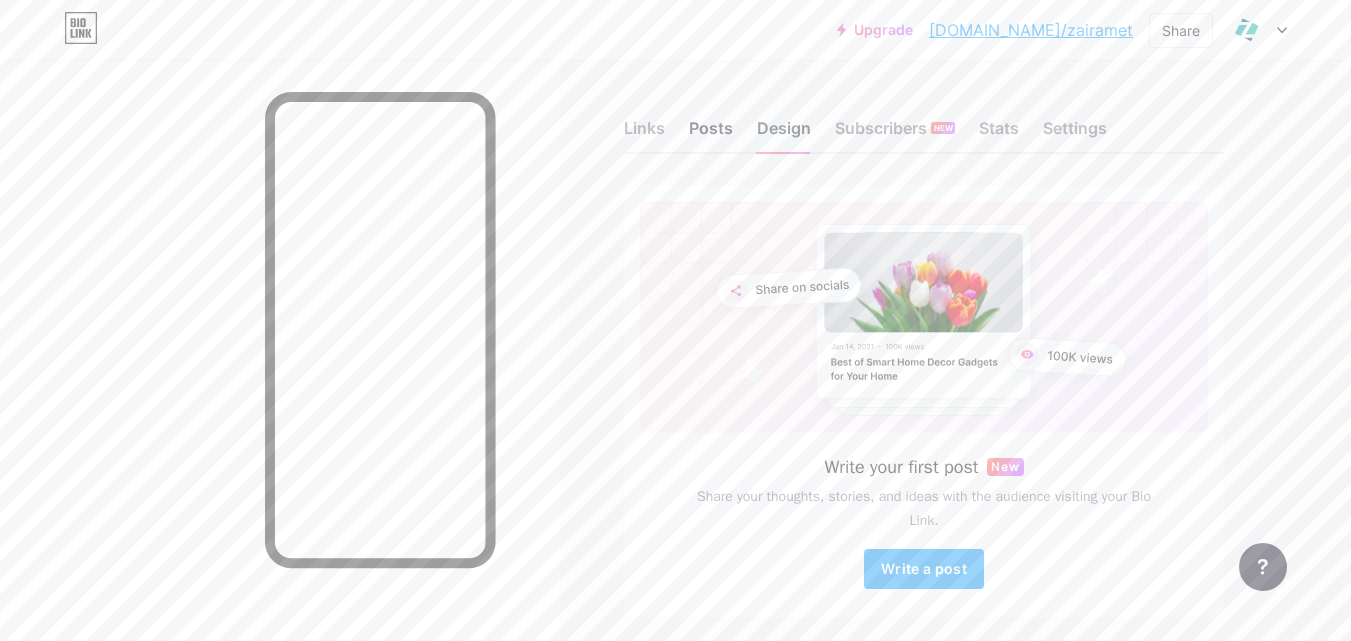 click on "Design" at bounding box center (784, 134) 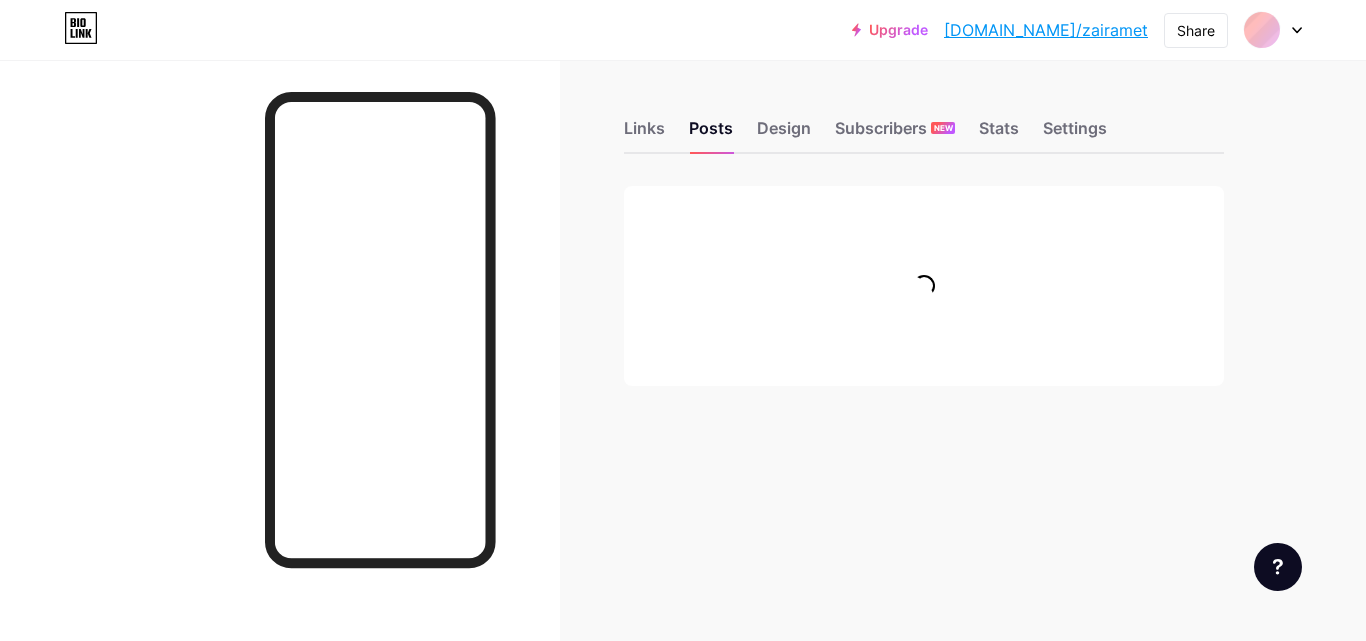 scroll, scrollTop: 0, scrollLeft: 0, axis: both 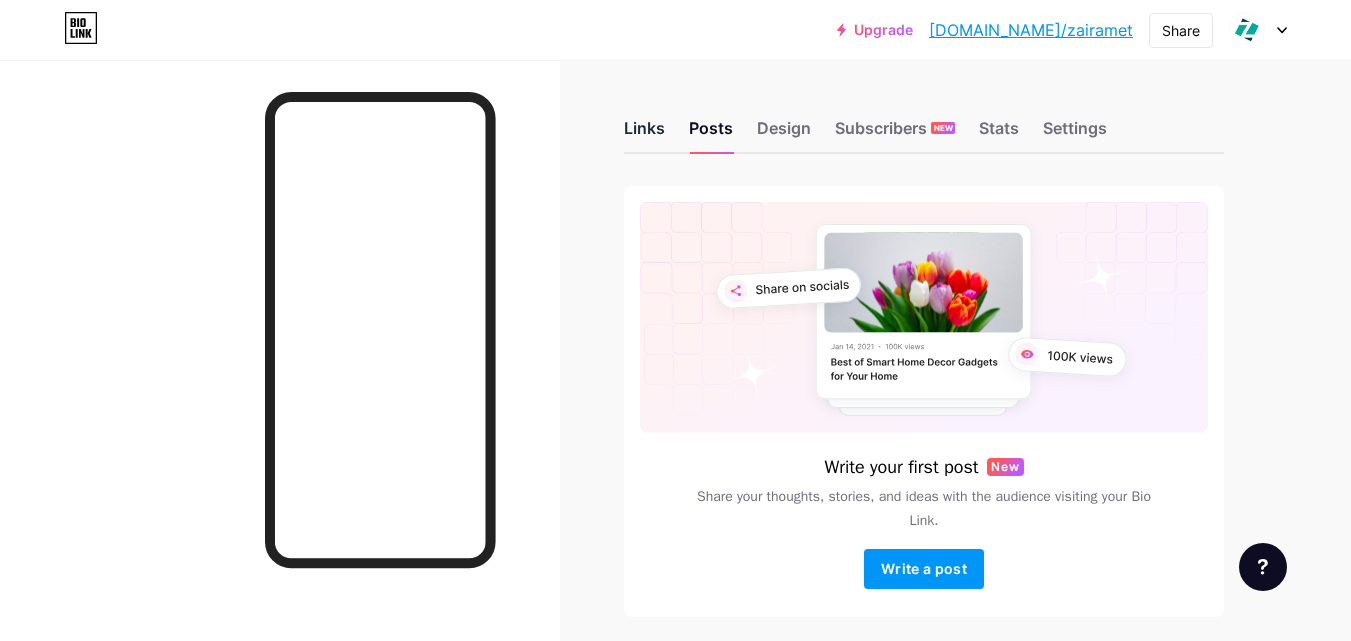 click on "Links" at bounding box center [644, 134] 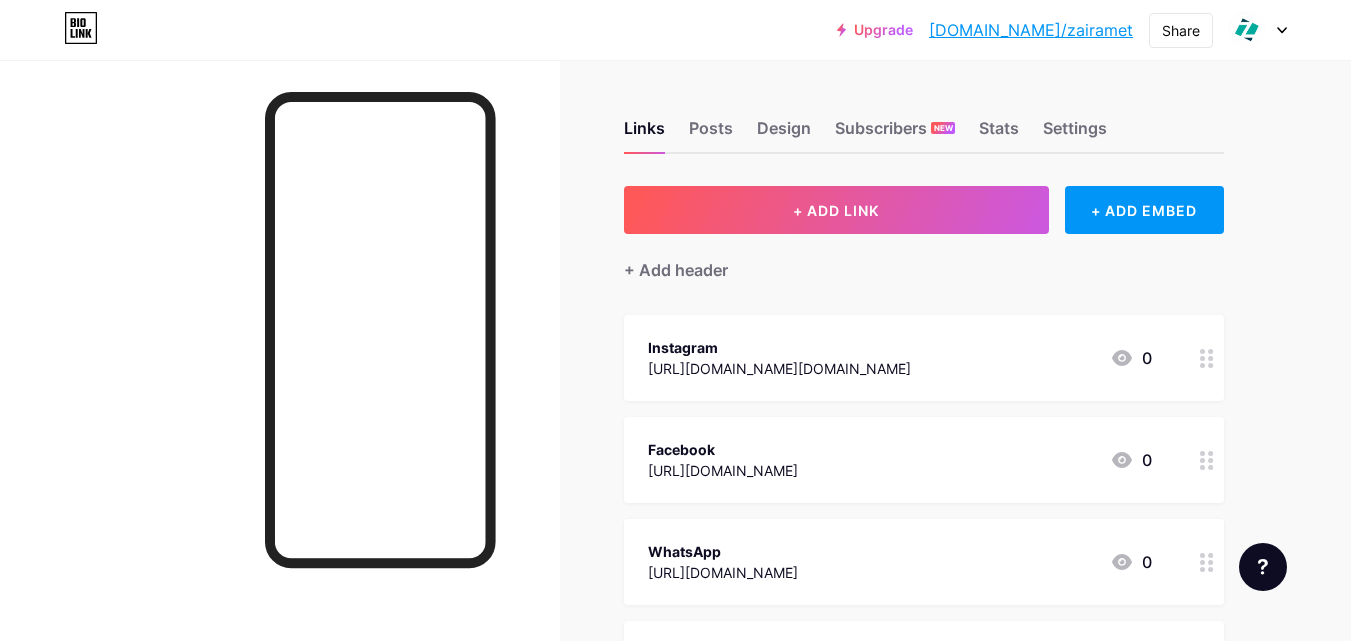 click 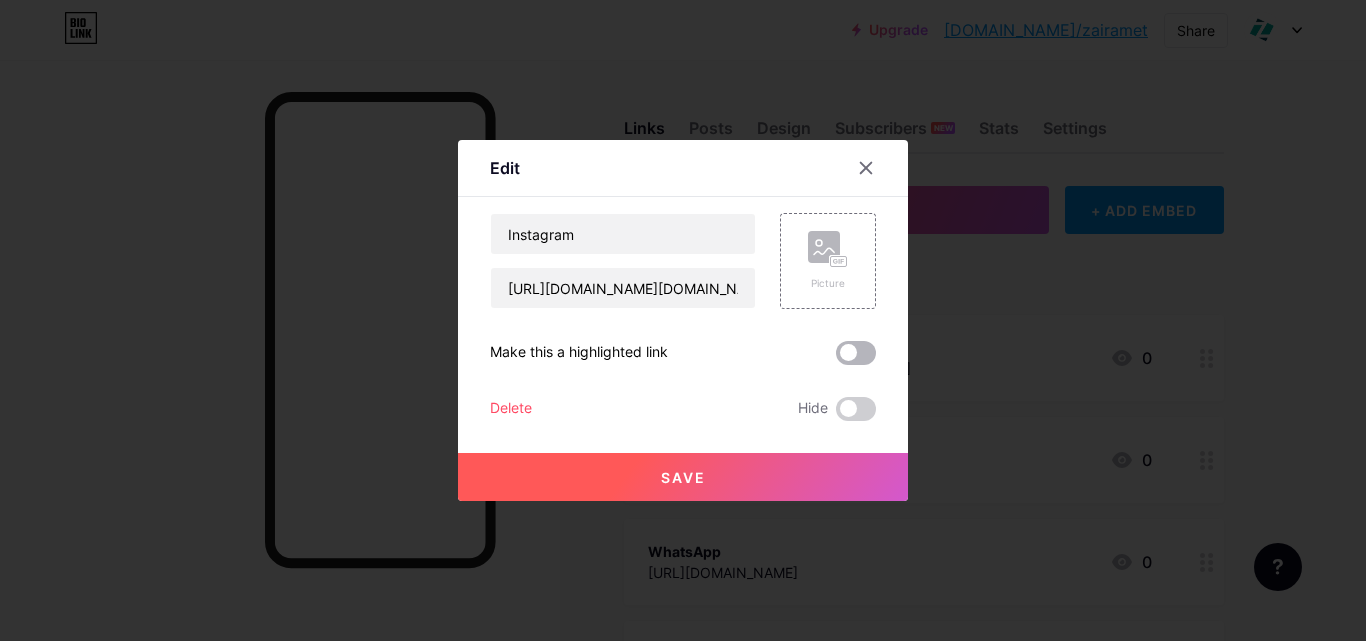 click at bounding box center [856, 353] 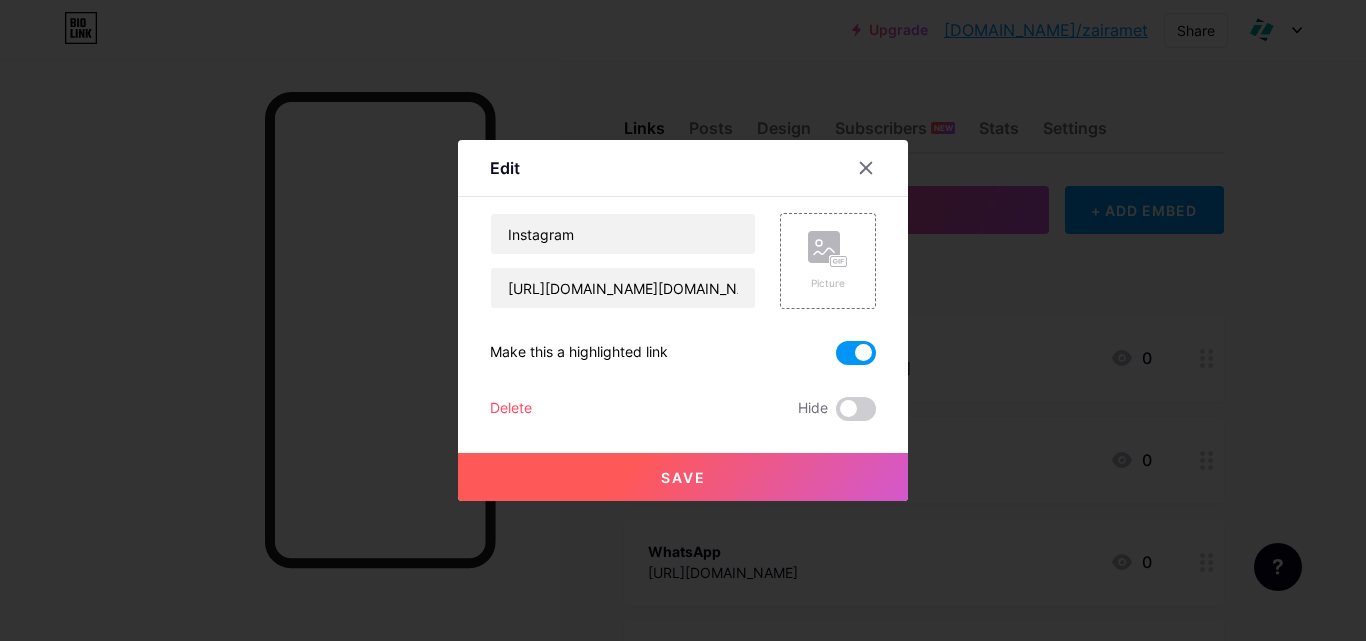 click at bounding box center (856, 353) 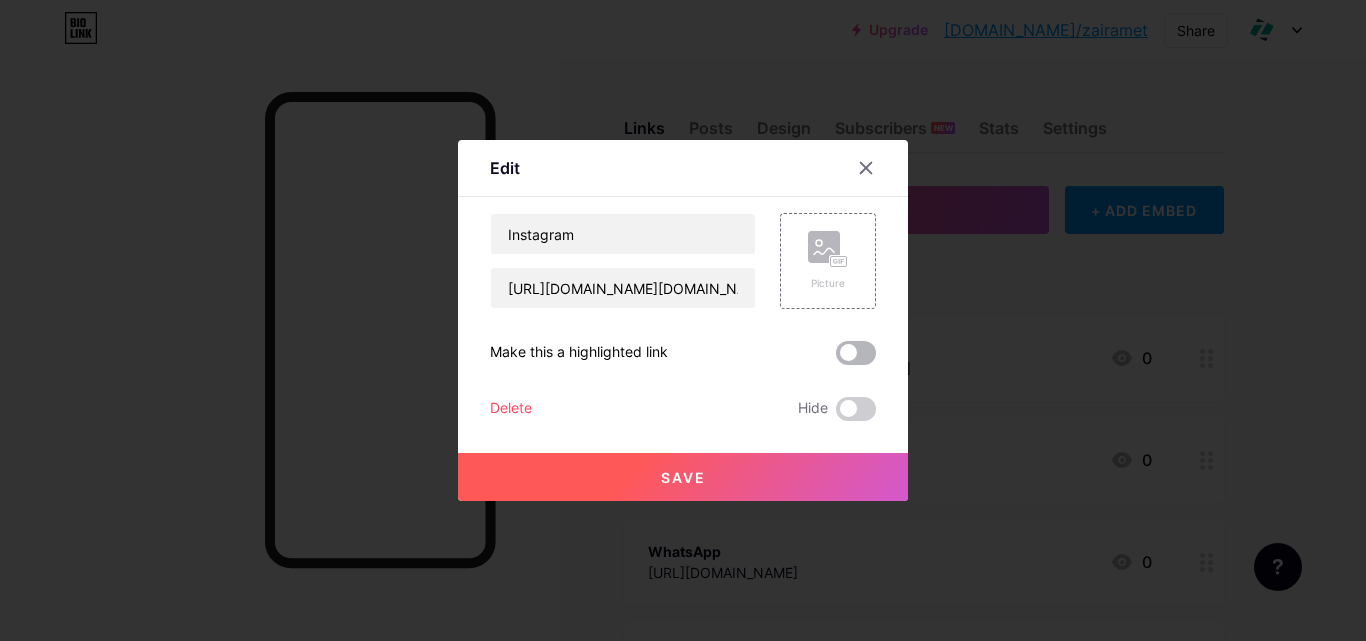 click at bounding box center [856, 353] 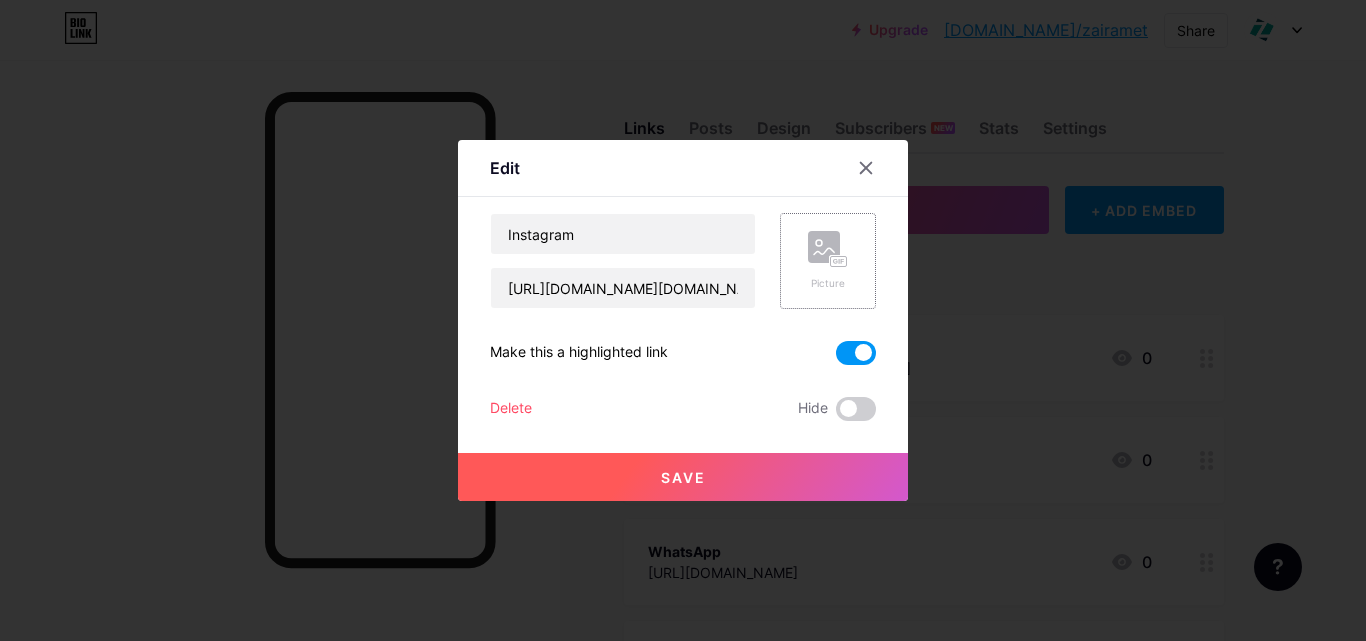 click 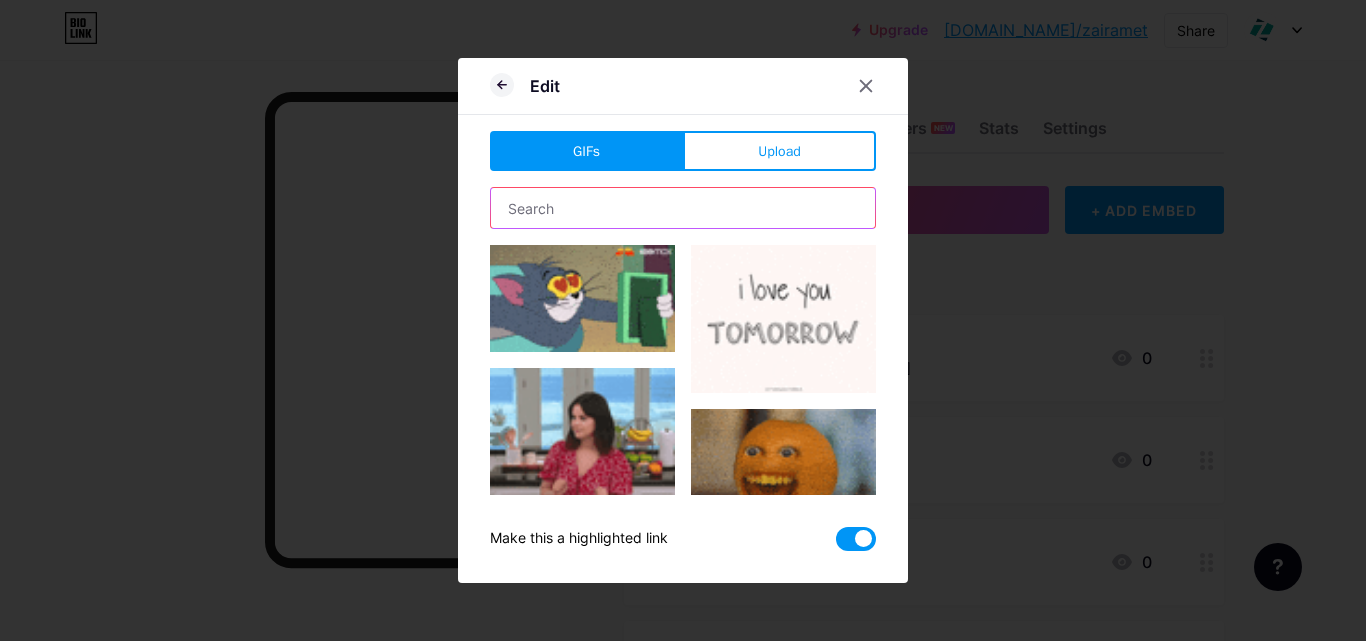 click at bounding box center (683, 208) 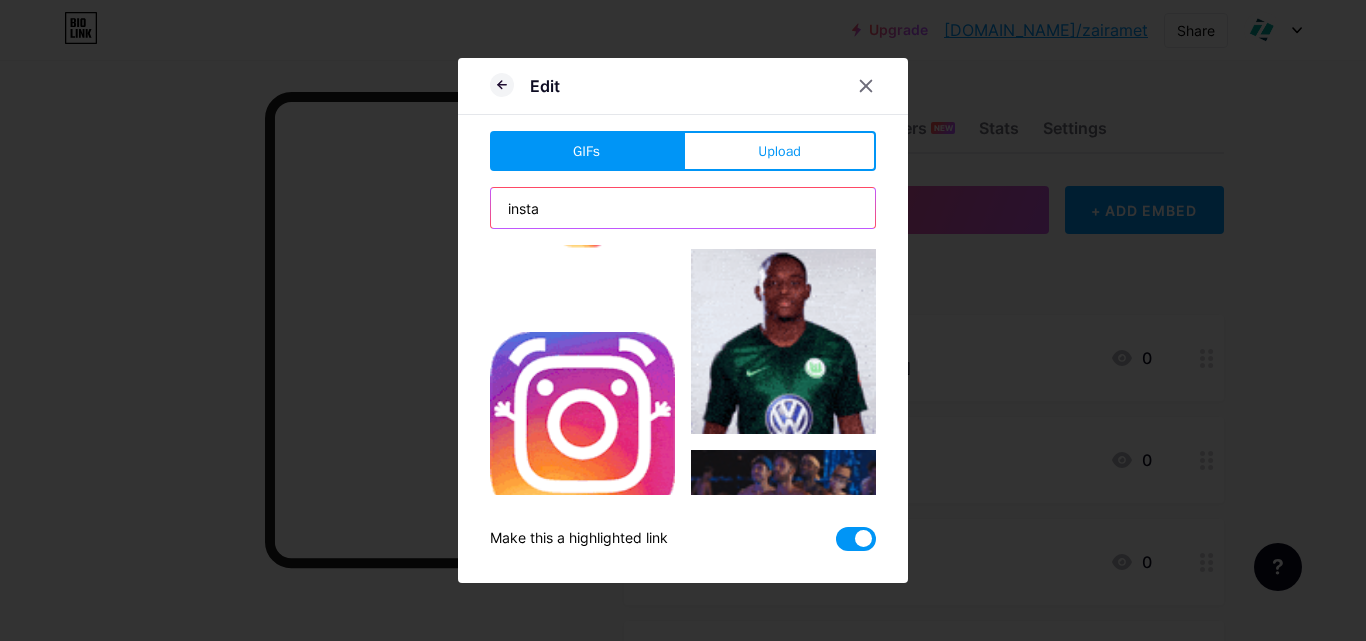 scroll, scrollTop: 900, scrollLeft: 0, axis: vertical 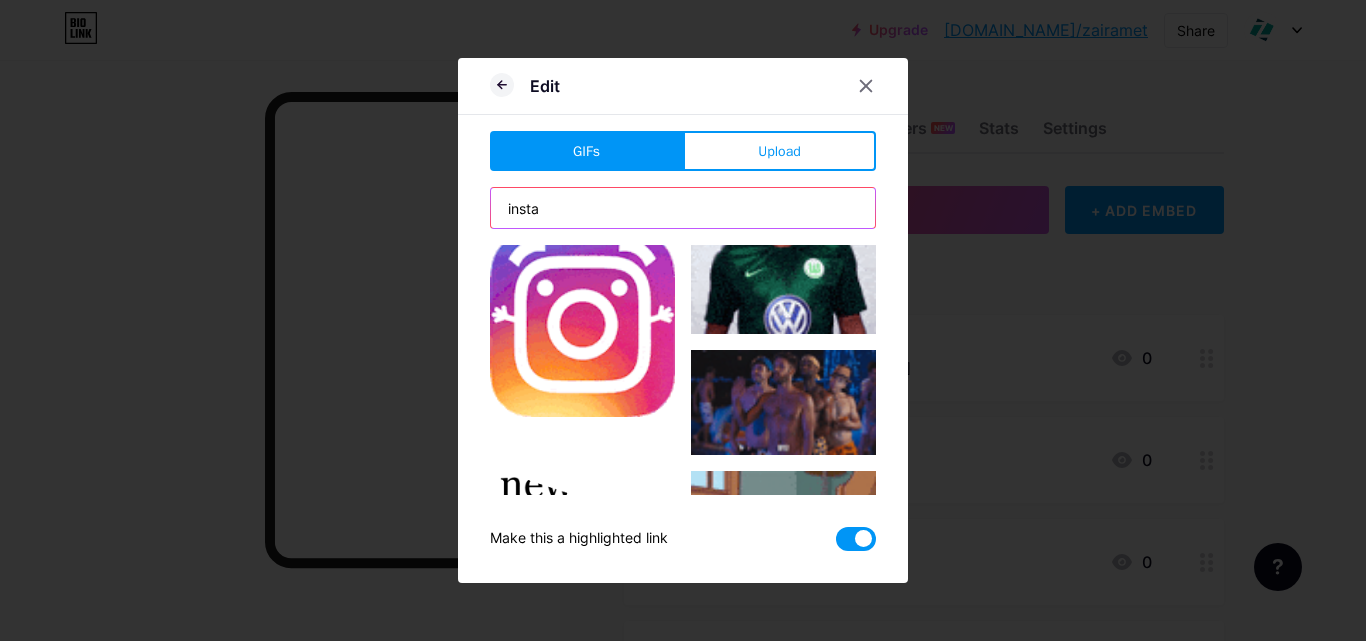 type on "insta" 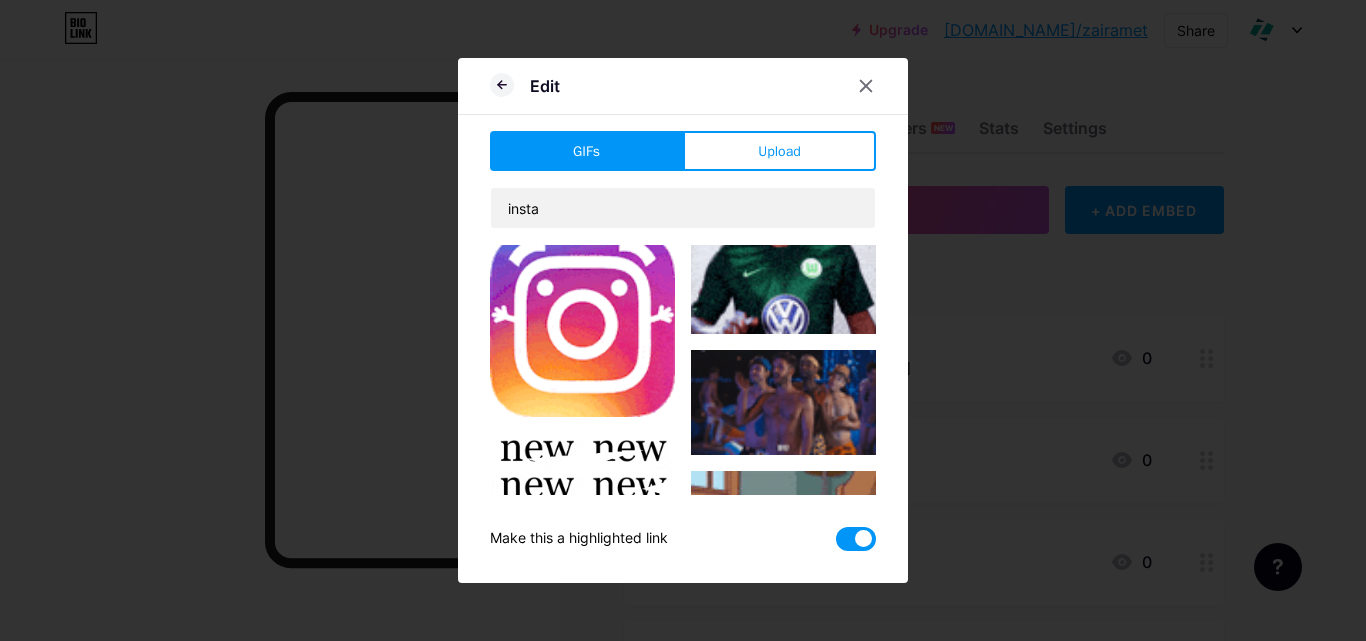 click at bounding box center [582, 324] 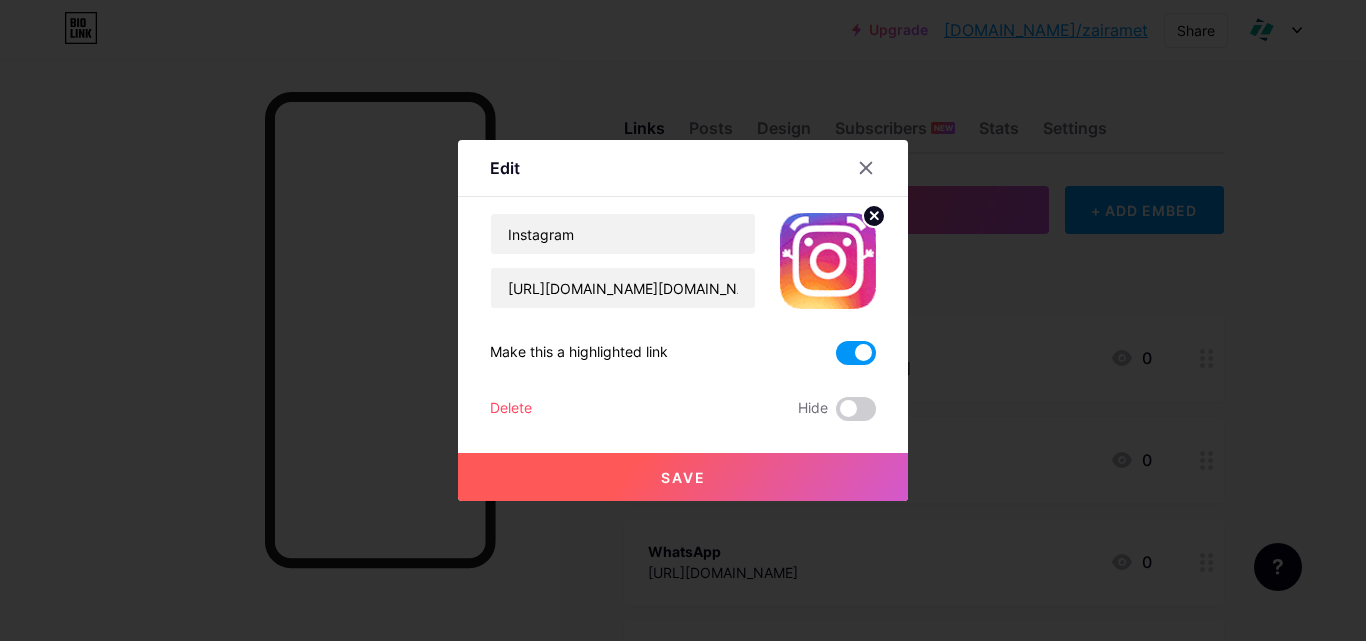 click on "Save" at bounding box center [683, 477] 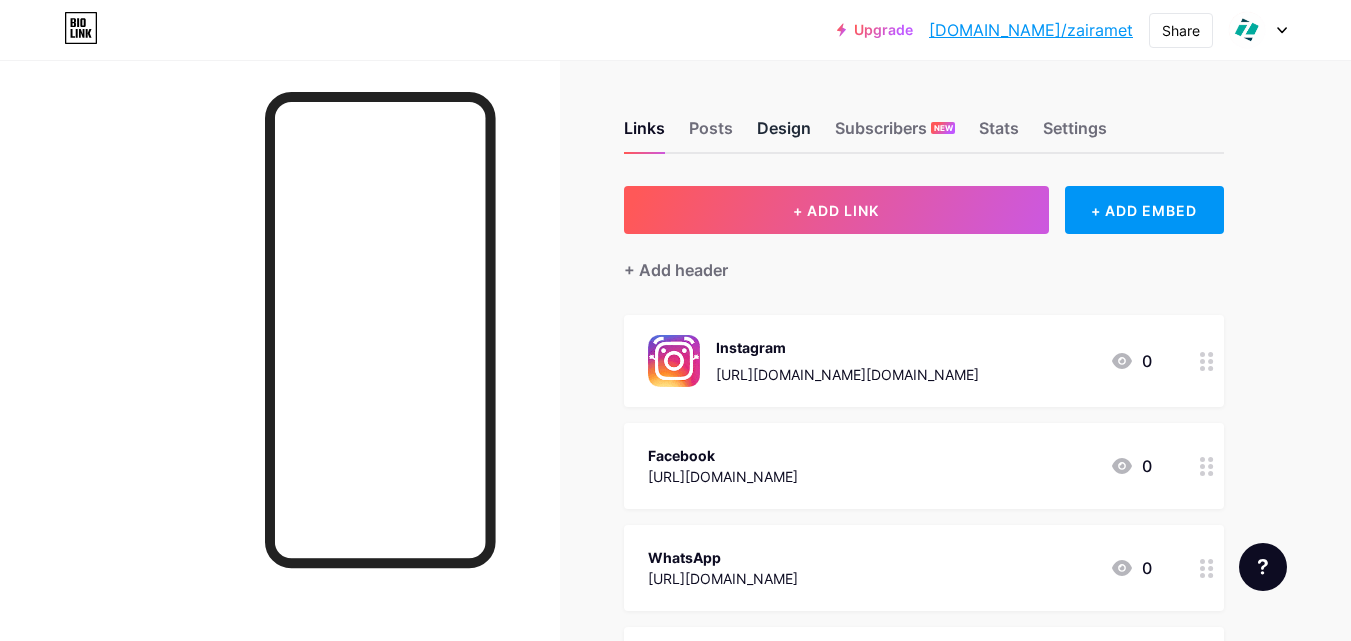click on "Design" at bounding box center [784, 134] 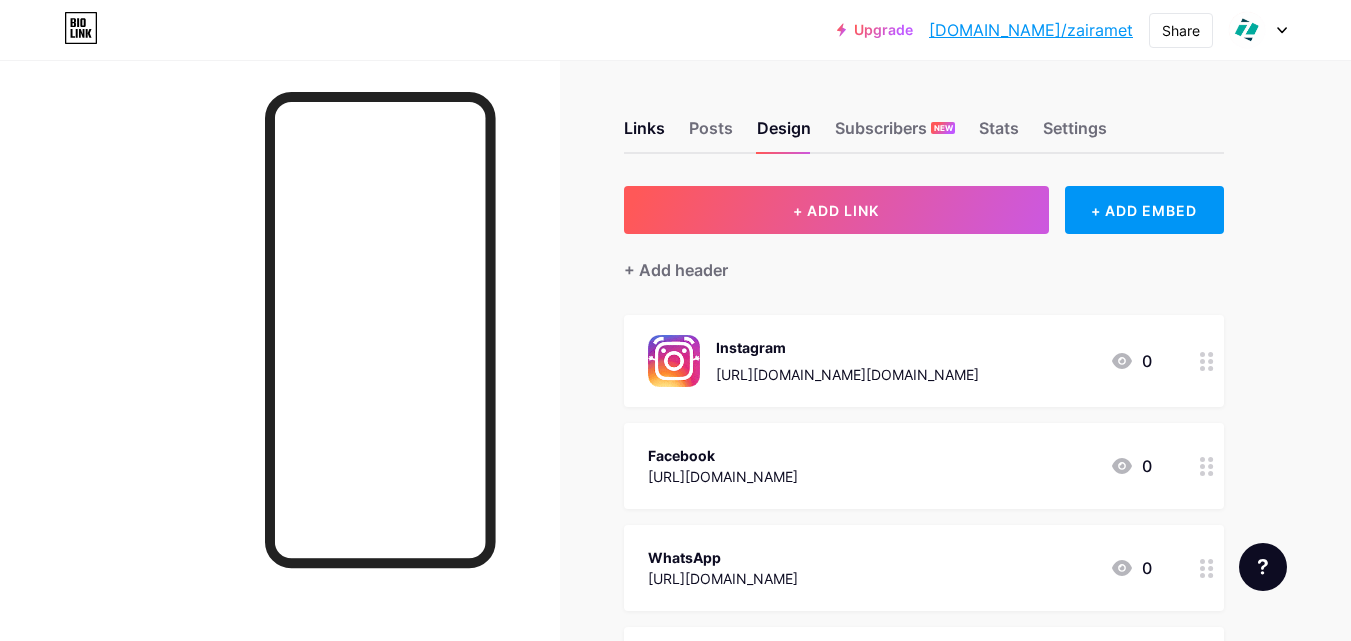 click at bounding box center [1258, 30] 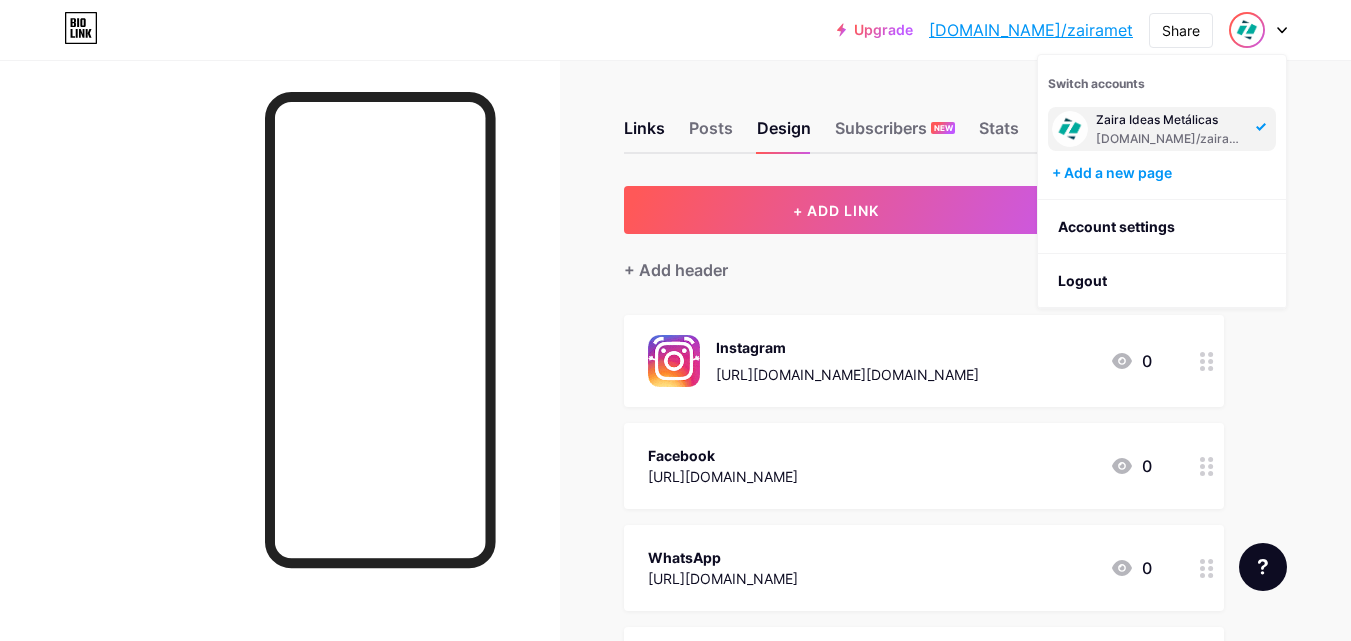 click on "+ Add header" at bounding box center (924, 258) 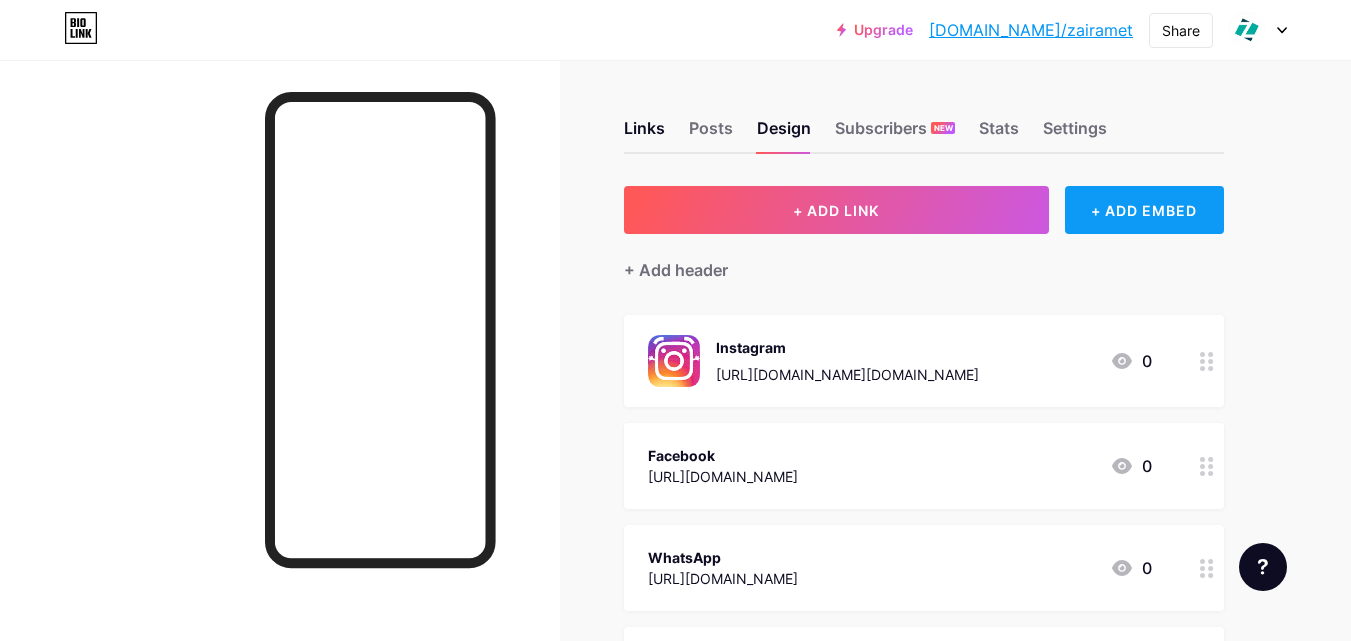 click on "+ ADD EMBED" at bounding box center (1144, 210) 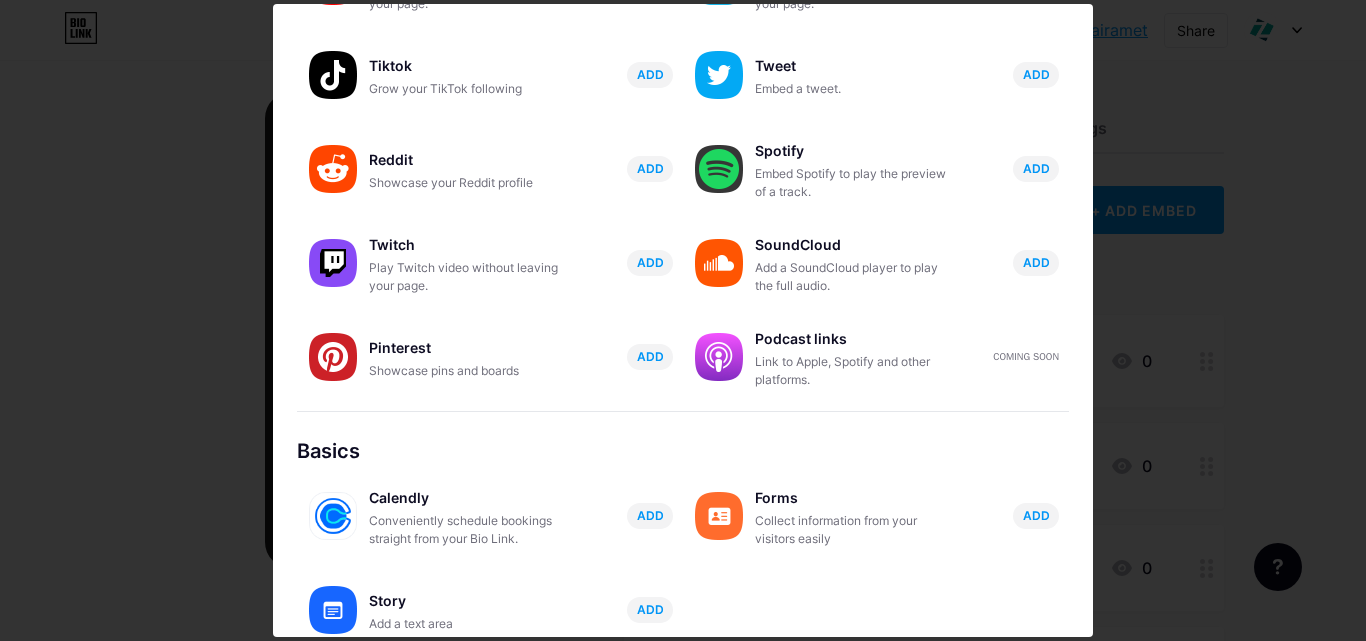 scroll, scrollTop: 300, scrollLeft: 0, axis: vertical 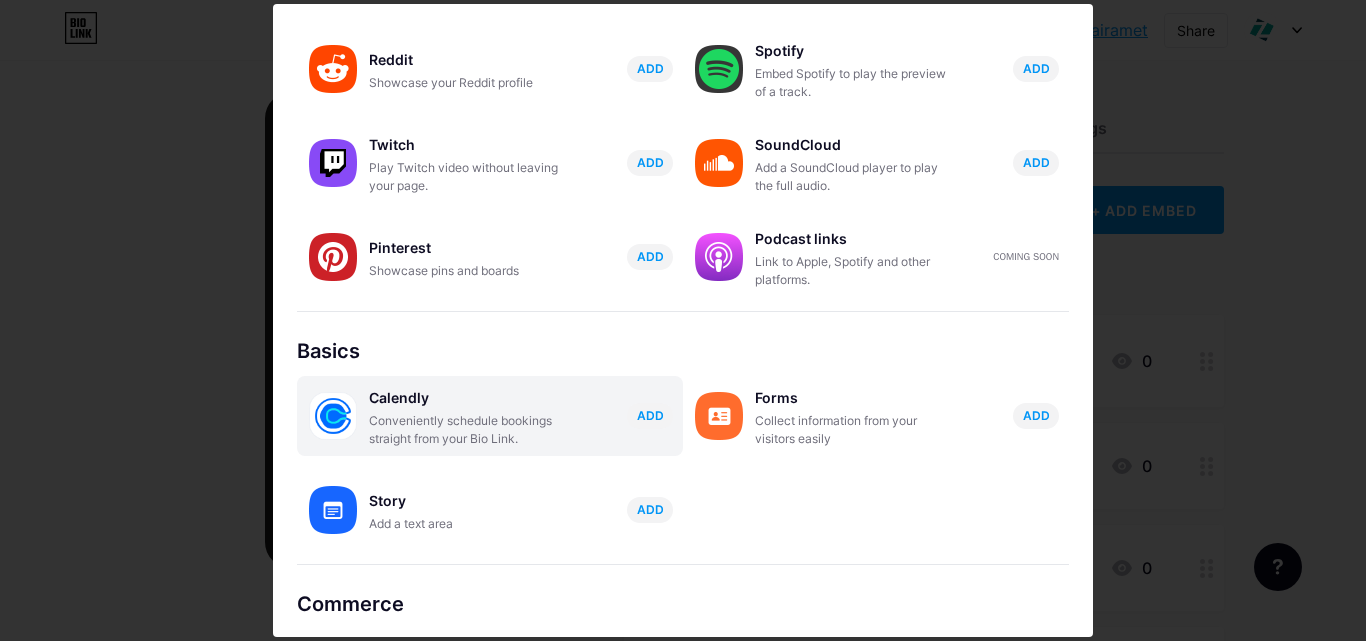 click on "Calendly" at bounding box center [469, 398] 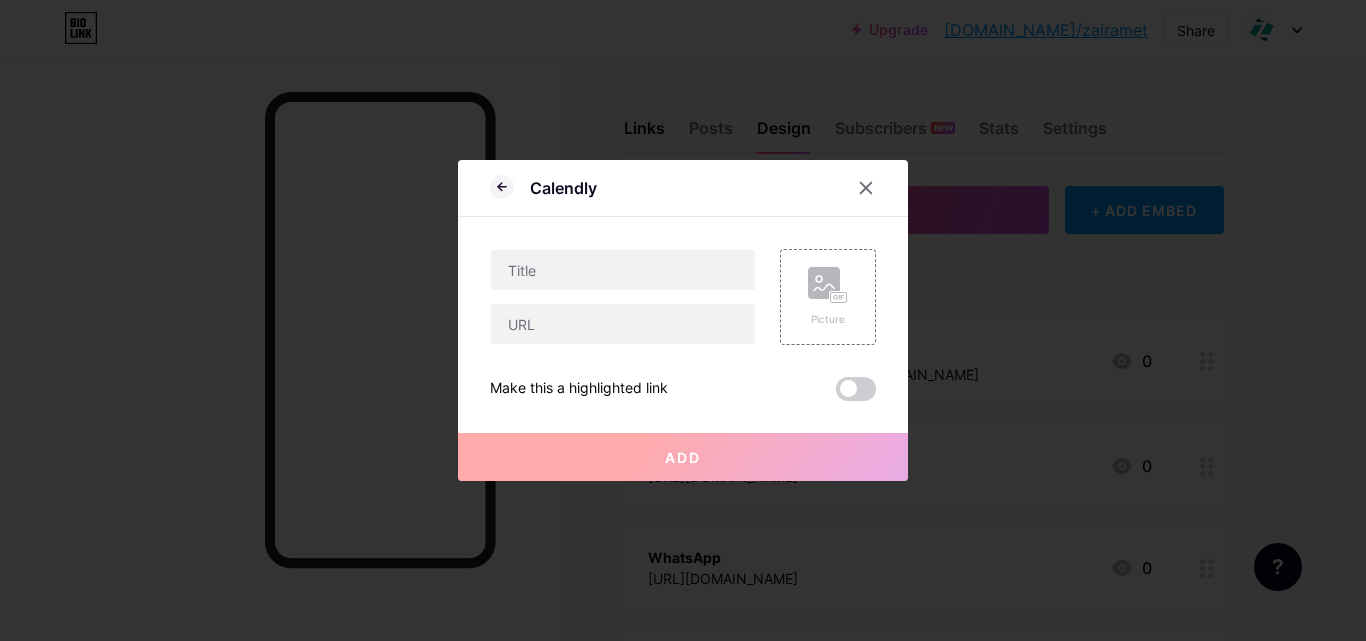 scroll, scrollTop: 0, scrollLeft: 0, axis: both 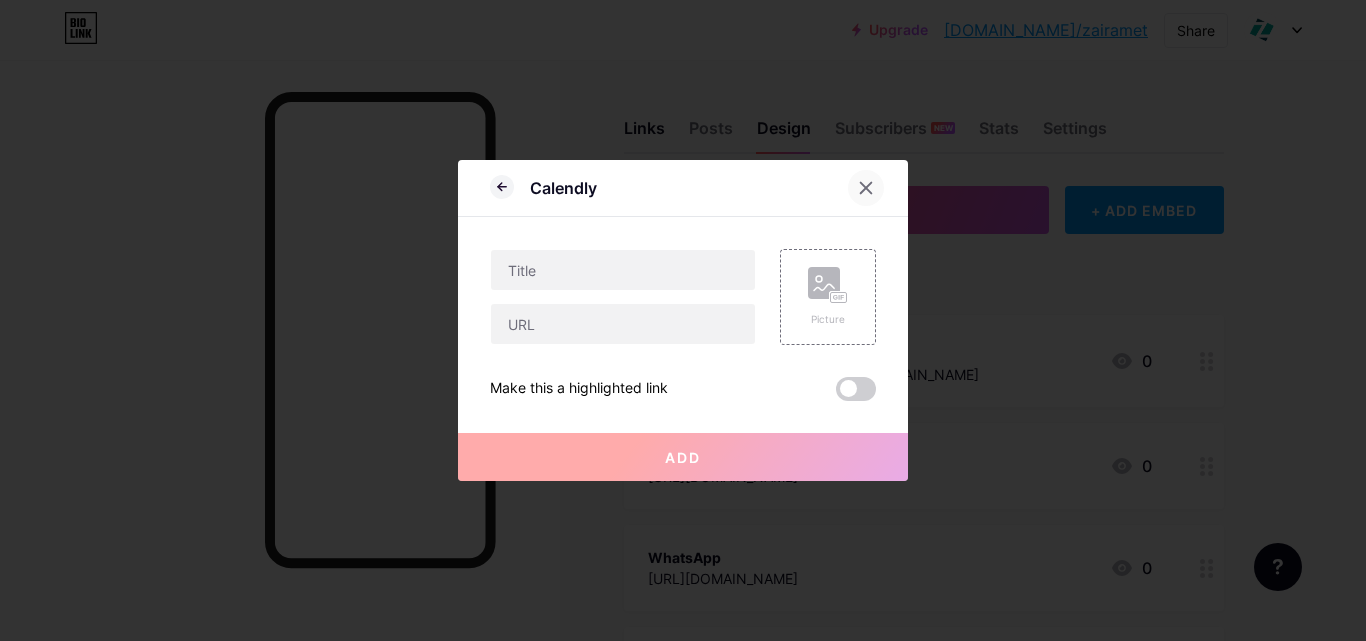 click 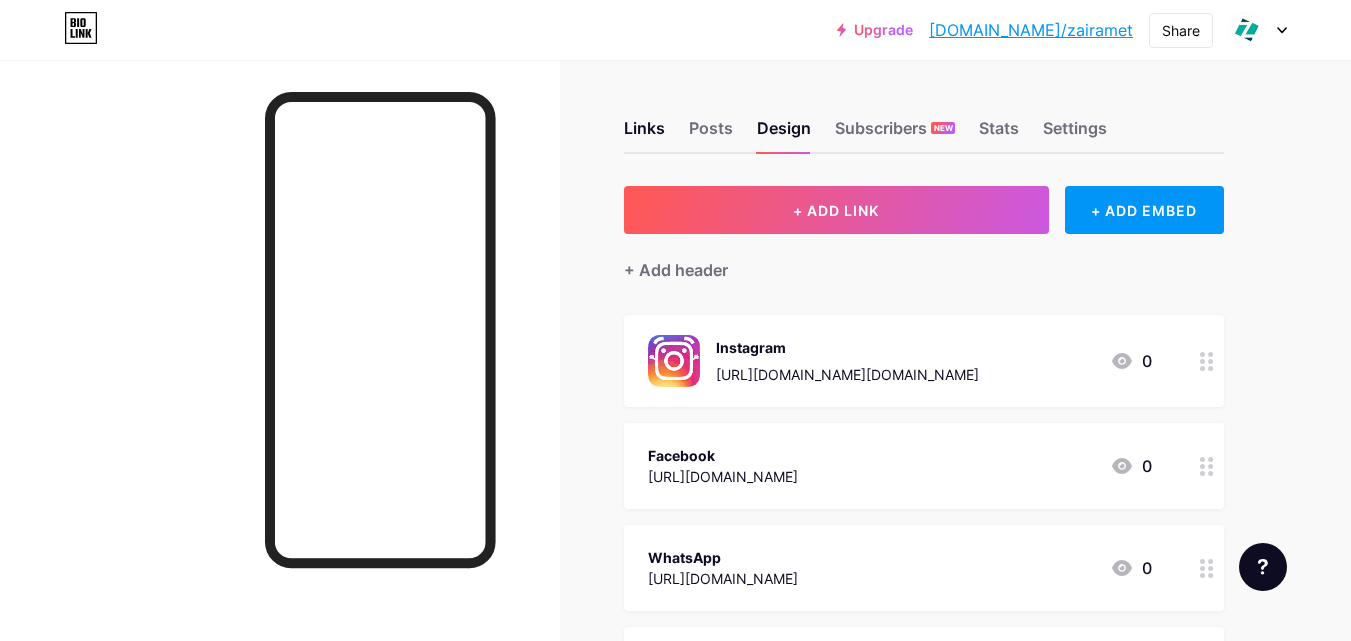 click at bounding box center [1207, 466] 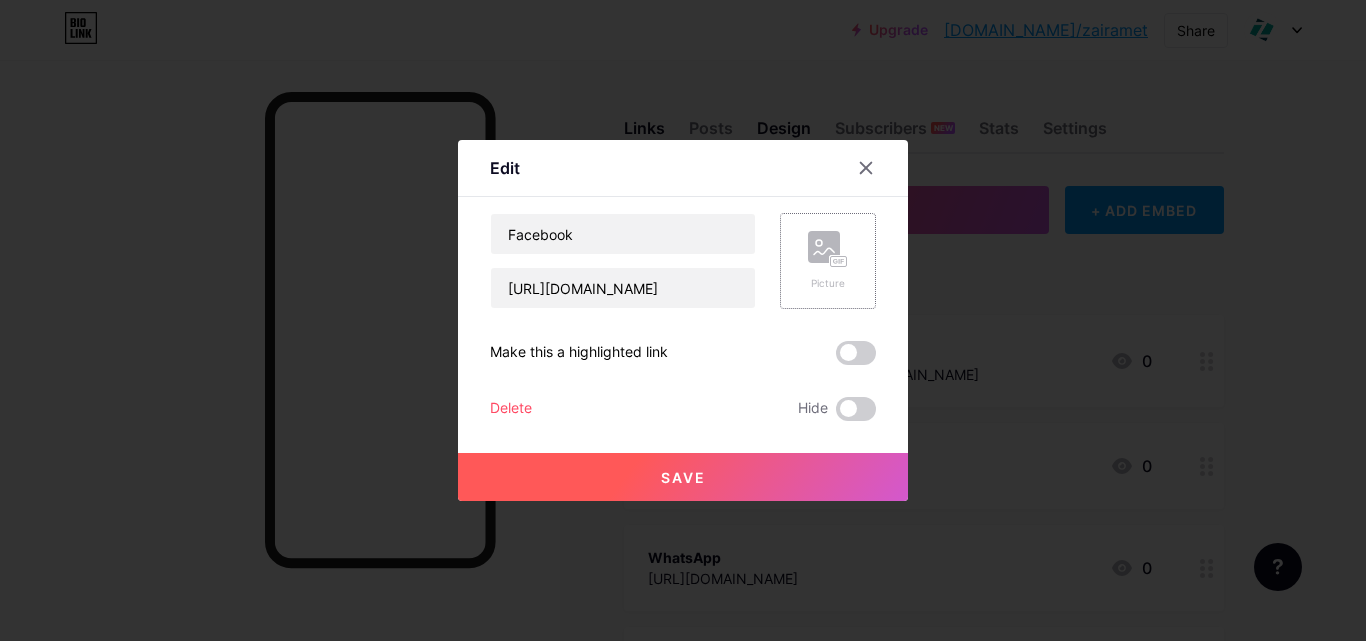 click on "Picture" at bounding box center [828, 261] 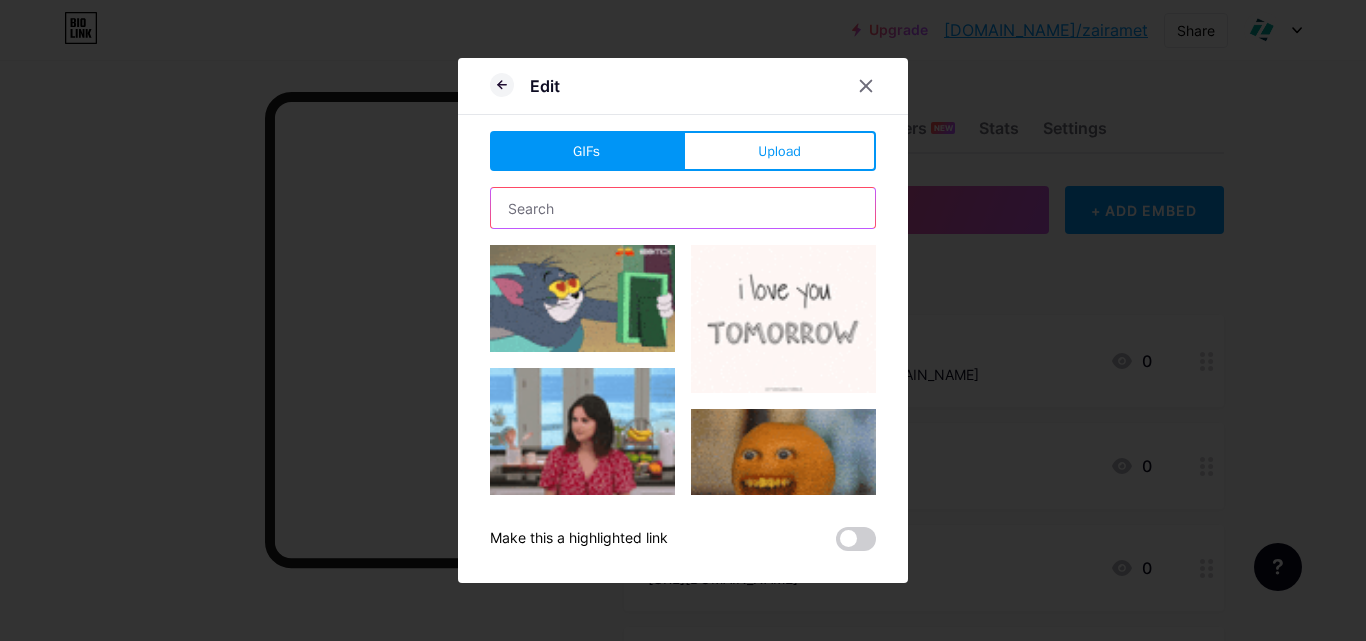 click at bounding box center [683, 208] 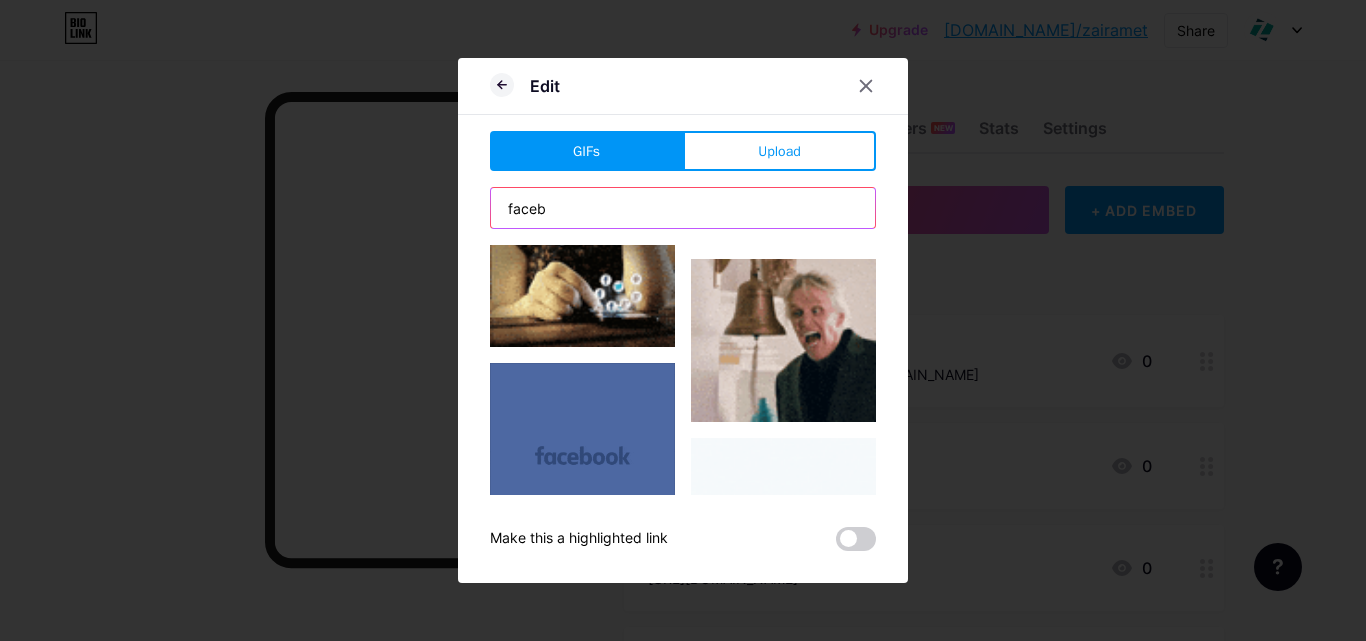 scroll, scrollTop: 700, scrollLeft: 0, axis: vertical 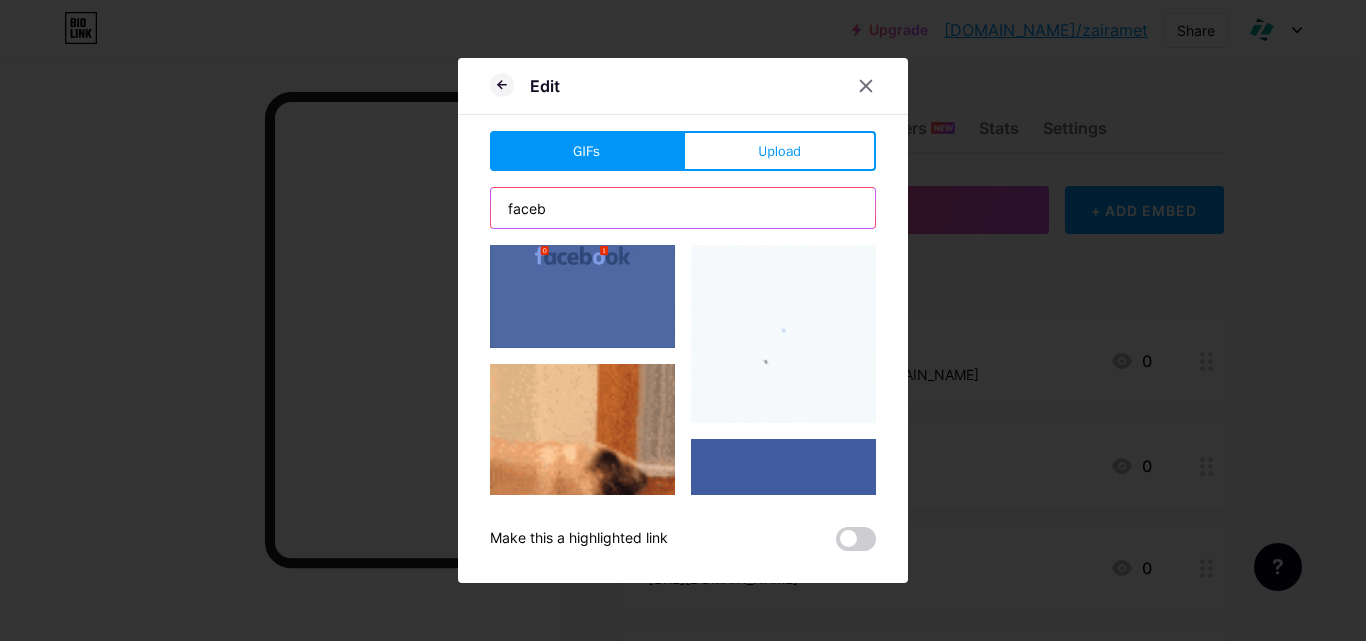 type on "faceb" 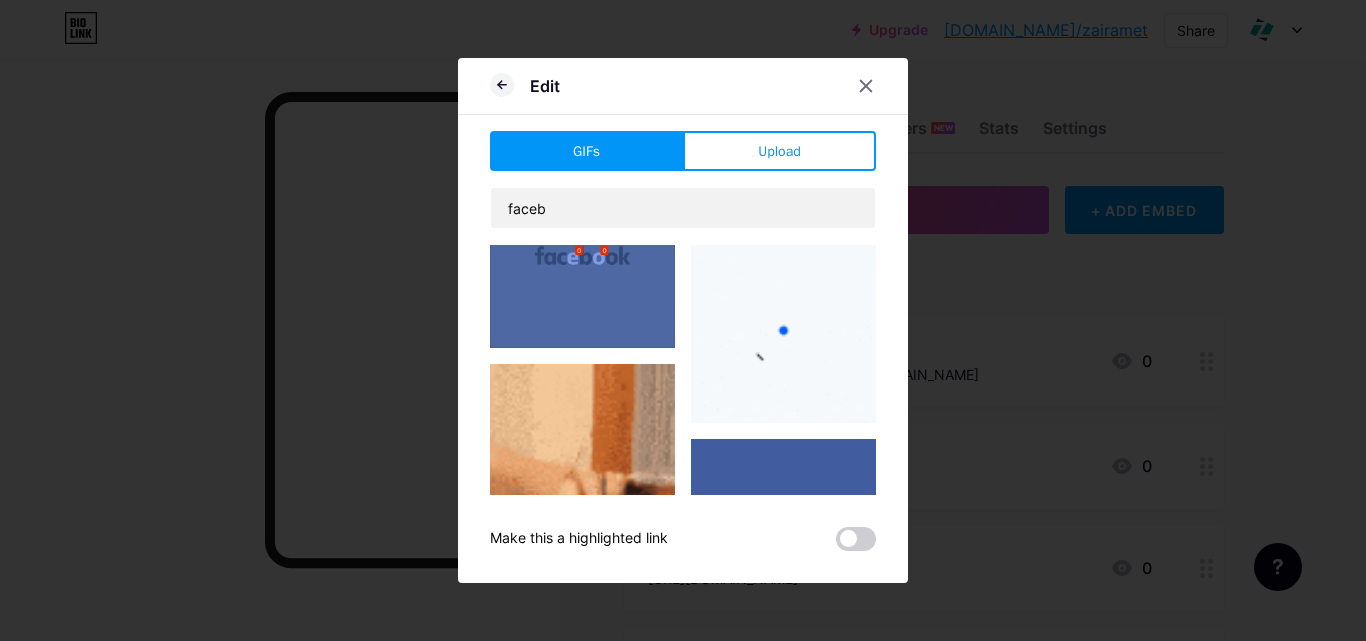 click at bounding box center (783, 330) 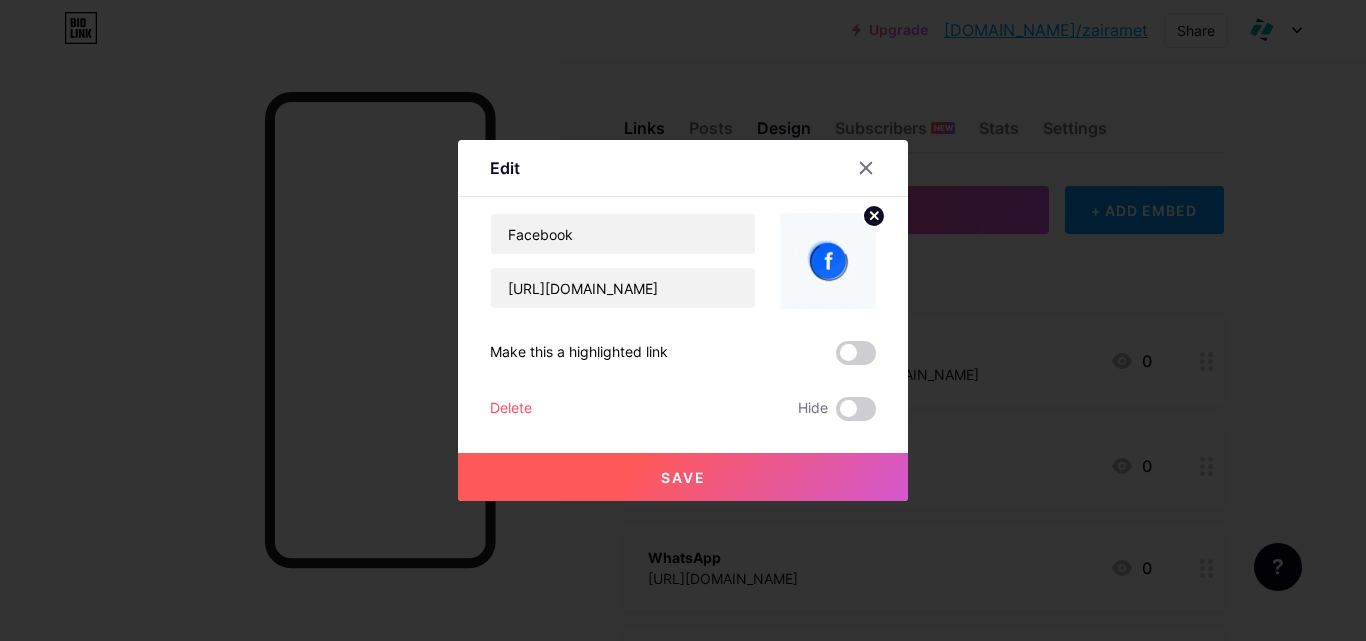 click 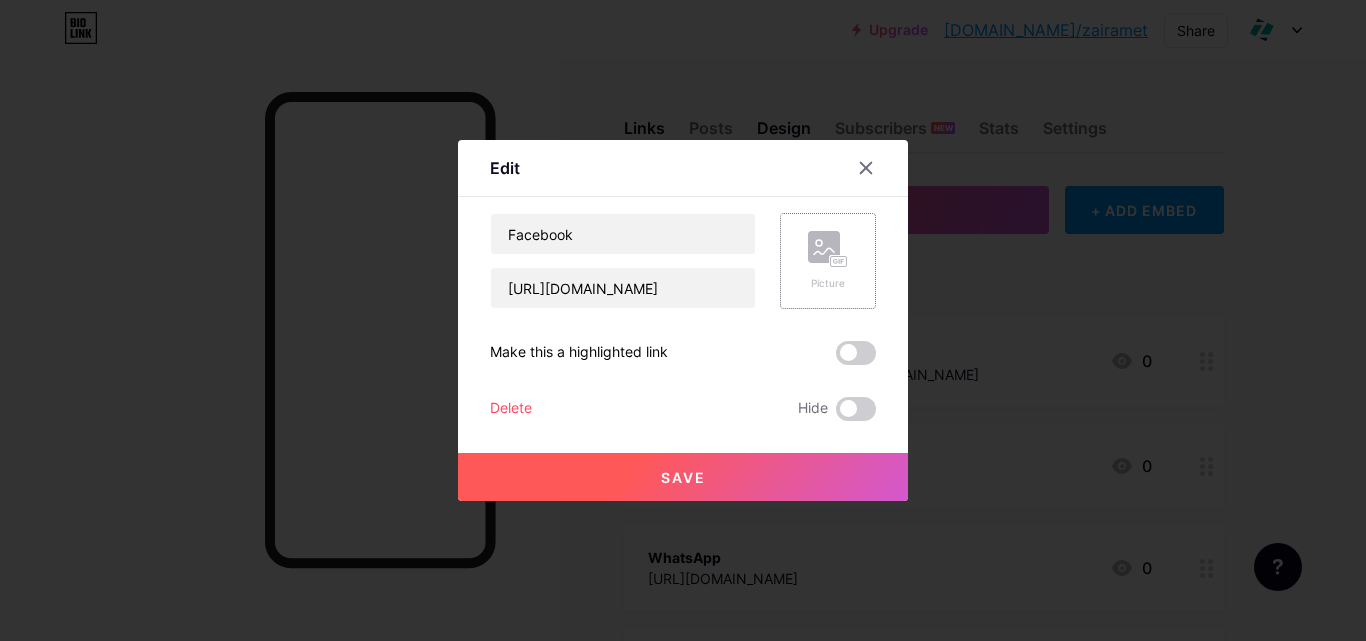 click on "Picture" at bounding box center (828, 261) 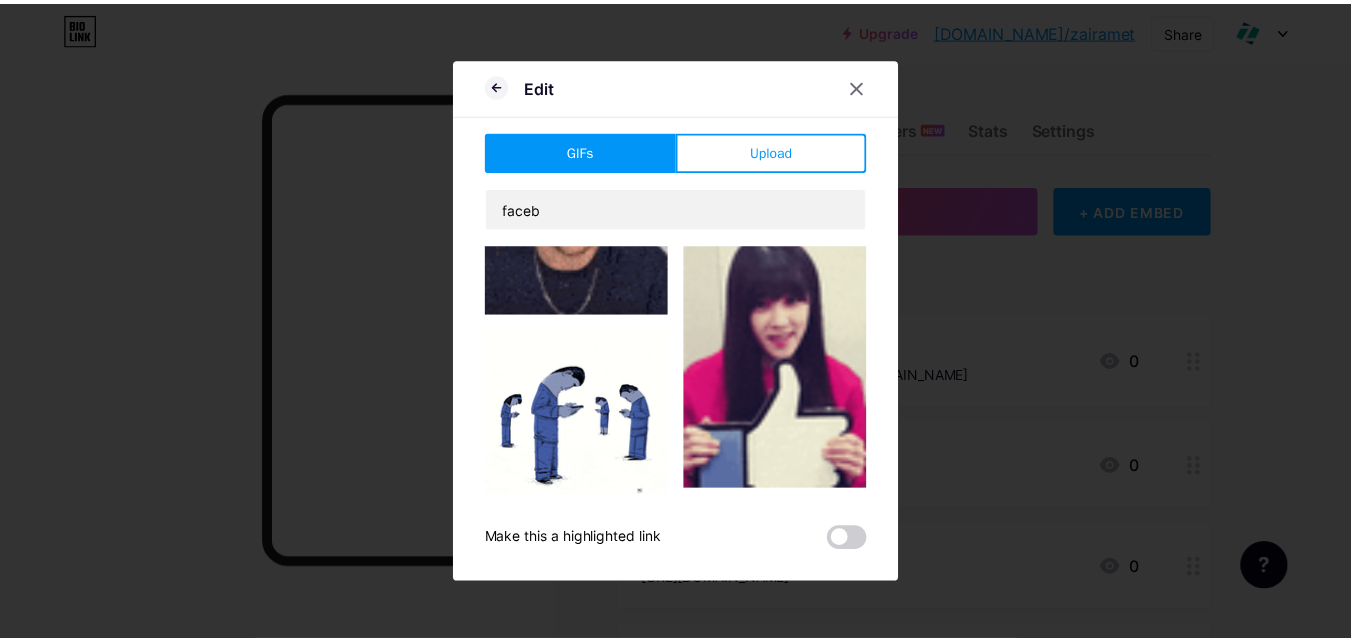 scroll, scrollTop: 2756, scrollLeft: 0, axis: vertical 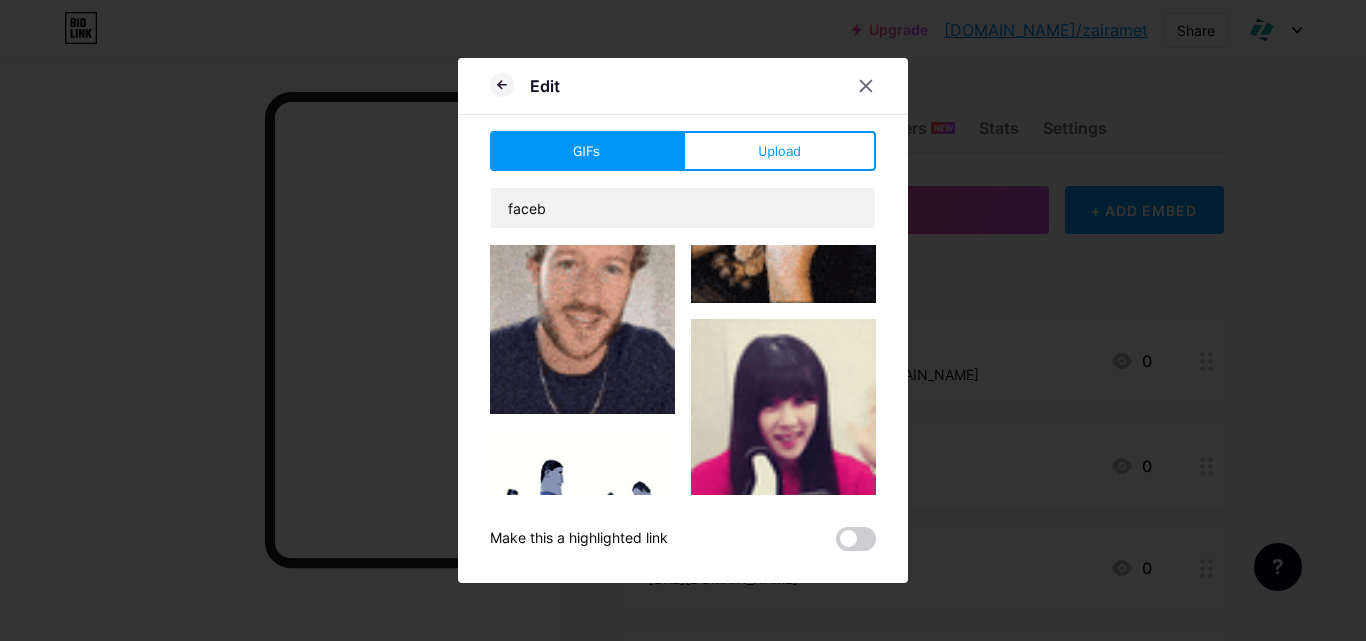 click at bounding box center (582, 522) 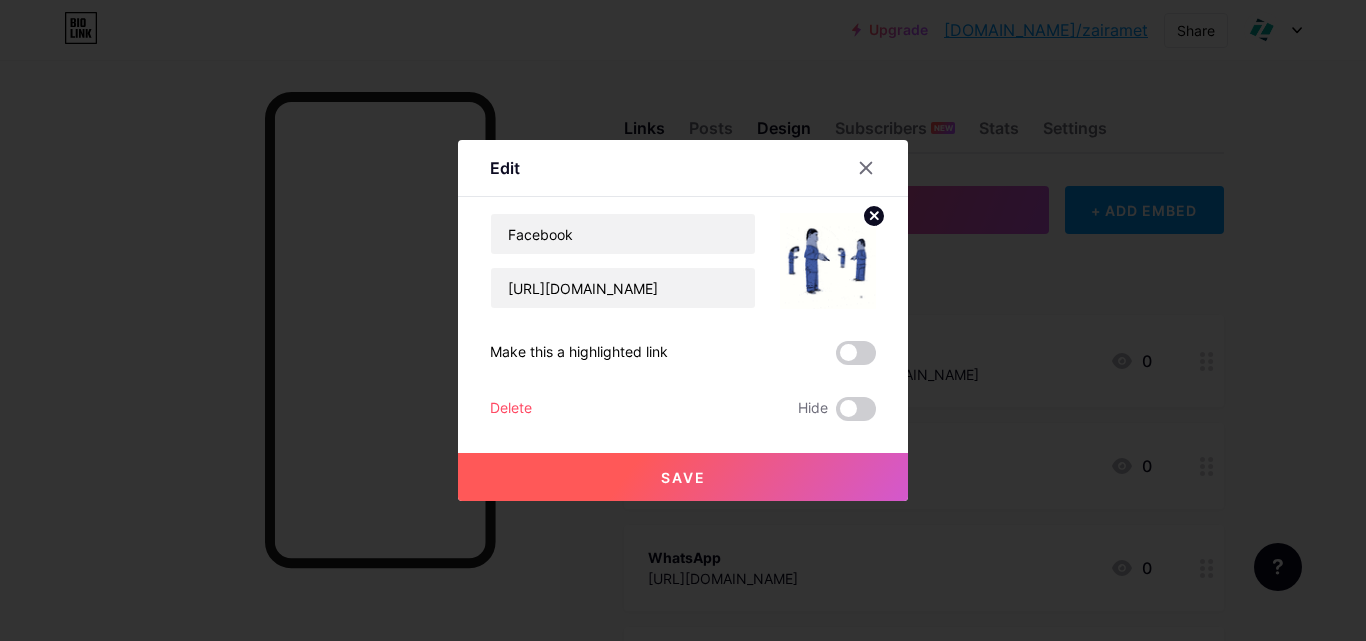click on "Save" at bounding box center [683, 477] 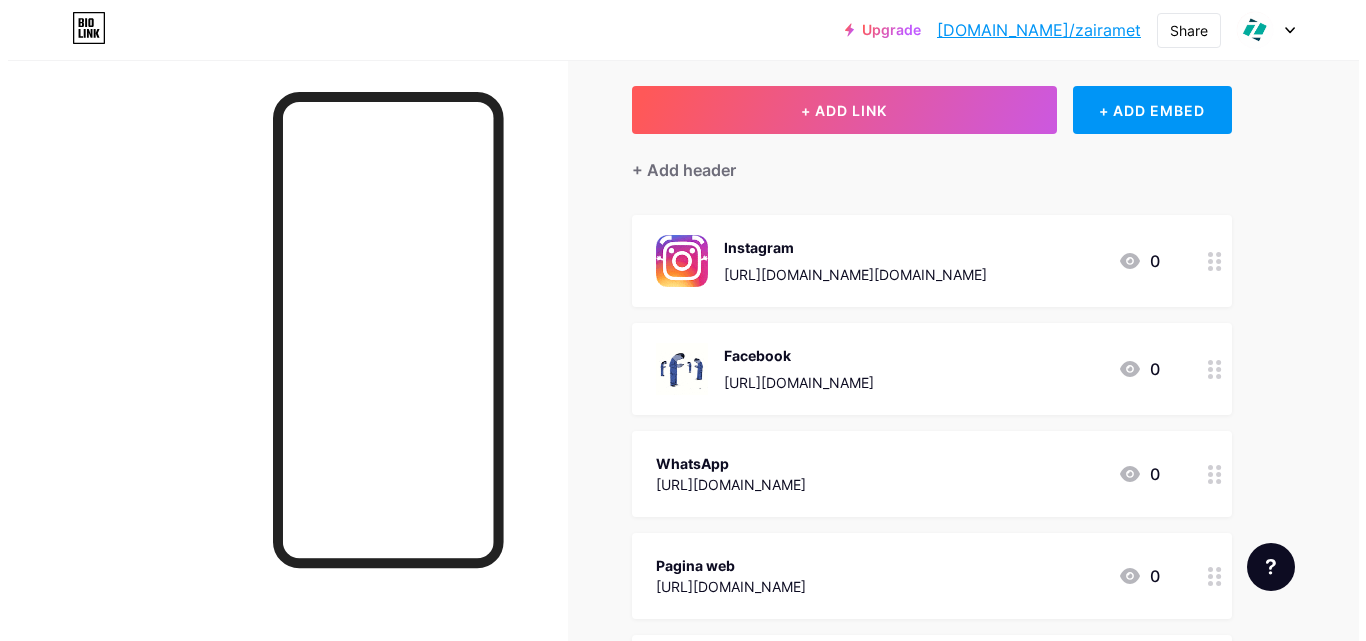 scroll, scrollTop: 200, scrollLeft: 0, axis: vertical 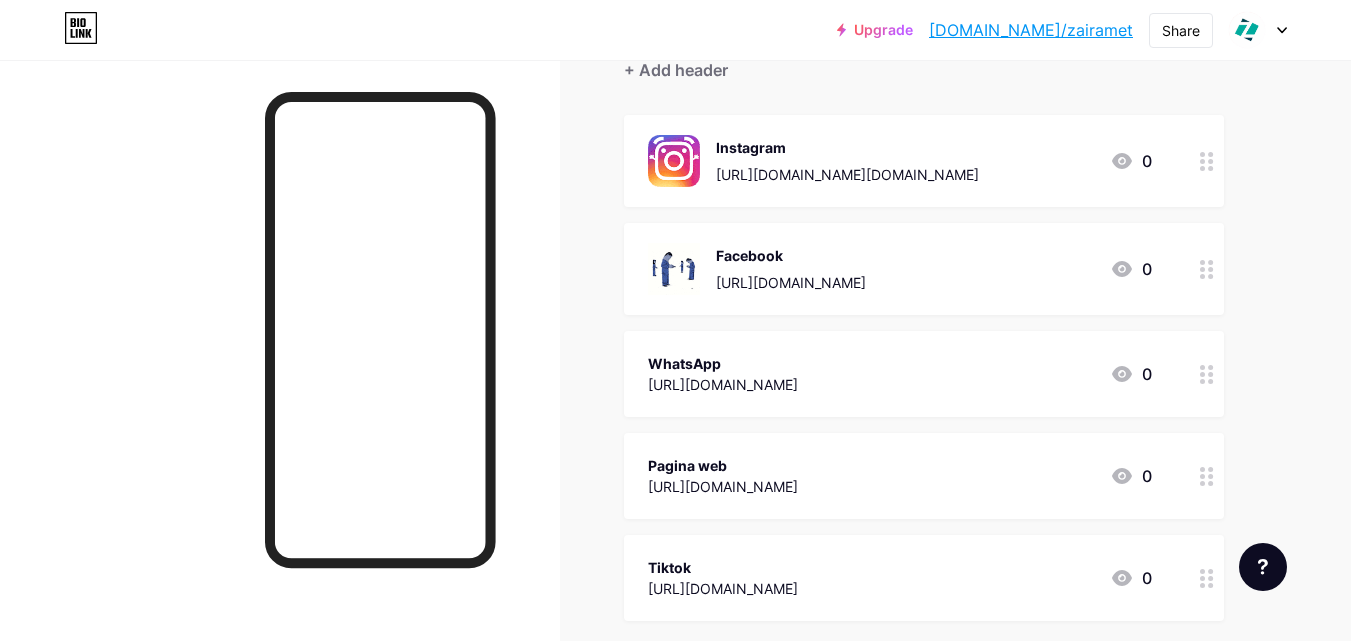 click 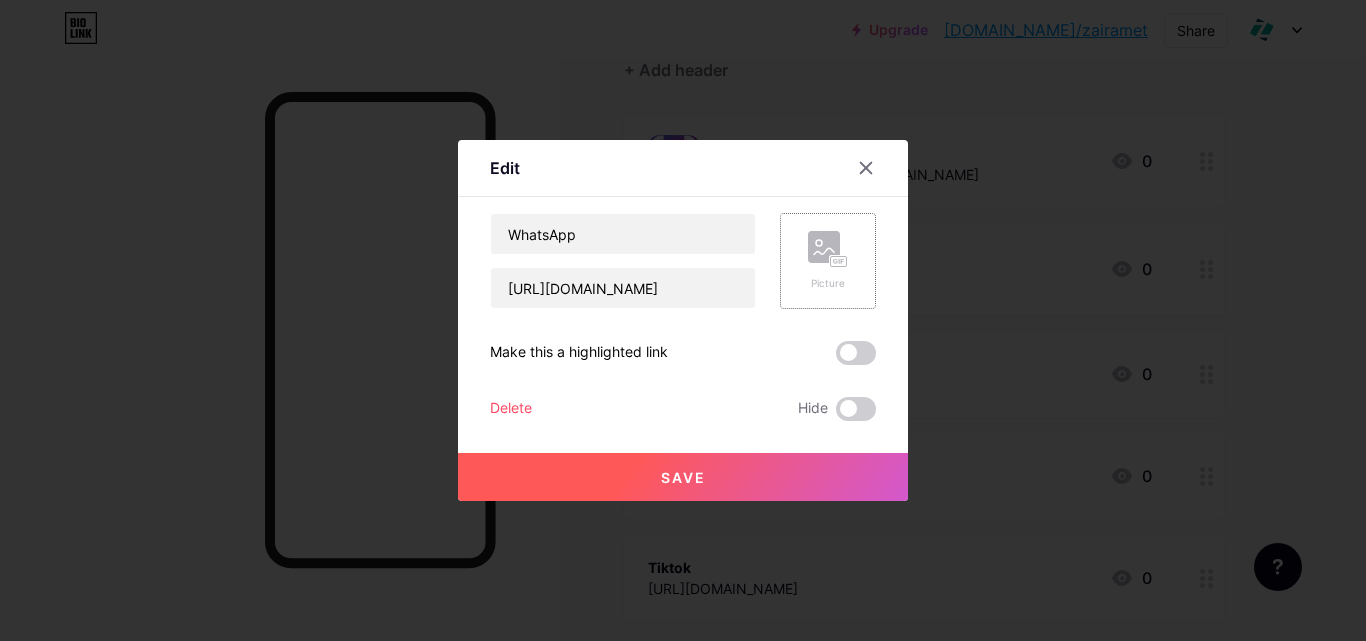 click 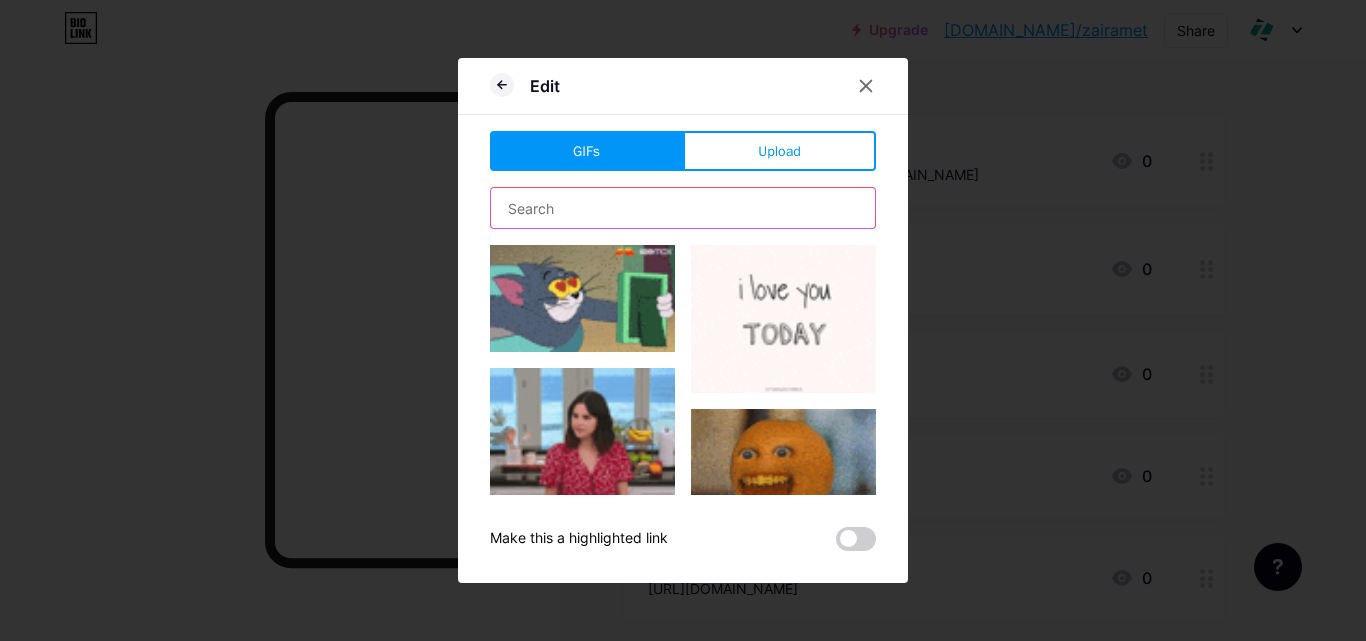 click at bounding box center (683, 208) 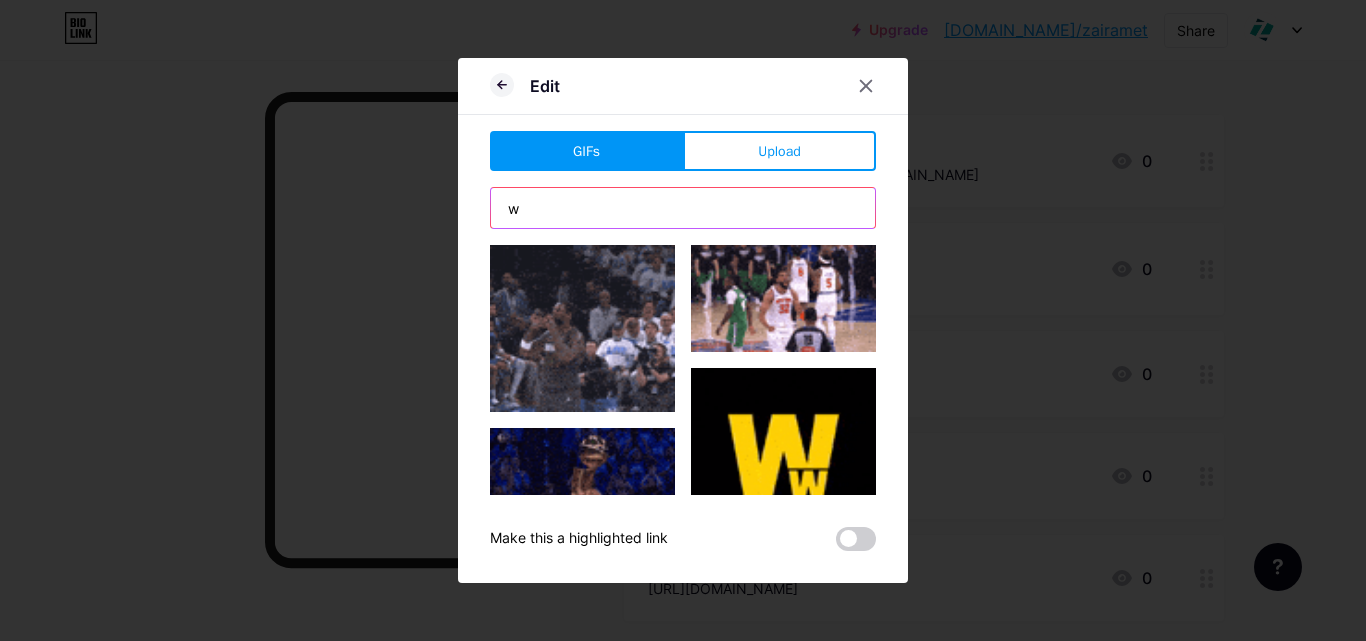 type on "wh" 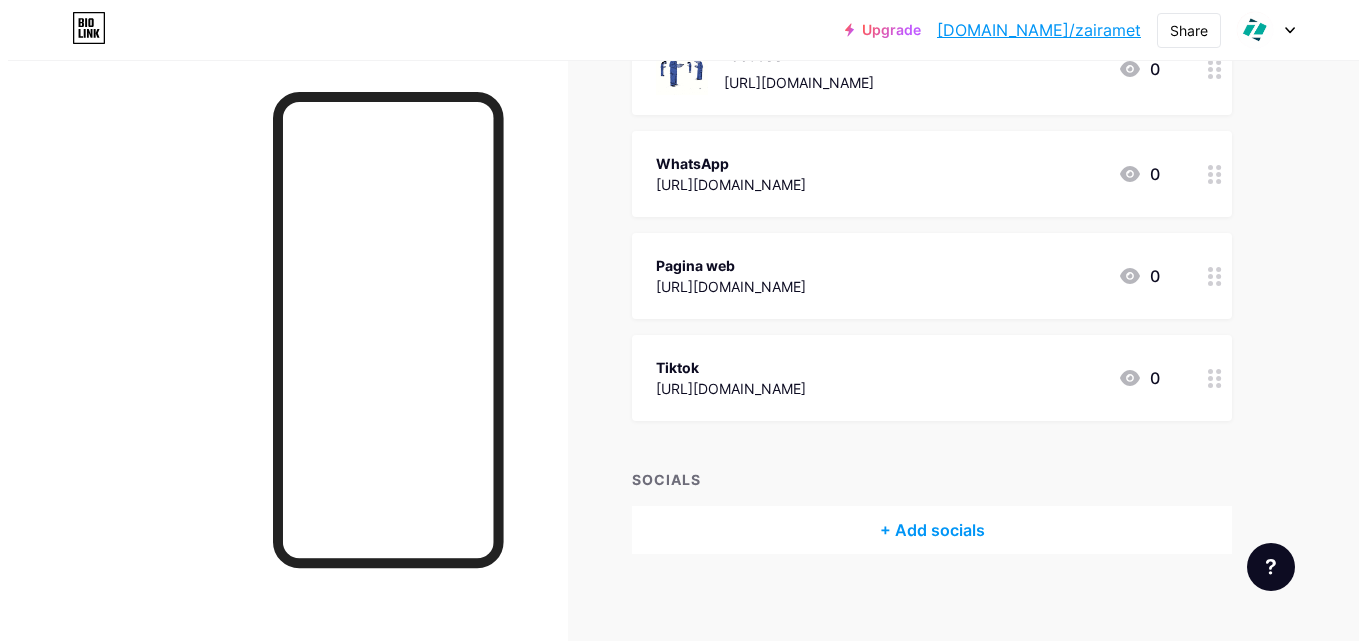 scroll, scrollTop: 300, scrollLeft: 0, axis: vertical 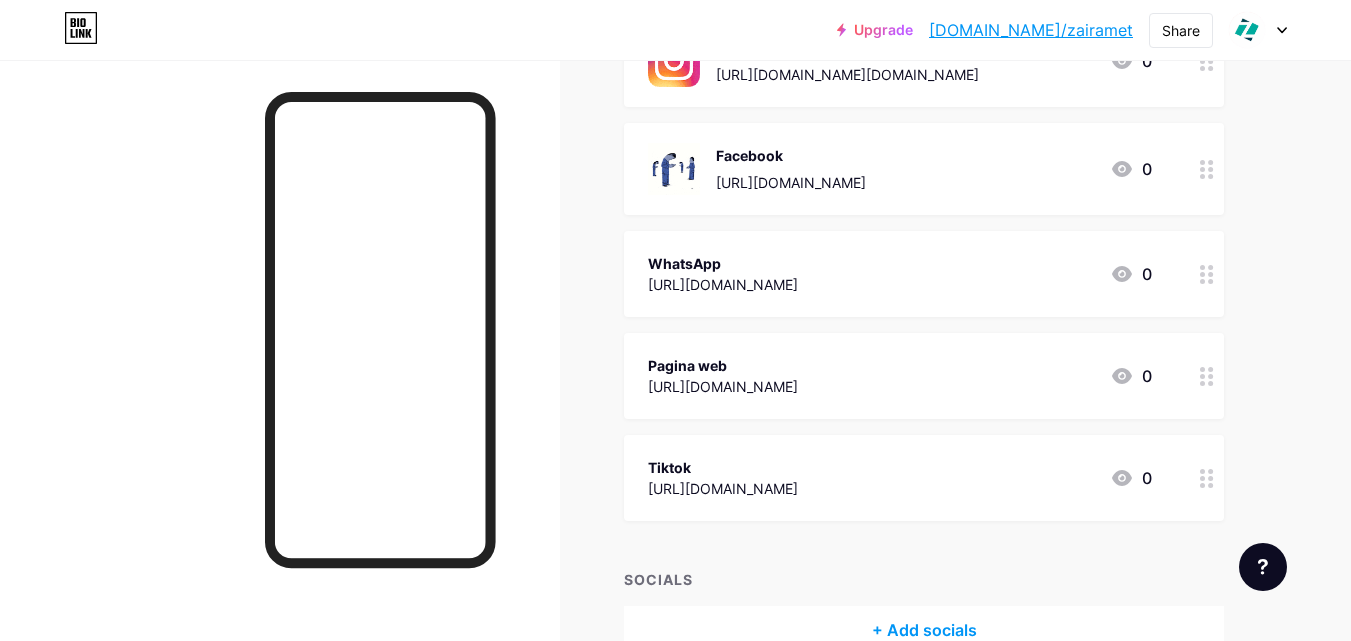 click at bounding box center (1207, 274) 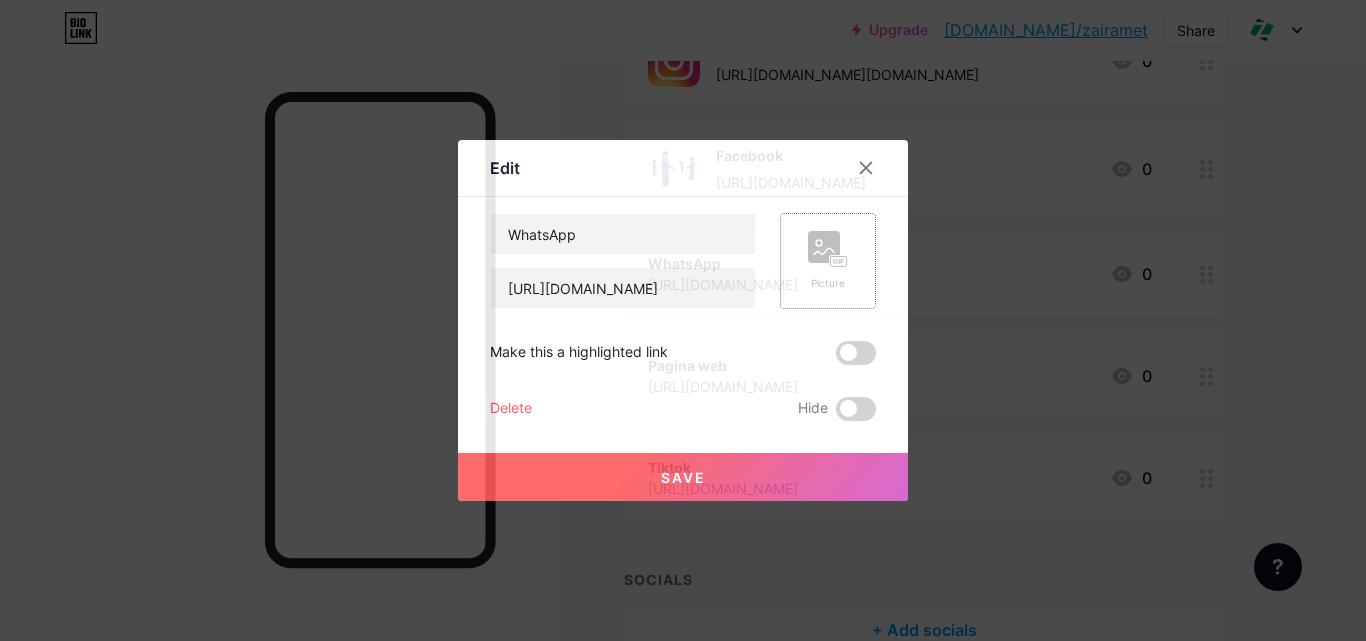 click on "Picture" at bounding box center [828, 261] 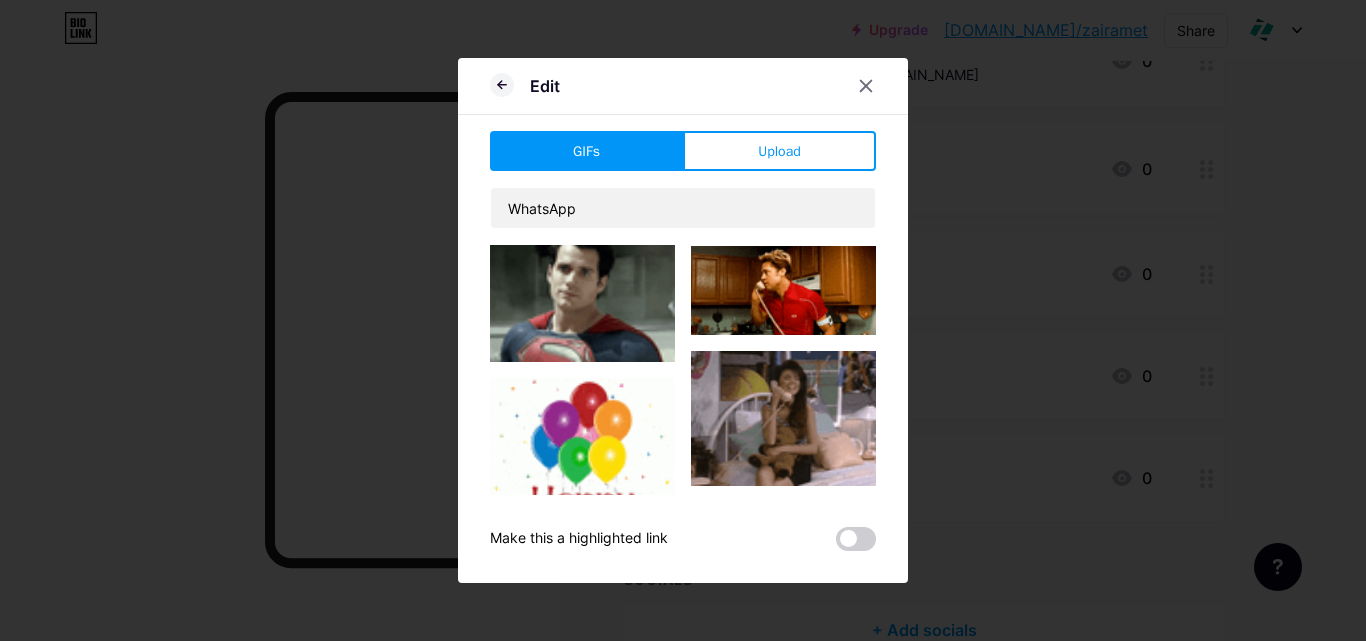 scroll, scrollTop: 3206, scrollLeft: 0, axis: vertical 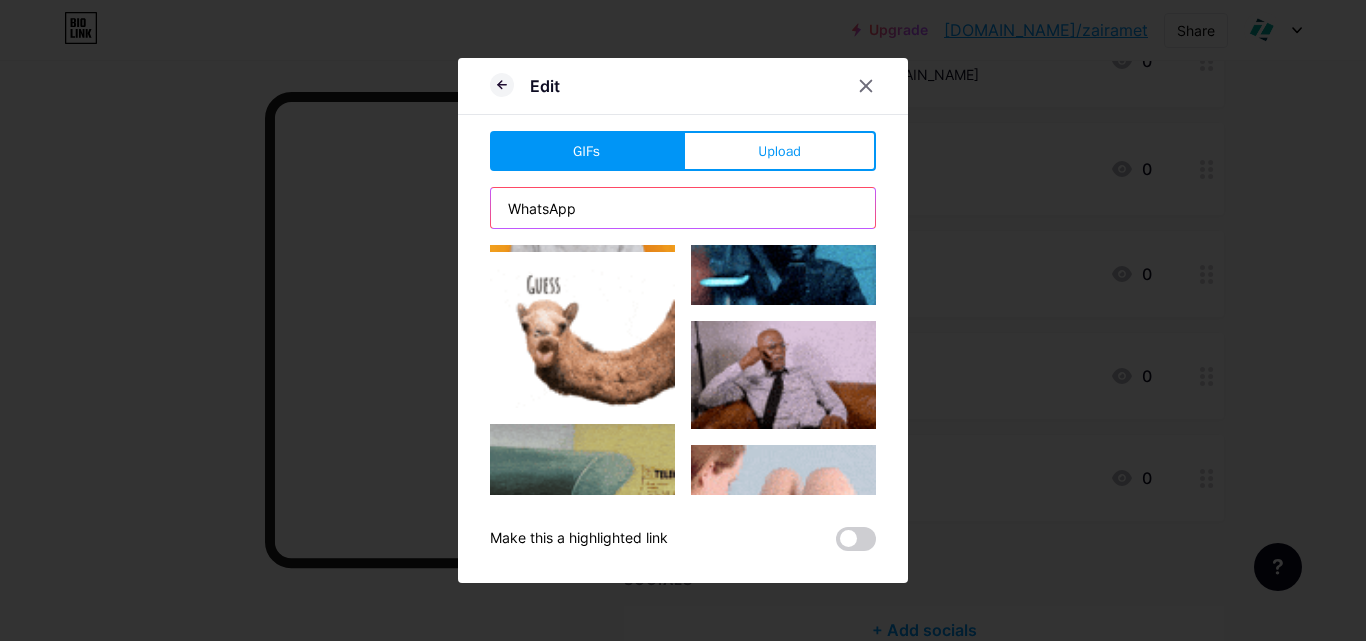 click on "WhatsApp" at bounding box center [683, 208] 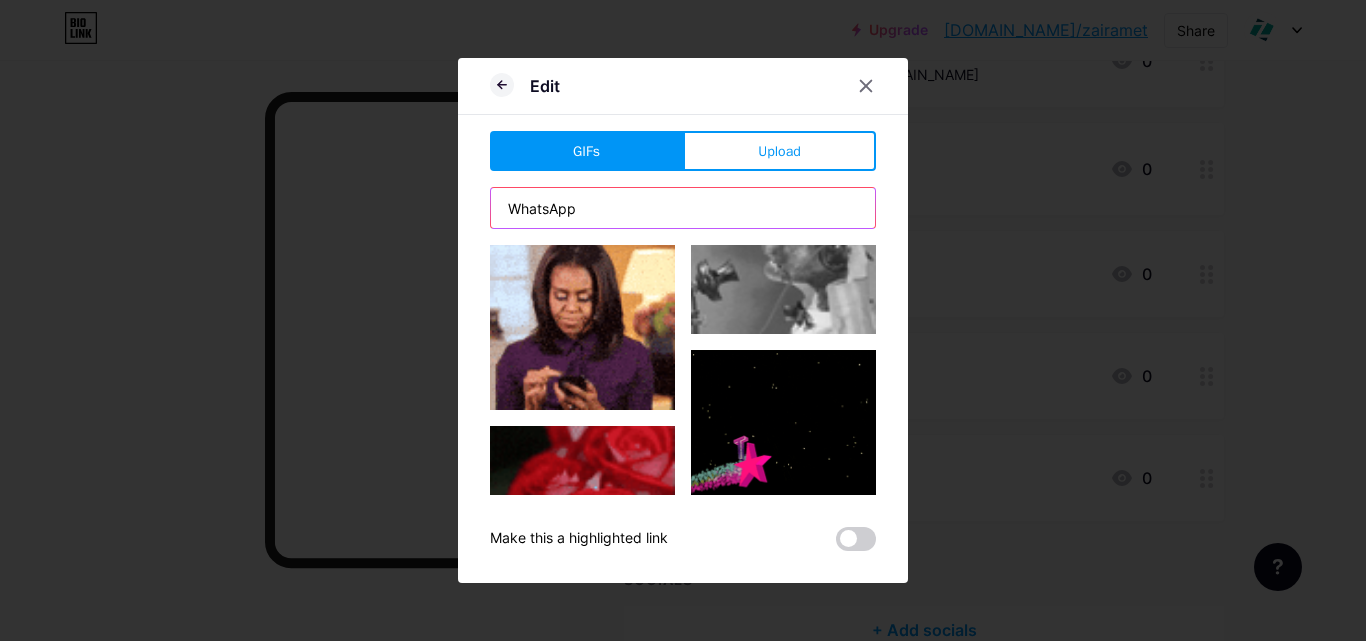 scroll, scrollTop: 1900, scrollLeft: 0, axis: vertical 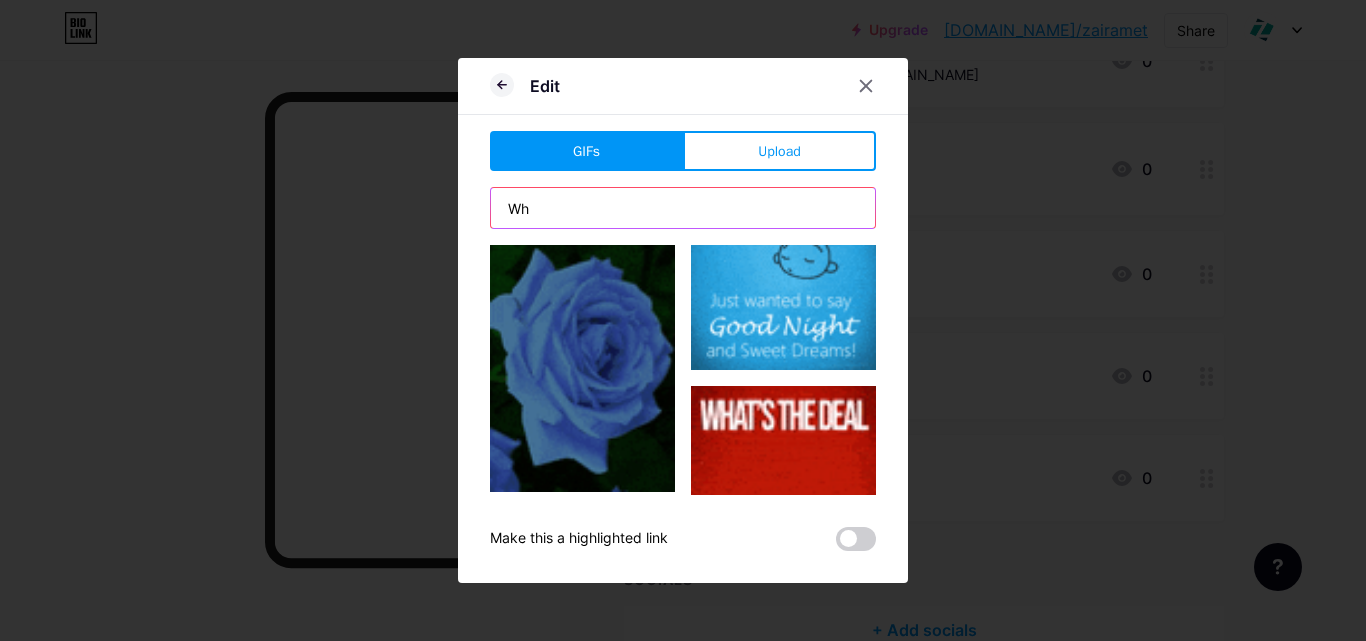 type on "W" 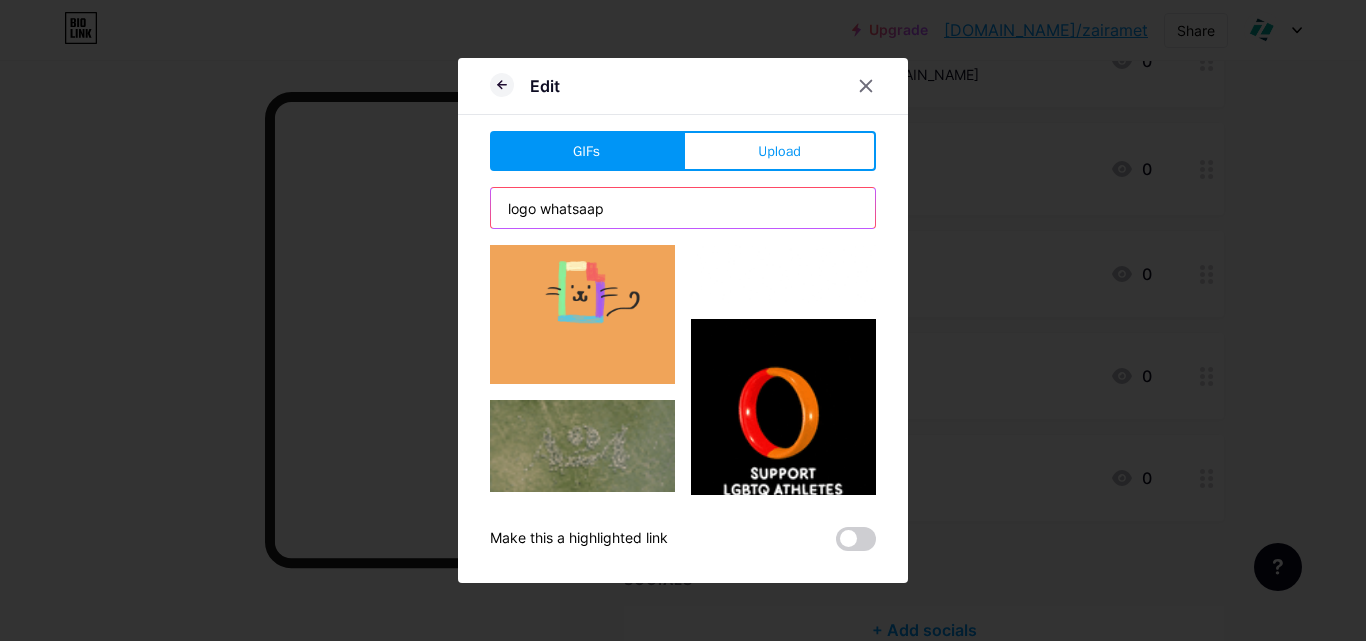 scroll, scrollTop: 6519, scrollLeft: 0, axis: vertical 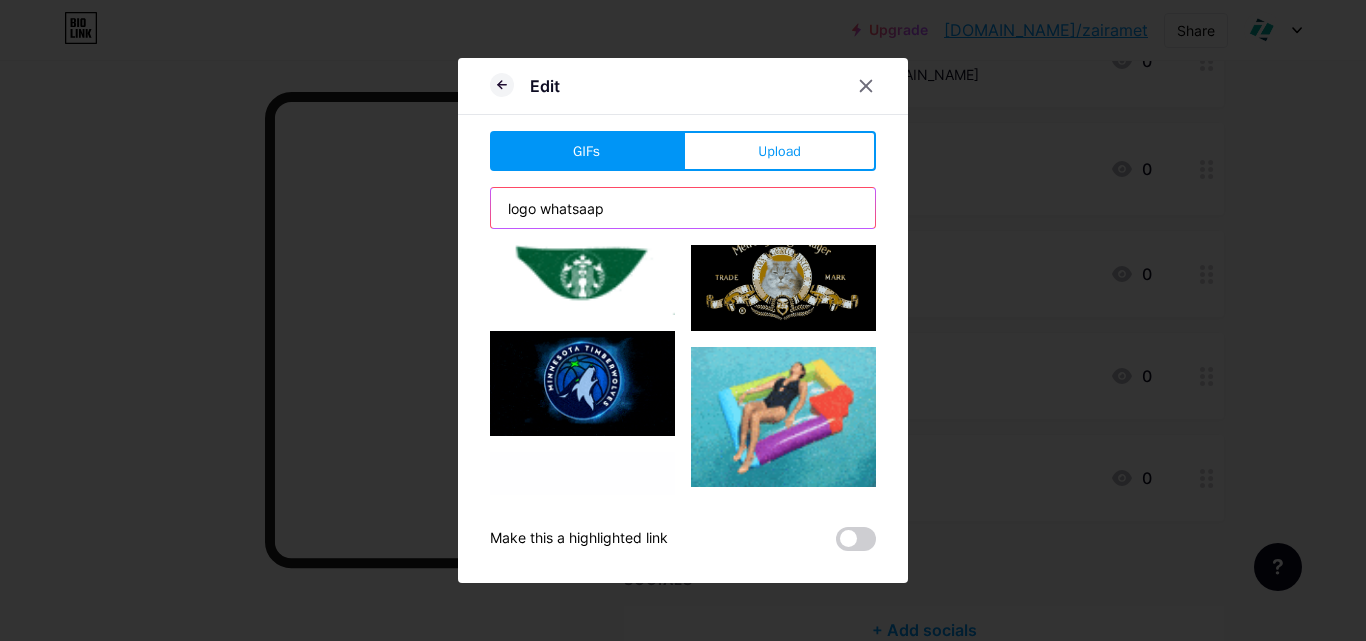 click on "logo whatsaap" at bounding box center [683, 208] 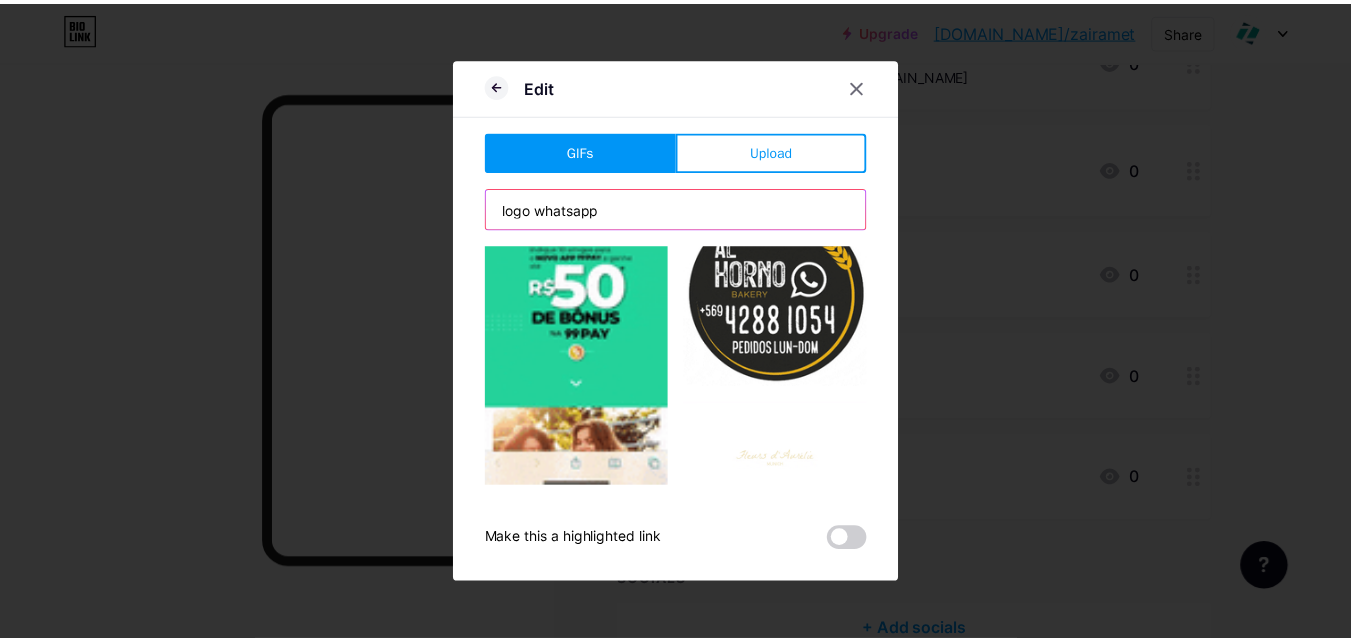 scroll, scrollTop: 1400, scrollLeft: 0, axis: vertical 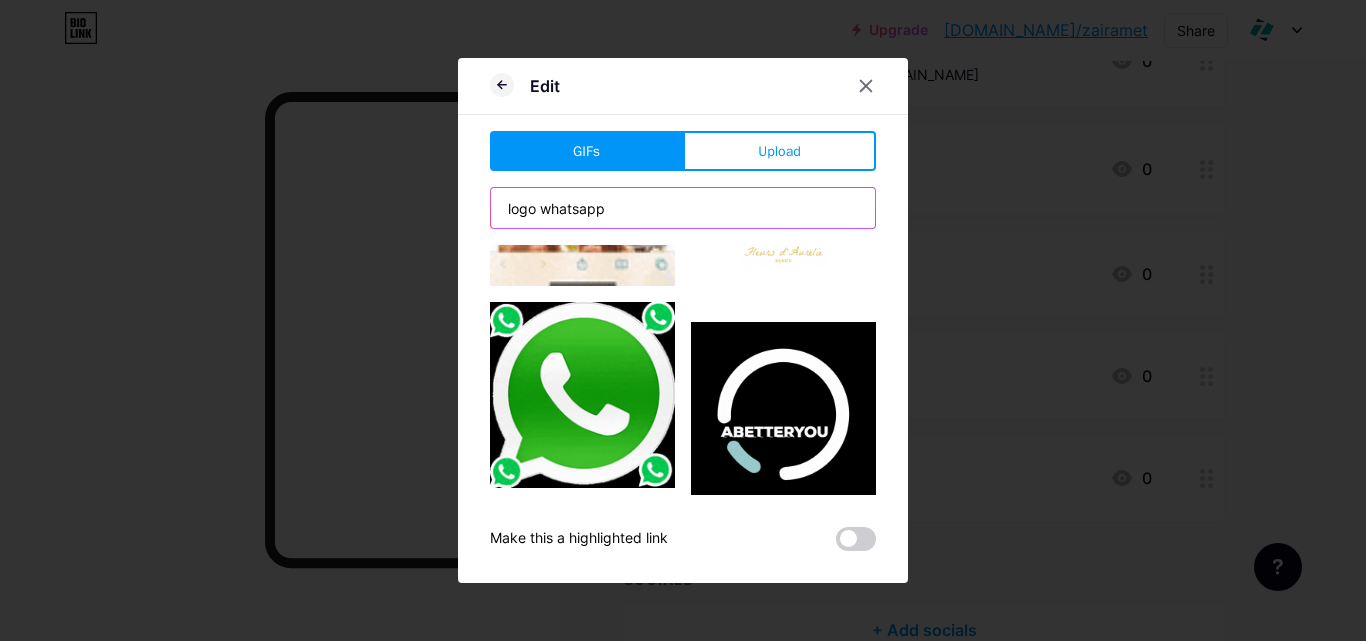 type on "logo whatsapp" 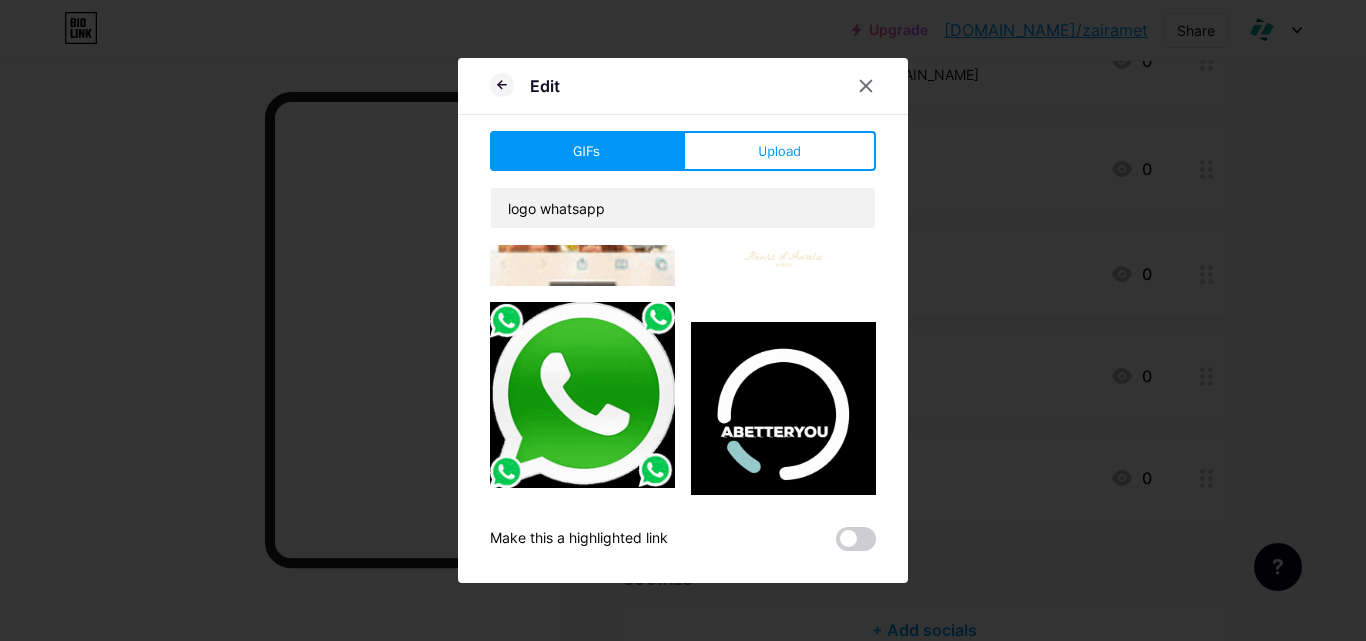 click at bounding box center (582, 395) 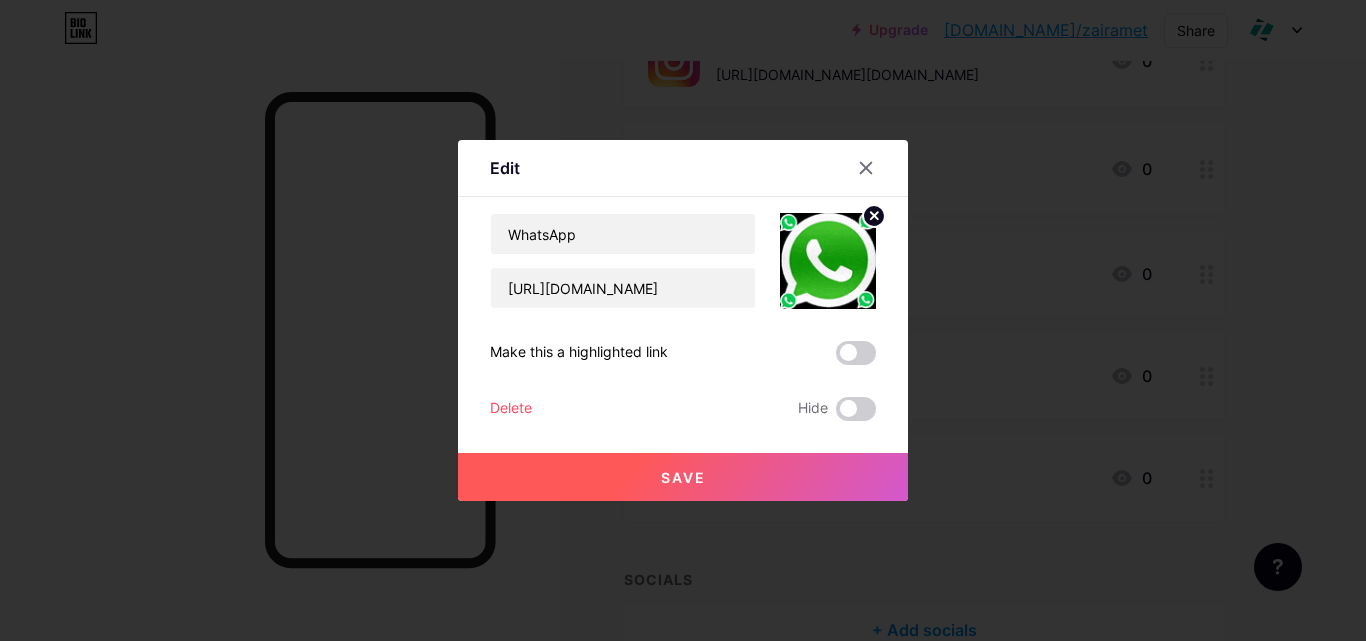 click on "Save" at bounding box center (683, 477) 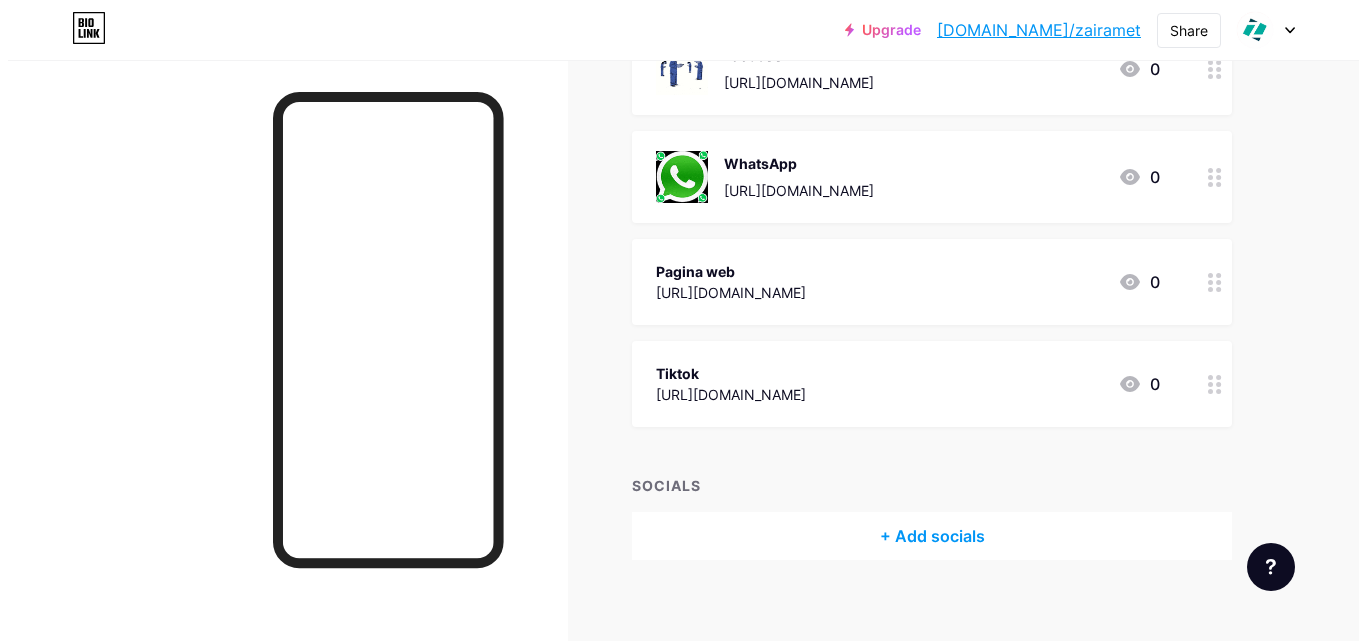 scroll, scrollTop: 200, scrollLeft: 0, axis: vertical 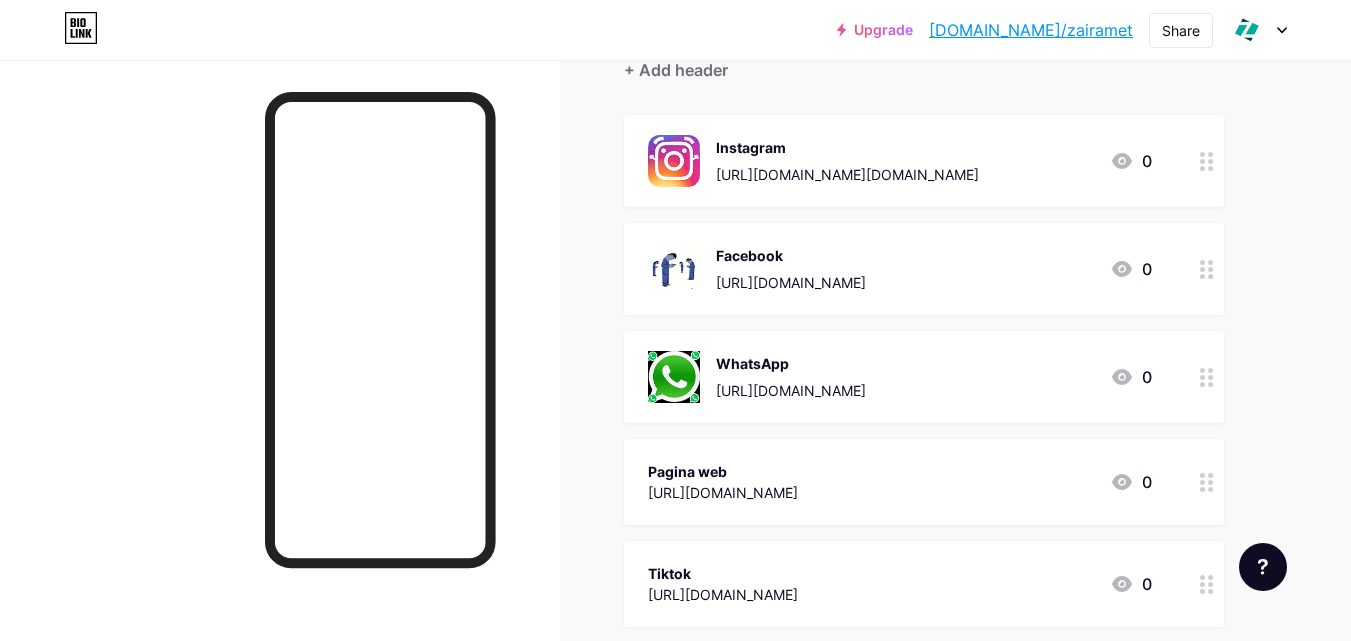 click at bounding box center [674, 269] 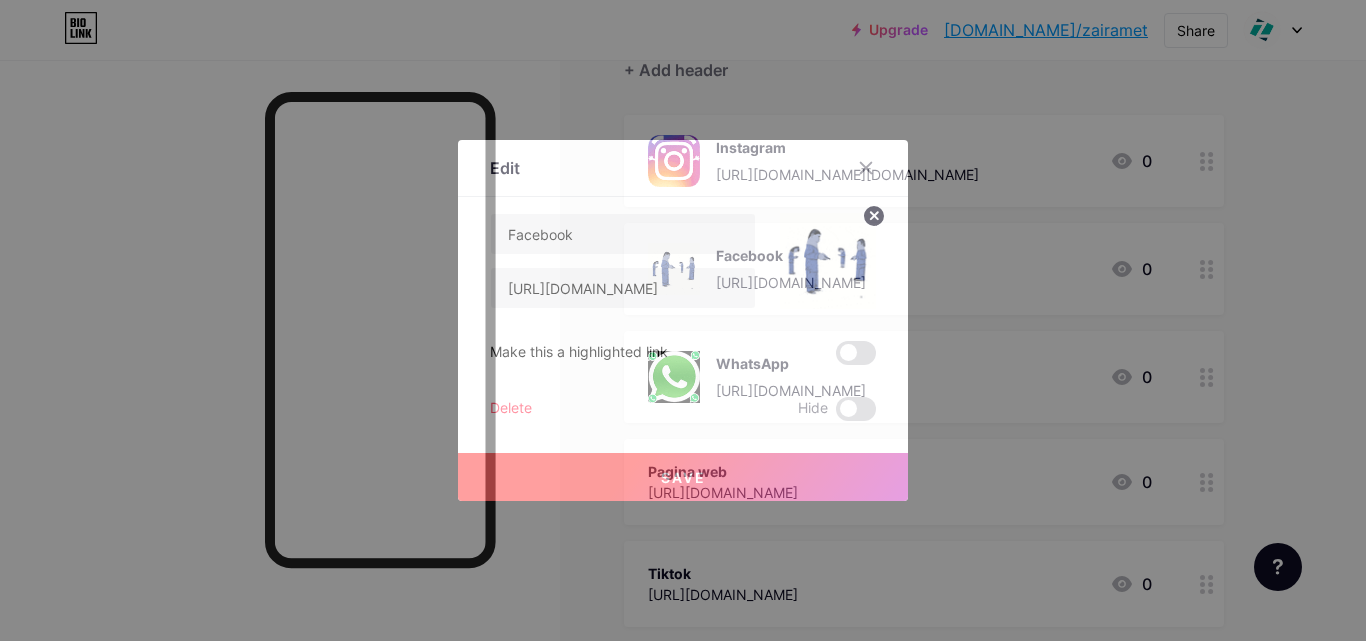 click 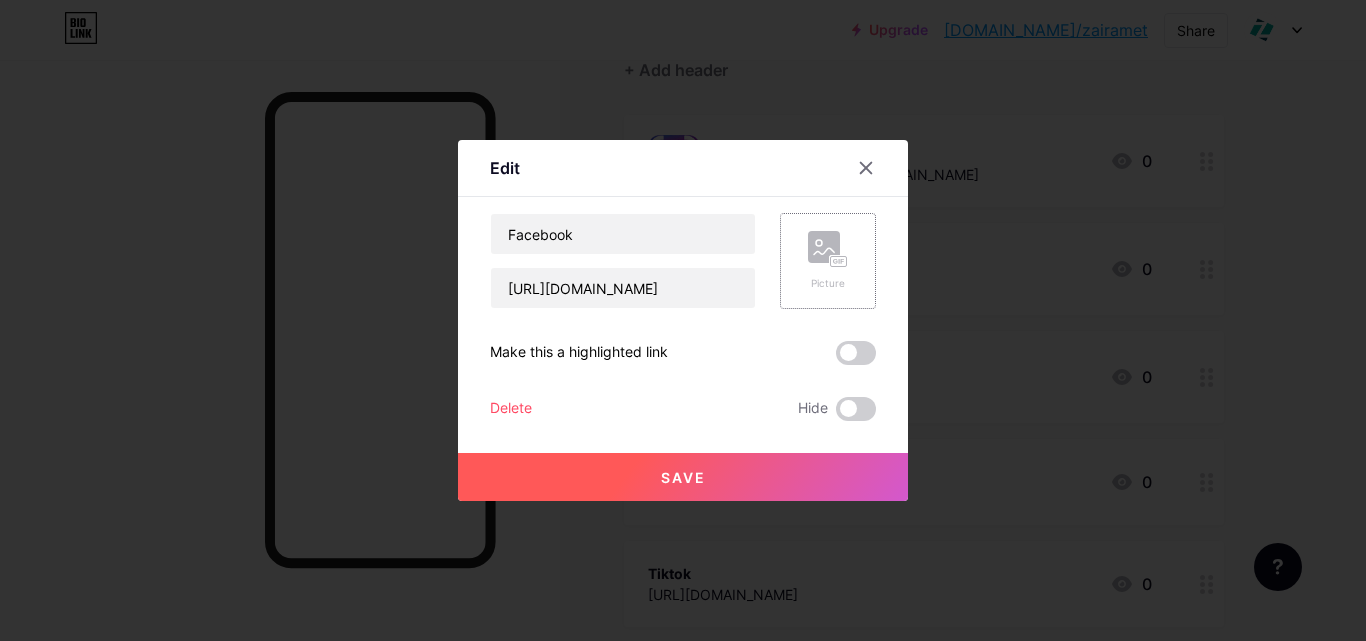click 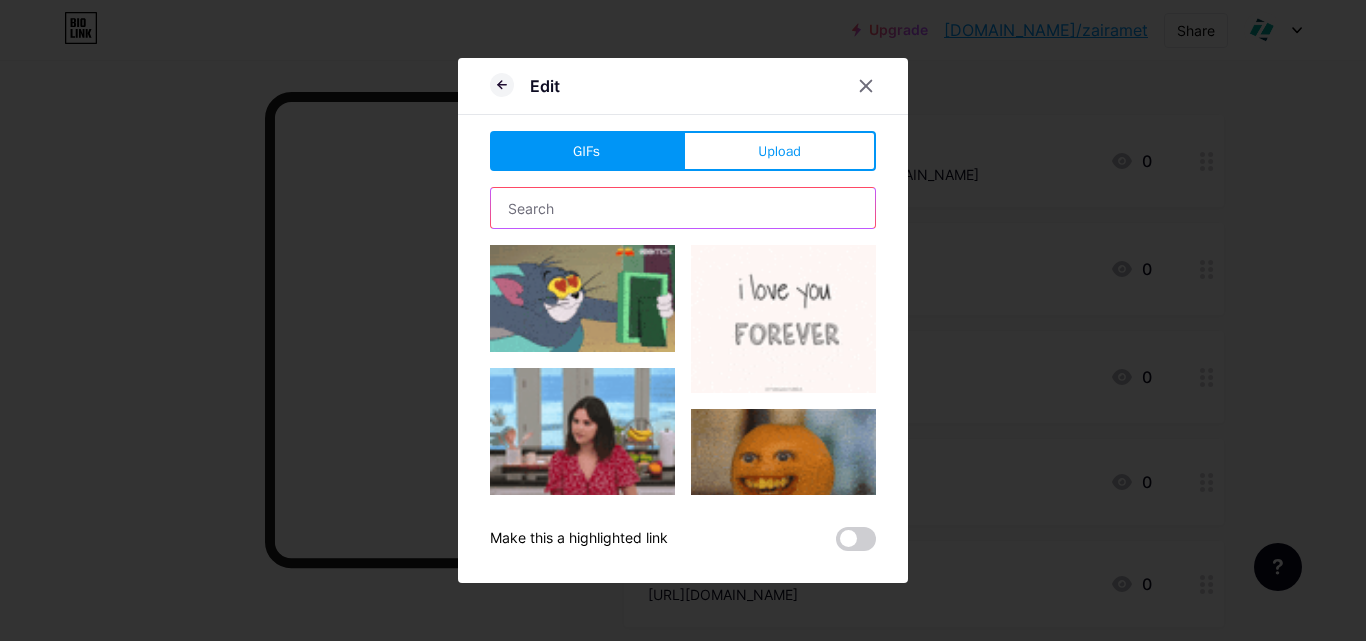 click at bounding box center (683, 208) 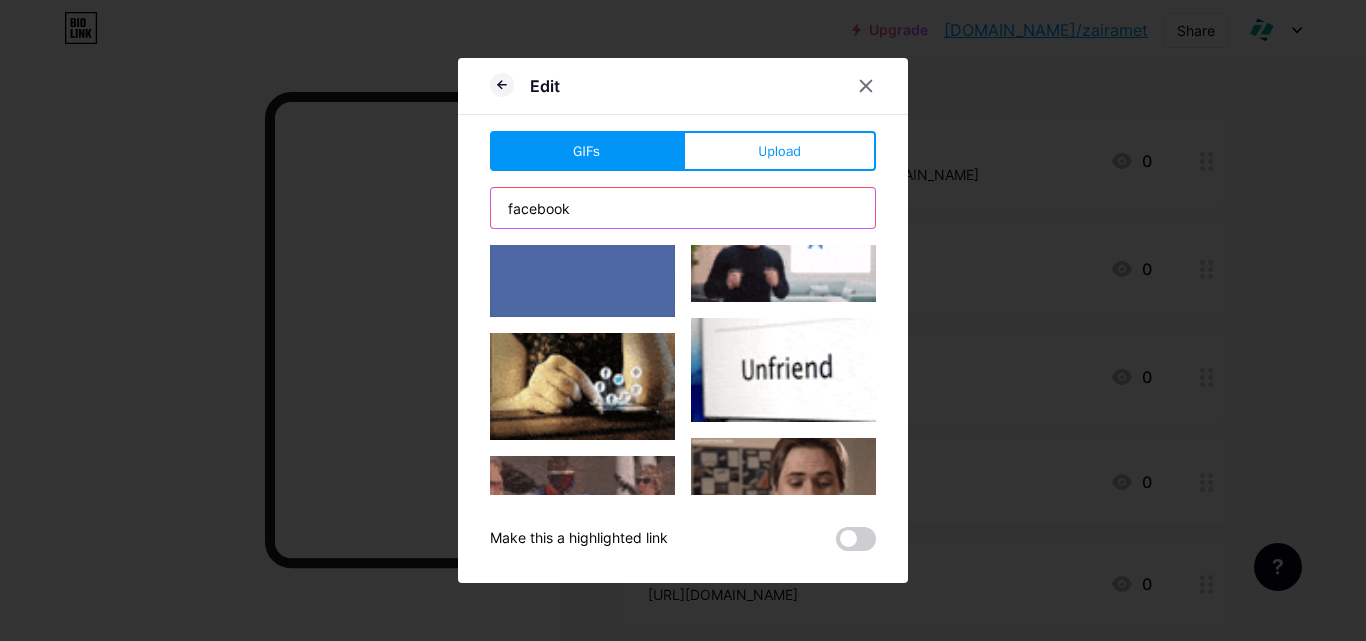 scroll, scrollTop: 0, scrollLeft: 0, axis: both 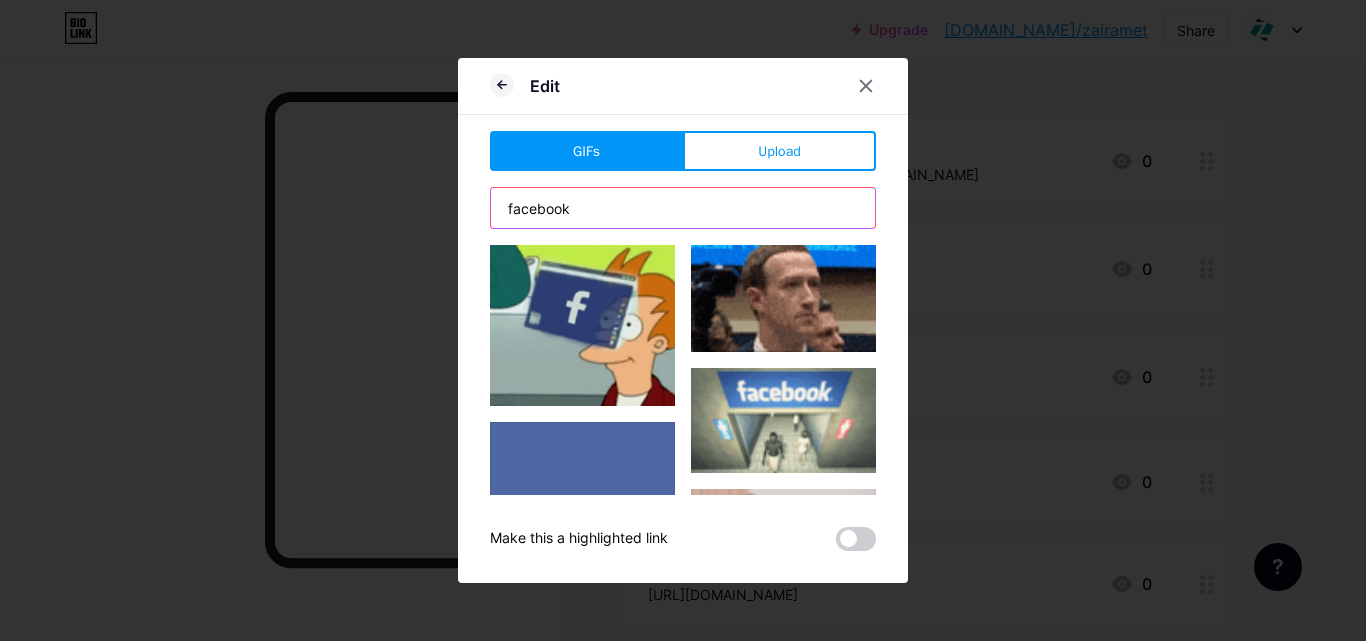 type on "facebook" 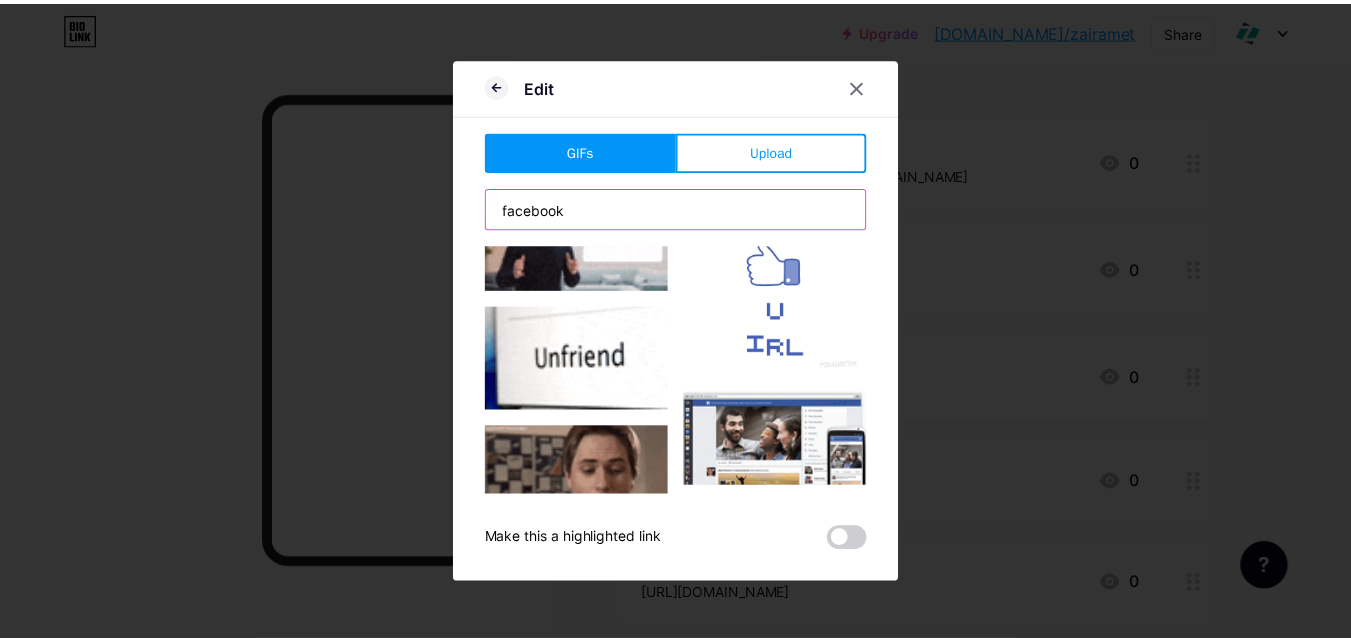scroll, scrollTop: 6565, scrollLeft: 0, axis: vertical 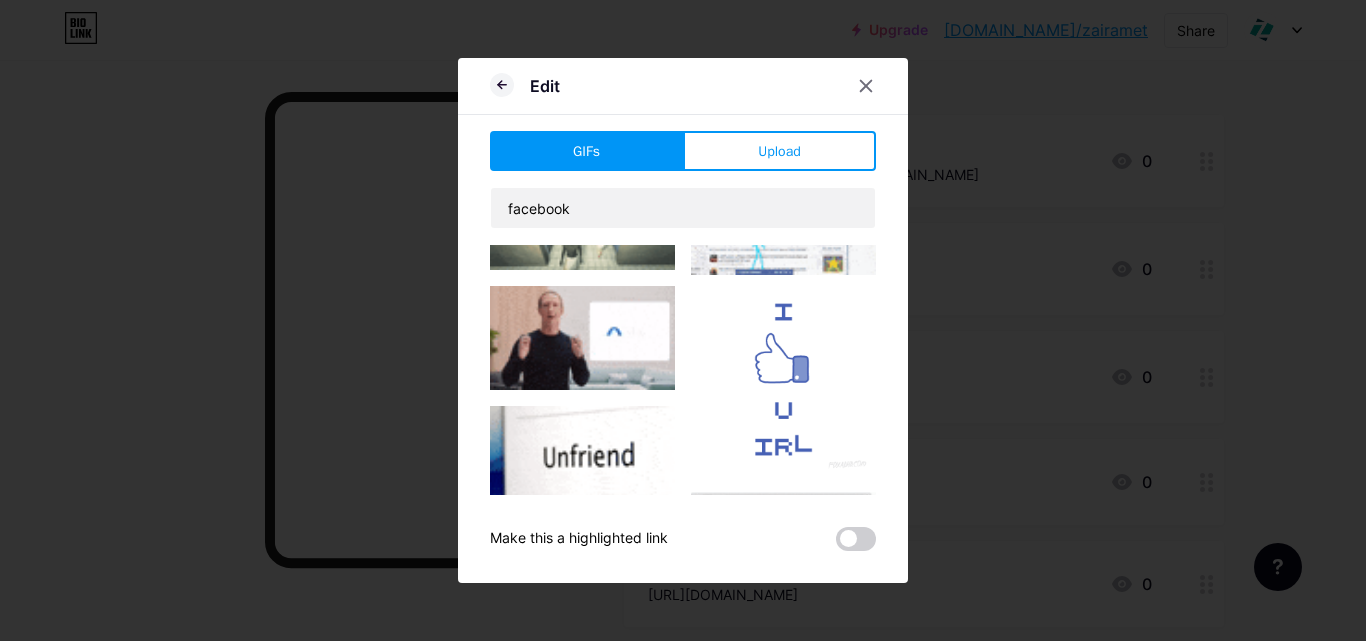 click at bounding box center [582, 767] 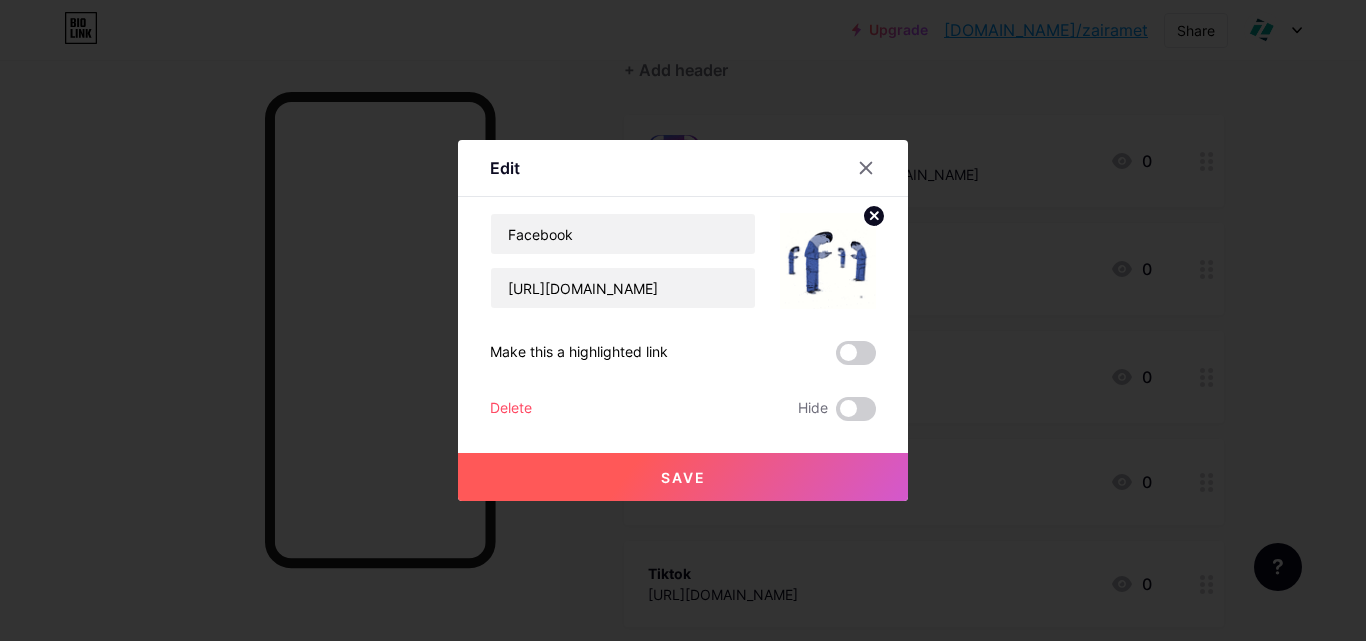 click on "Save" at bounding box center (683, 477) 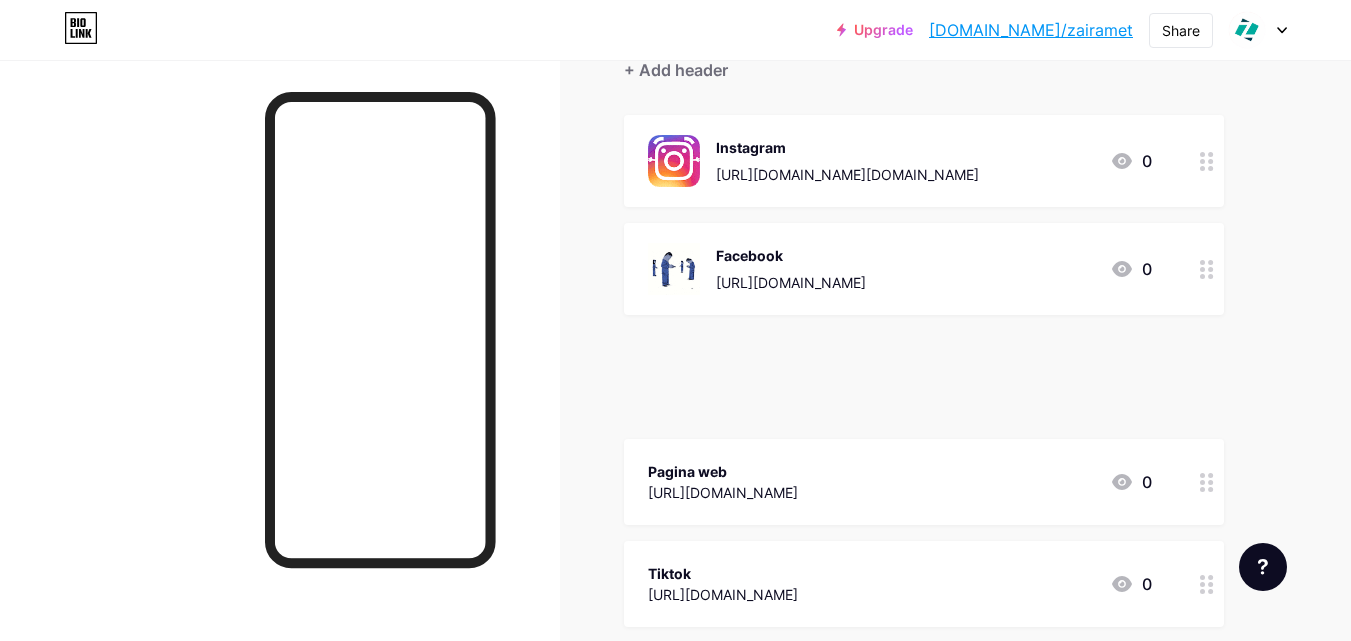 type 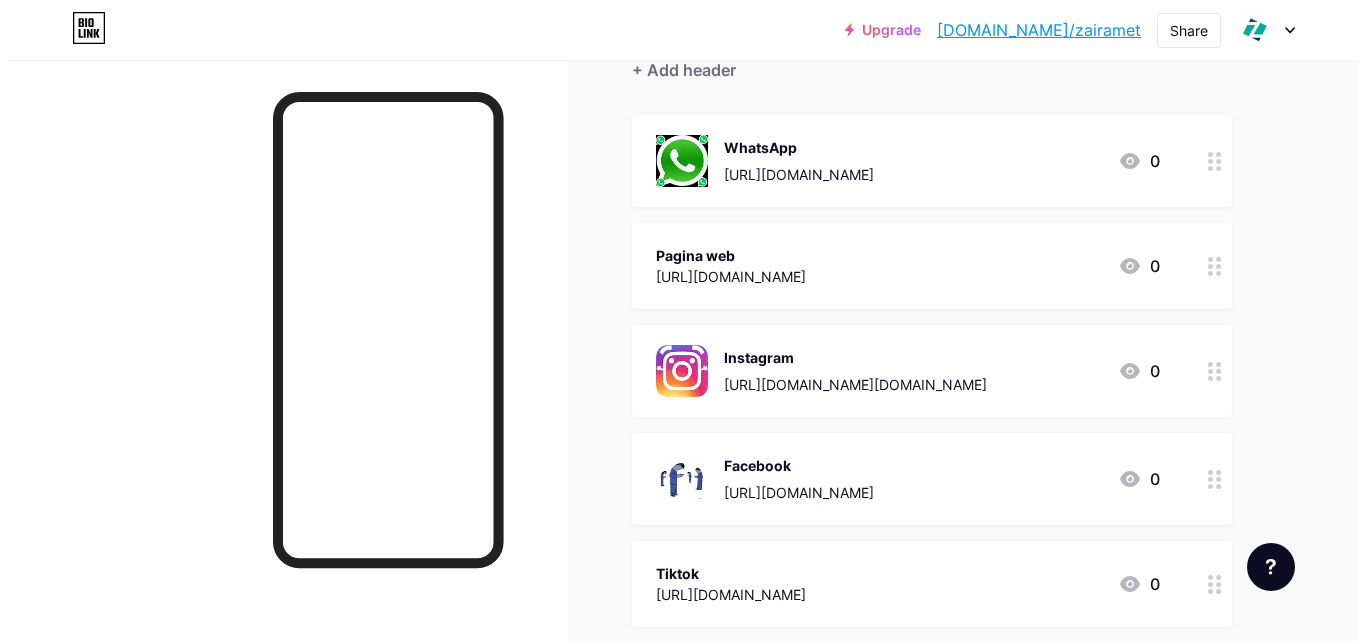scroll, scrollTop: 400, scrollLeft: 0, axis: vertical 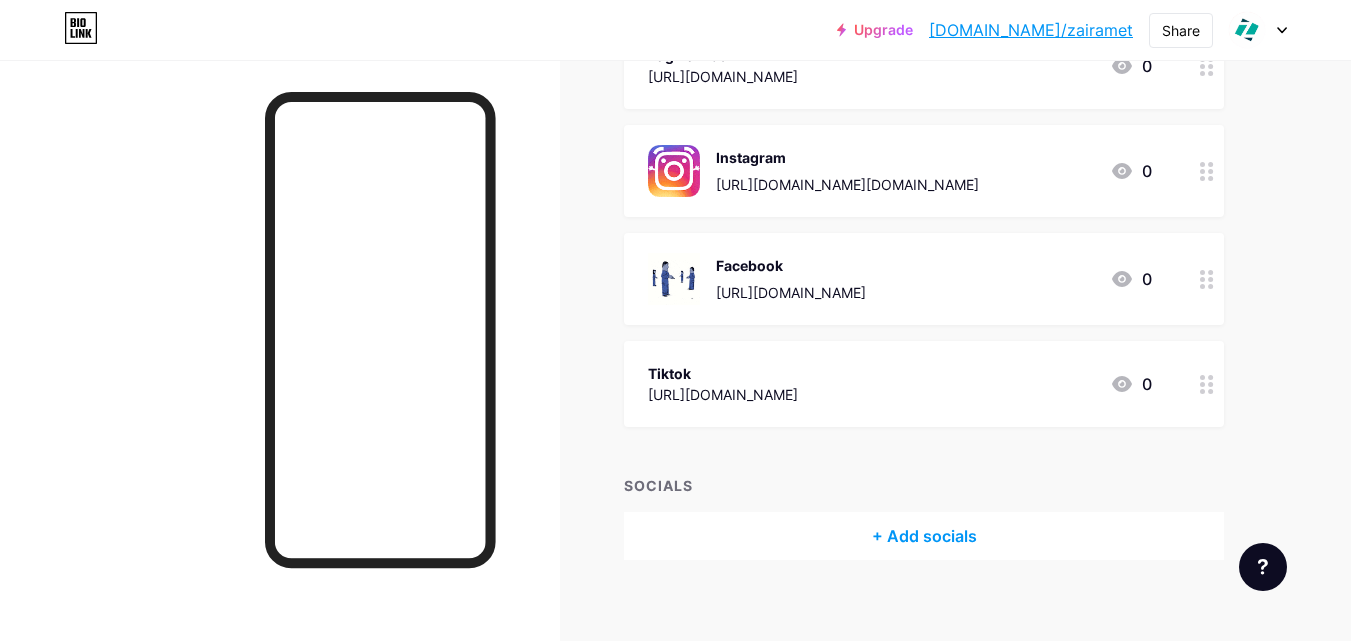click 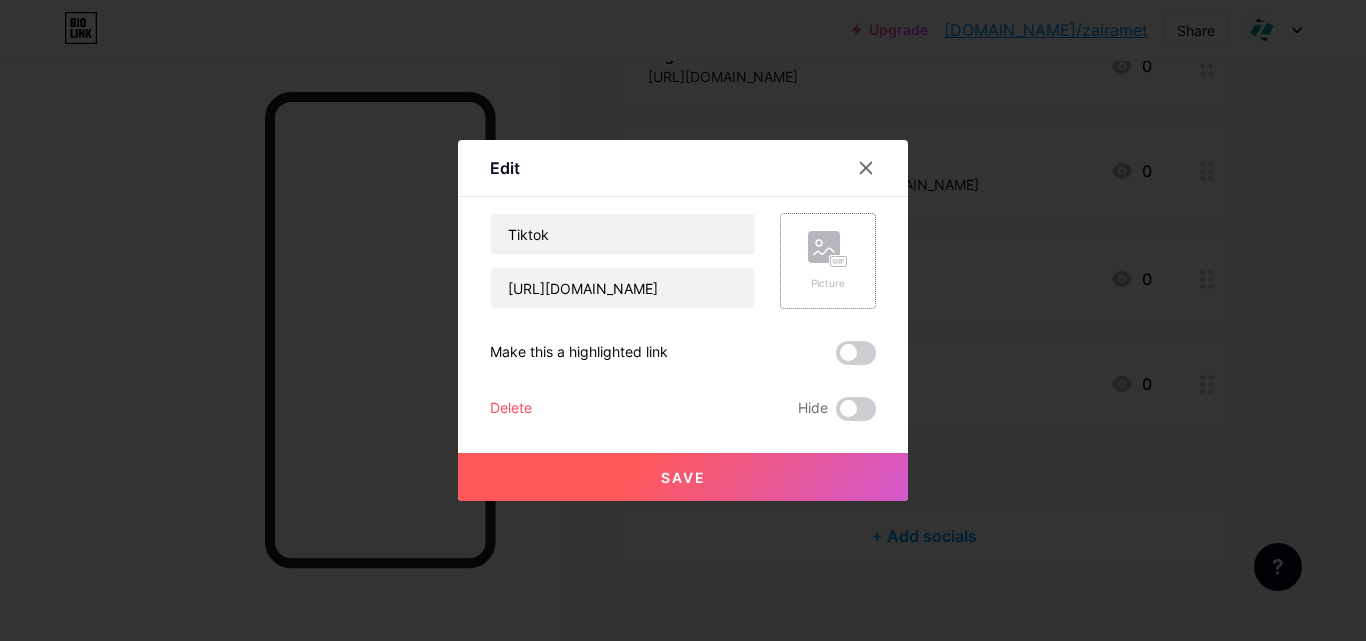click 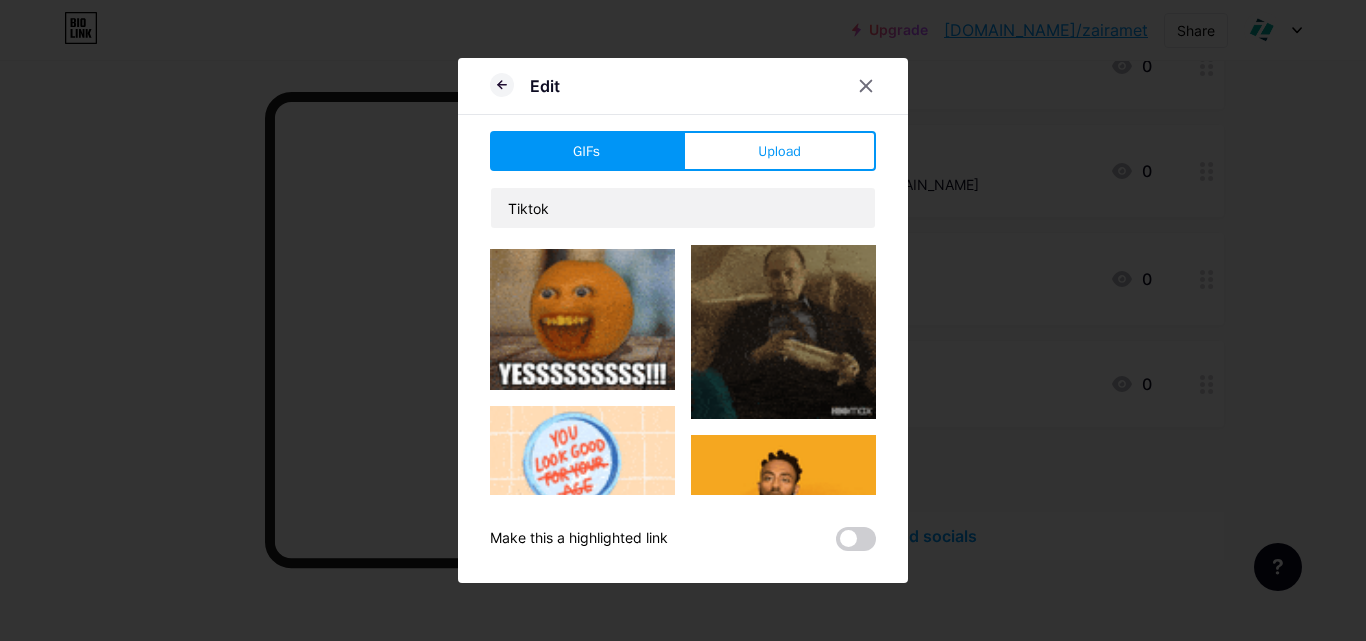 scroll, scrollTop: 1600, scrollLeft: 0, axis: vertical 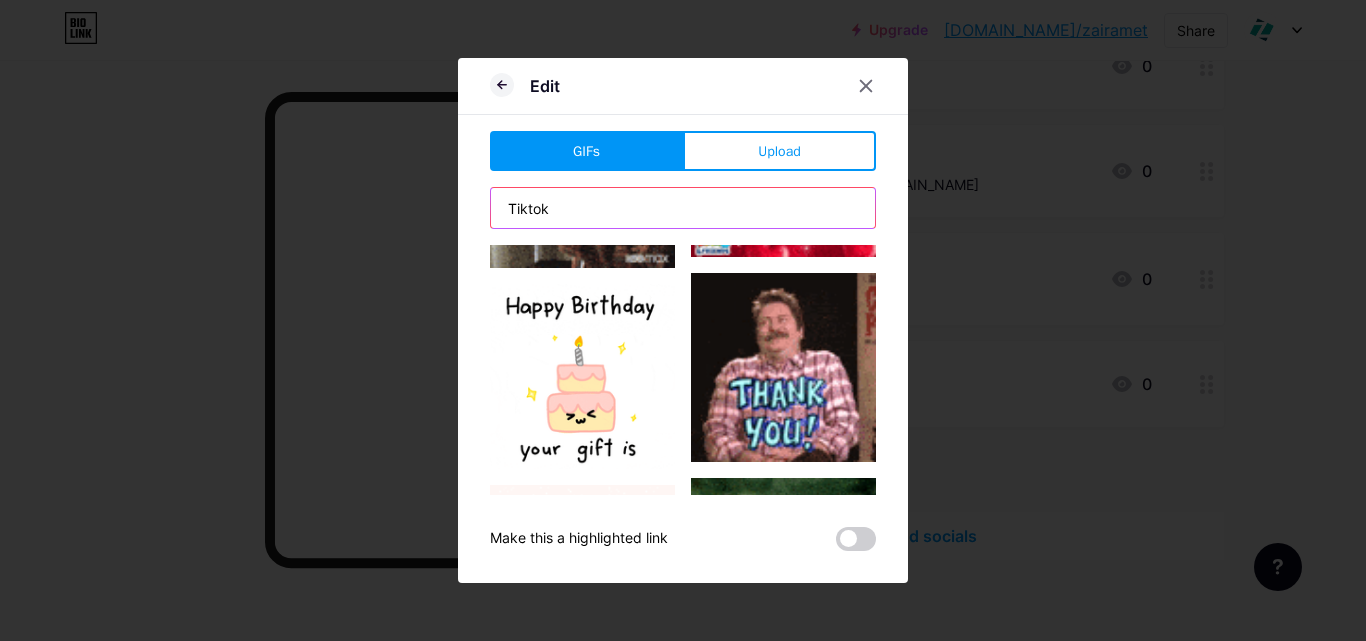 click on "Tiktok" at bounding box center [683, 208] 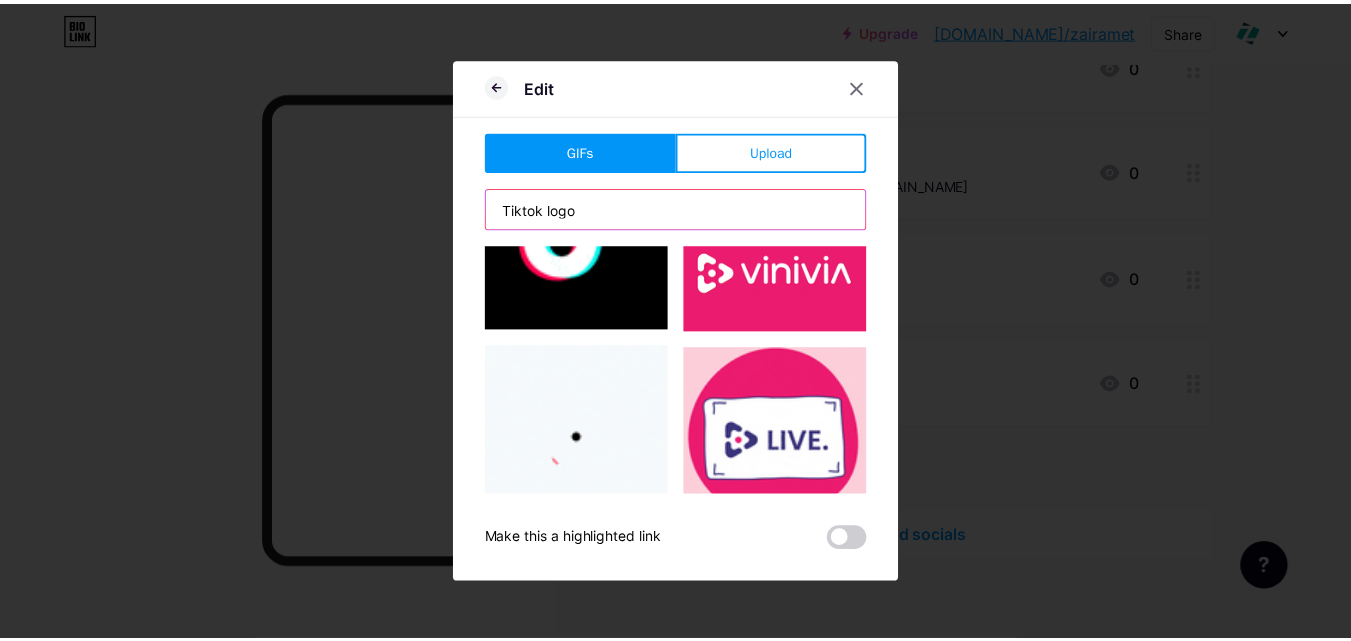 scroll, scrollTop: 500, scrollLeft: 0, axis: vertical 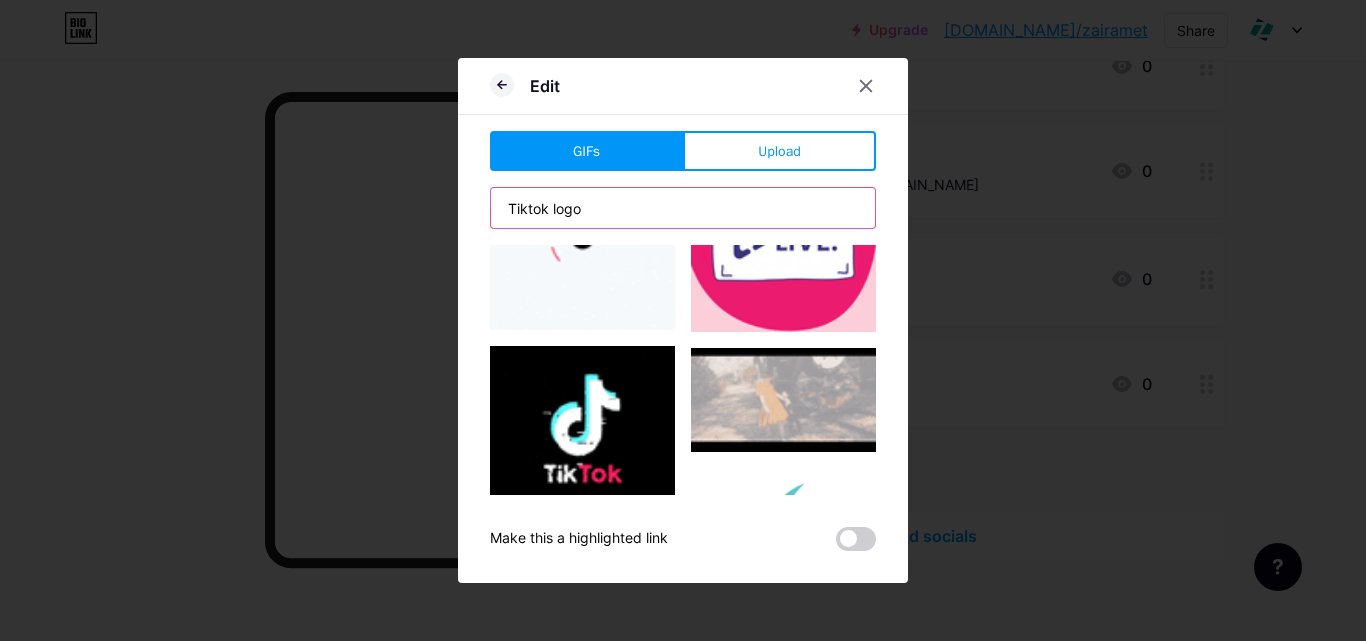 type on "Tiktok logo" 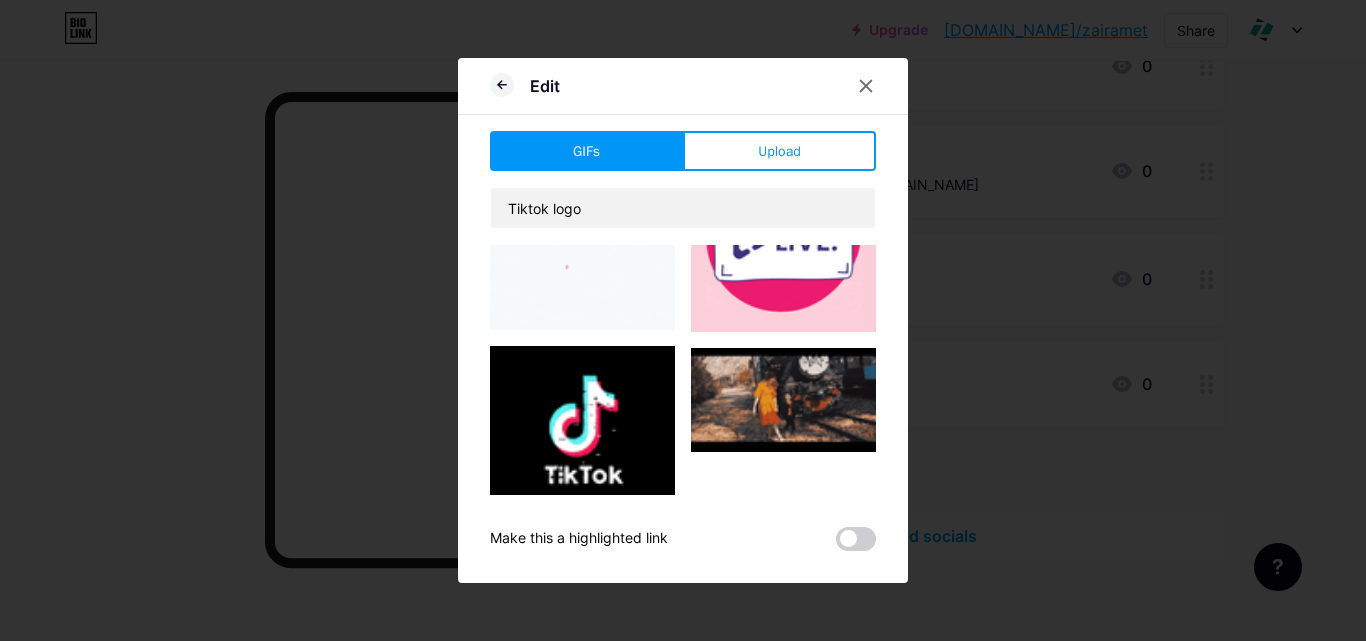 click at bounding box center [582, 431] 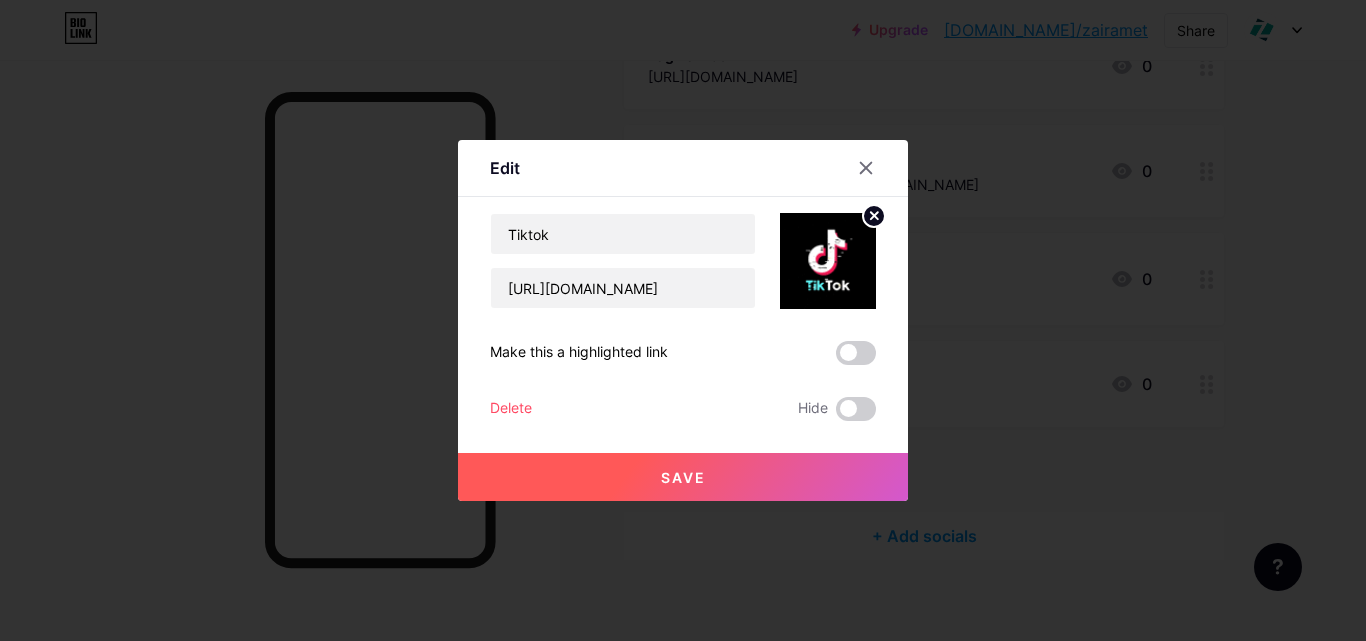 click on "Save" at bounding box center (683, 477) 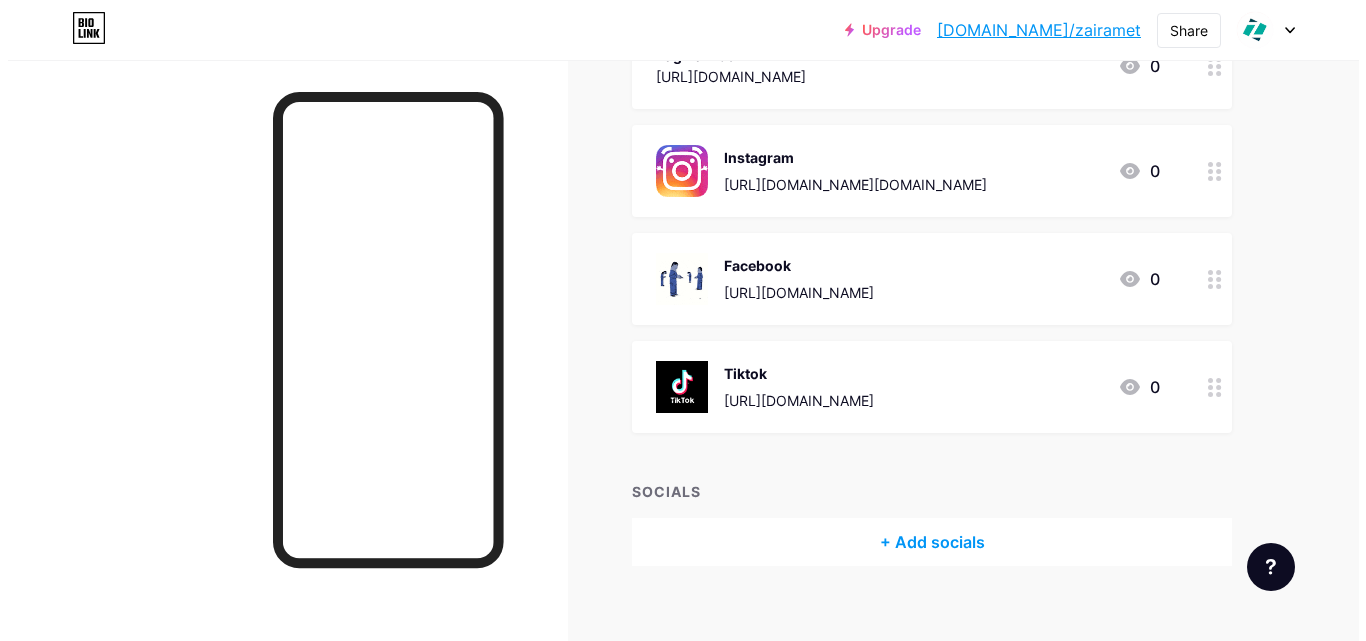 scroll, scrollTop: 200, scrollLeft: 0, axis: vertical 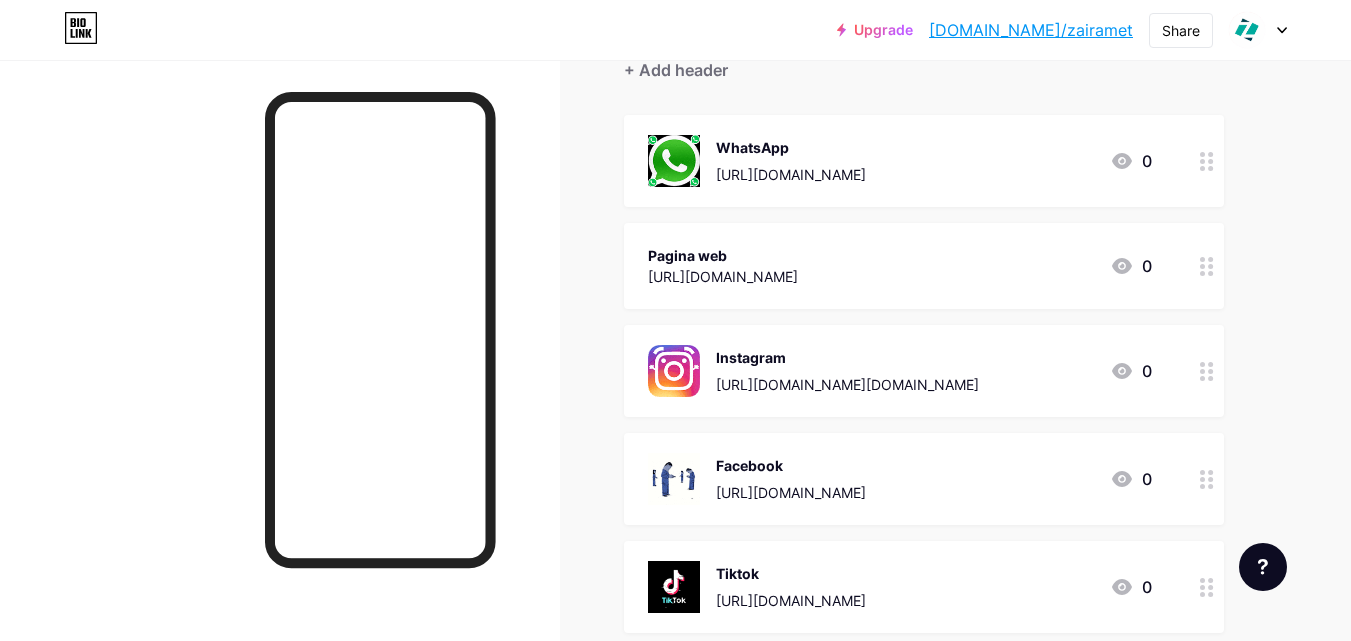 click at bounding box center [1207, 266] 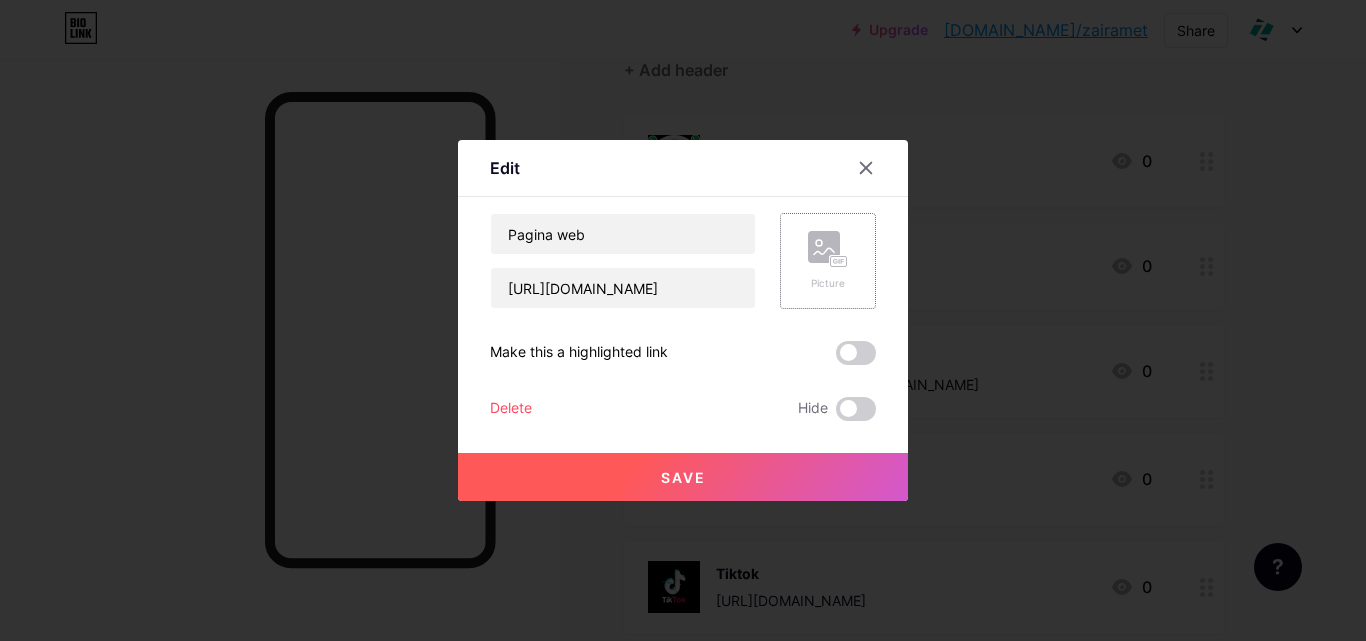 click on "Picture" at bounding box center (828, 283) 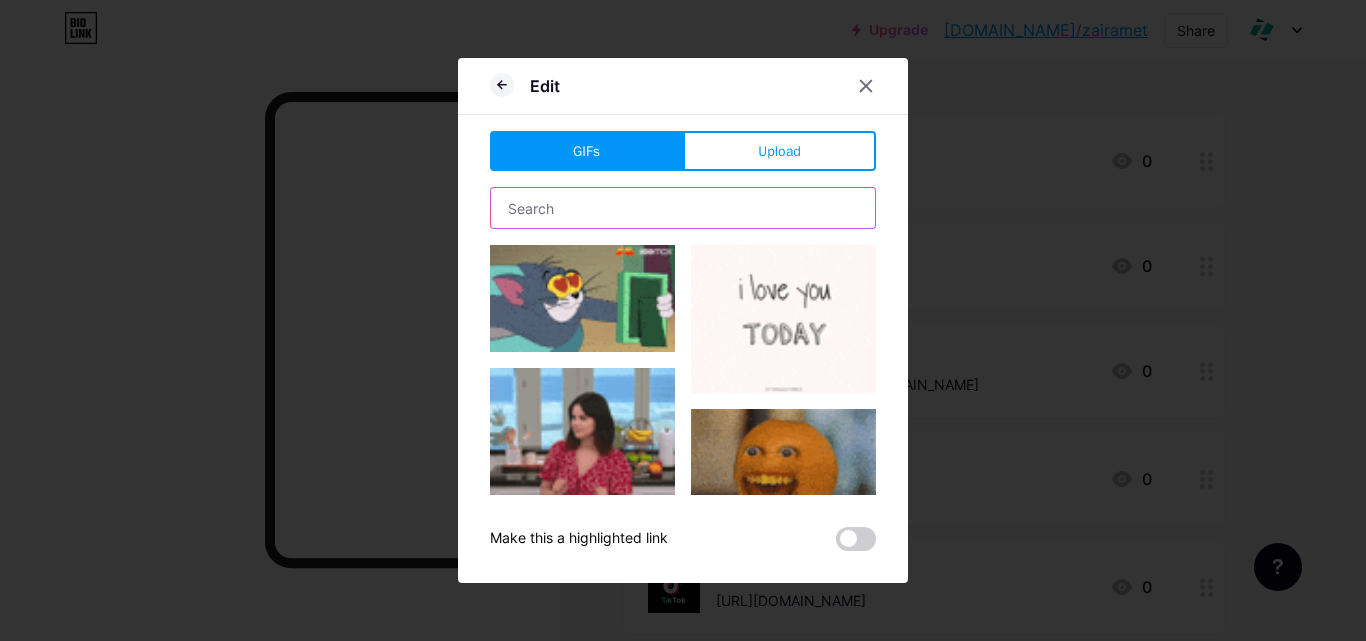 click at bounding box center (683, 208) 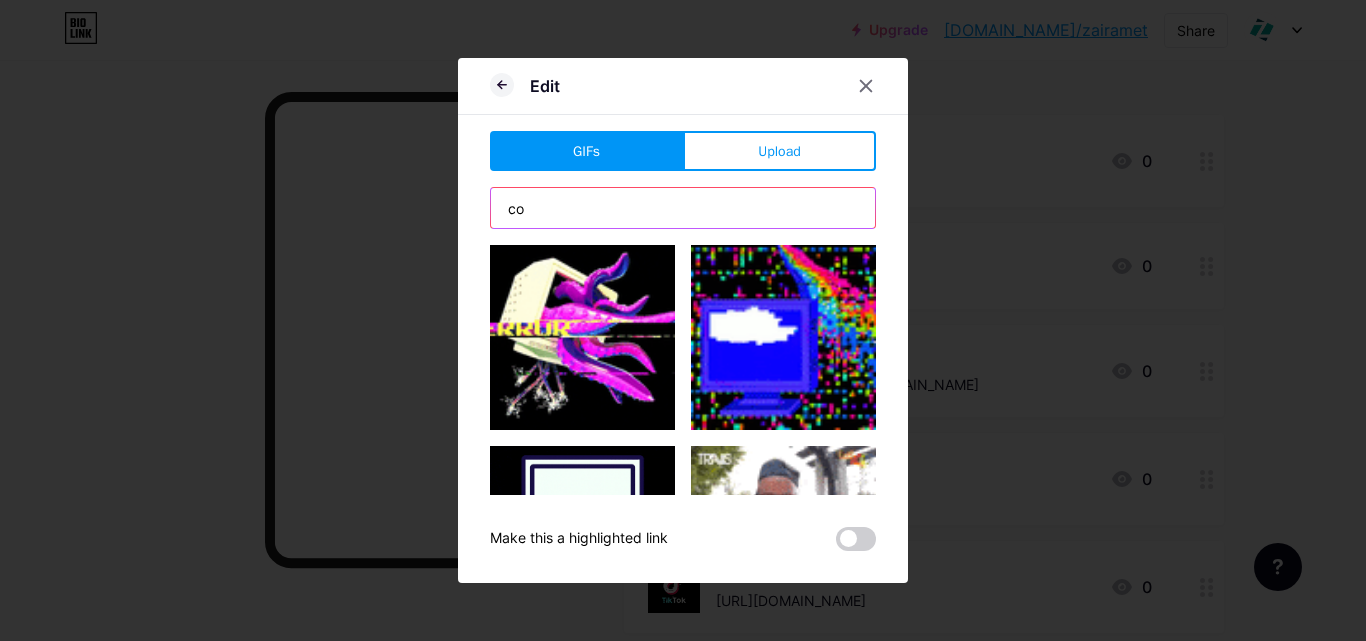 type on "c" 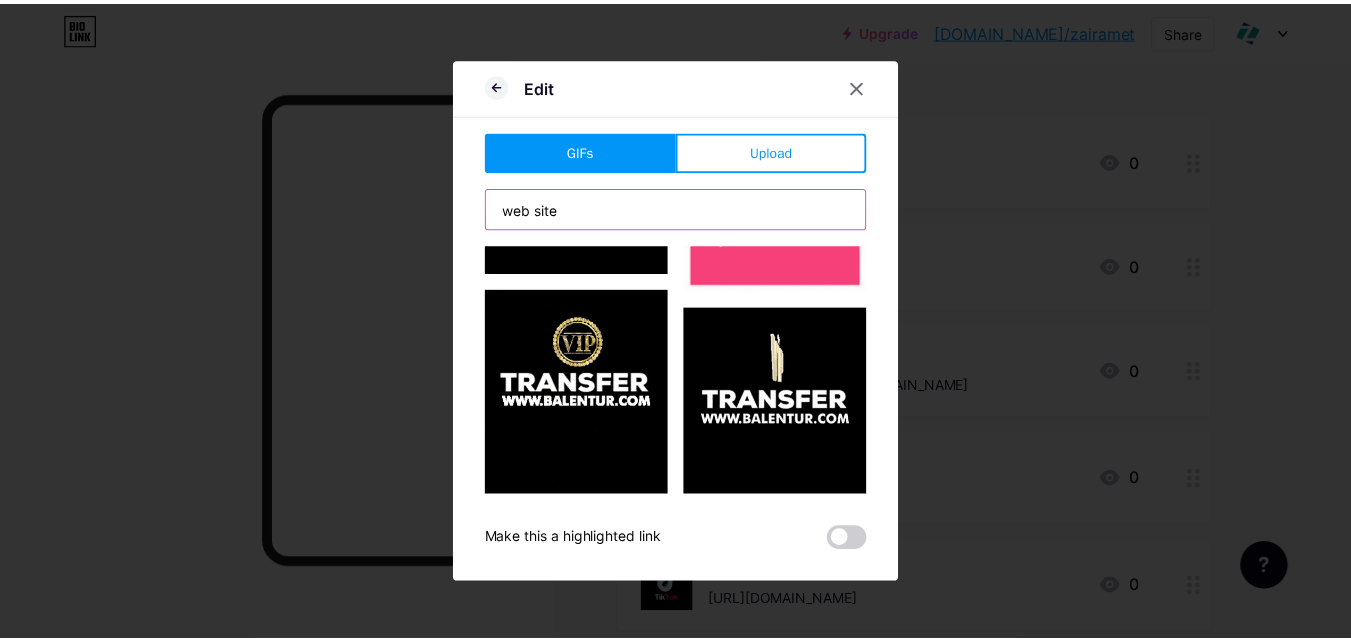 scroll, scrollTop: 7855, scrollLeft: 0, axis: vertical 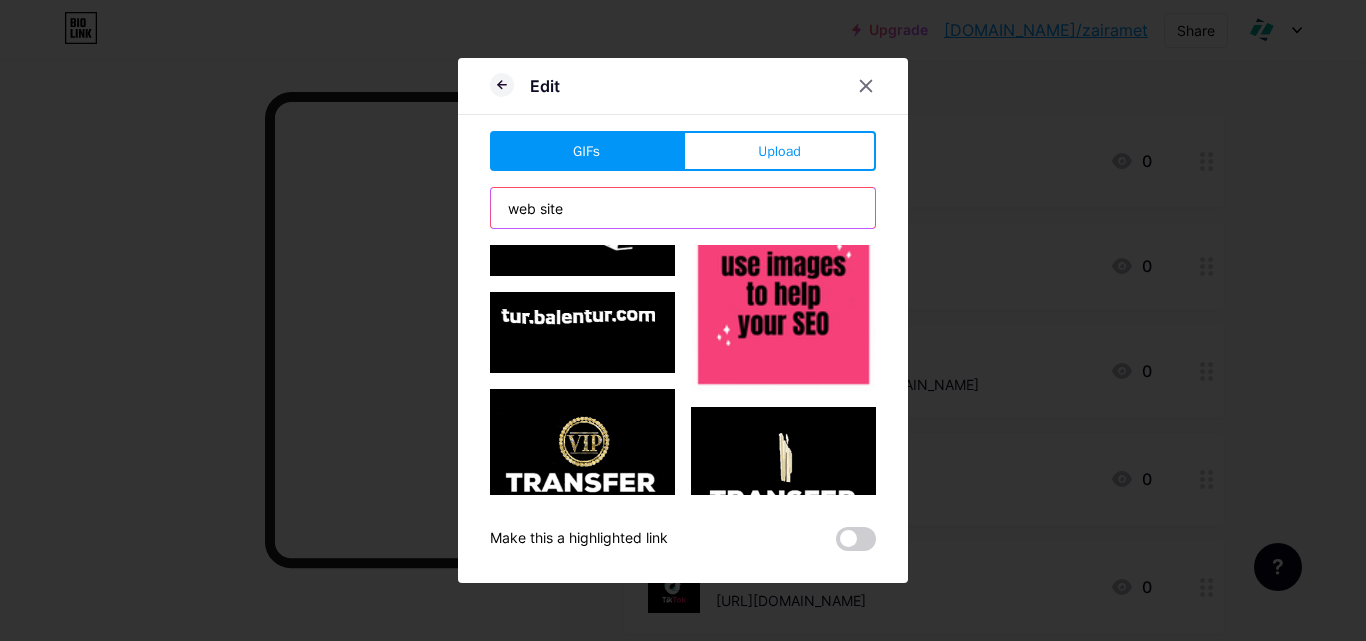 type on "web site" 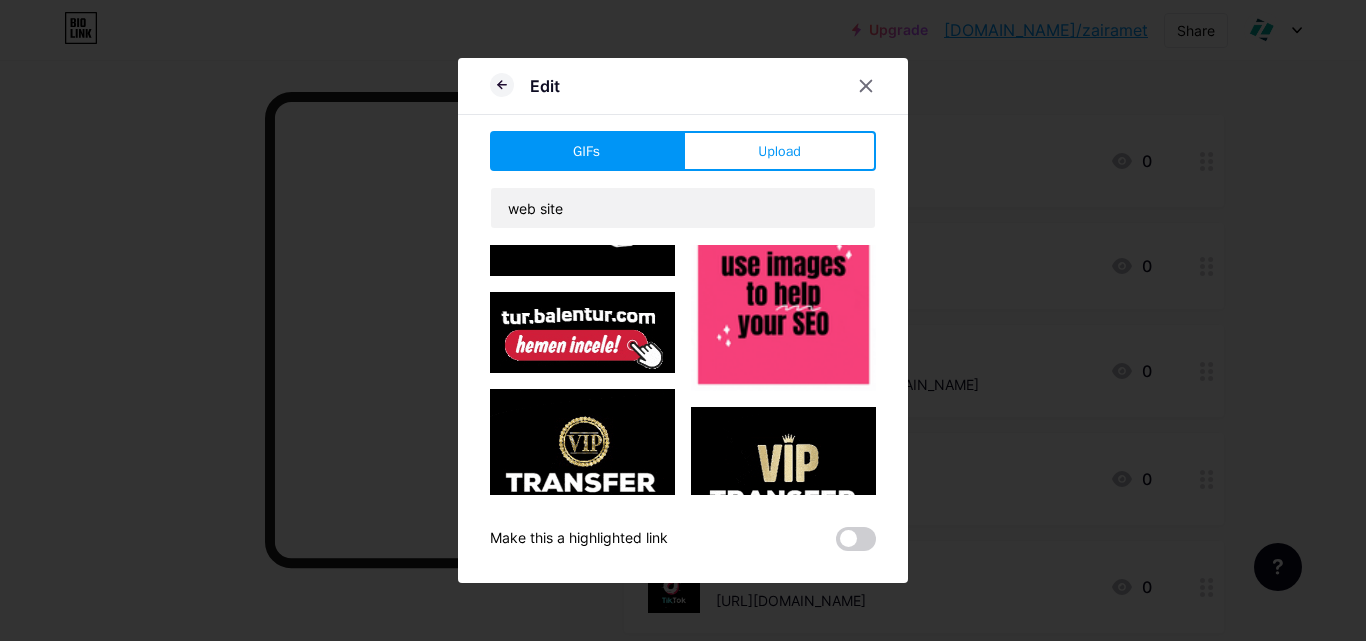 click at bounding box center [783, 689] 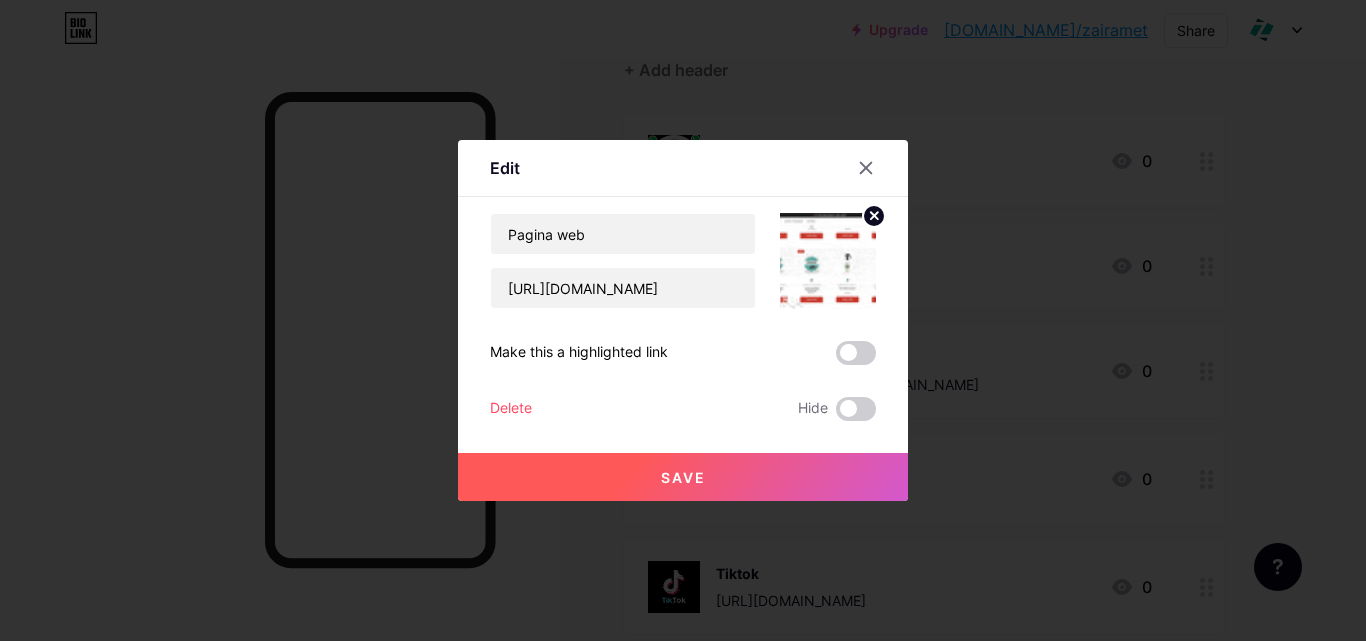 click on "Save" at bounding box center (683, 477) 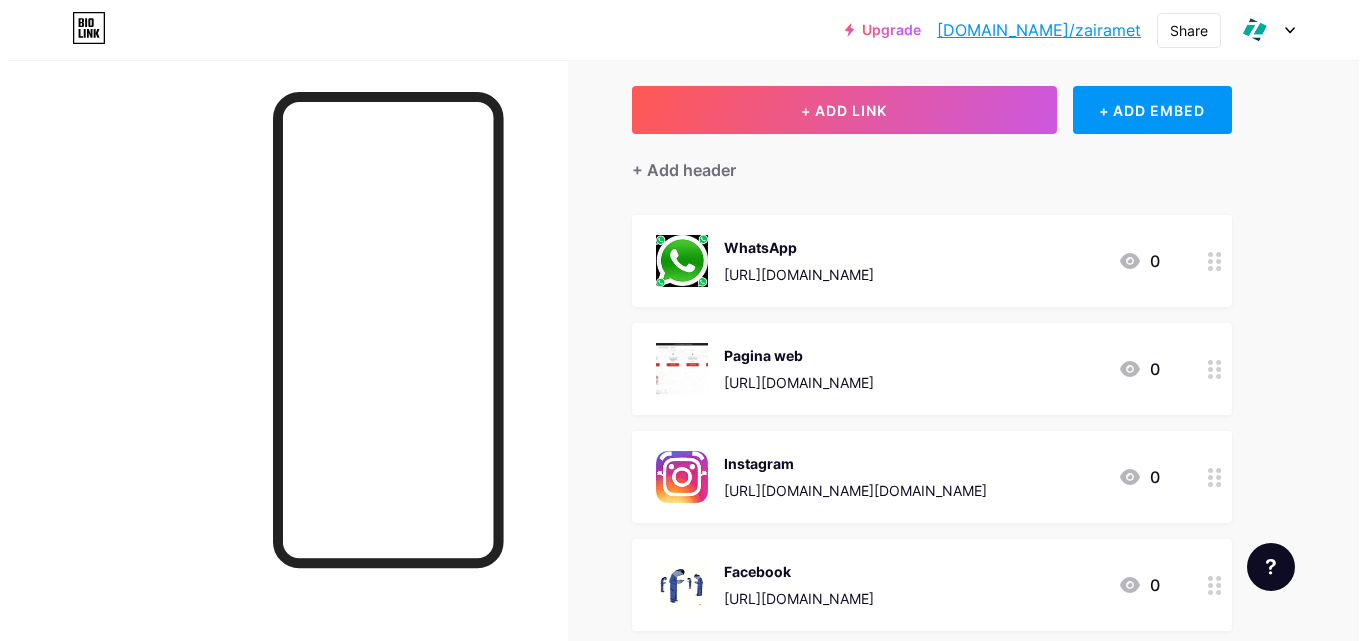 scroll, scrollTop: 0, scrollLeft: 0, axis: both 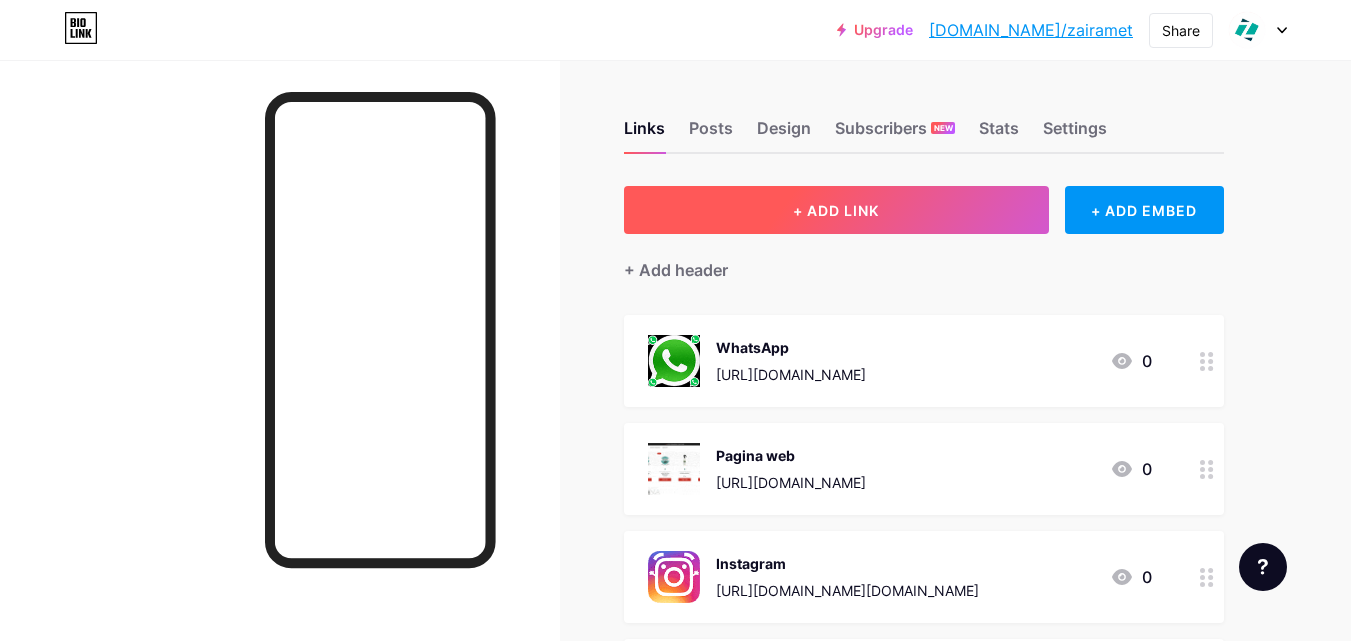 click on "+ ADD LINK" at bounding box center [836, 210] 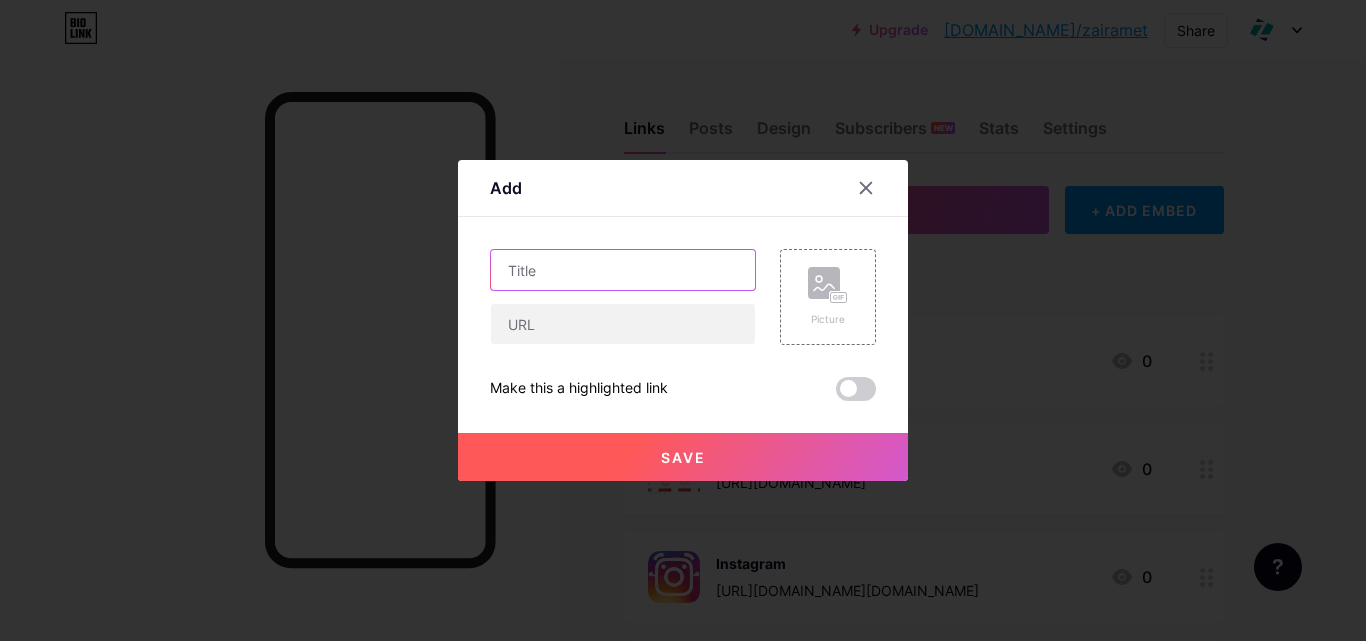 click at bounding box center [623, 270] 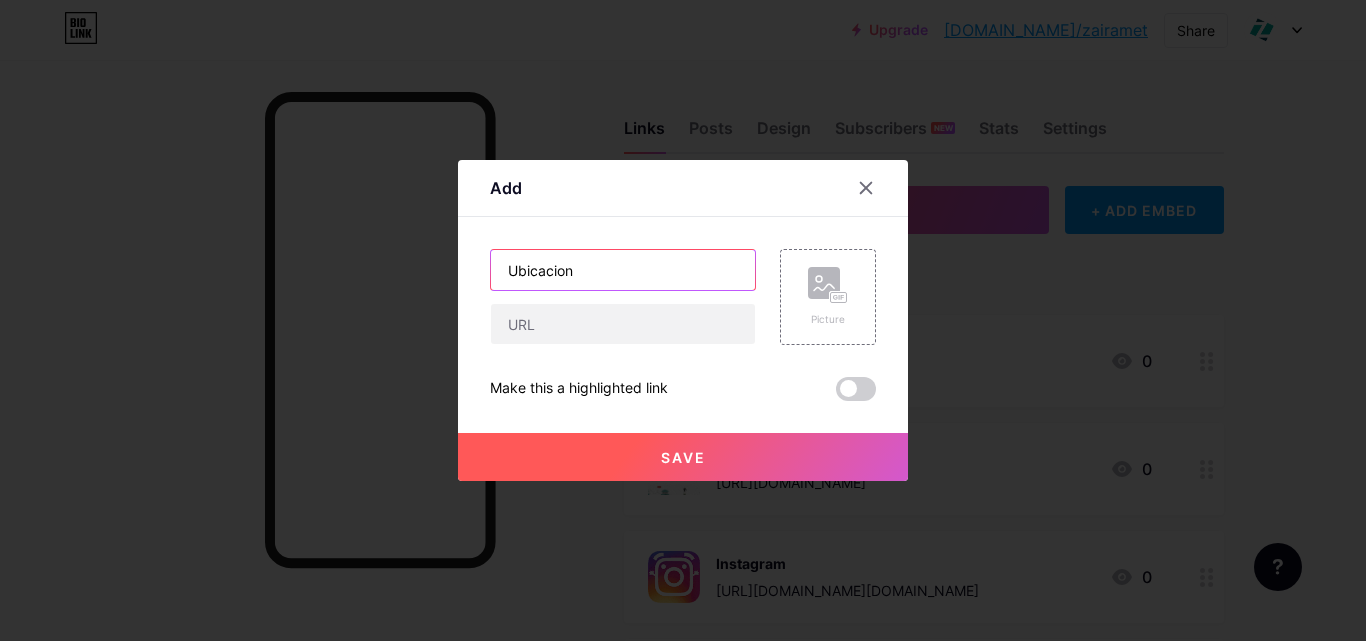 click on "Ubicacion" at bounding box center (623, 270) 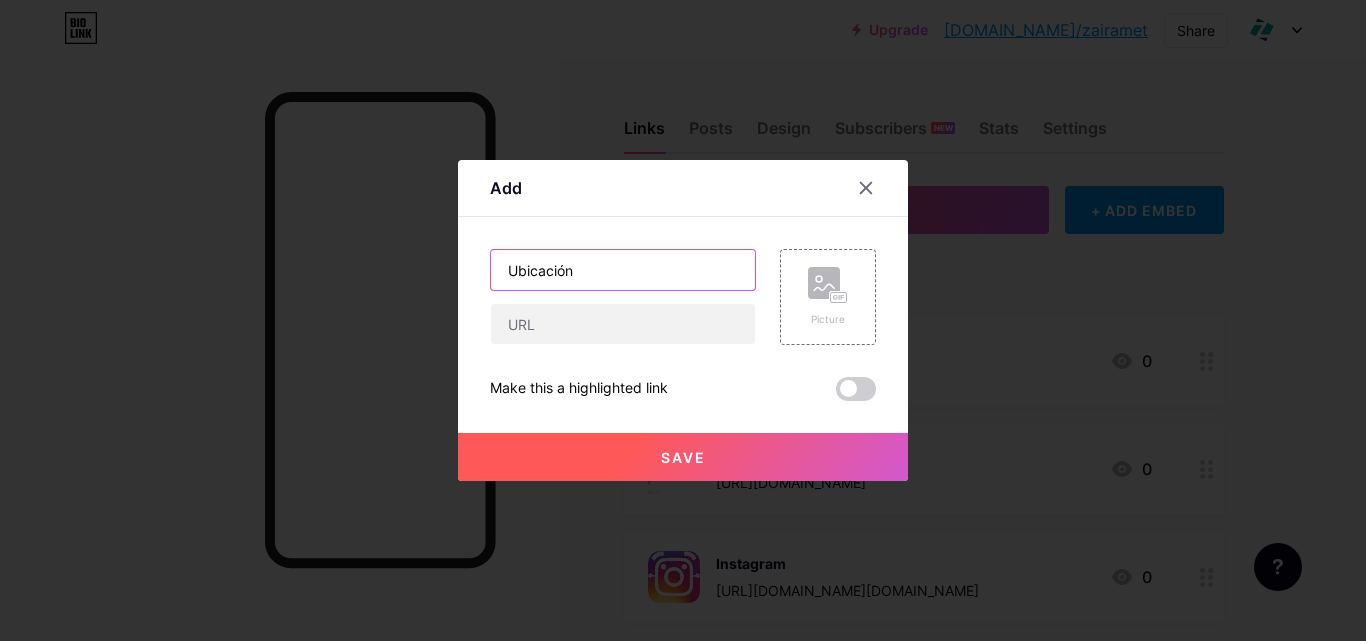 type on "Ubicación" 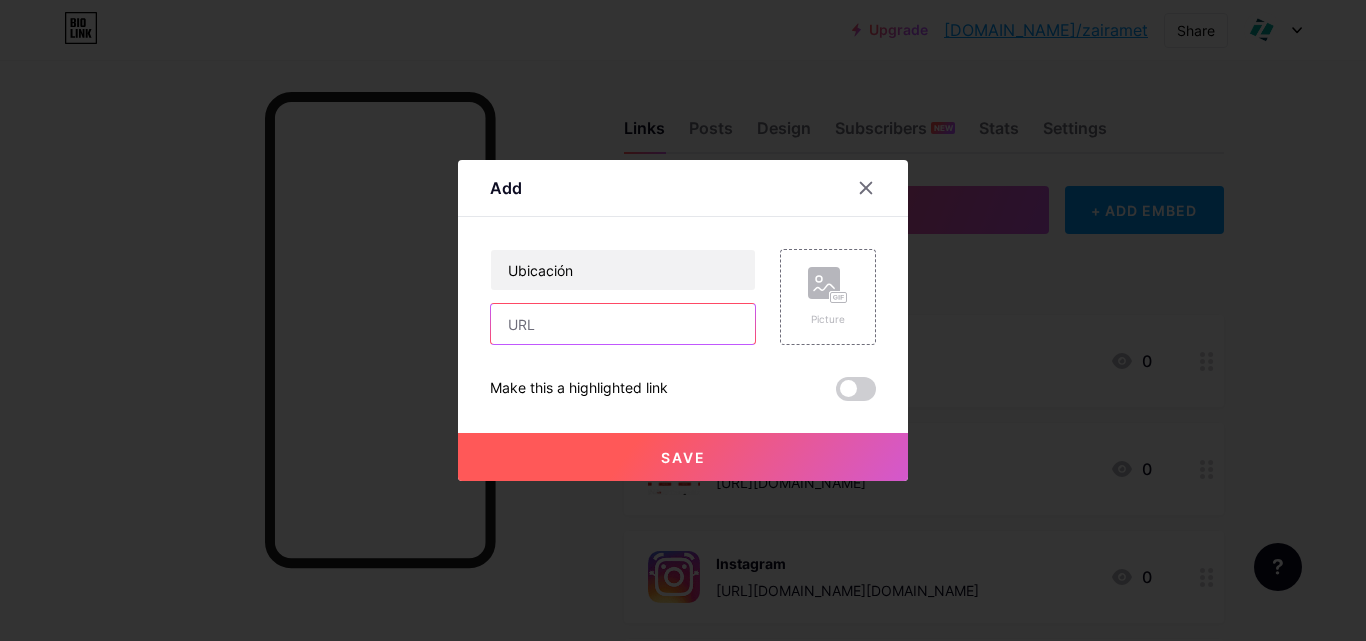 click at bounding box center [623, 324] 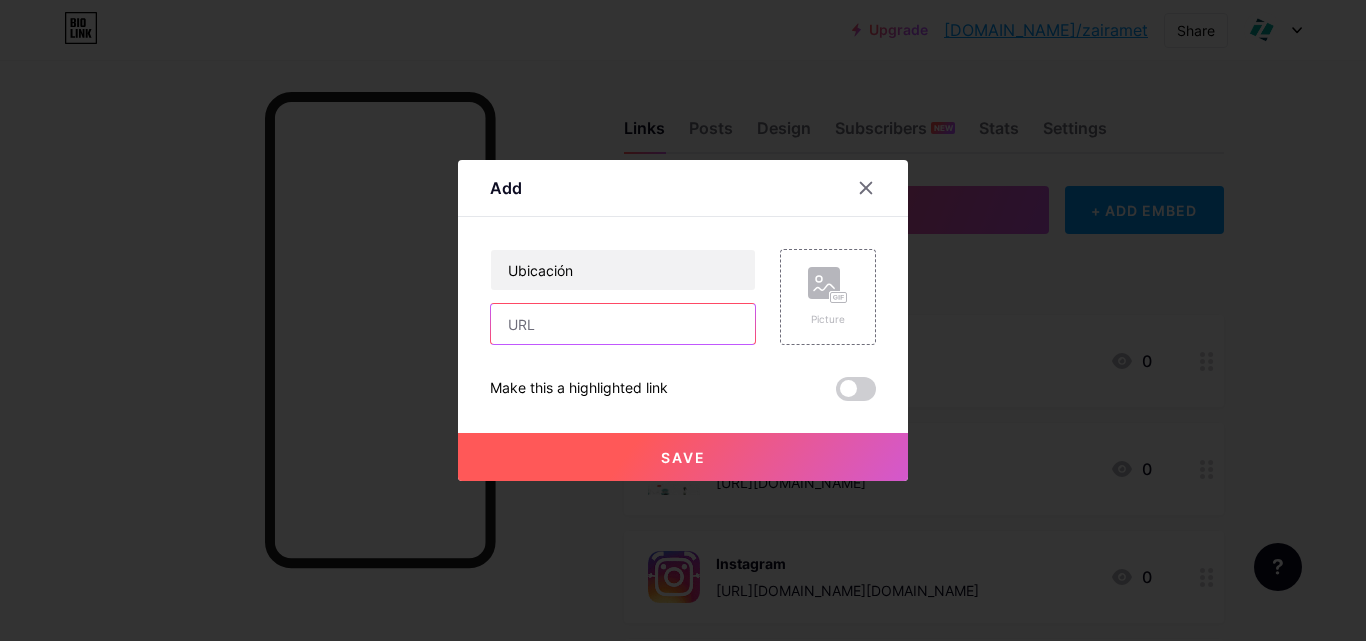 paste on "[URL][DOMAIN_NAME]" 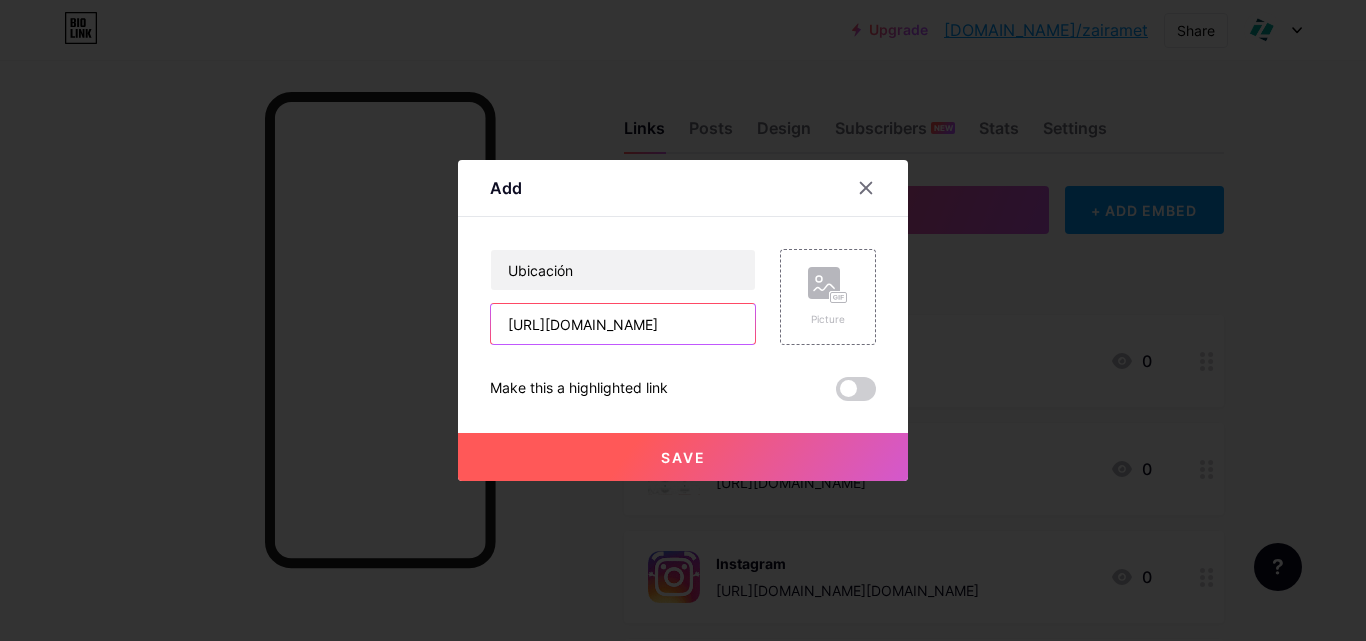 scroll, scrollTop: 0, scrollLeft: 1635, axis: horizontal 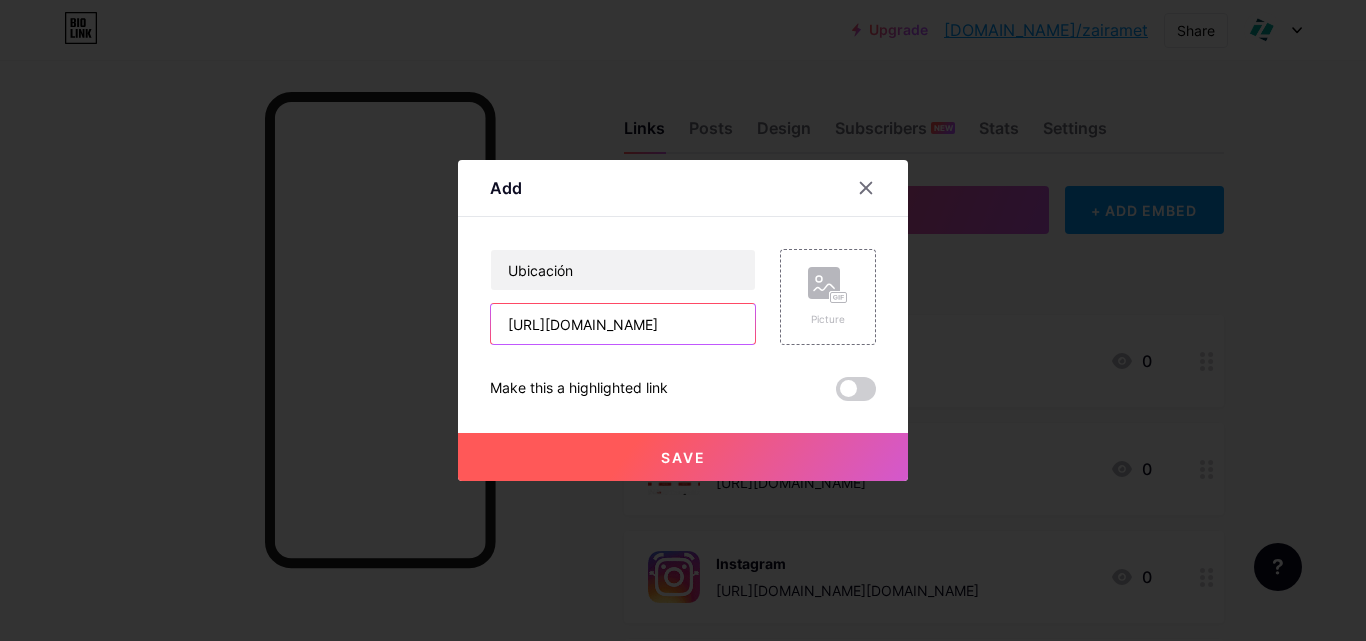 type on "[URL][DOMAIN_NAME]" 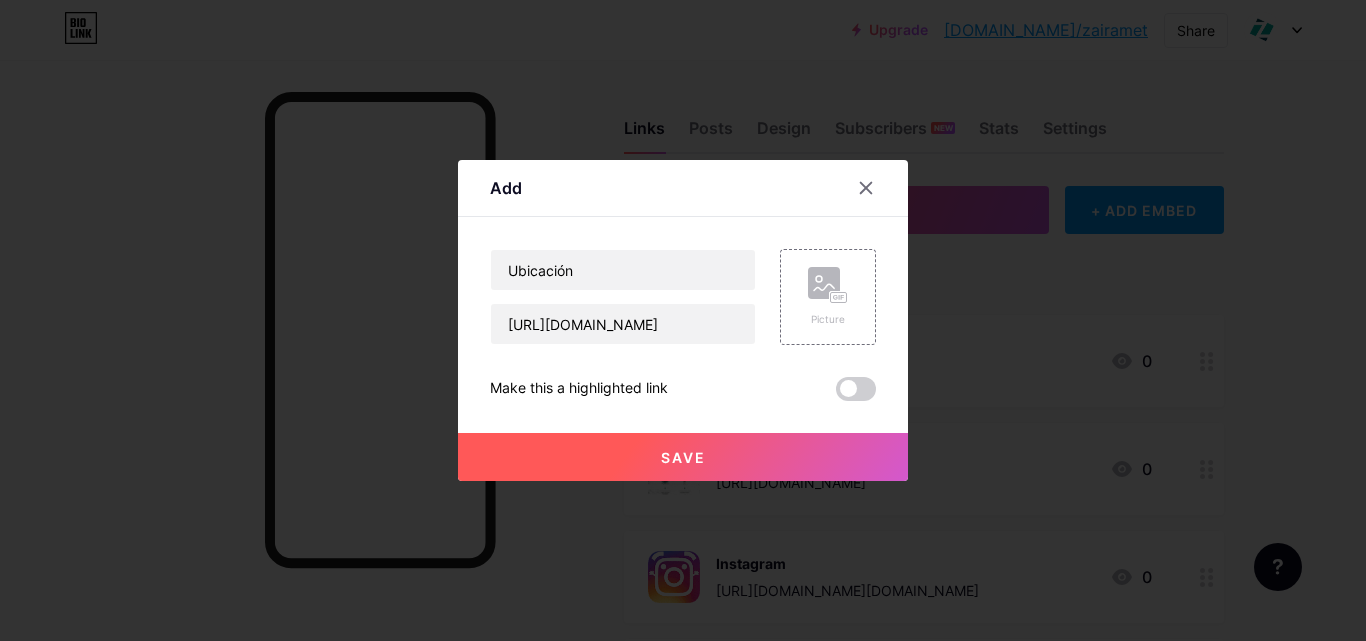 click at bounding box center [856, 389] 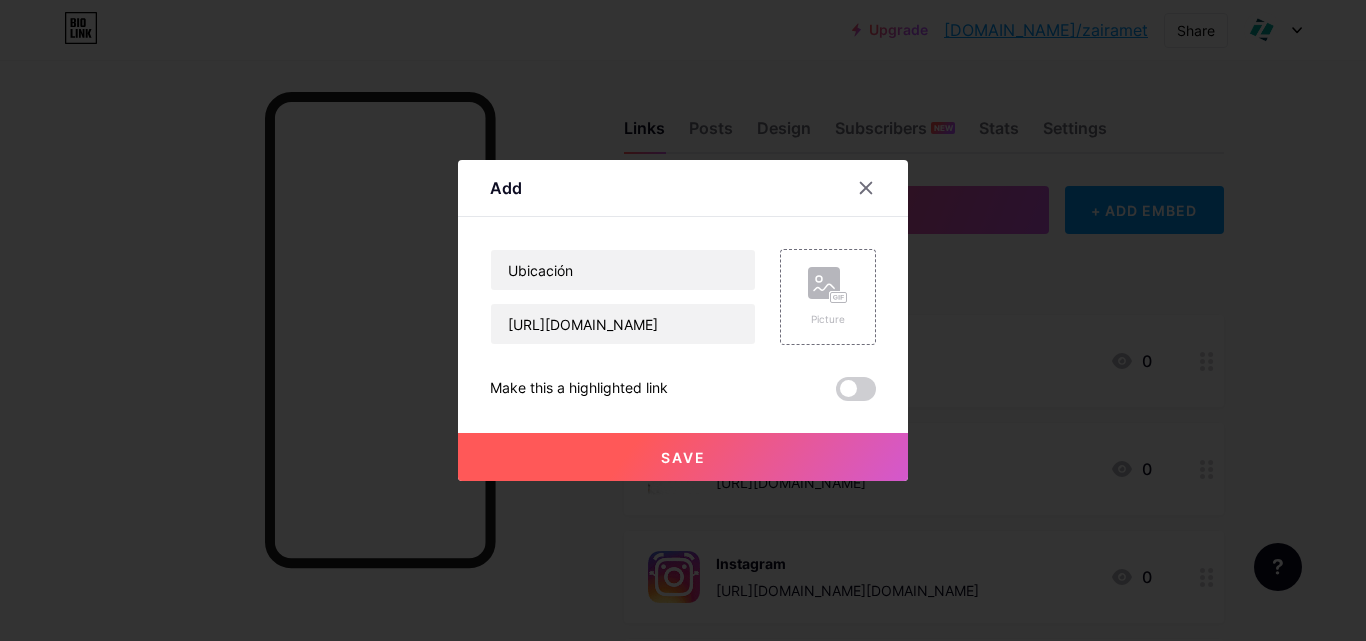 scroll, scrollTop: 0, scrollLeft: 0, axis: both 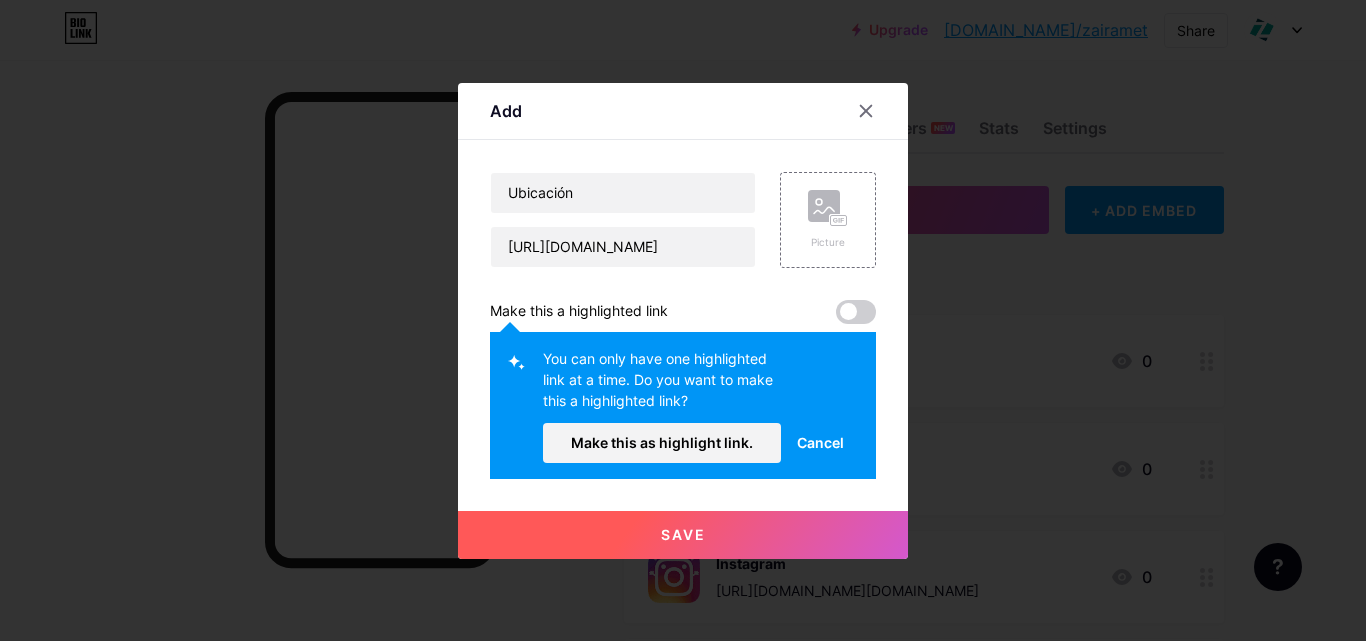 click at bounding box center [856, 312] 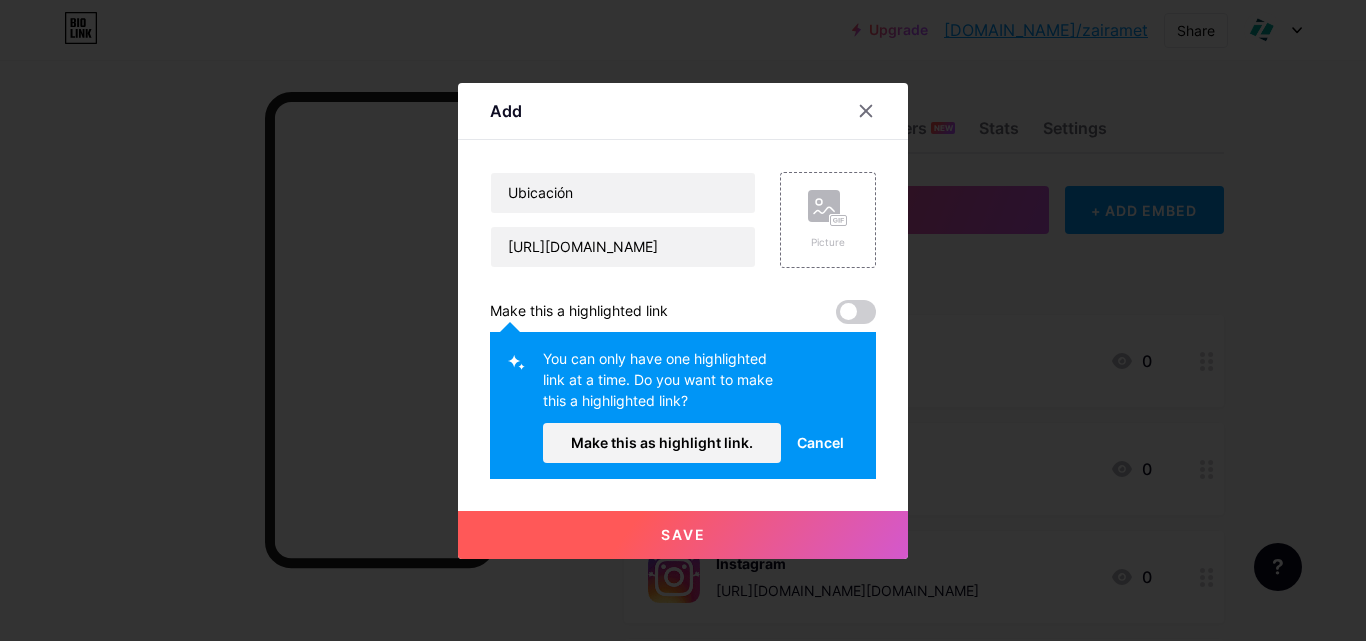 click on "Cancel" at bounding box center [820, 442] 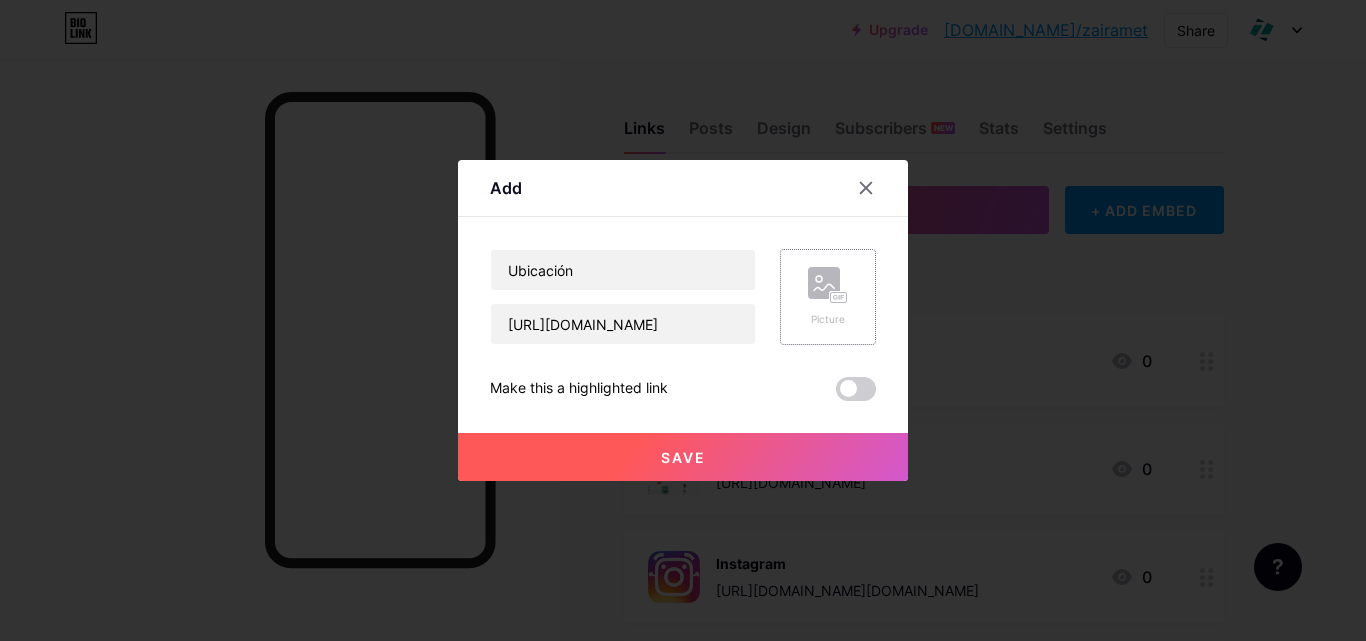 click 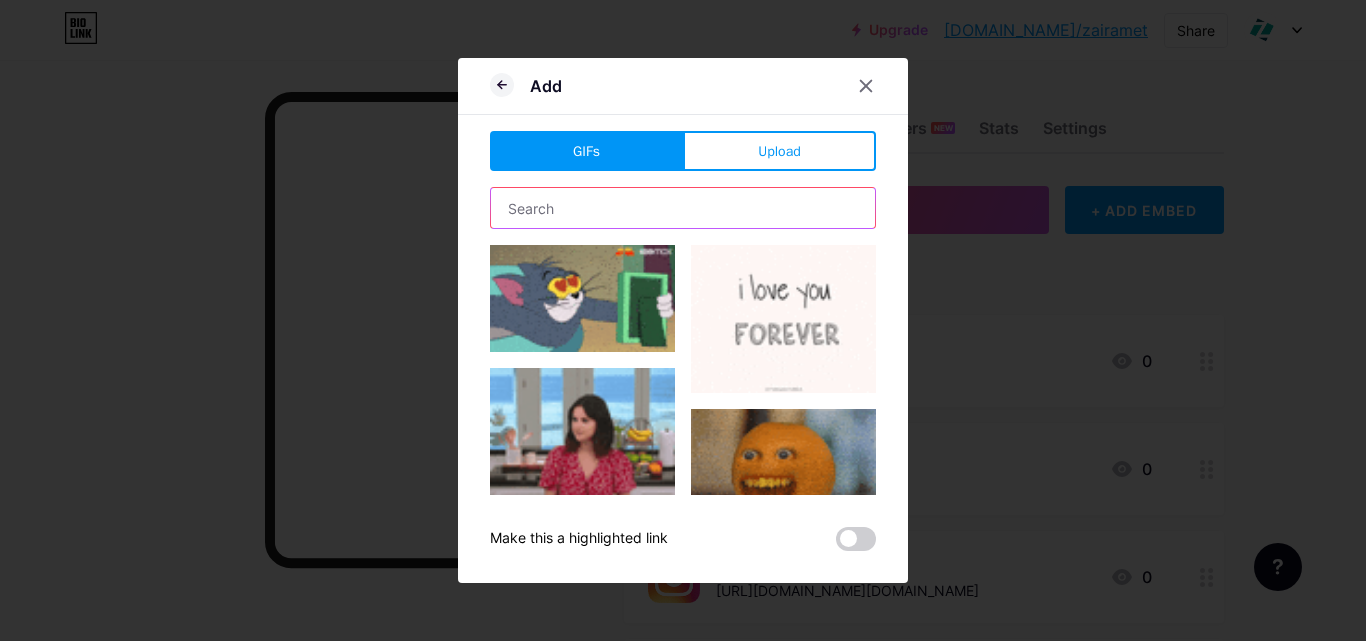 click at bounding box center [683, 208] 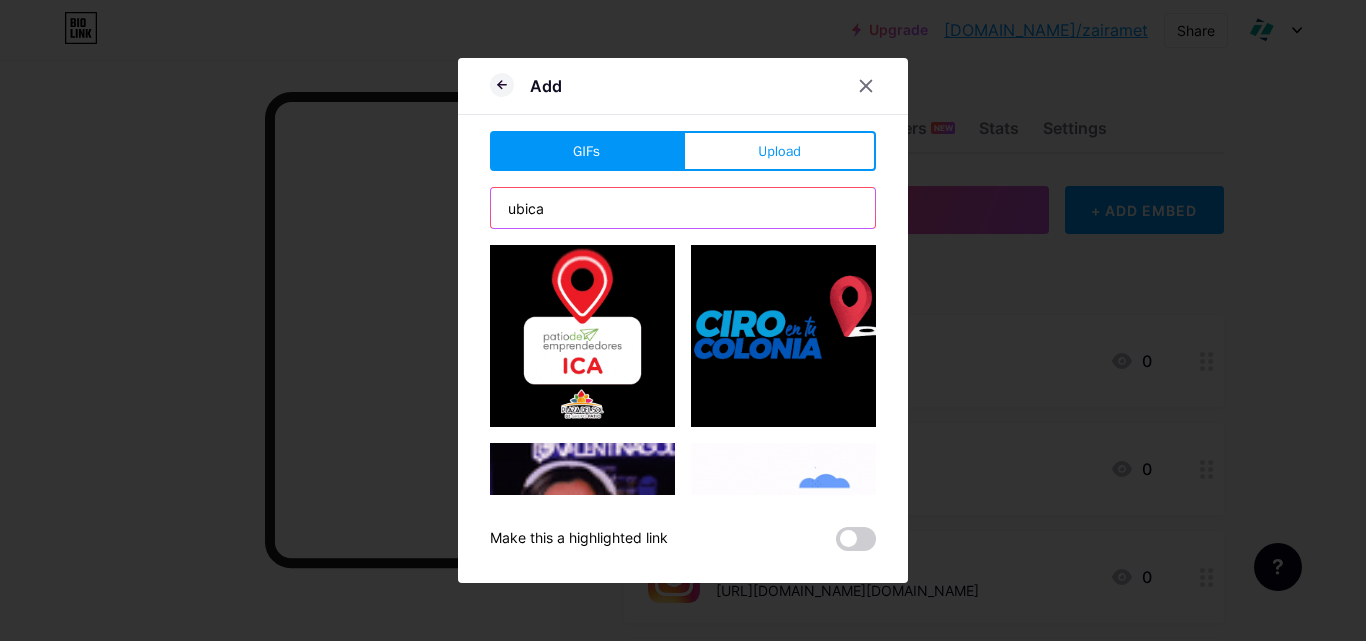 scroll, scrollTop: 404, scrollLeft: 0, axis: vertical 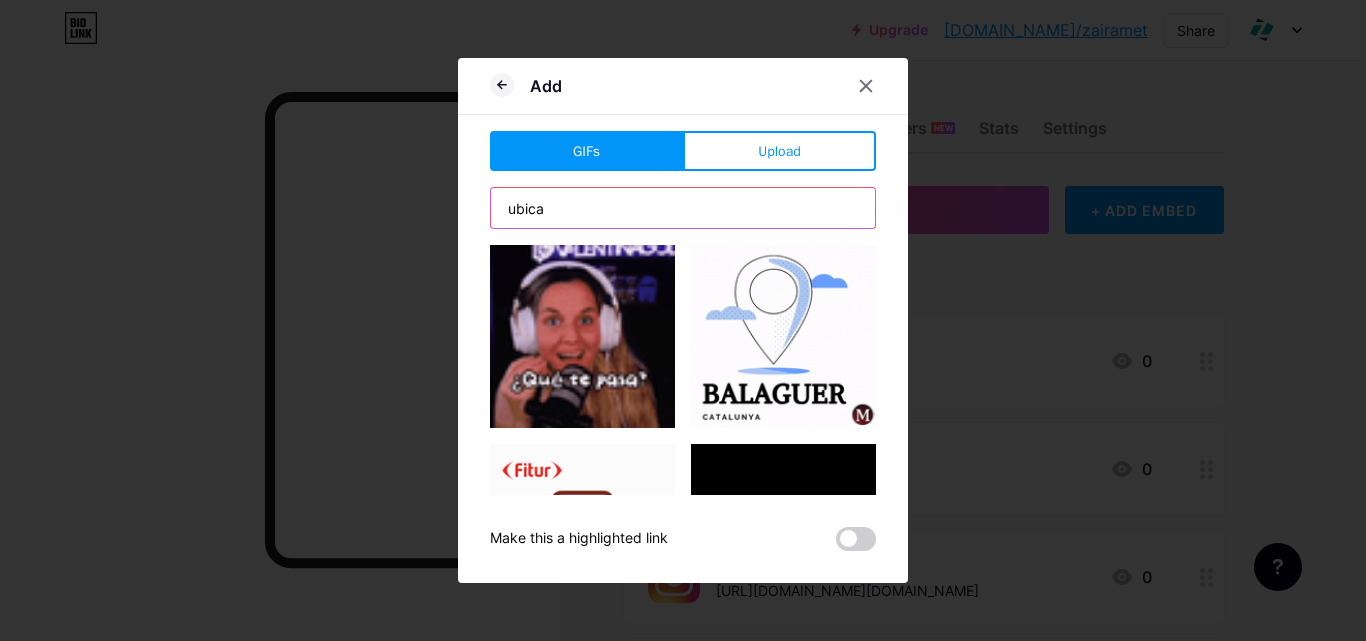 click on "ubica" at bounding box center (683, 208) 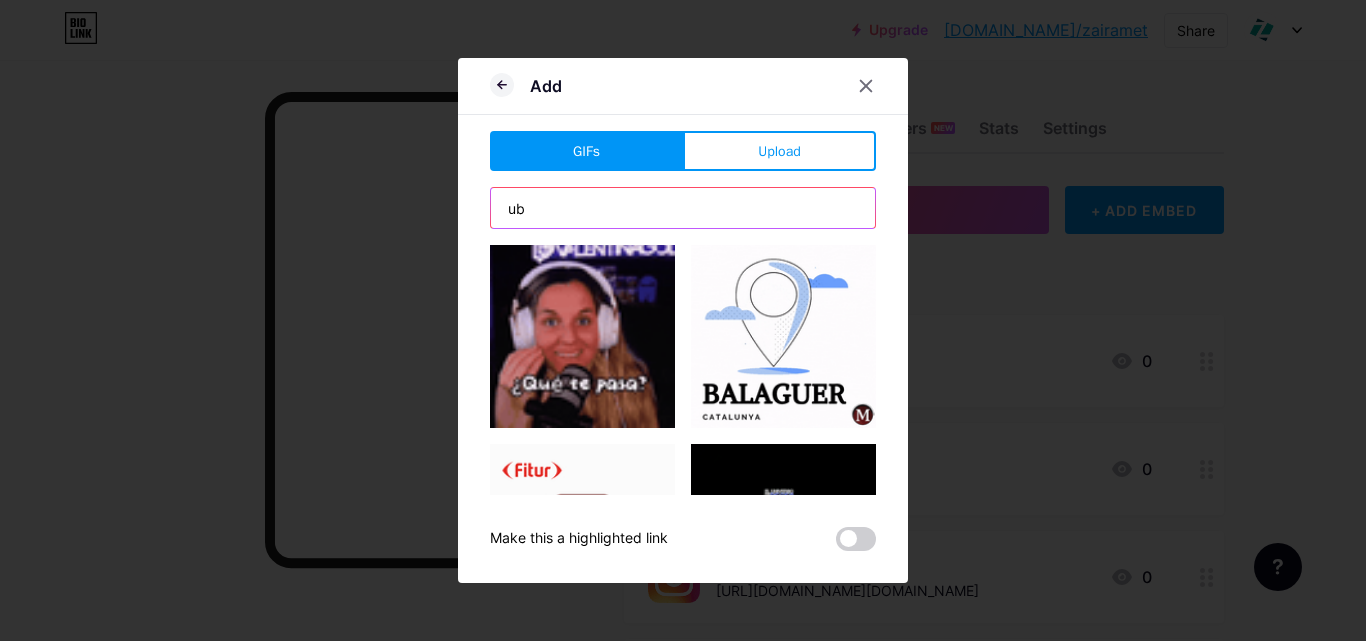 type on "u" 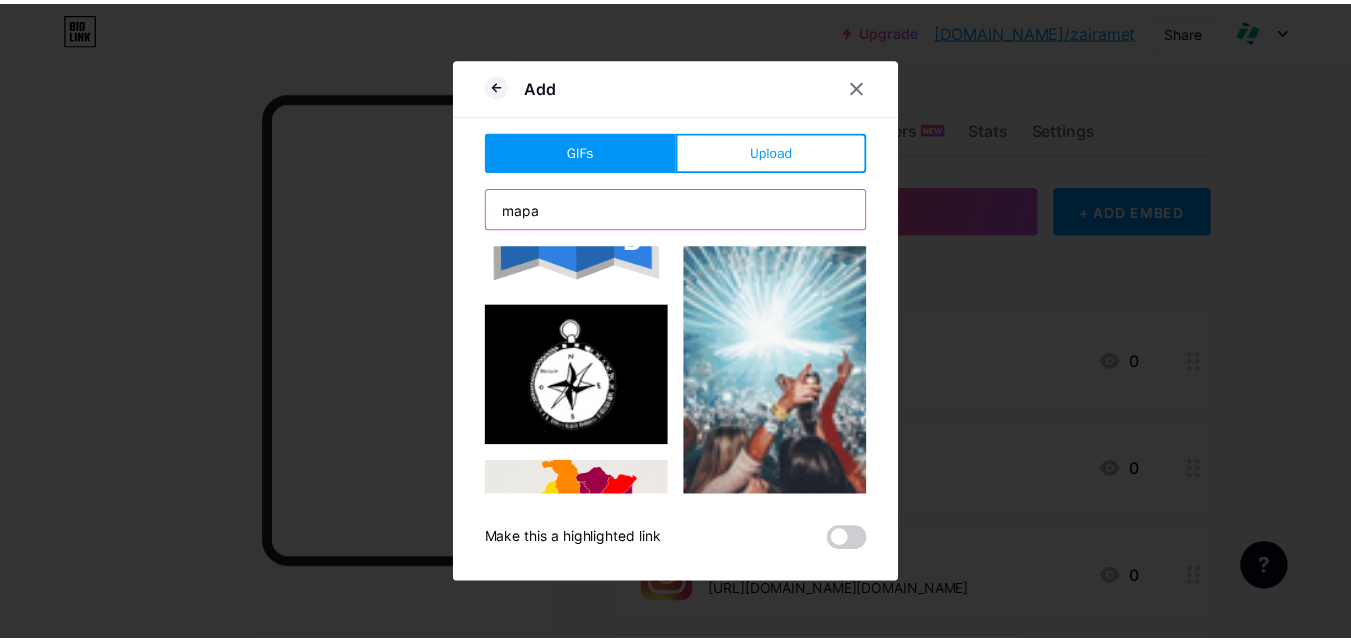 scroll, scrollTop: 500, scrollLeft: 0, axis: vertical 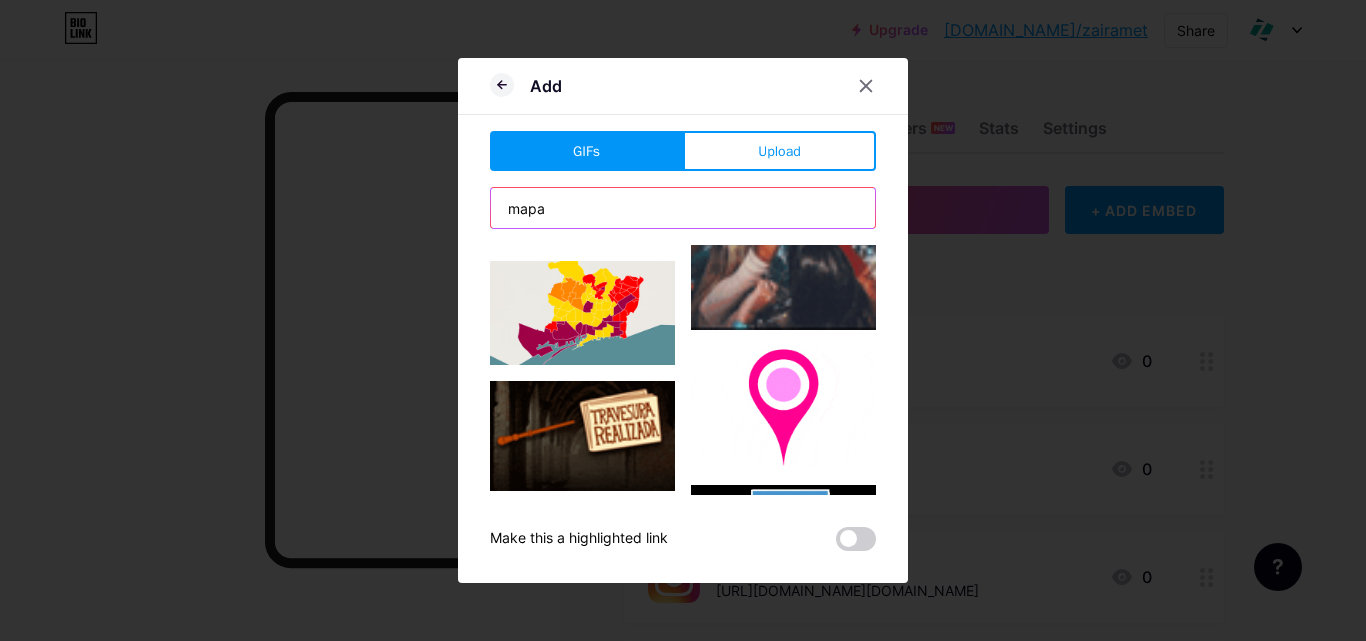 type on "mapa" 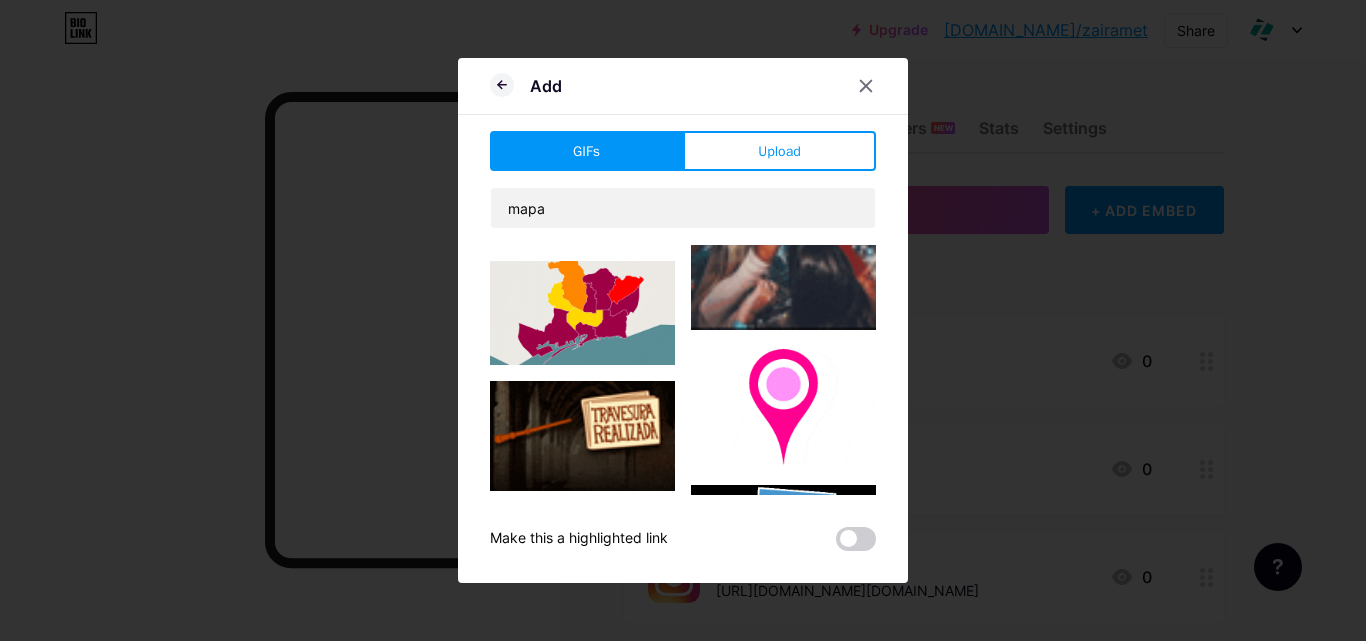 click at bounding box center (783, 407) 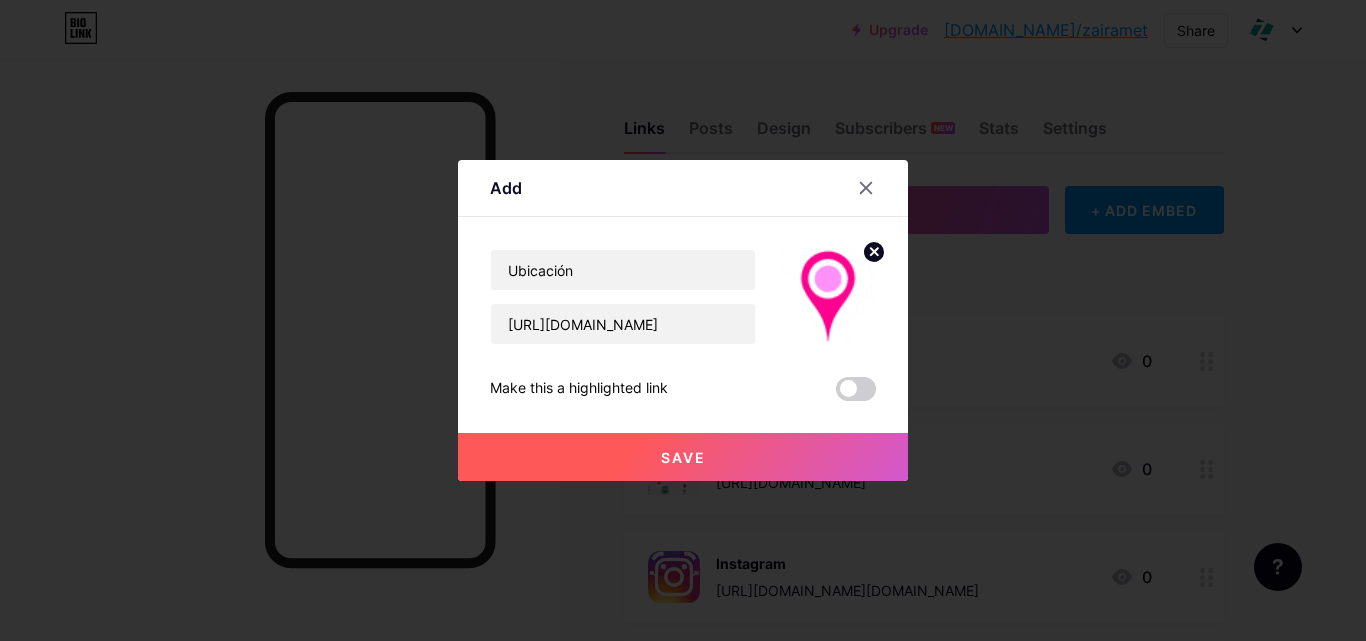 click on "Save" at bounding box center [683, 457] 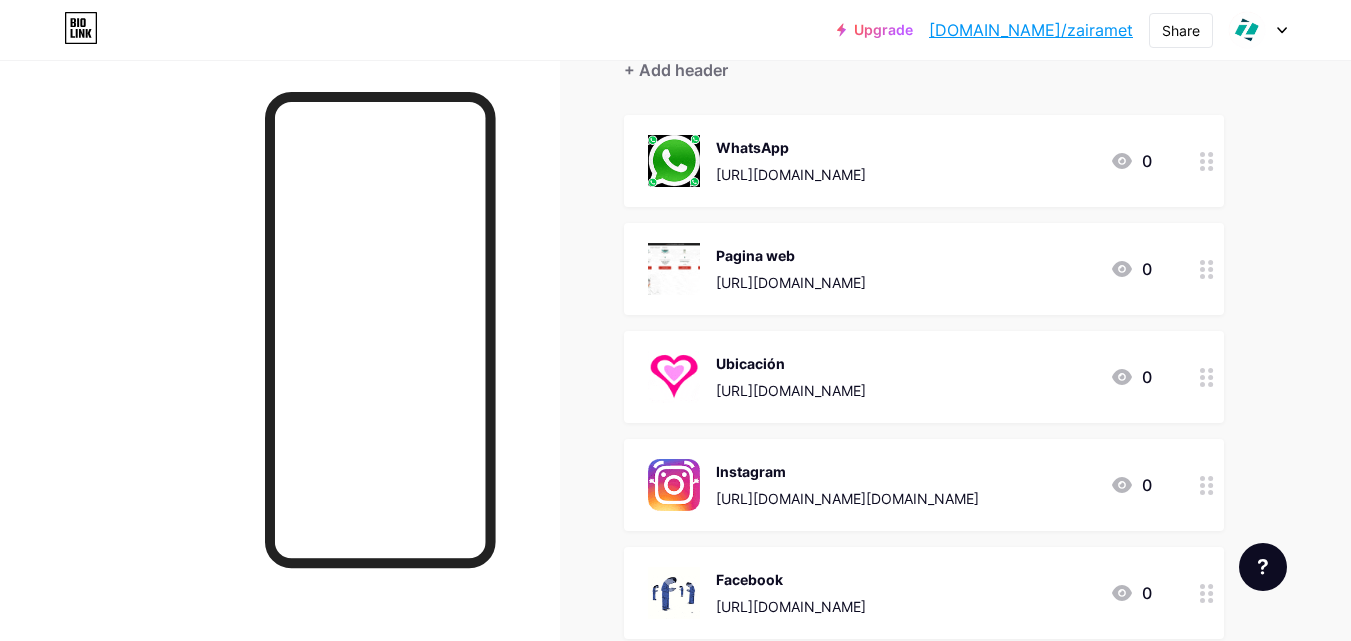 scroll, scrollTop: 300, scrollLeft: 0, axis: vertical 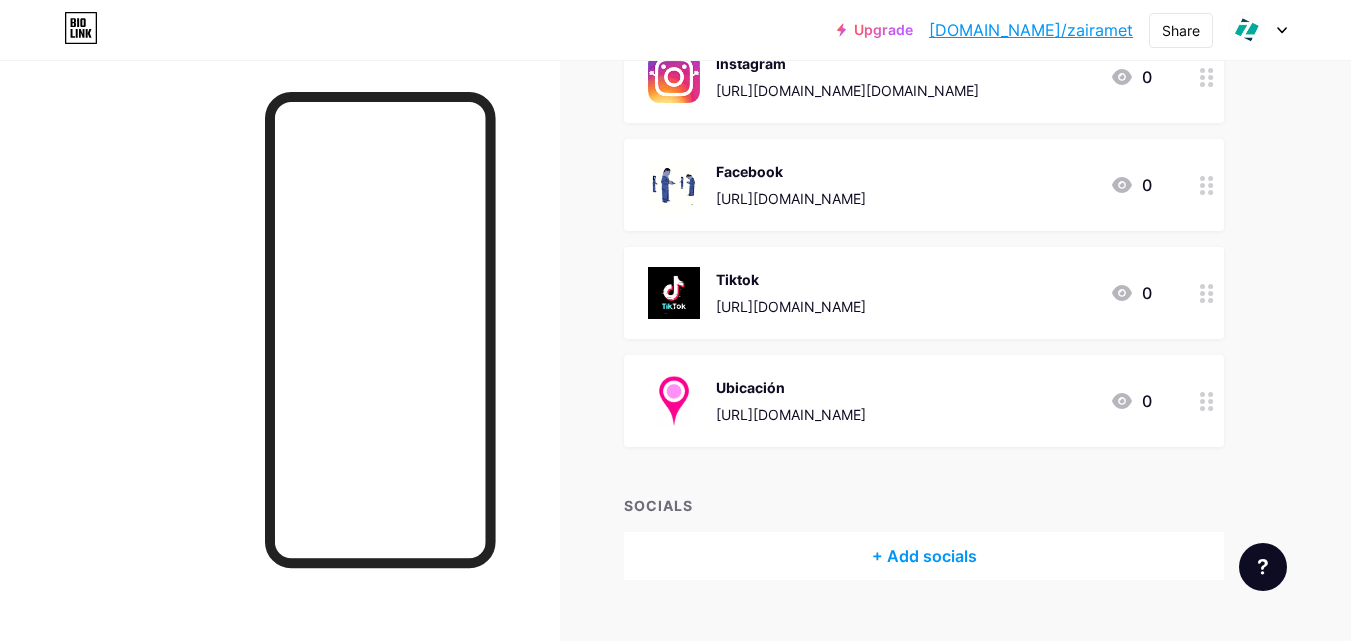 click at bounding box center [674, 401] 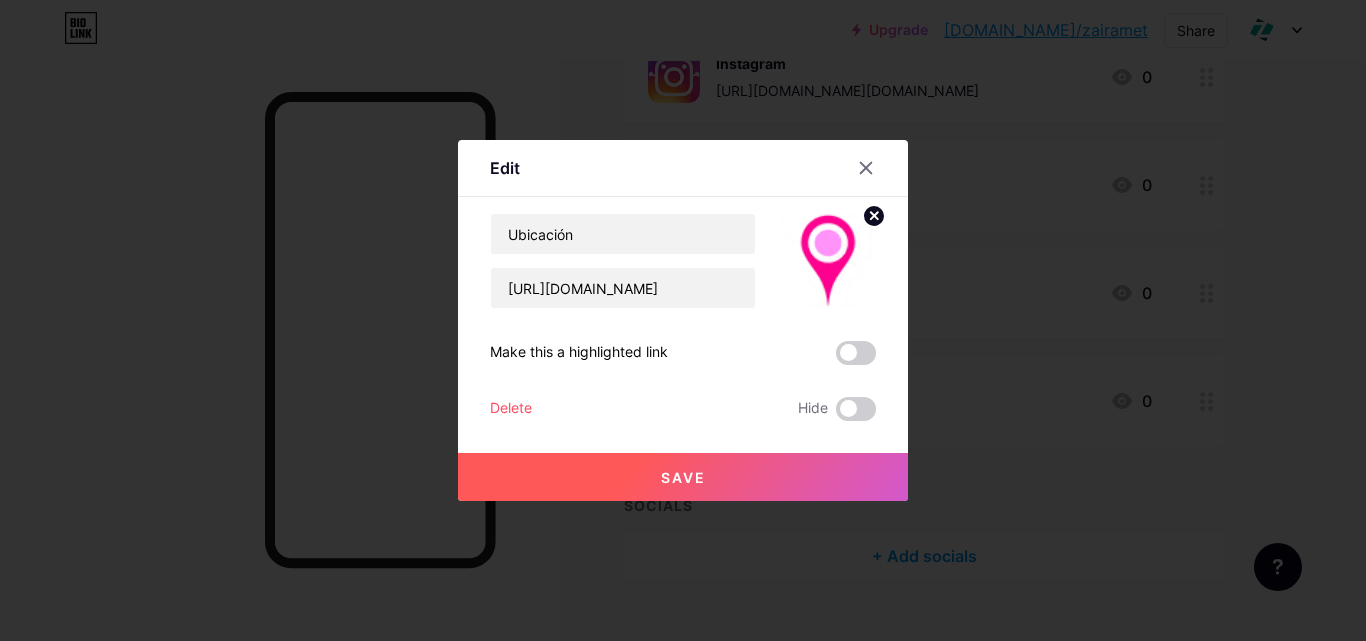 click 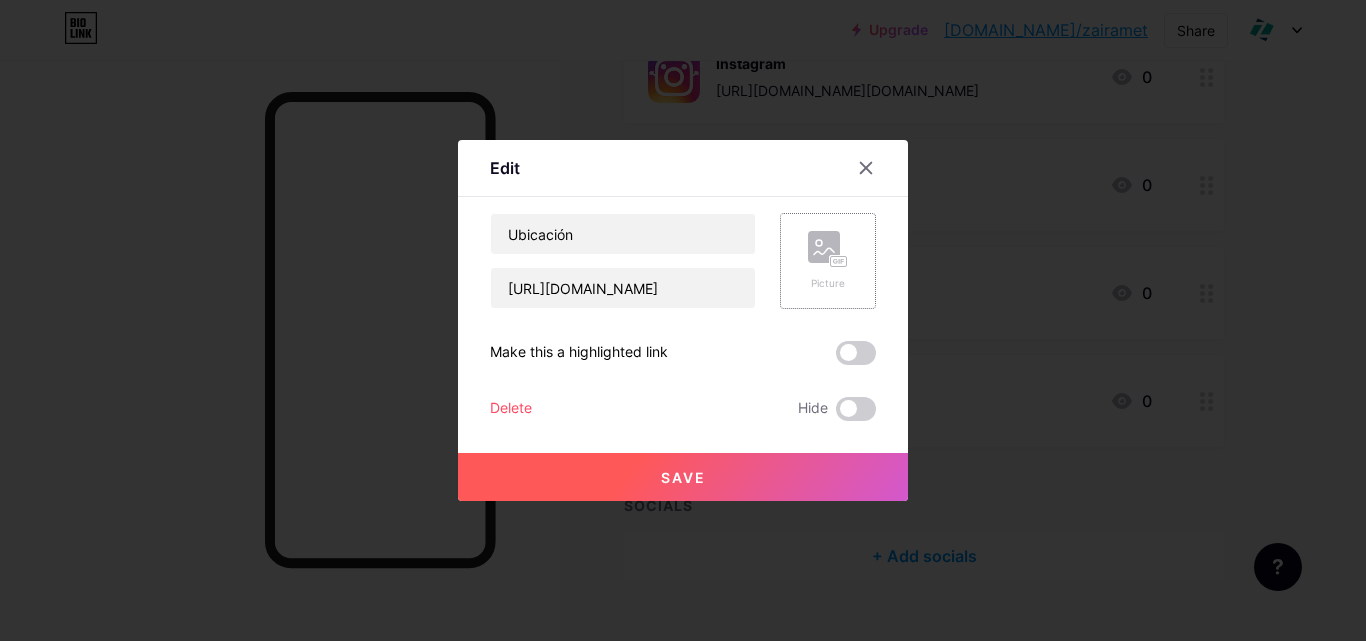 click on "Picture" at bounding box center (828, 261) 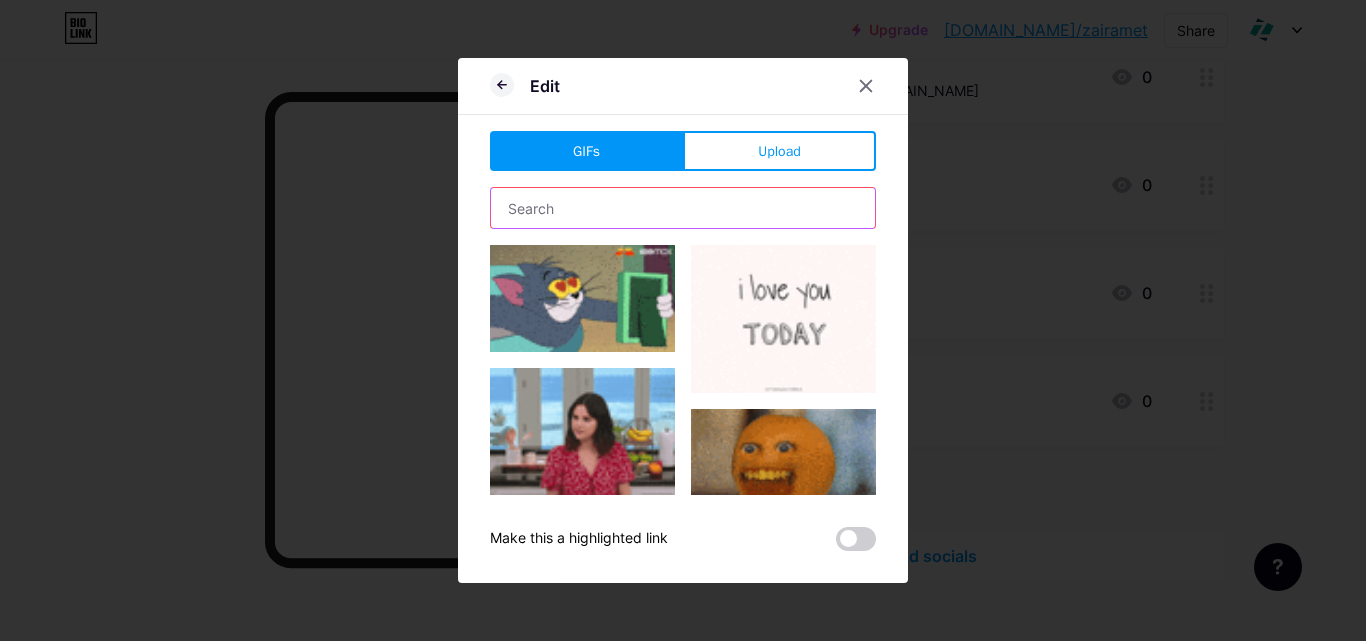 click at bounding box center [683, 208] 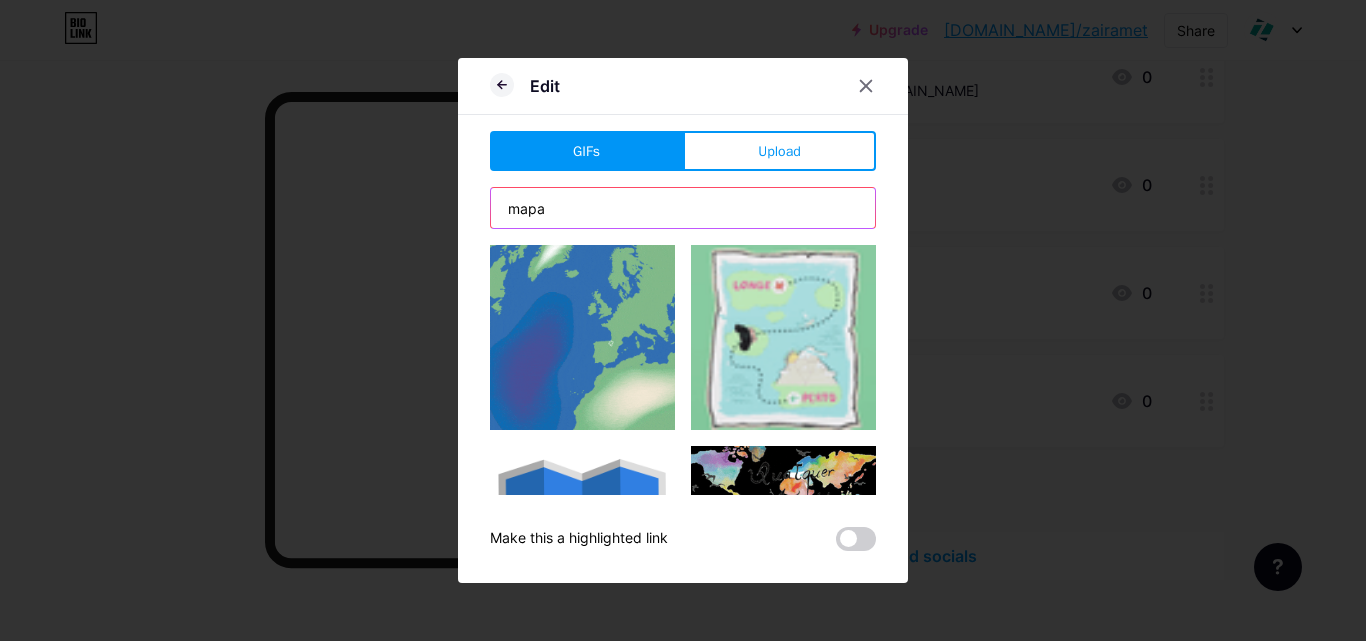 type on "mapa" 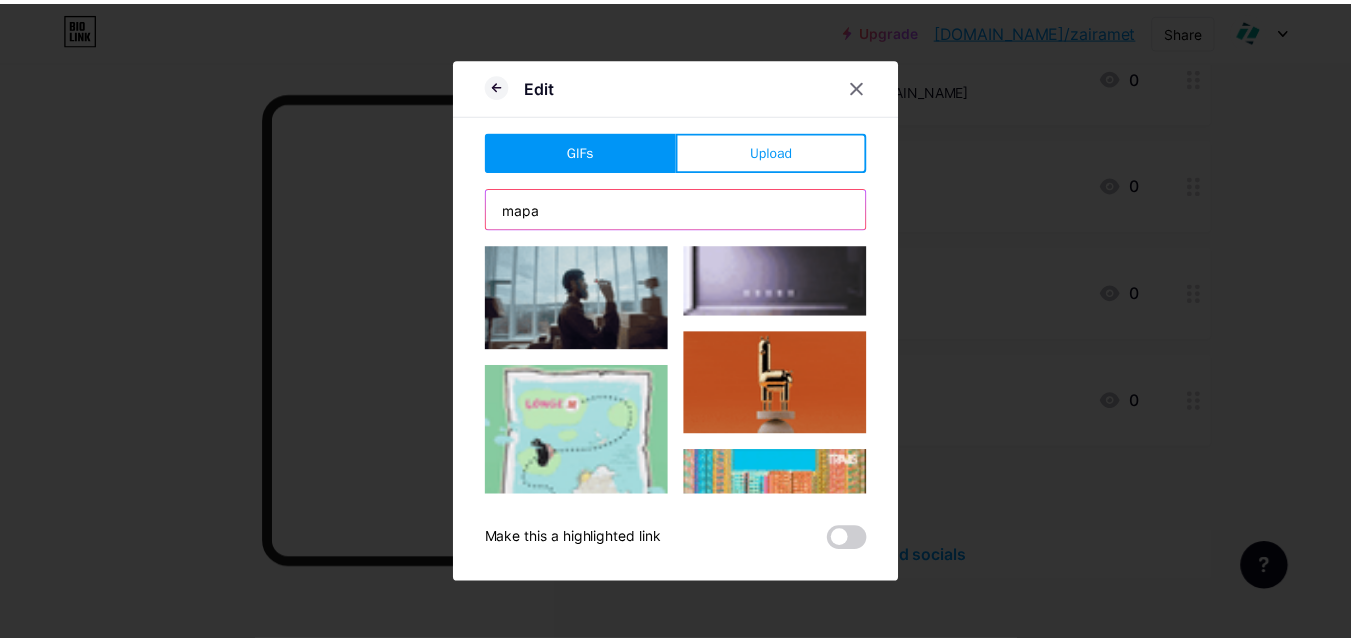 scroll, scrollTop: 6359, scrollLeft: 0, axis: vertical 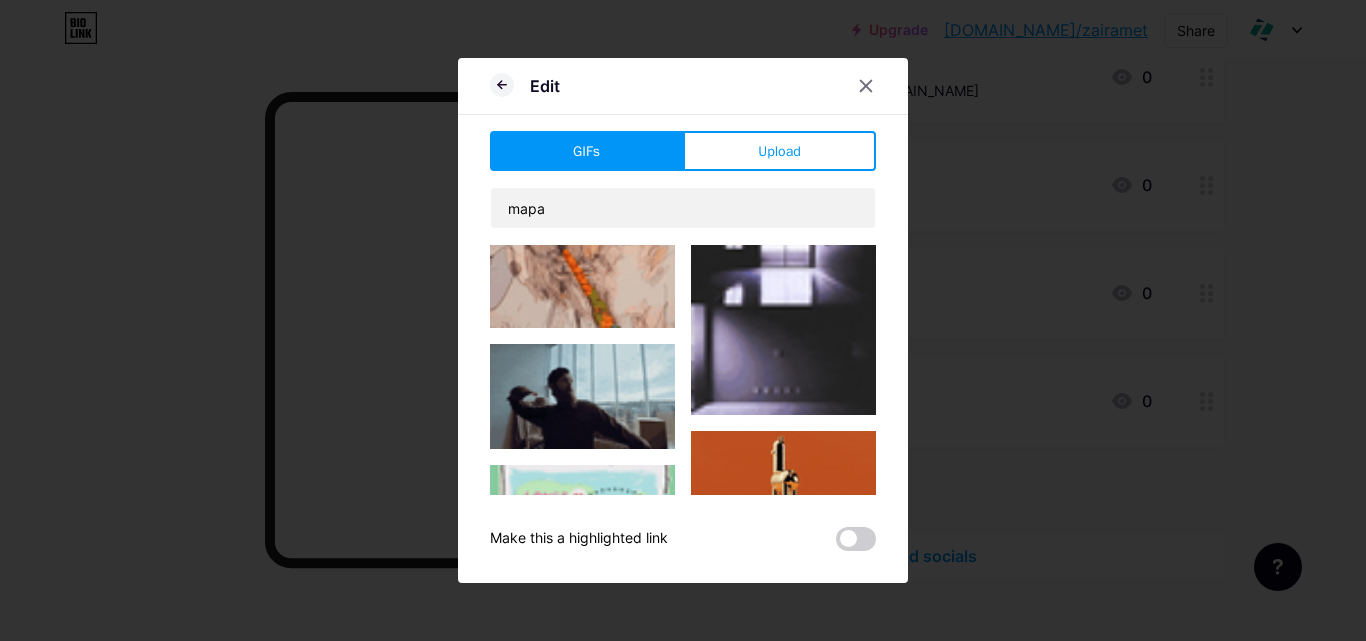 click at bounding box center [582, 557] 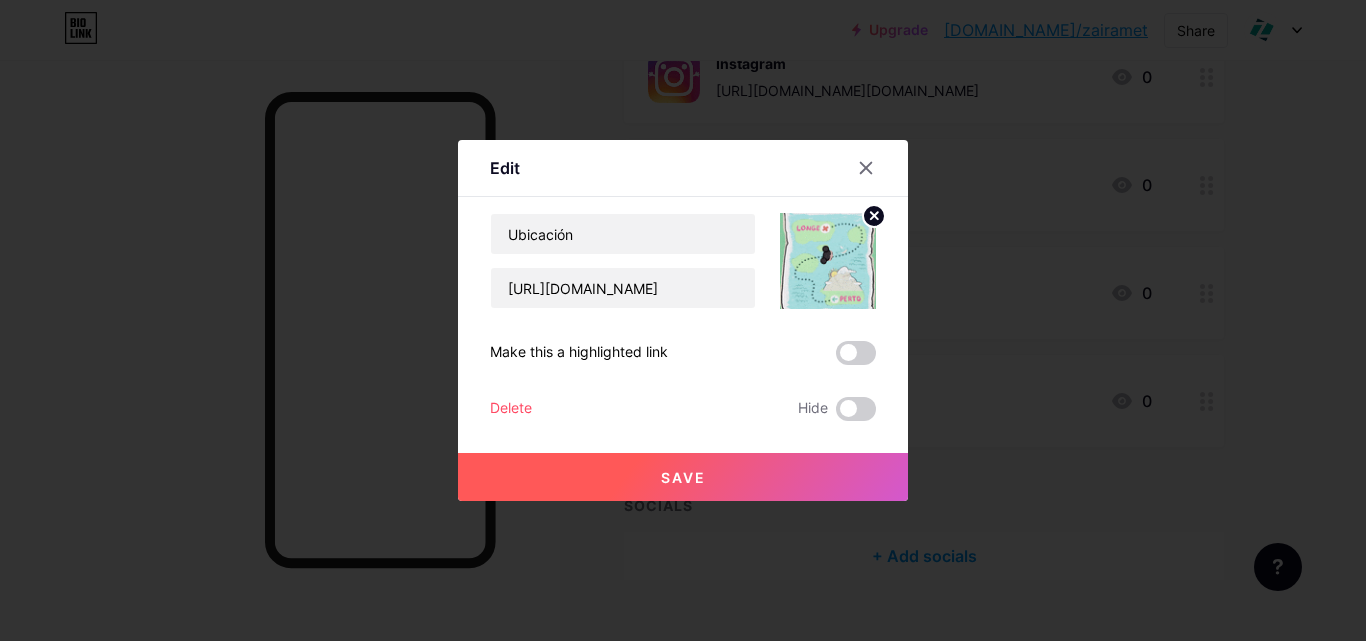 click on "Save" at bounding box center [683, 477] 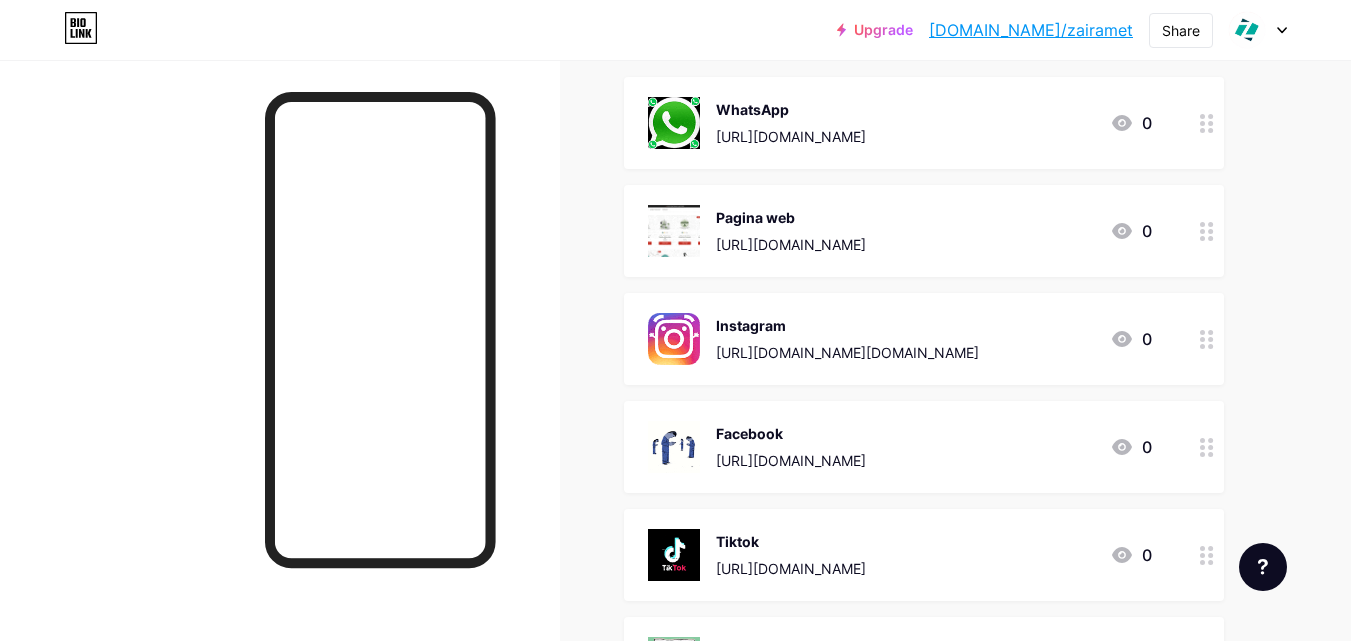 scroll, scrollTop: 0, scrollLeft: 0, axis: both 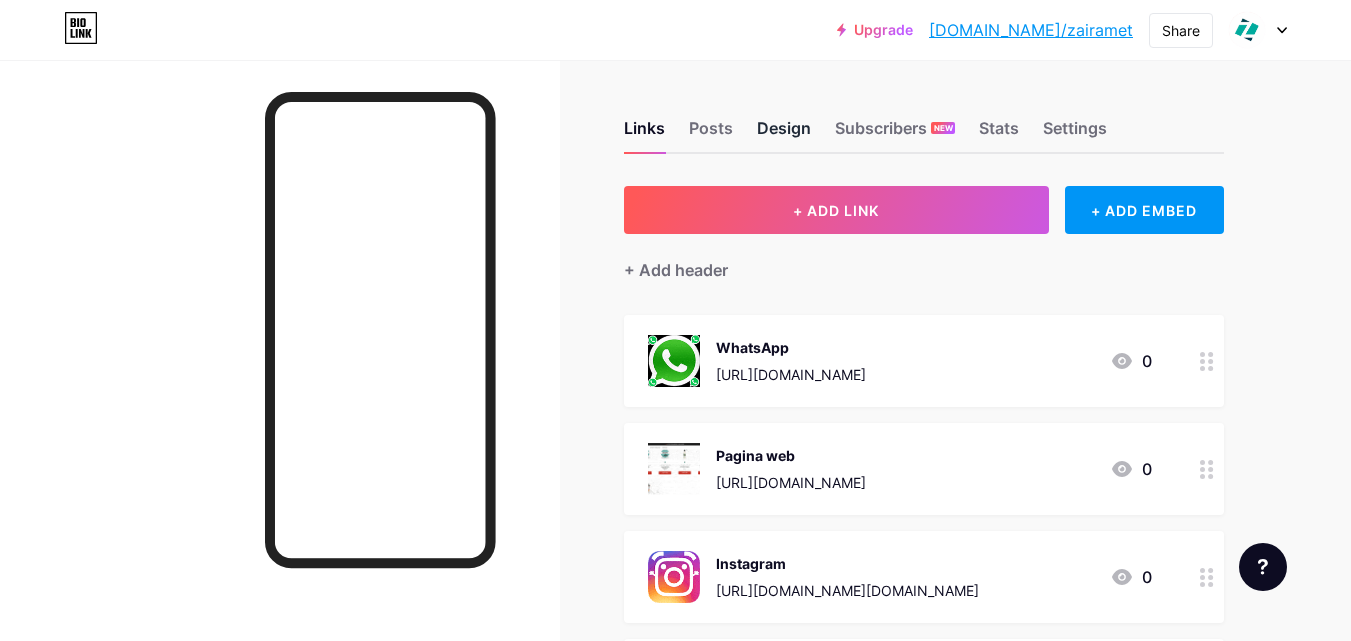 click on "Design" at bounding box center [784, 134] 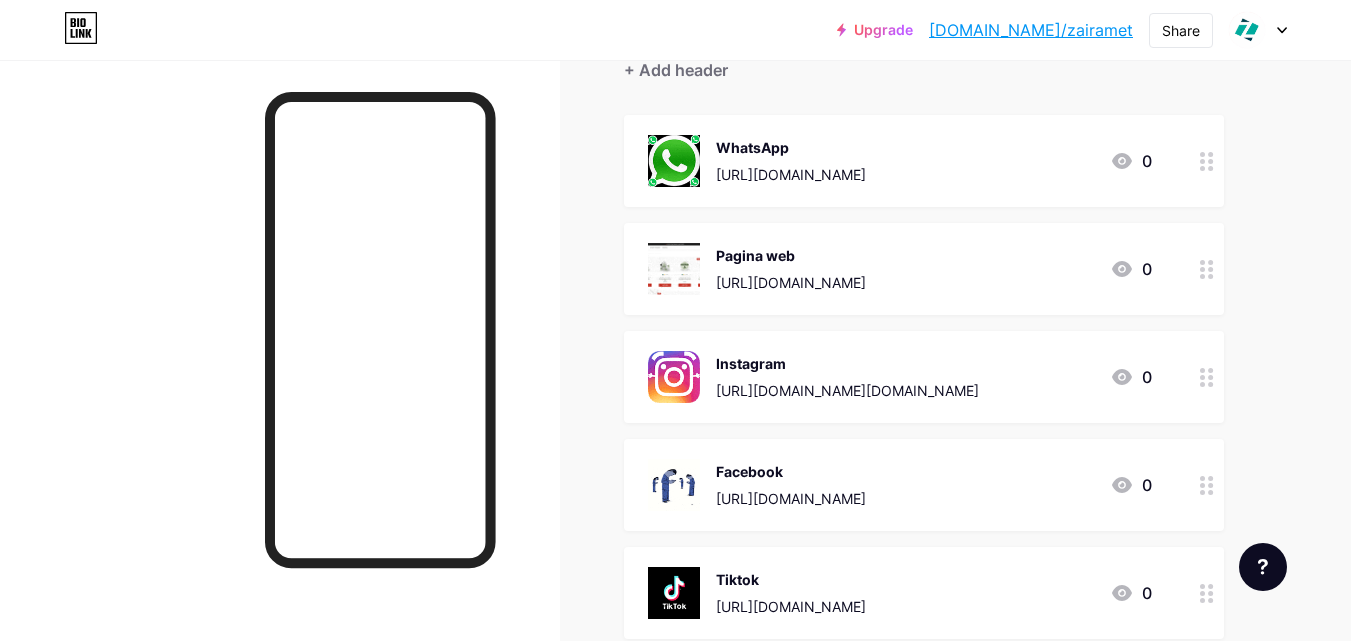 scroll, scrollTop: 0, scrollLeft: 0, axis: both 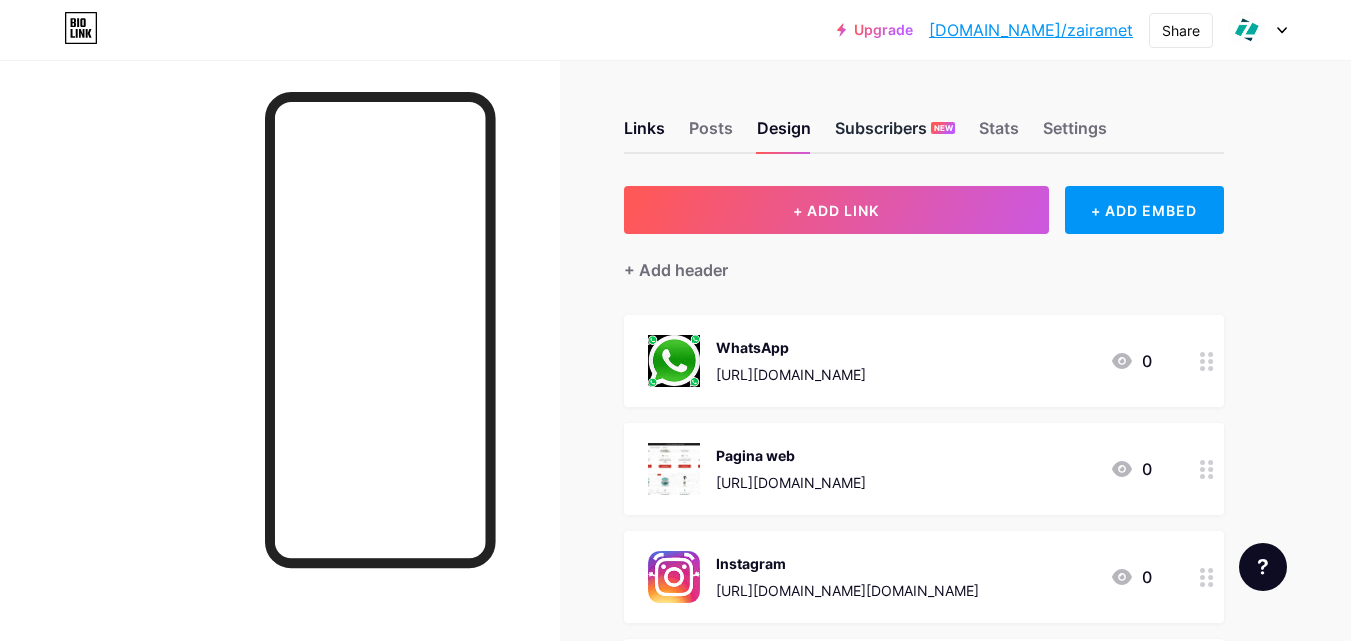 click on "Subscribers
NEW" at bounding box center [895, 134] 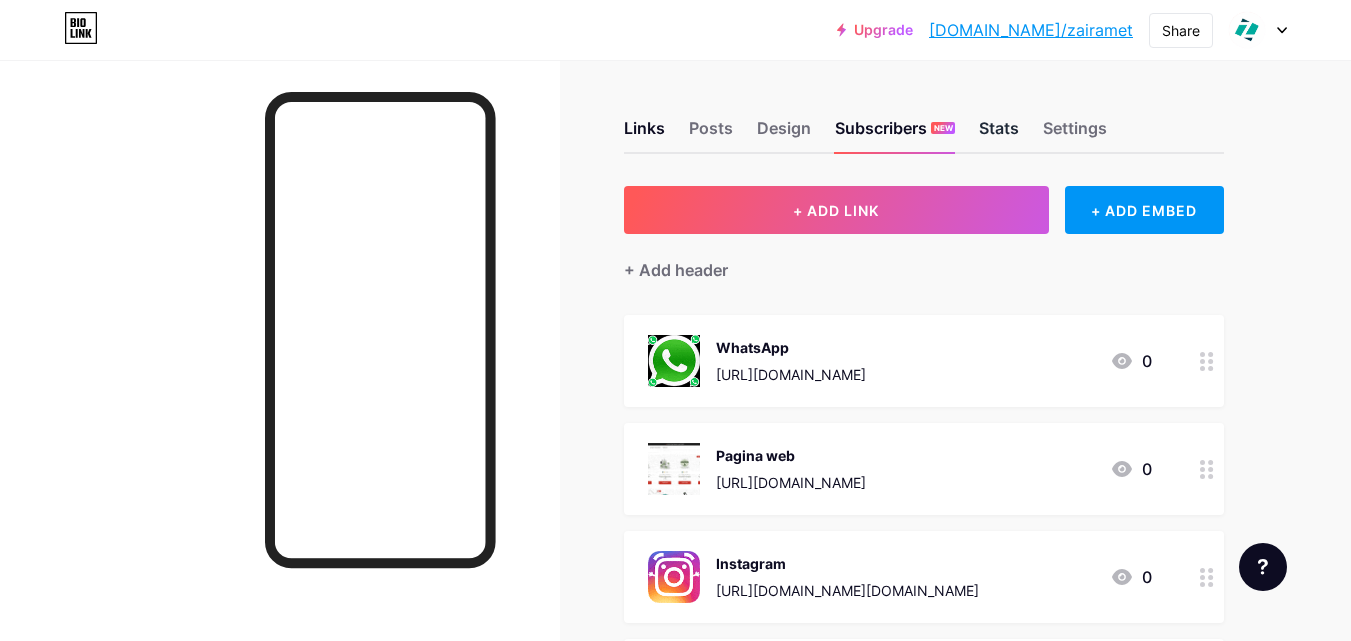 click on "Stats" at bounding box center [999, 134] 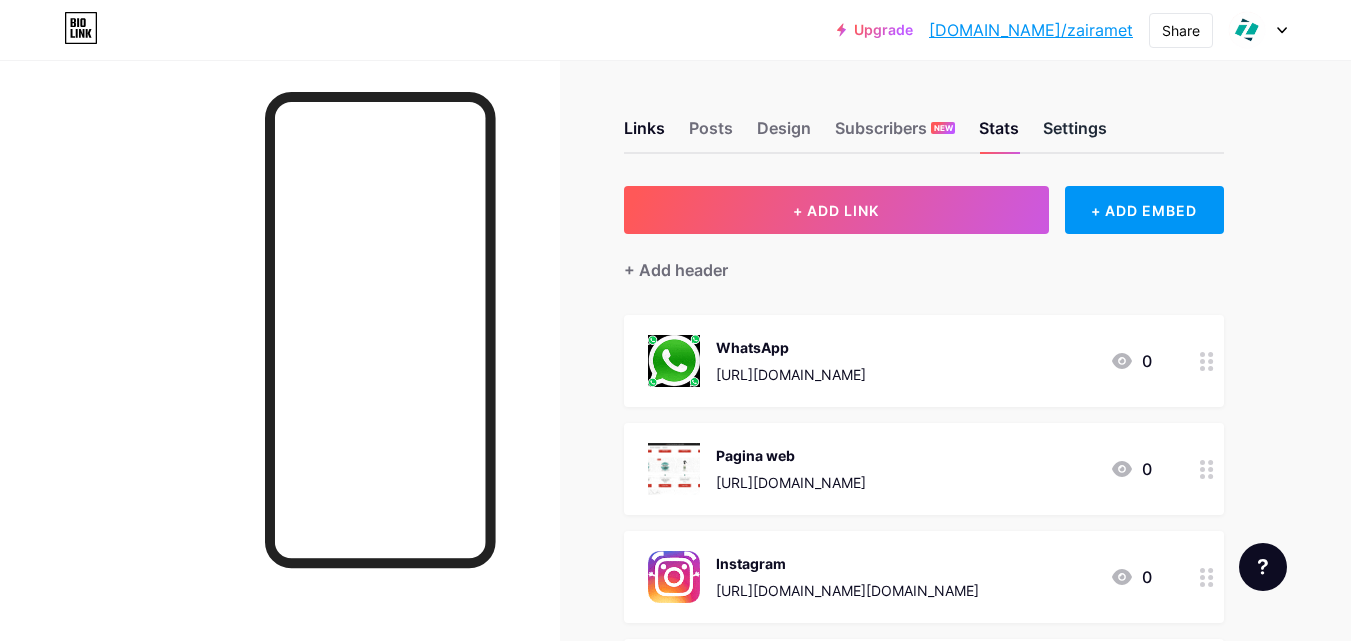 click on "Settings" at bounding box center (1075, 134) 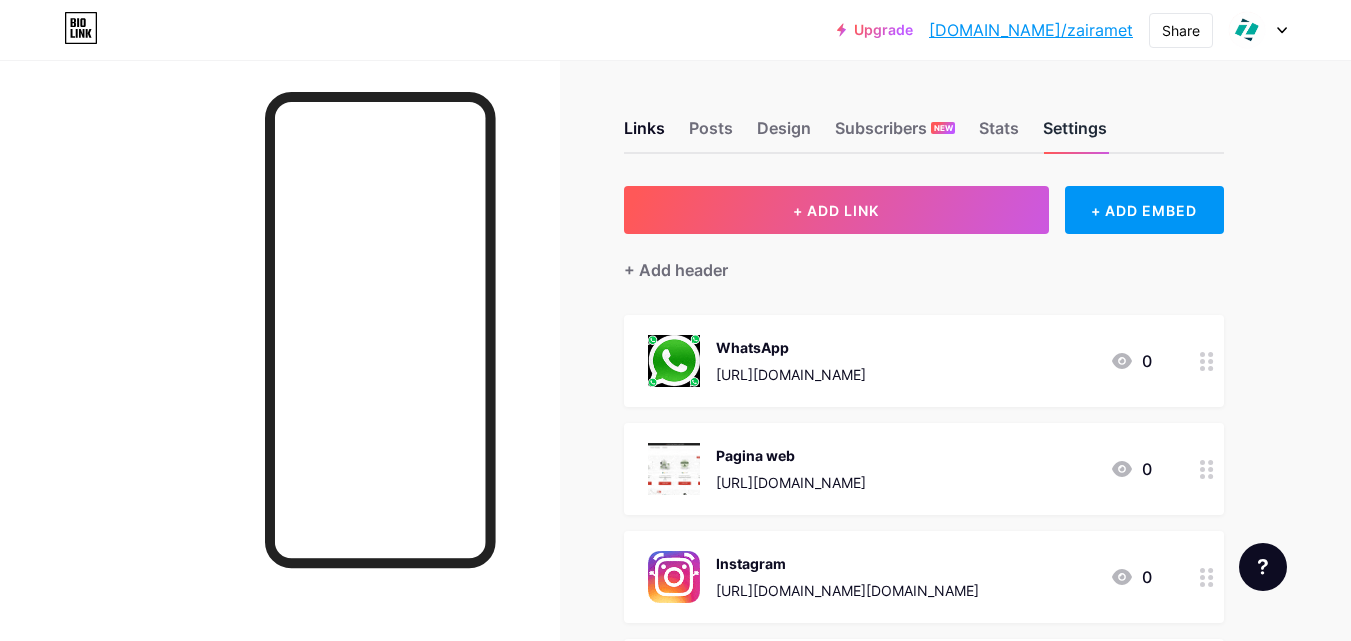 click on "Settings" at bounding box center (1075, 134) 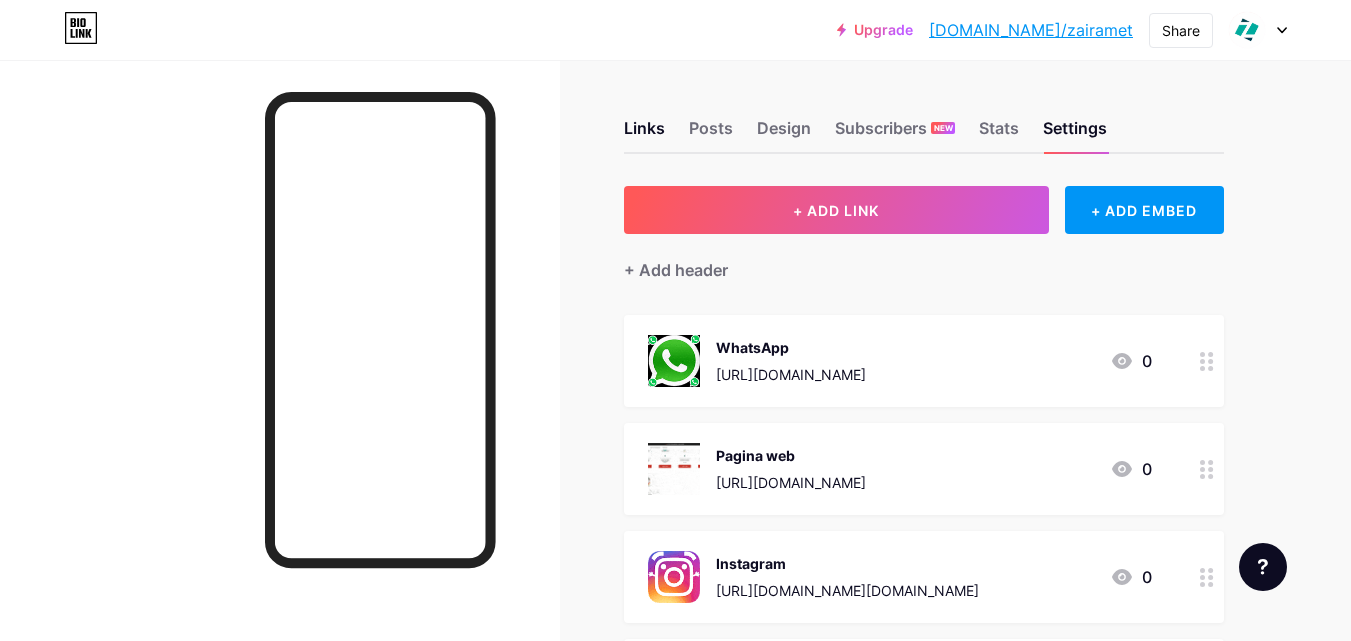 click on "[DOMAIN_NAME]/zairamet" at bounding box center [1031, 30] 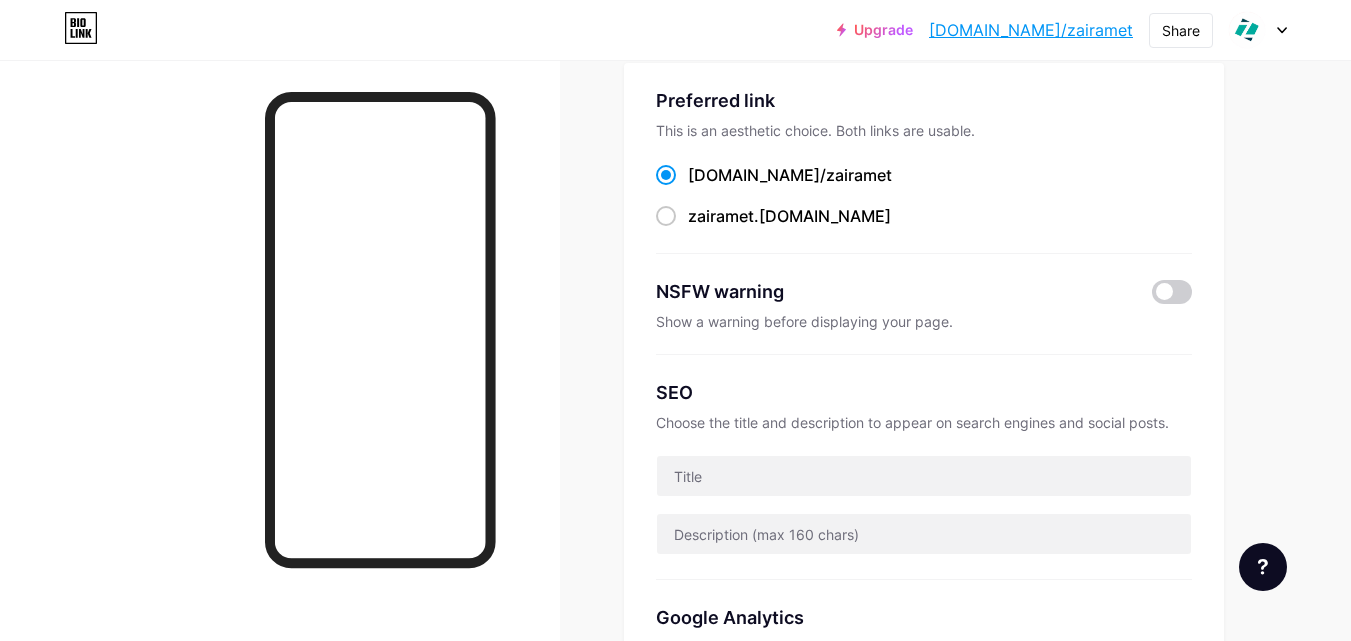 scroll, scrollTop: 0, scrollLeft: 0, axis: both 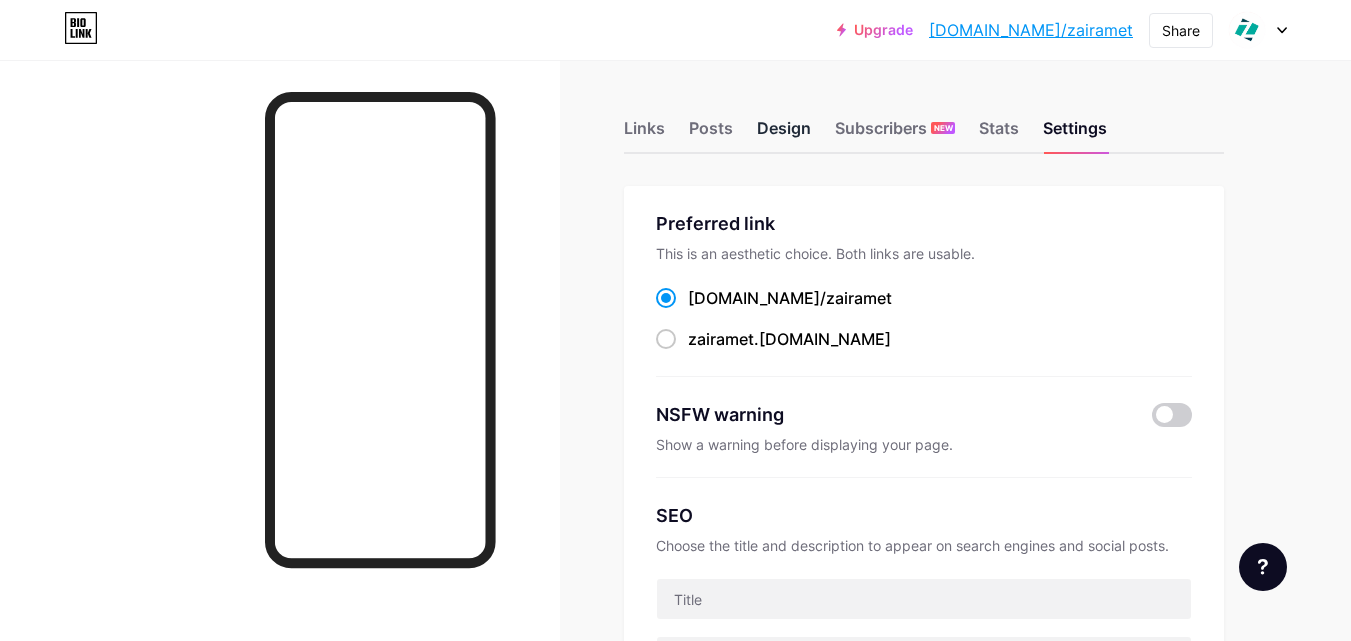click on "Design" at bounding box center [784, 134] 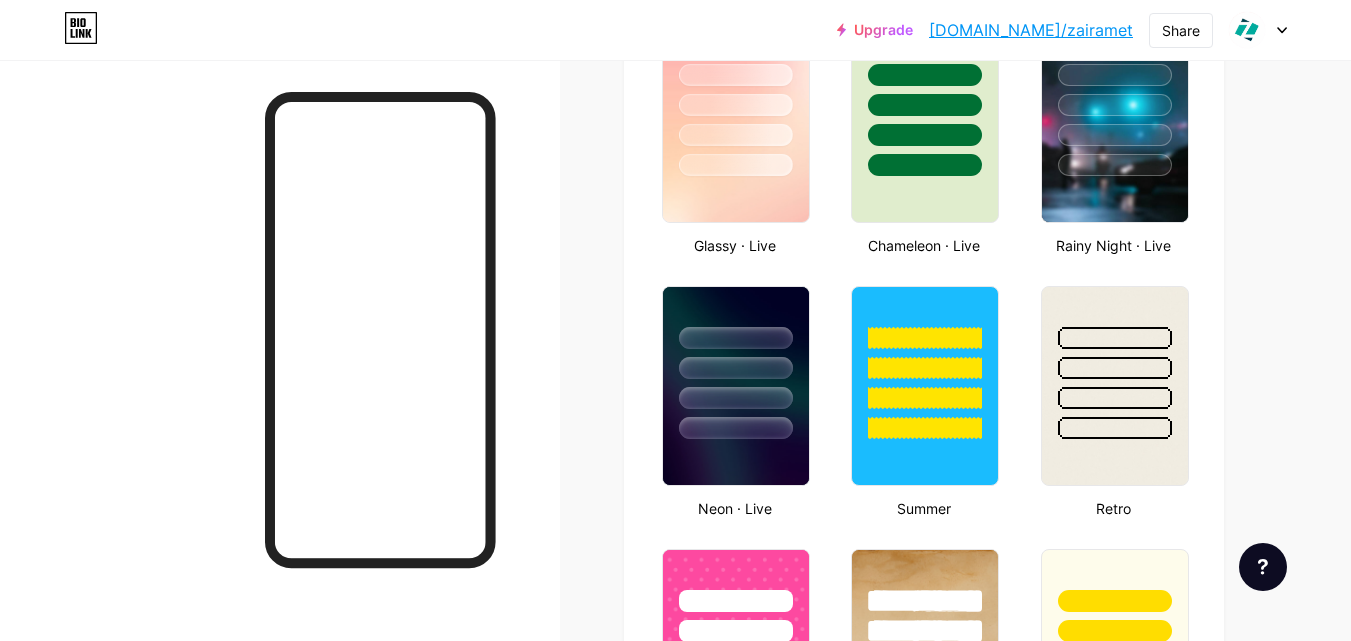 scroll, scrollTop: 800, scrollLeft: 0, axis: vertical 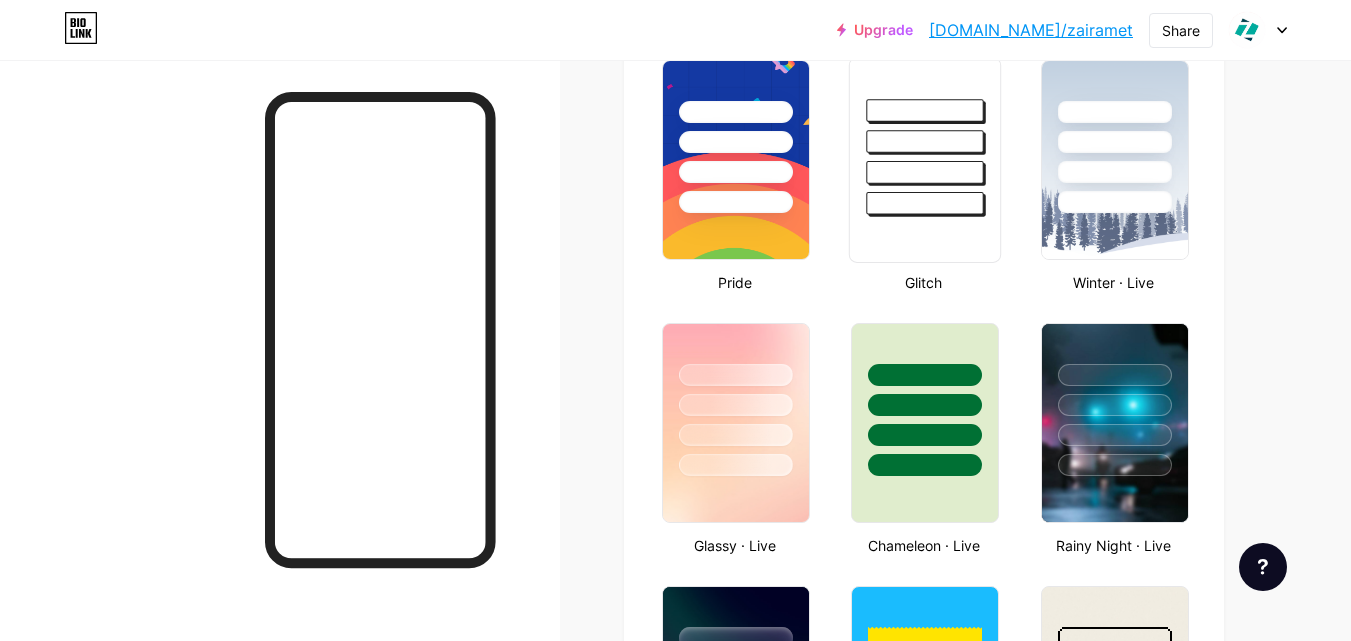 click at bounding box center (925, 160) 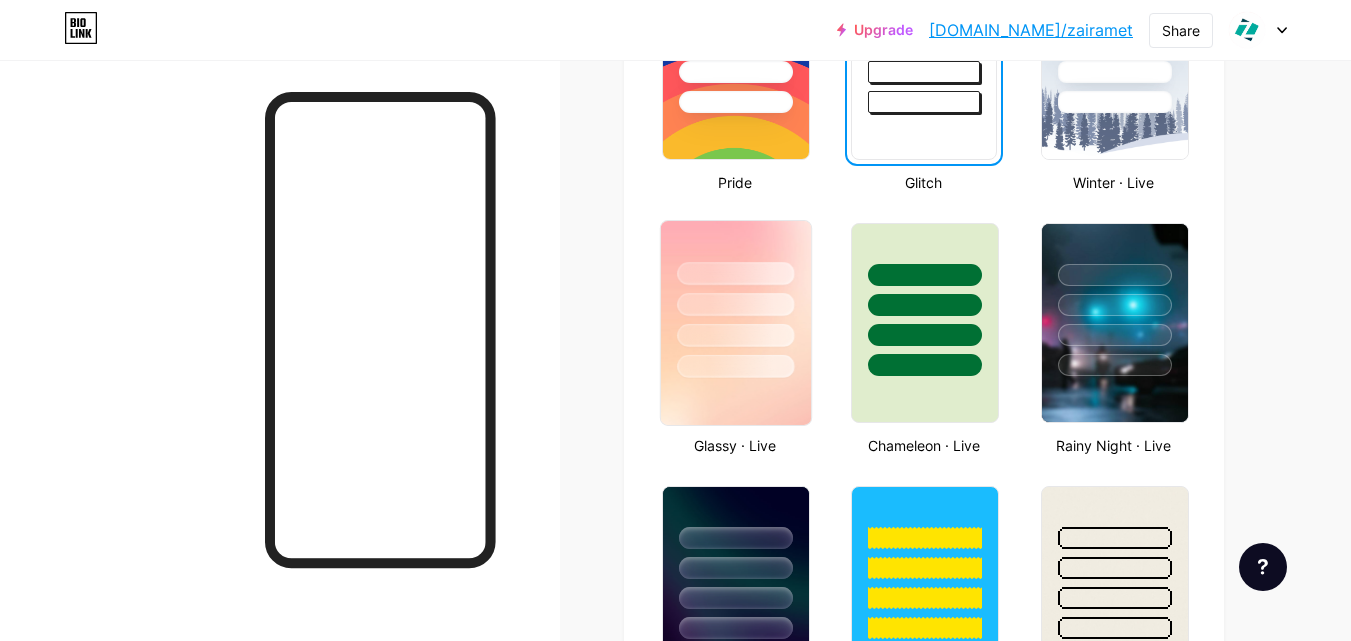 scroll, scrollTop: 1000, scrollLeft: 0, axis: vertical 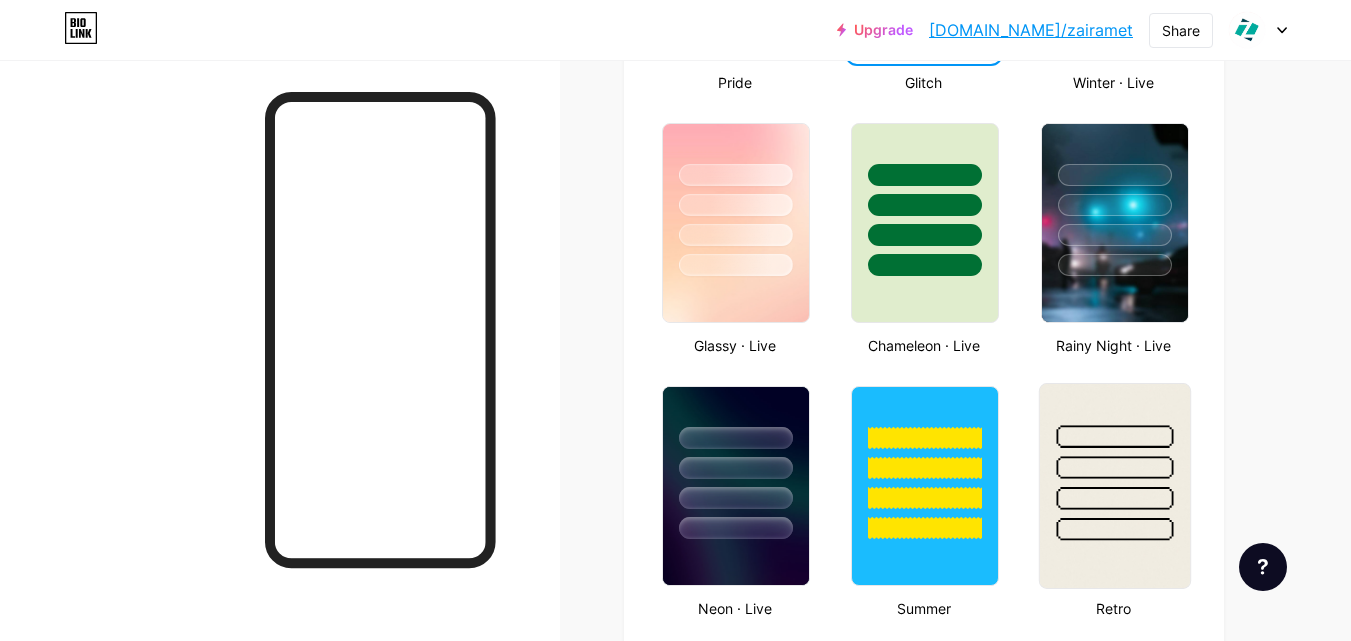 click at bounding box center (1114, 436) 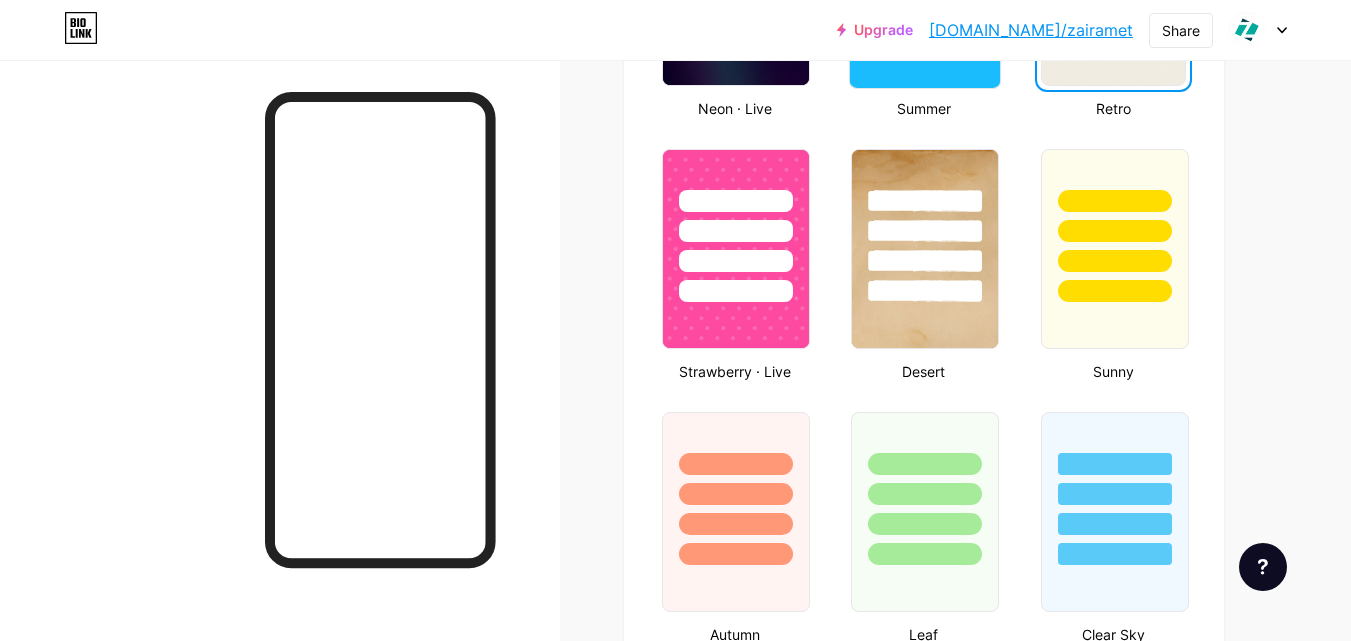 scroll, scrollTop: 1600, scrollLeft: 0, axis: vertical 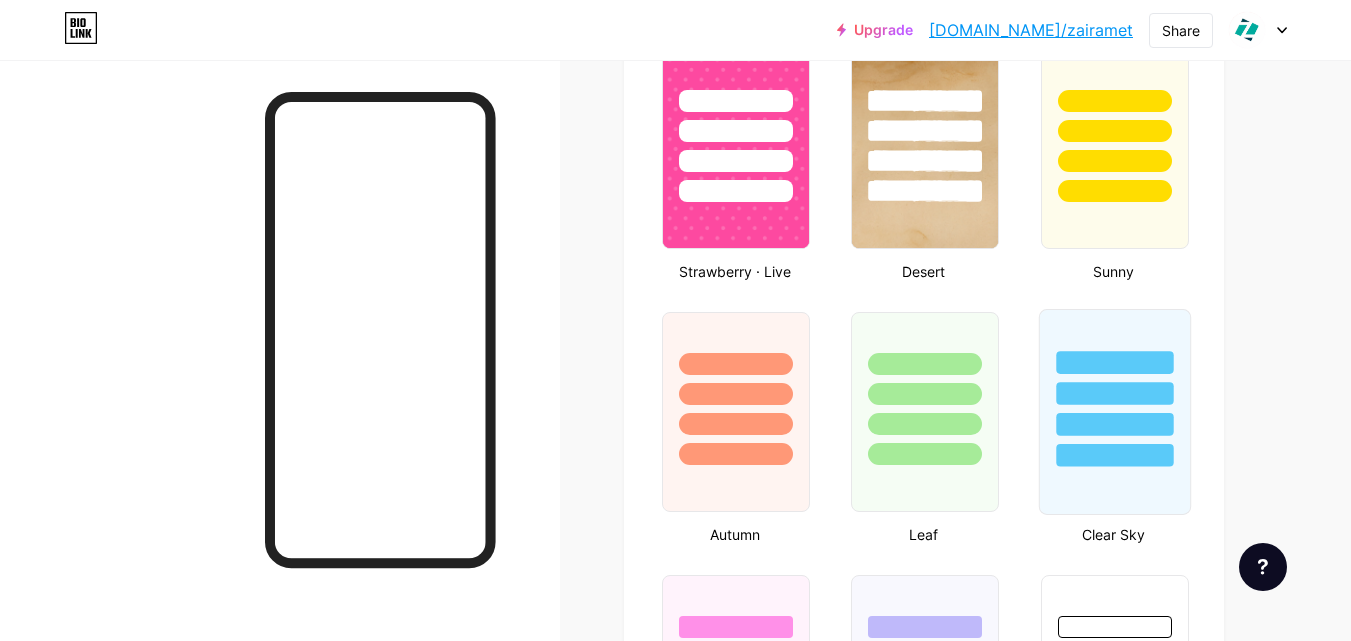 click at bounding box center (1114, 393) 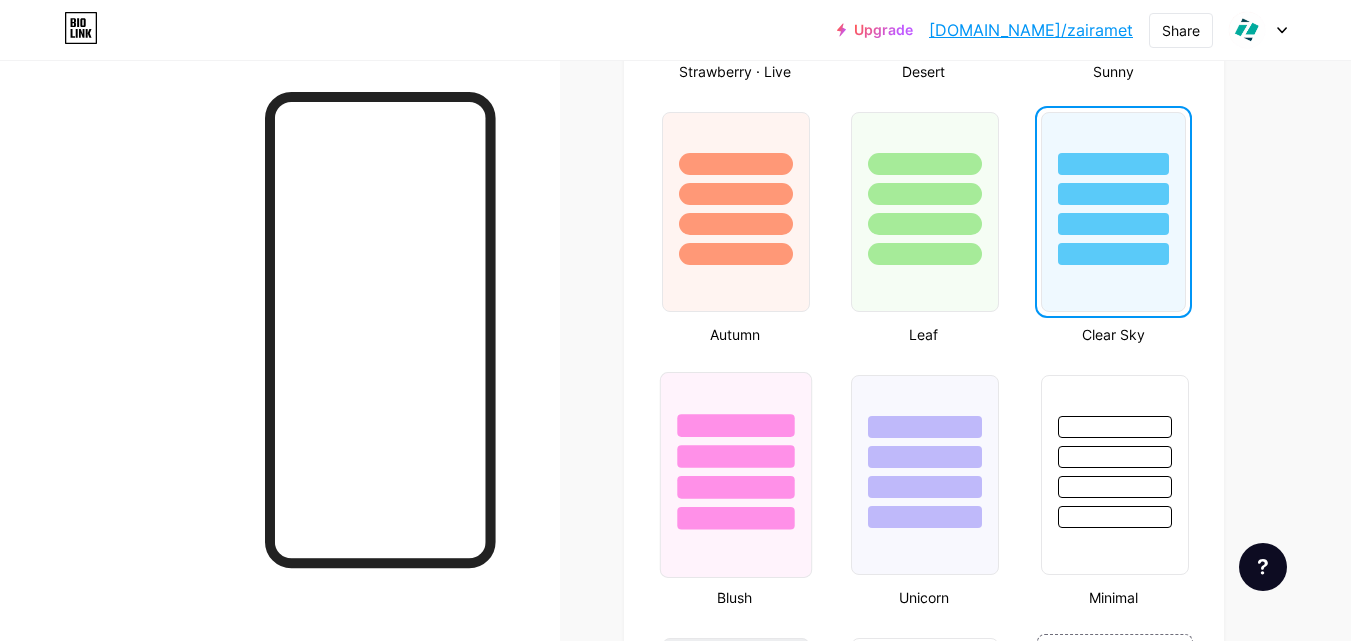 scroll, scrollTop: 1900, scrollLeft: 0, axis: vertical 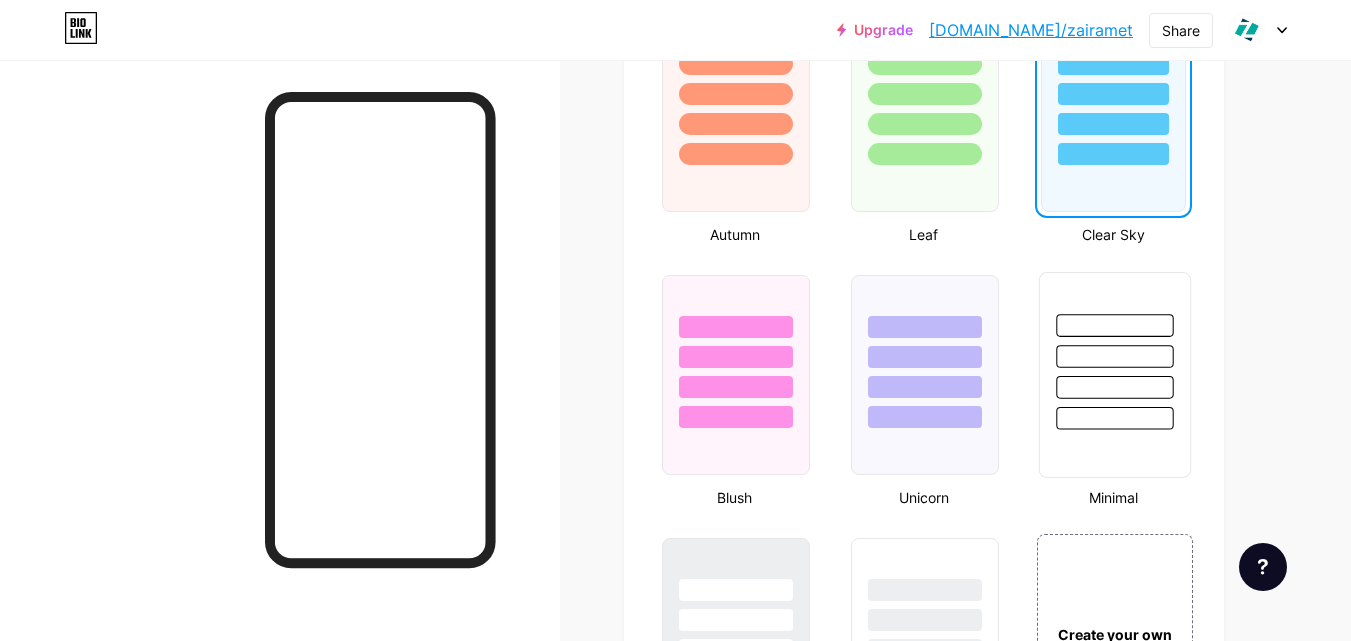 click at bounding box center (1114, 387) 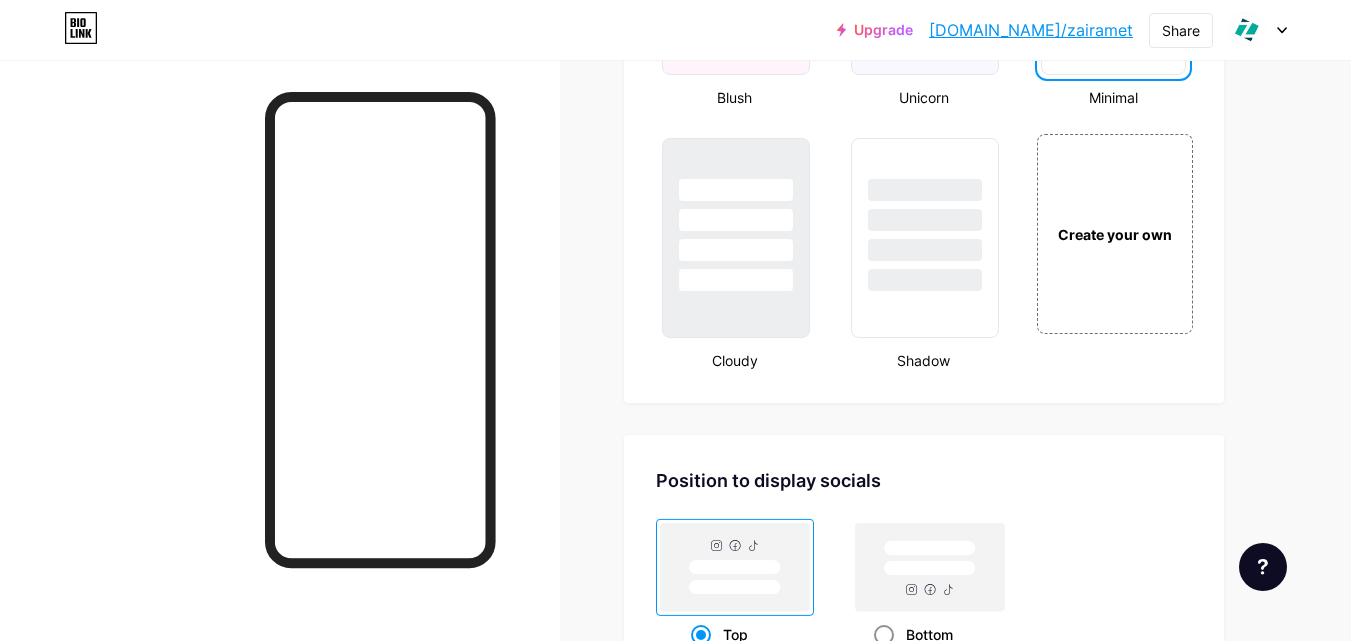scroll, scrollTop: 2400, scrollLeft: 0, axis: vertical 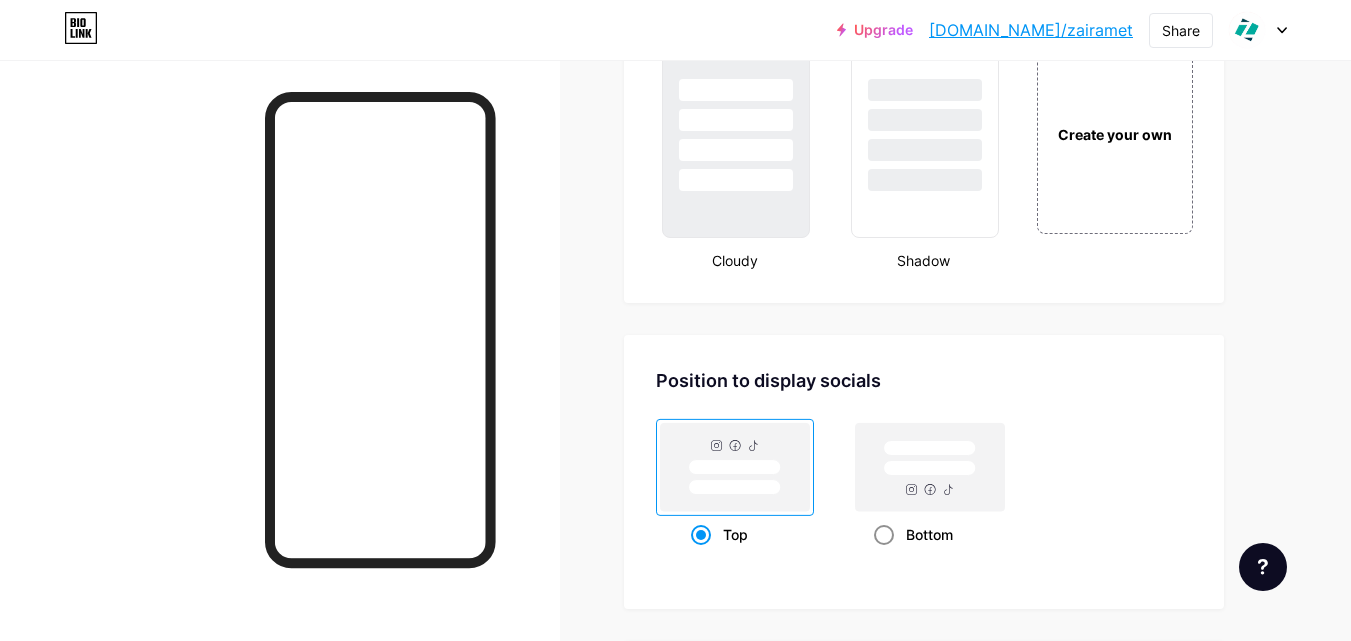click at bounding box center [884, 535] 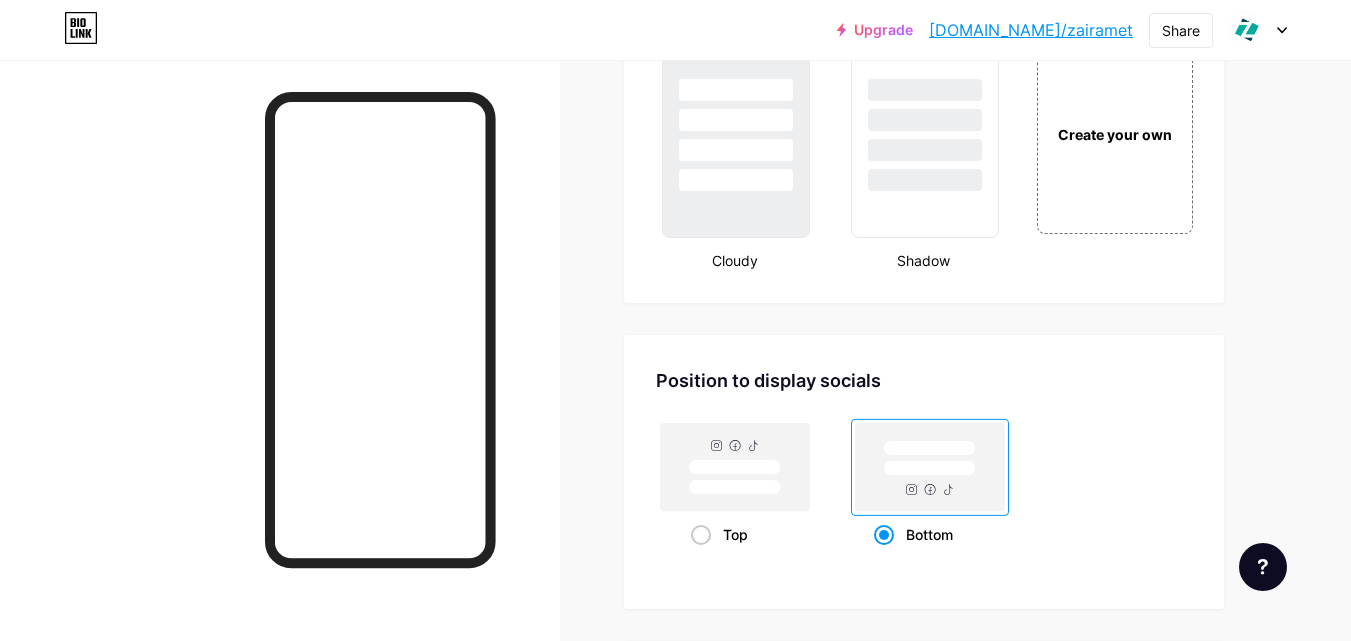 scroll, scrollTop: 2500, scrollLeft: 0, axis: vertical 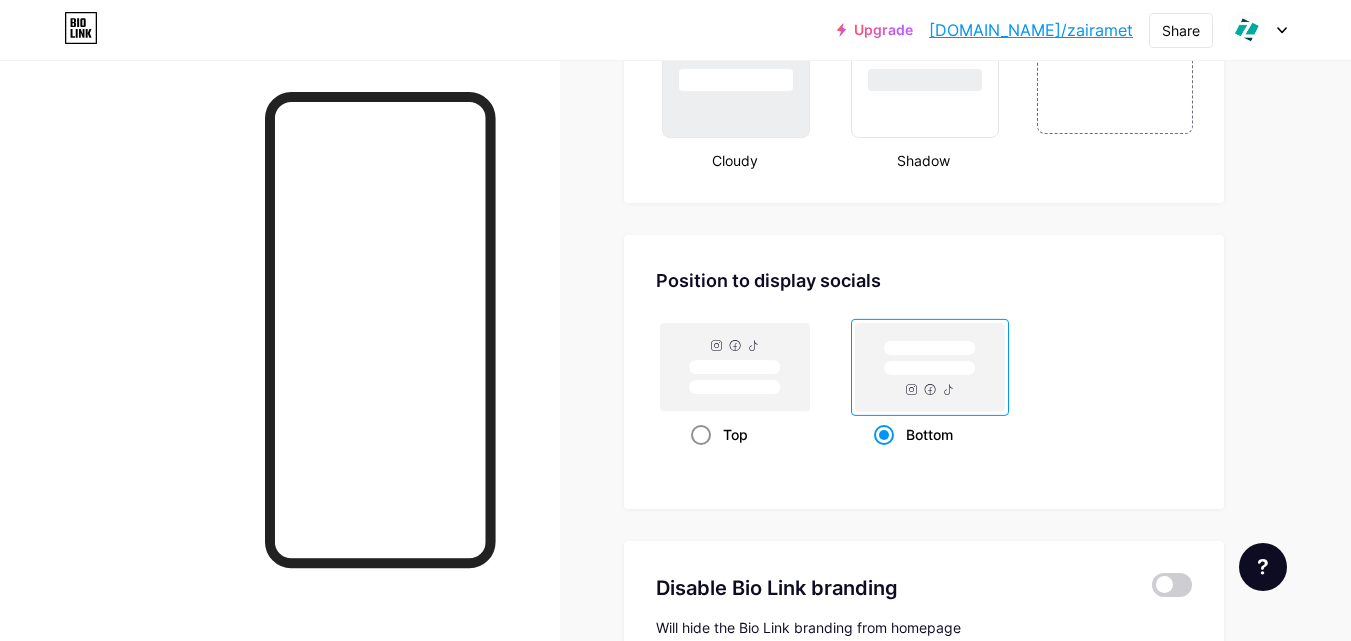 click at bounding box center (701, 435) 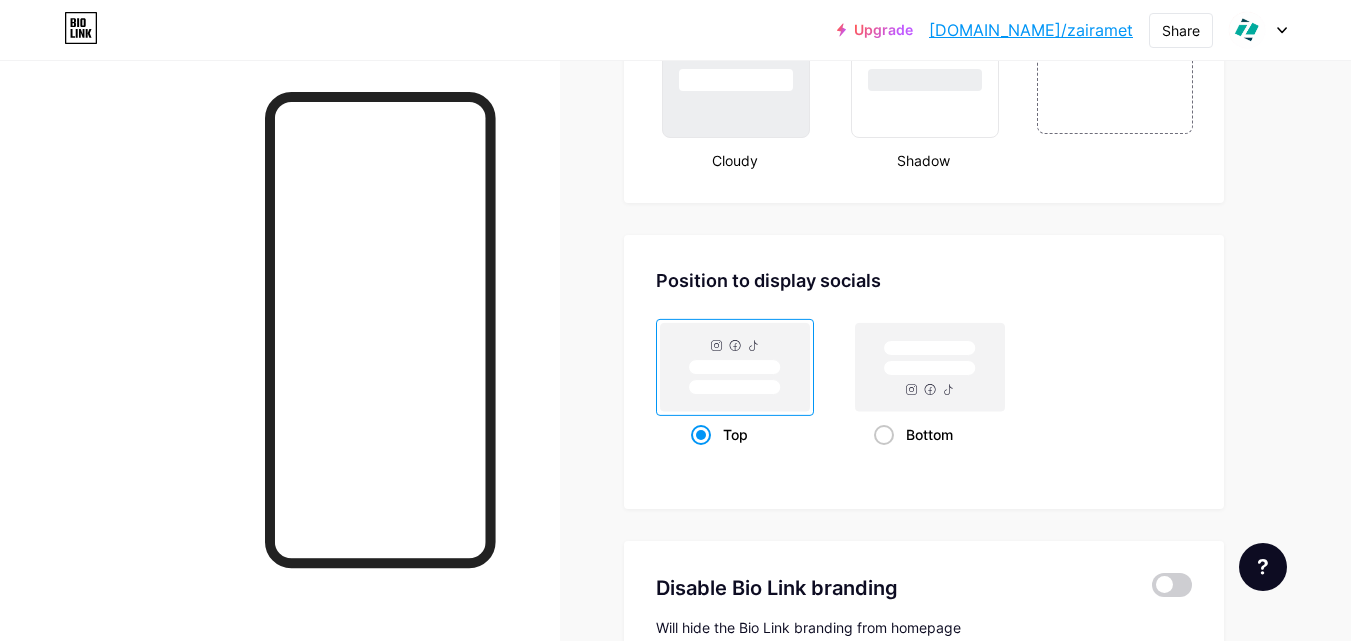 scroll, scrollTop: 2700, scrollLeft: 0, axis: vertical 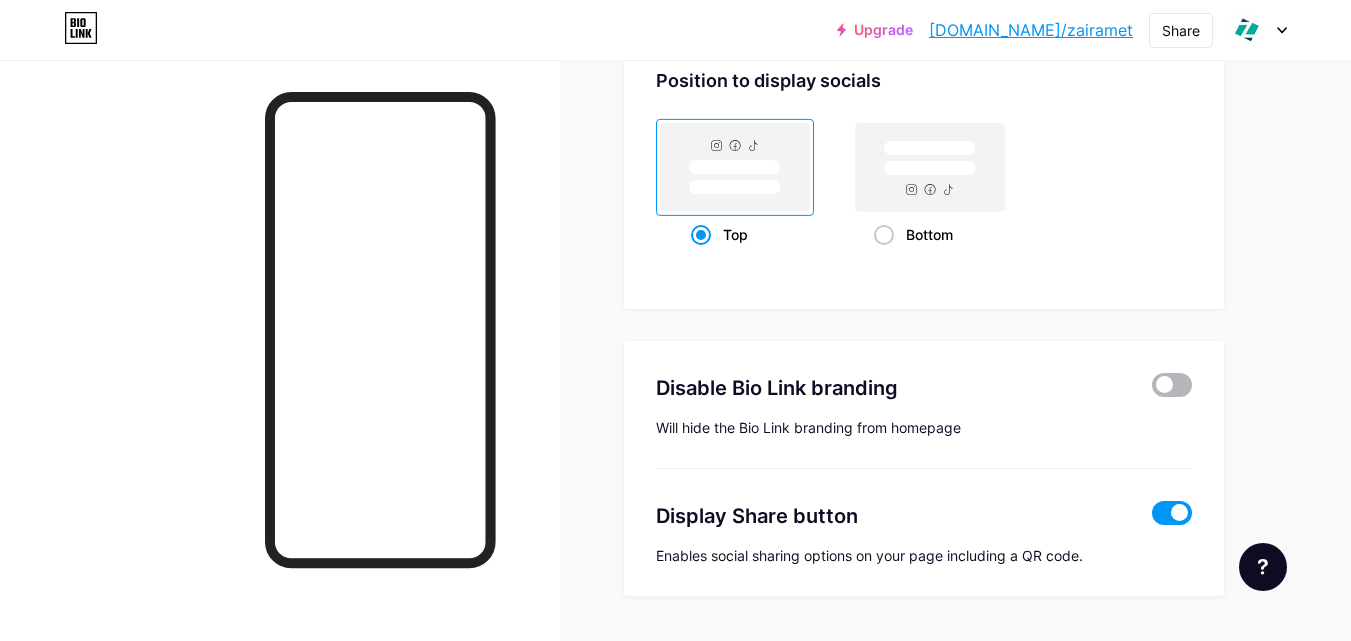 click at bounding box center [1172, 385] 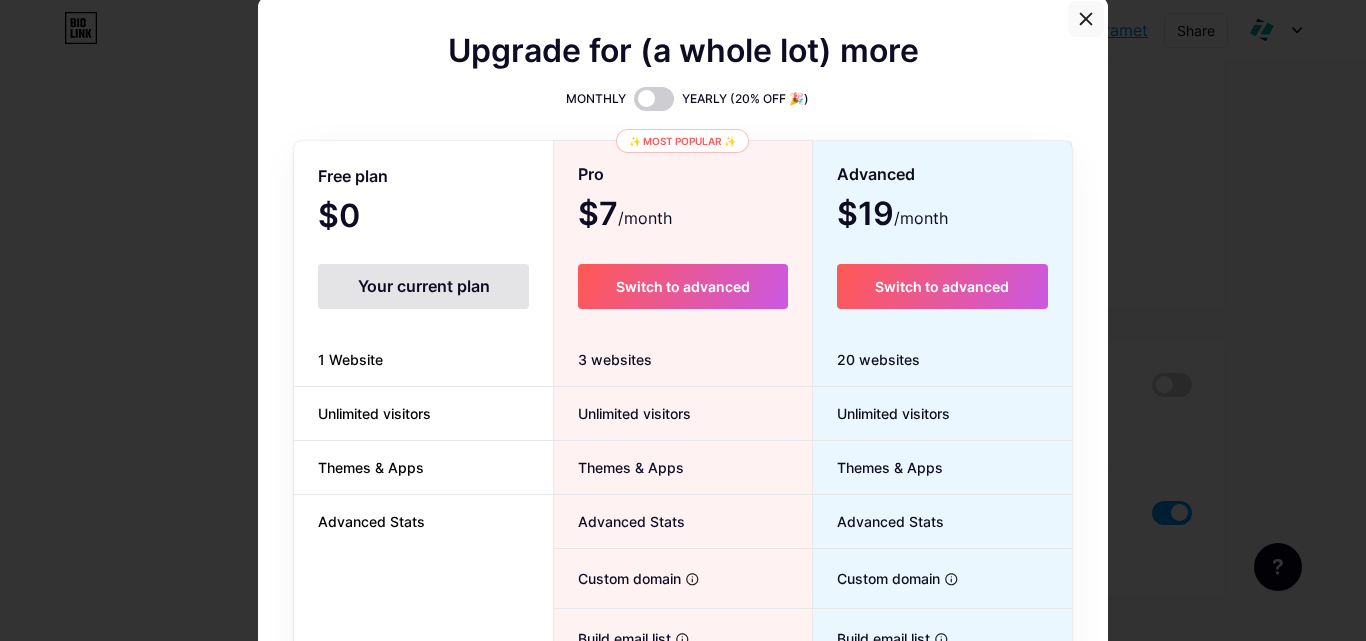 click at bounding box center [1086, 19] 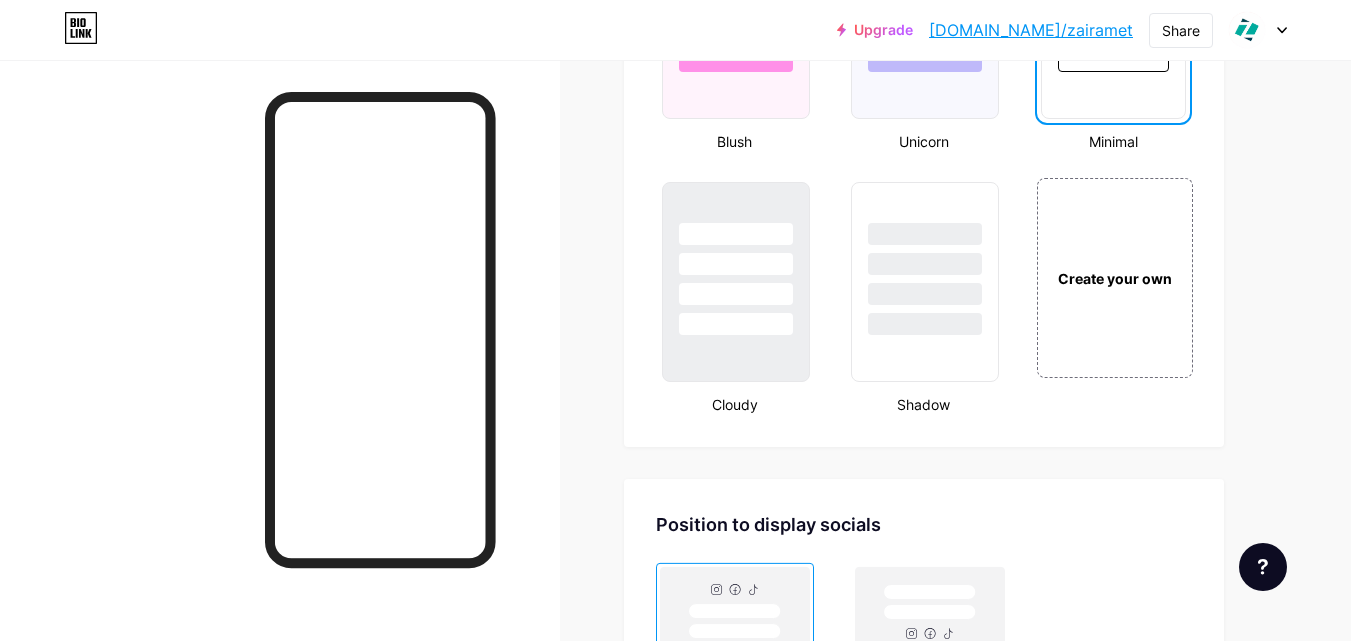 scroll, scrollTop: 2156, scrollLeft: 0, axis: vertical 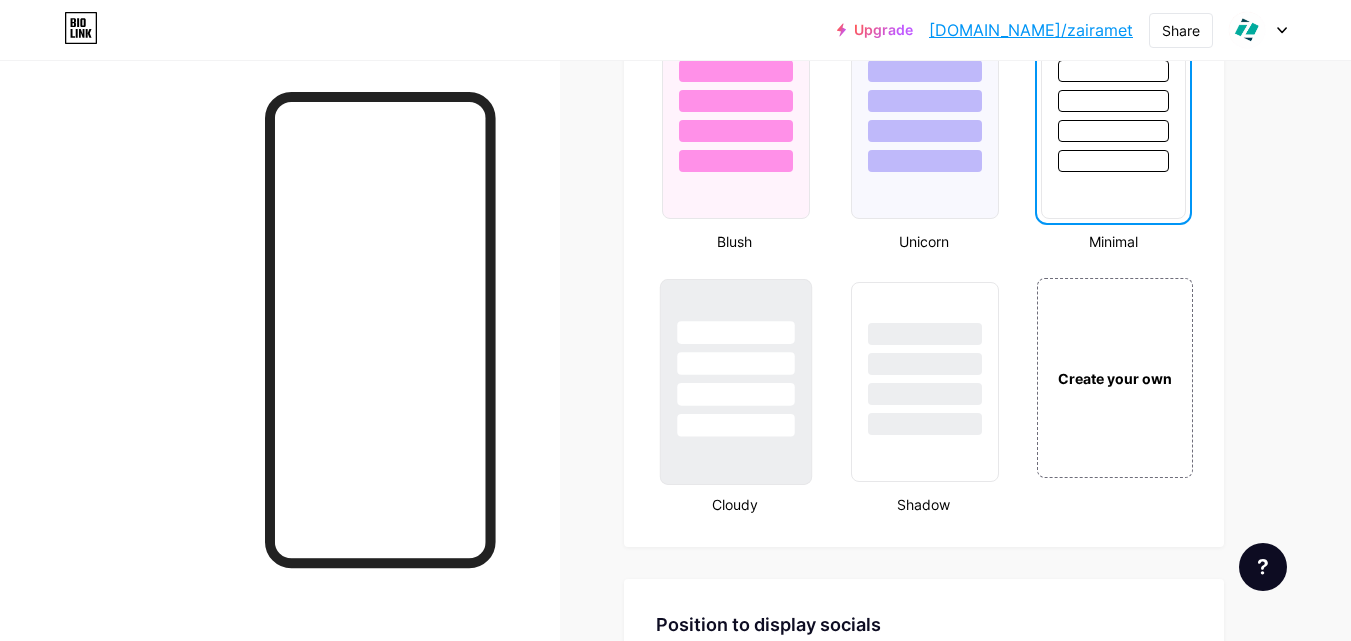 click at bounding box center (735, 394) 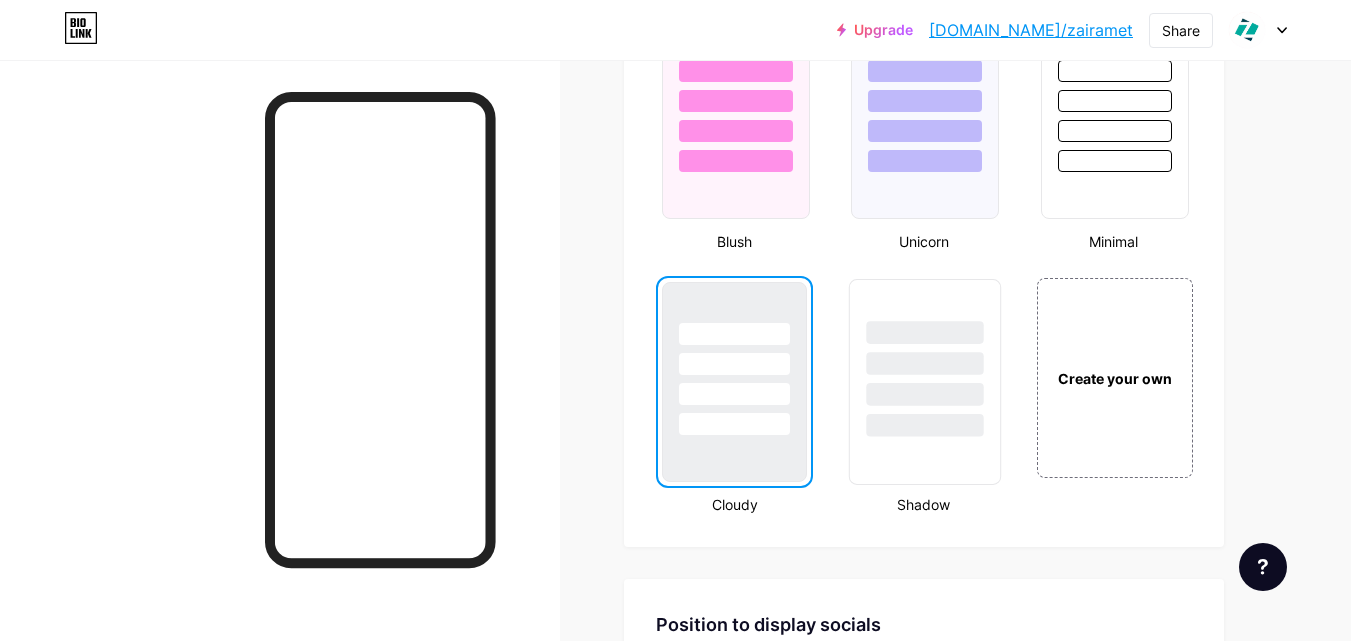 click at bounding box center (925, 394) 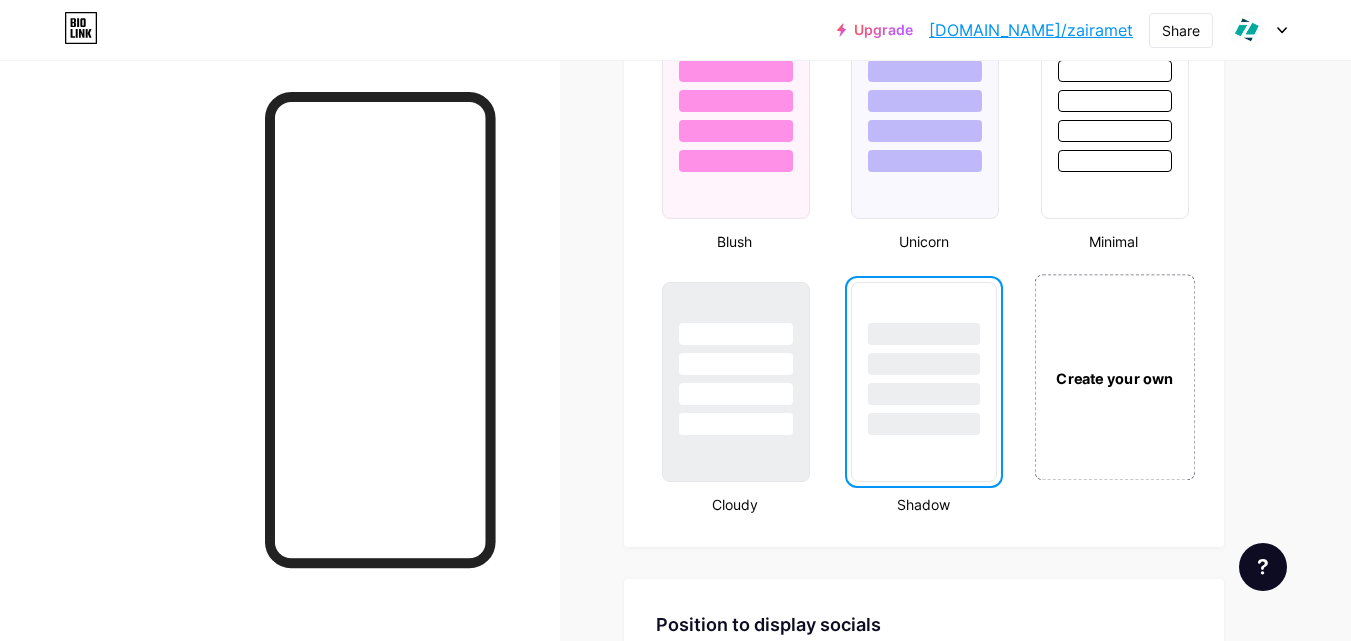 click on "Create your own" at bounding box center [1114, 377] 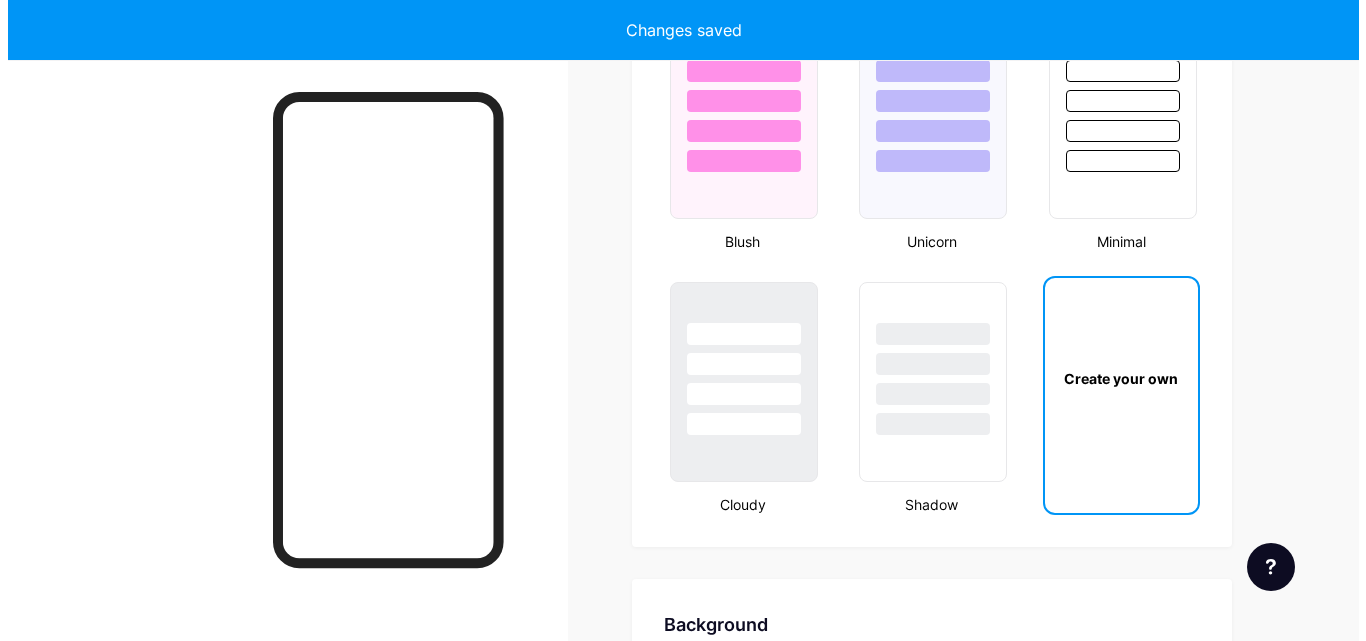 scroll, scrollTop: 2655, scrollLeft: 0, axis: vertical 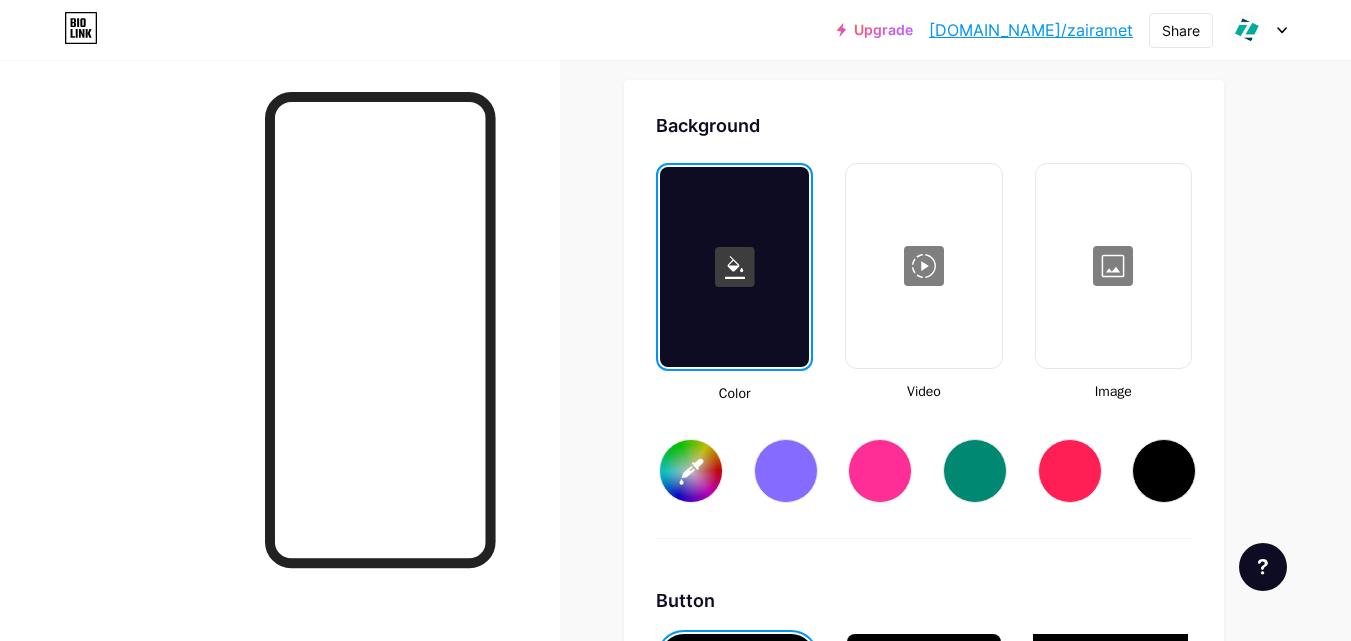 type on "#ffffff" 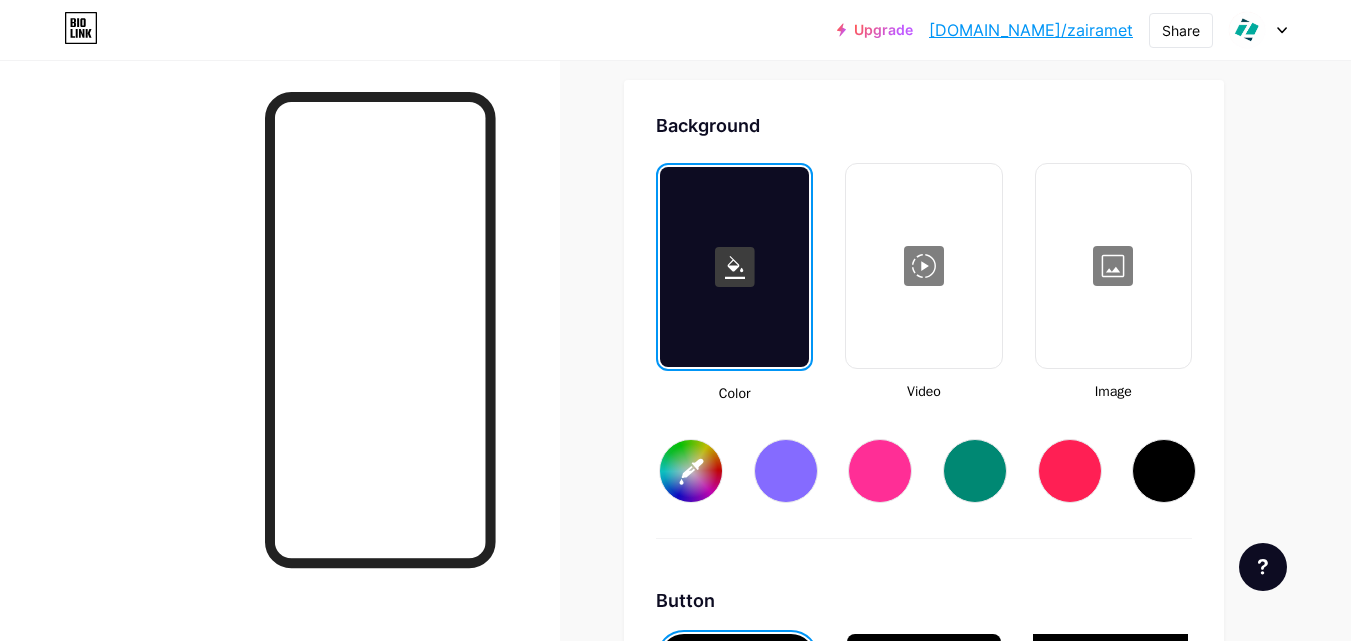 type on "#000000" 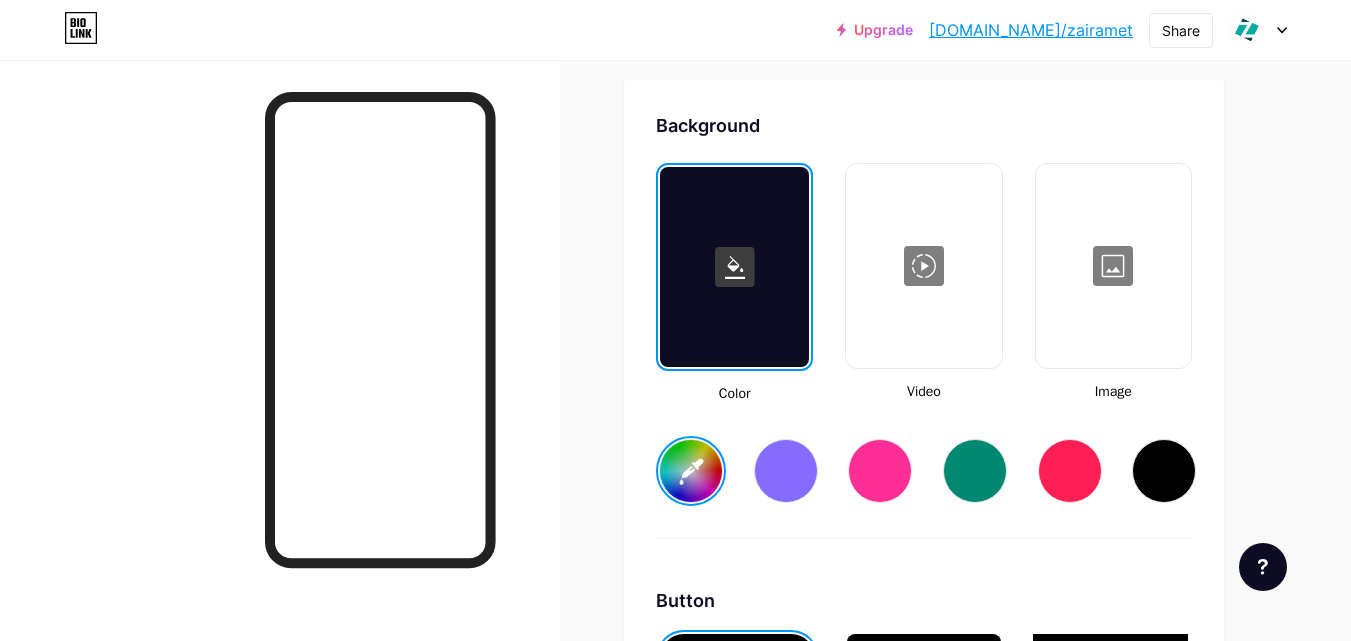 click at bounding box center (975, 471) 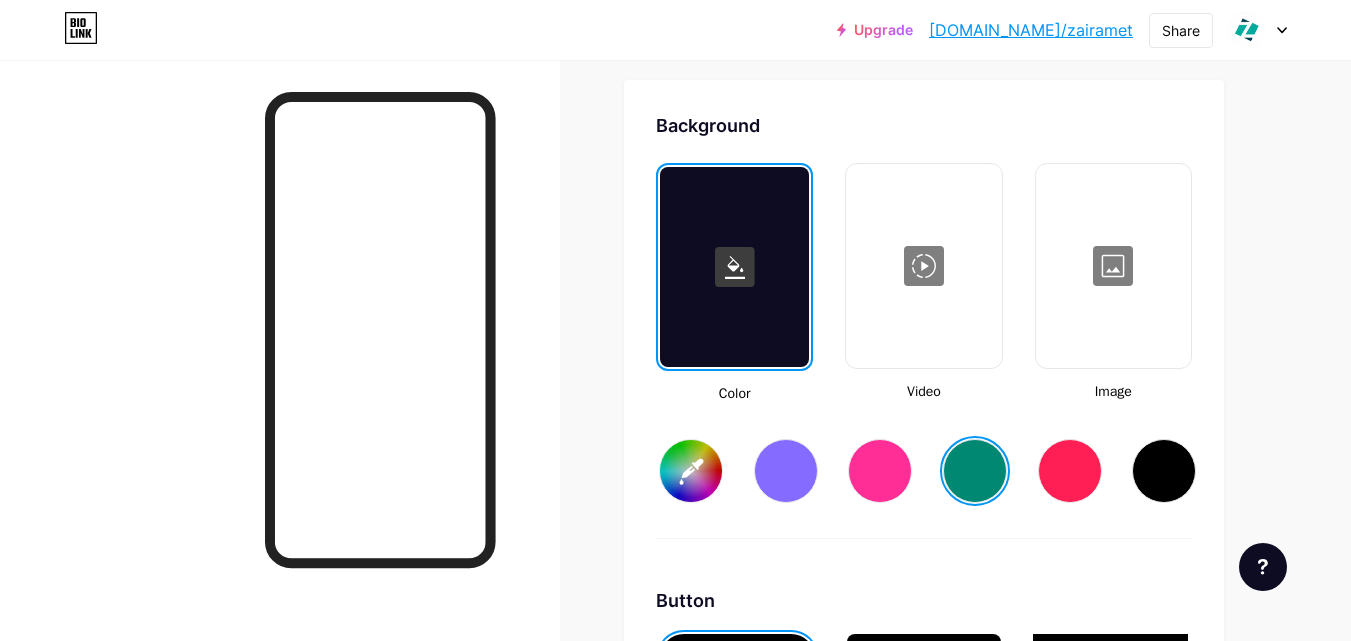 click at bounding box center (1113, 266) 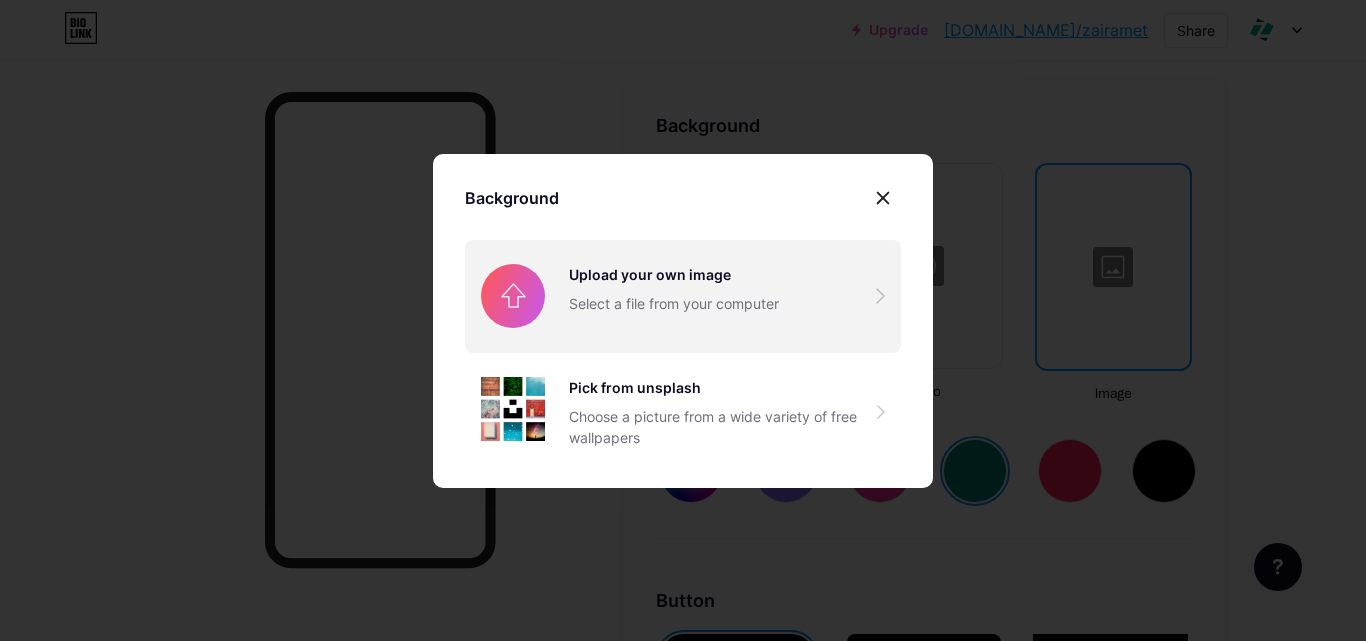 click at bounding box center (683, 296) 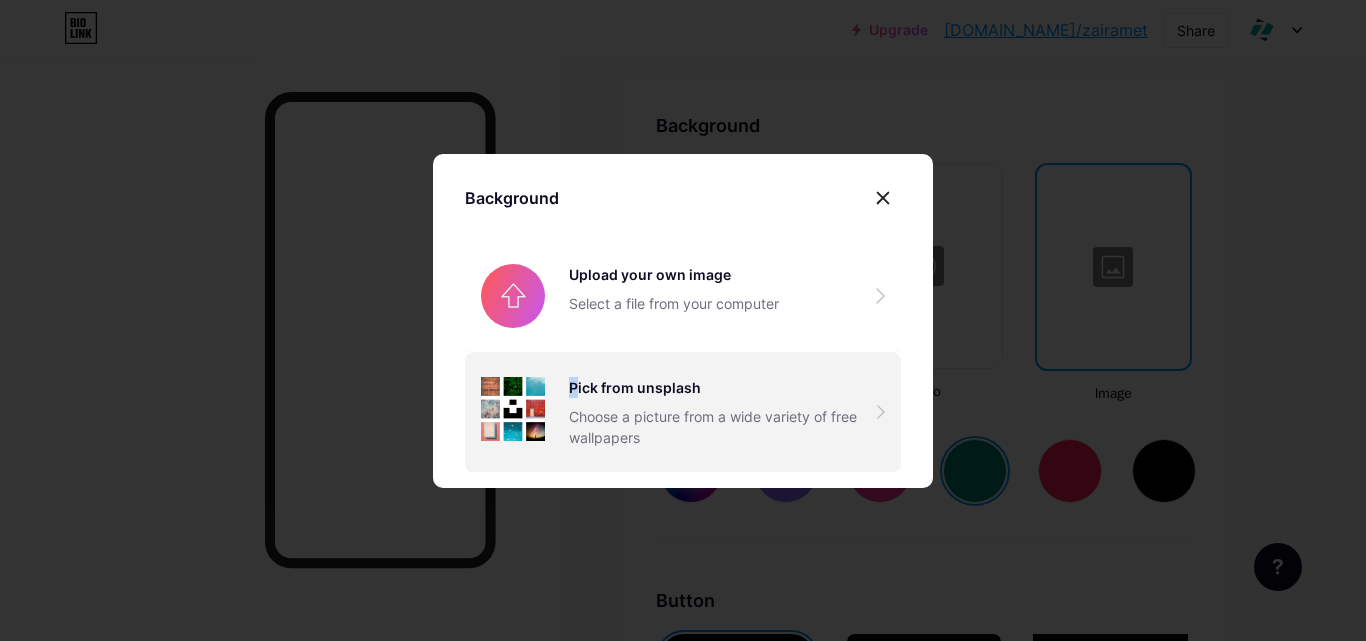 drag, startPoint x: 557, startPoint y: 385, endPoint x: 569, endPoint y: 383, distance: 12.165525 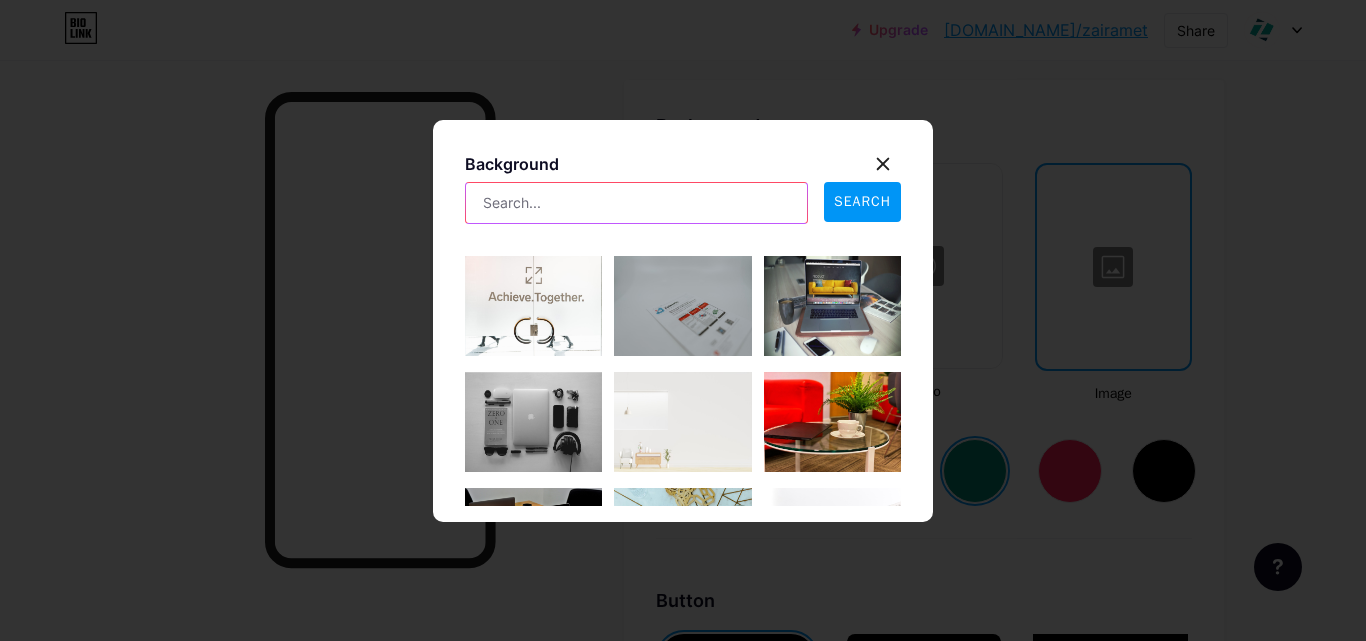 click at bounding box center (636, 203) 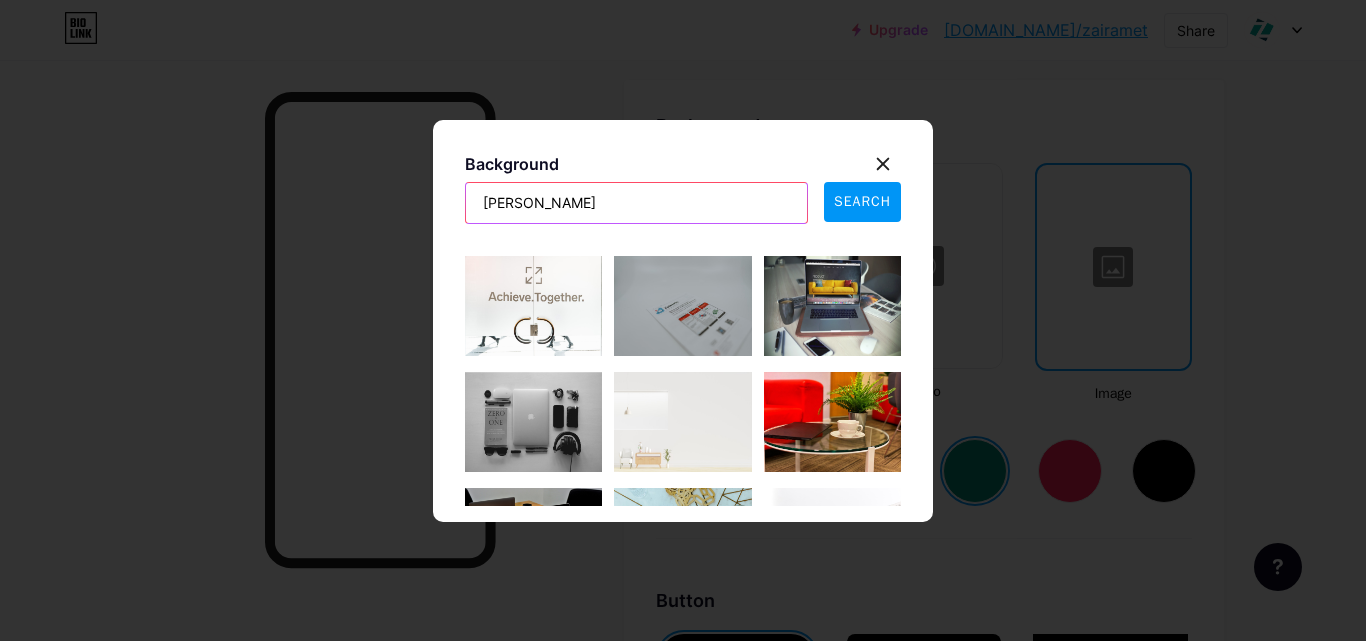 type on "[PERSON_NAME]" 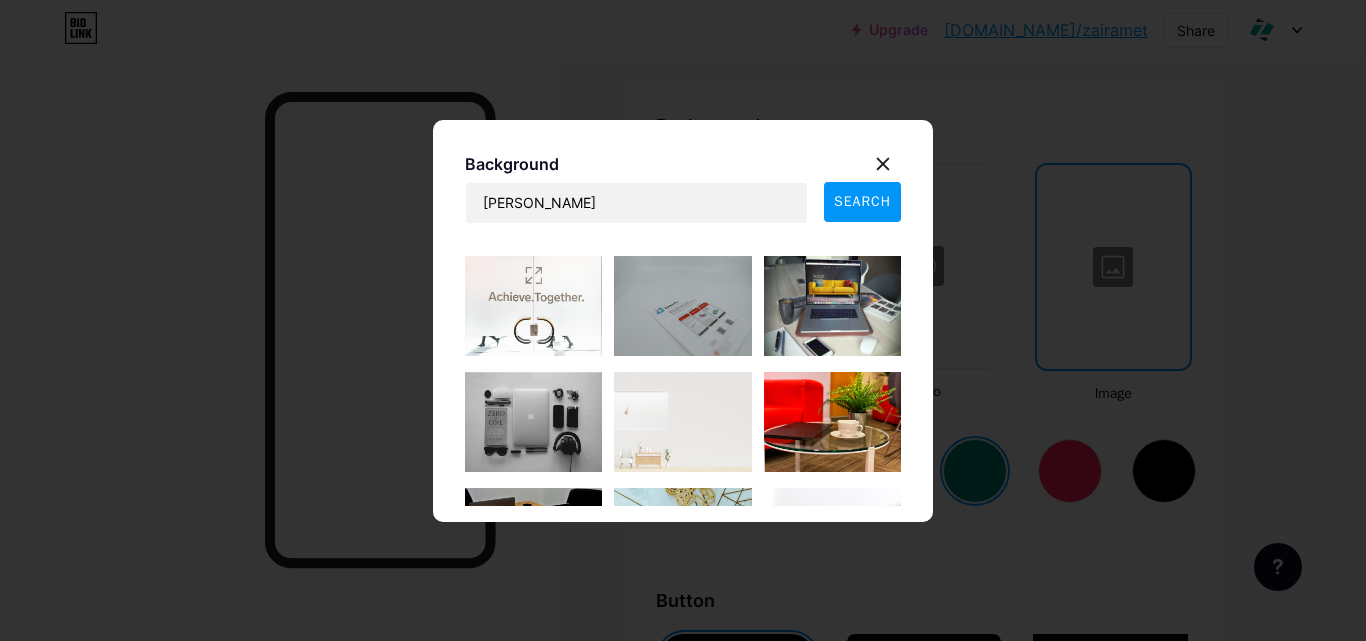 click on "SEARCH" at bounding box center (862, 202) 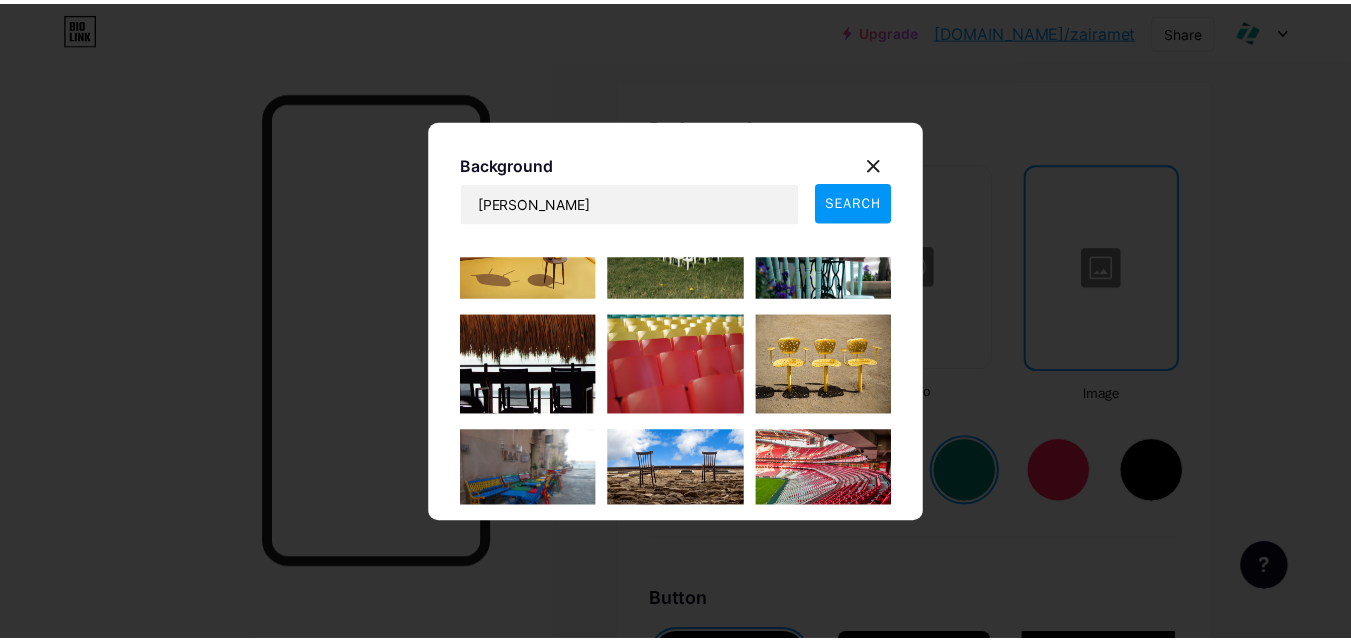 scroll, scrollTop: 770, scrollLeft: 0, axis: vertical 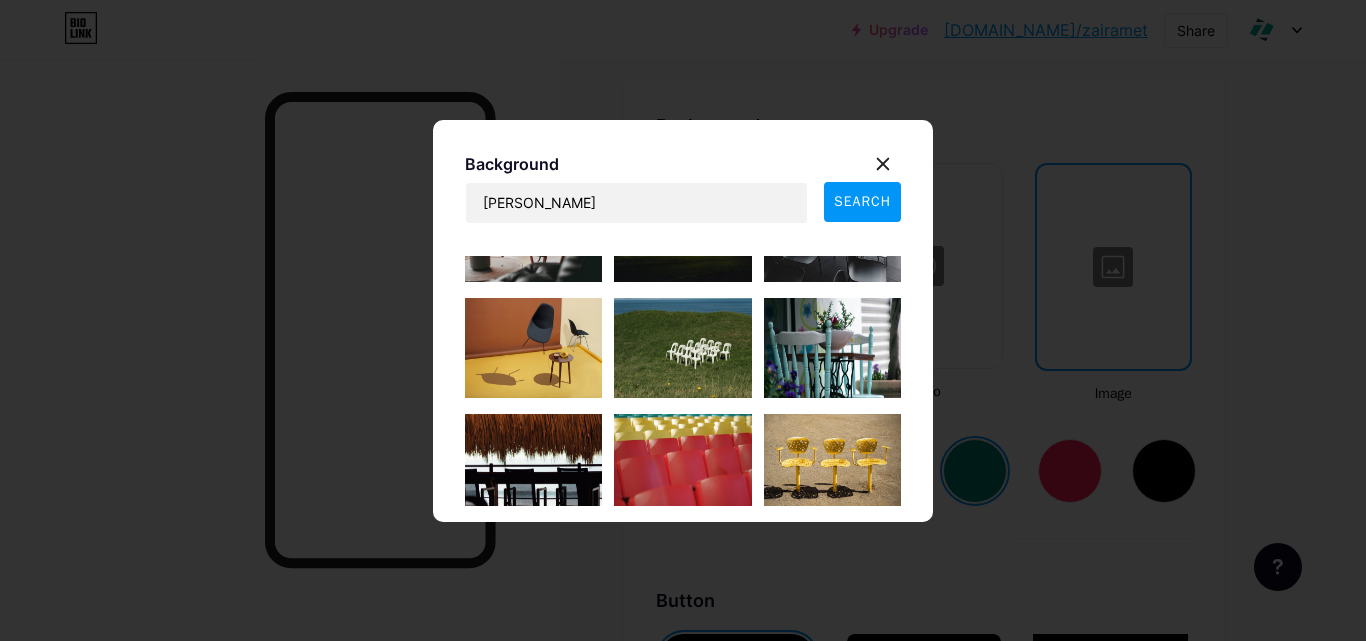 click at bounding box center (682, 464) 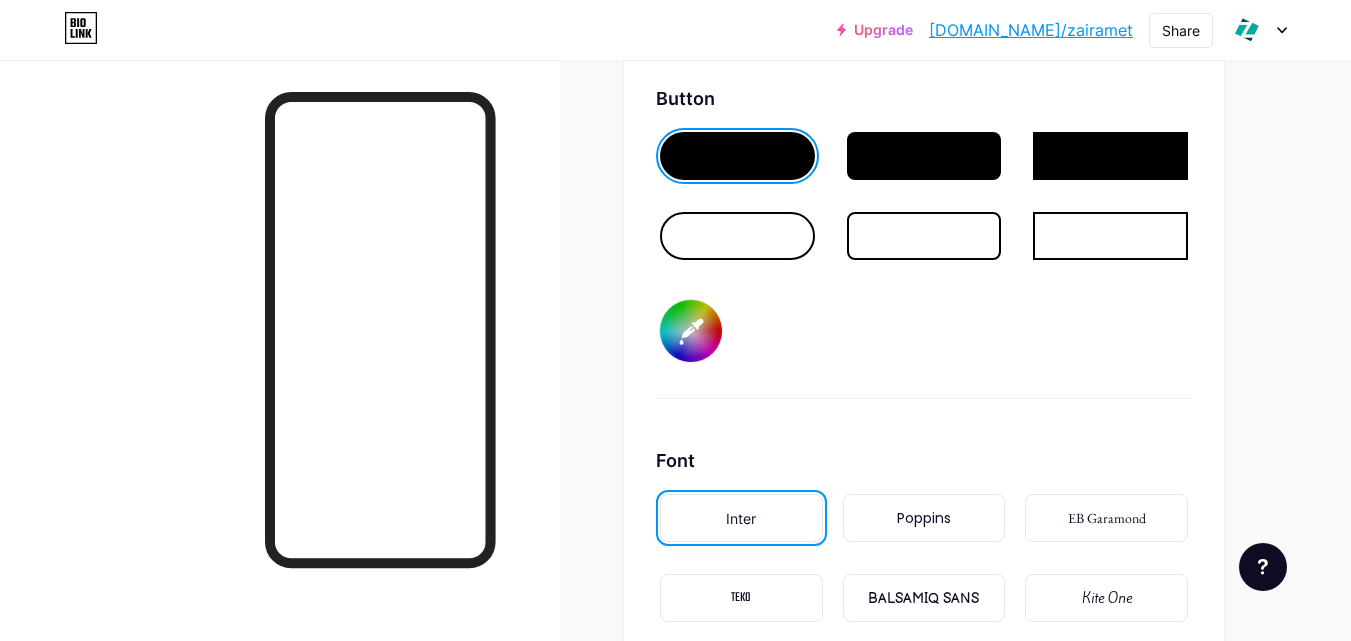 scroll, scrollTop: 2955, scrollLeft: 0, axis: vertical 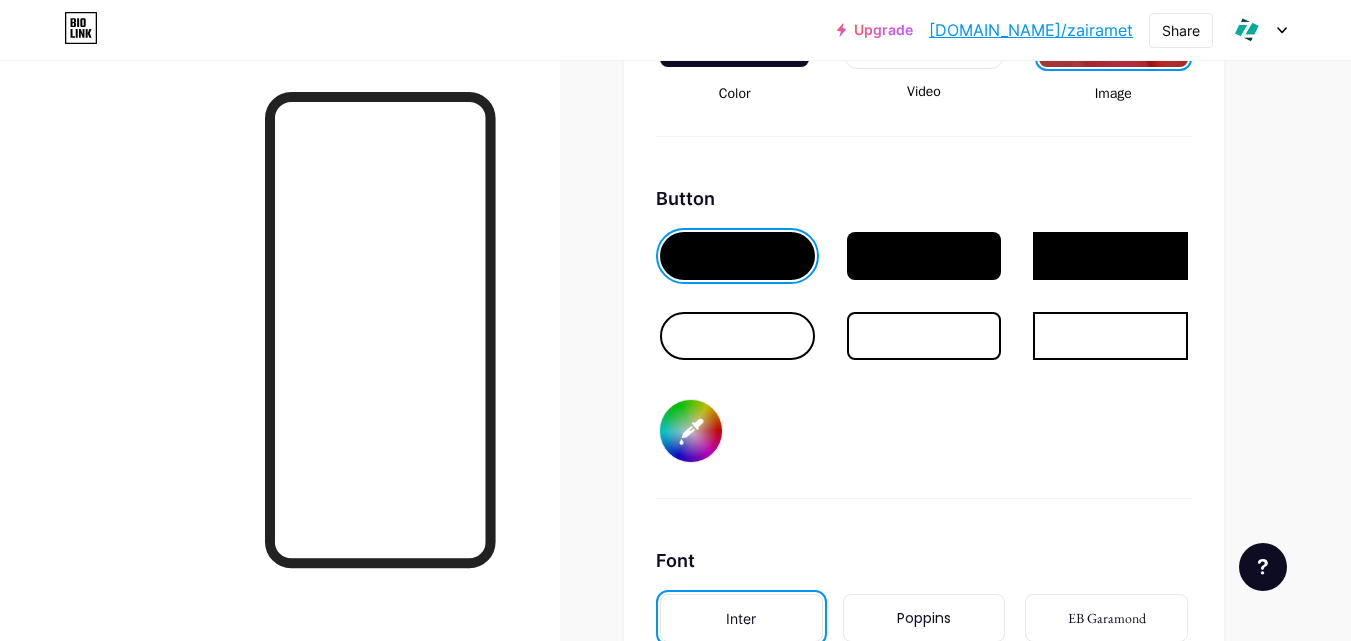 click on "#000000" at bounding box center (691, 431) 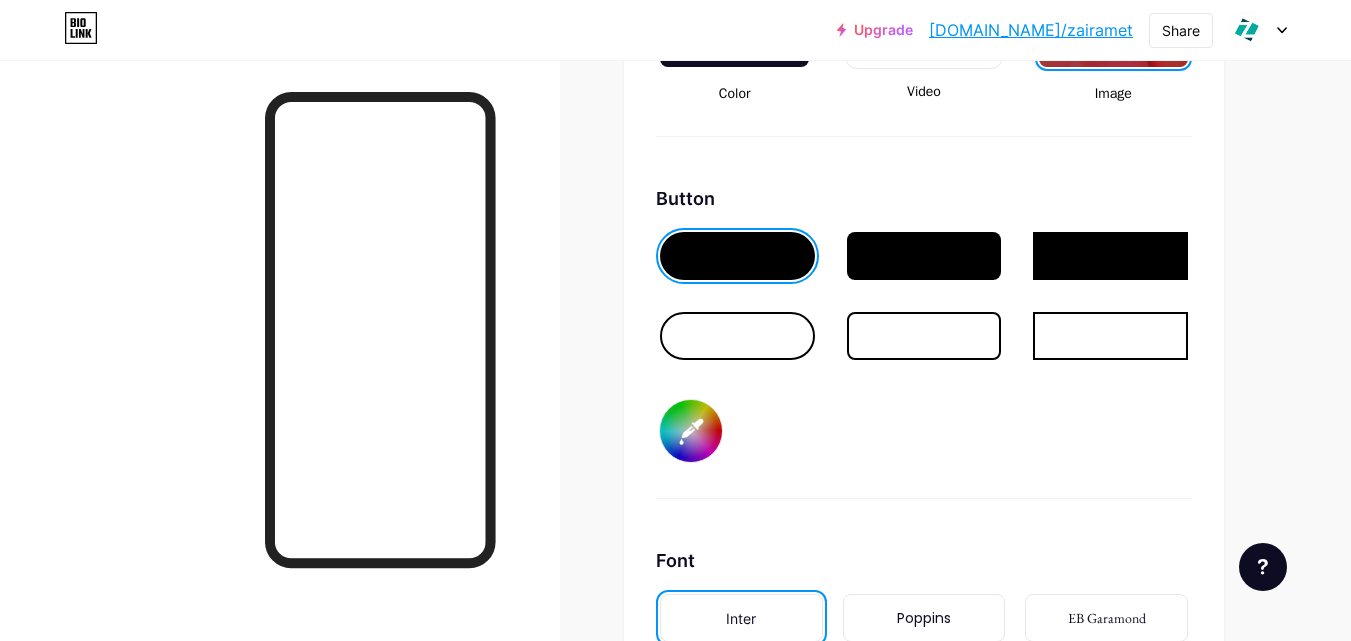 scroll, scrollTop: 3155, scrollLeft: 0, axis: vertical 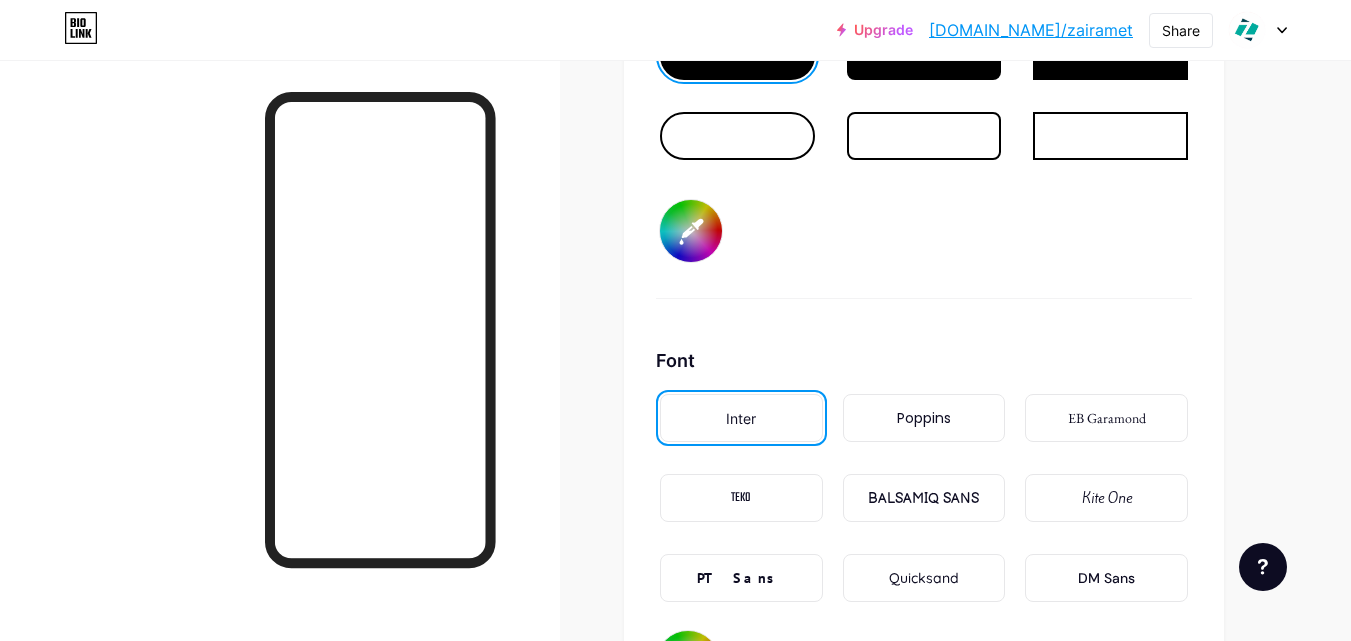 click on "Poppins" at bounding box center (924, 418) 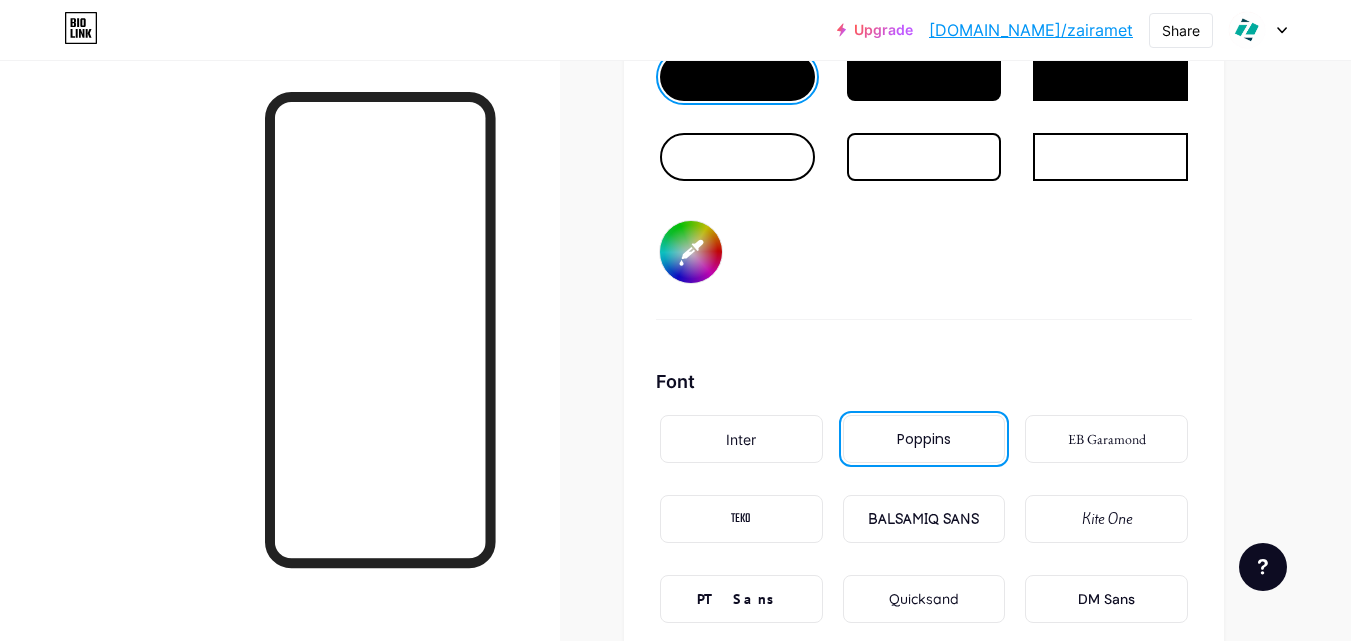 scroll, scrollTop: 2934, scrollLeft: 0, axis: vertical 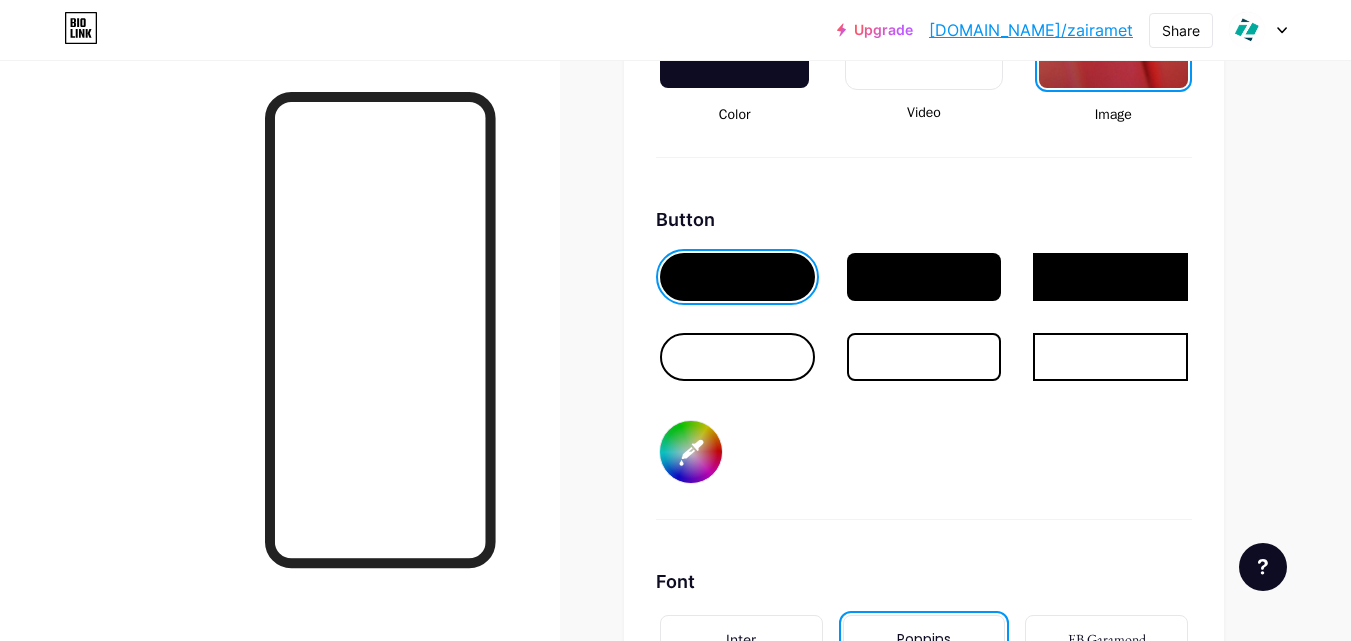 click at bounding box center (737, 357) 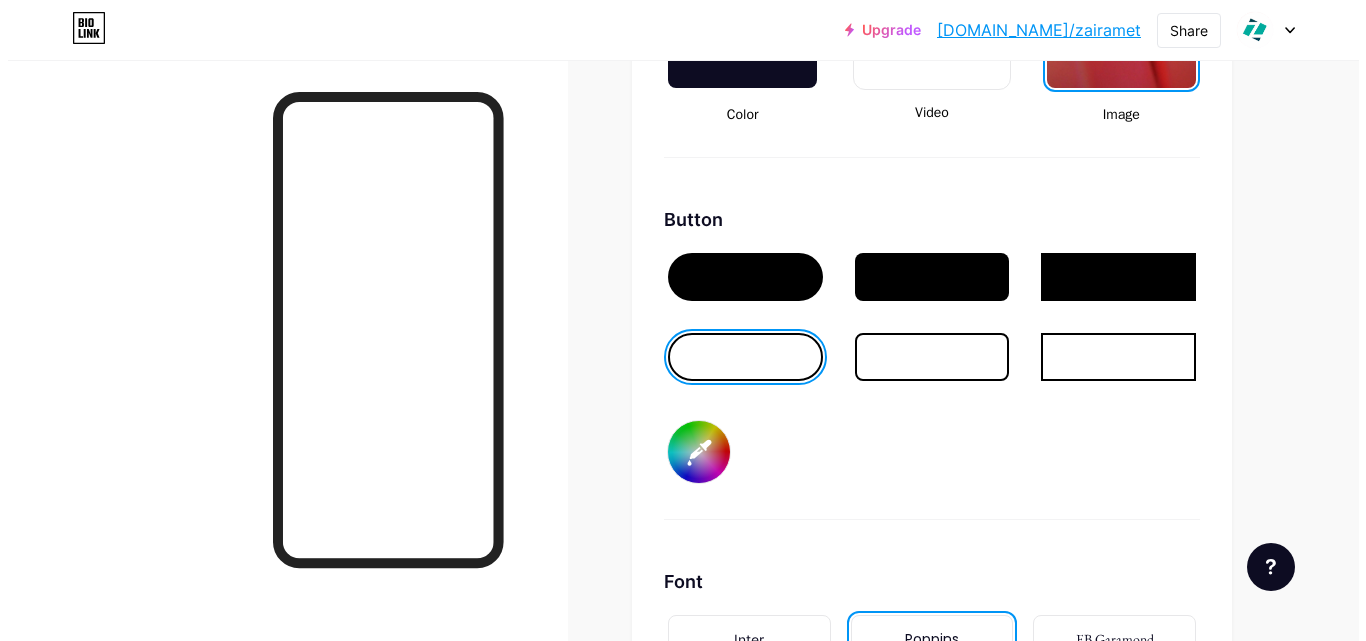 scroll, scrollTop: 2634, scrollLeft: 0, axis: vertical 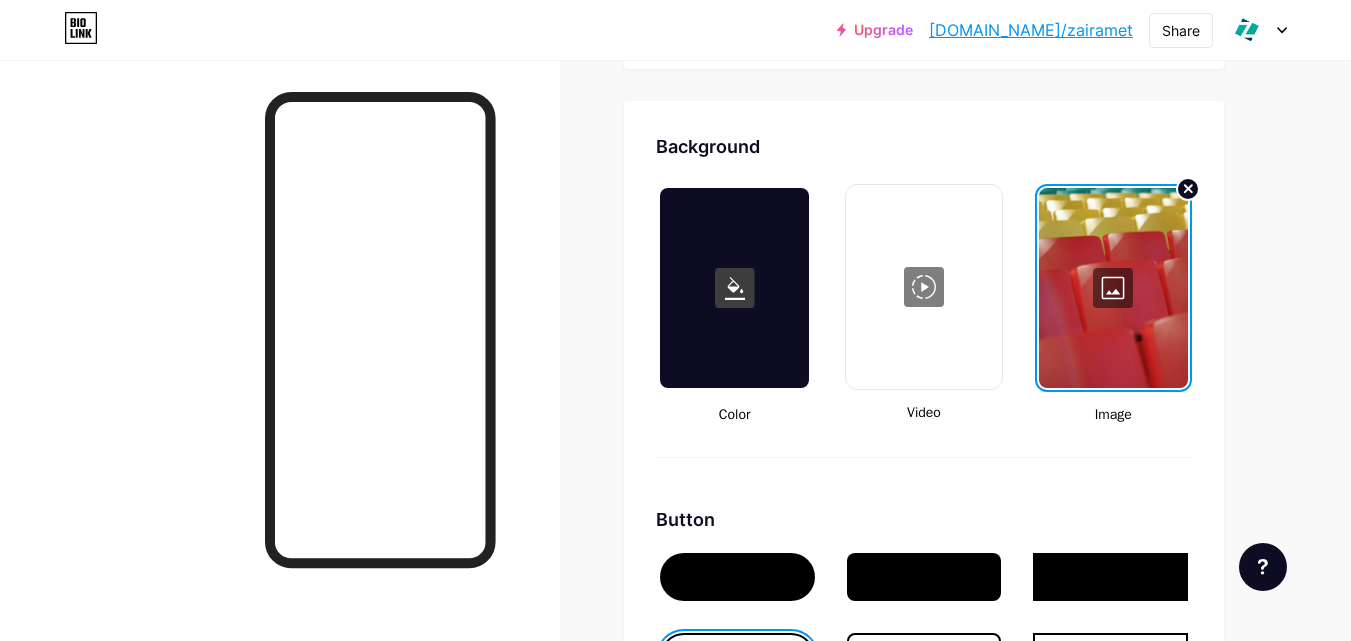 click at bounding box center (923, 287) 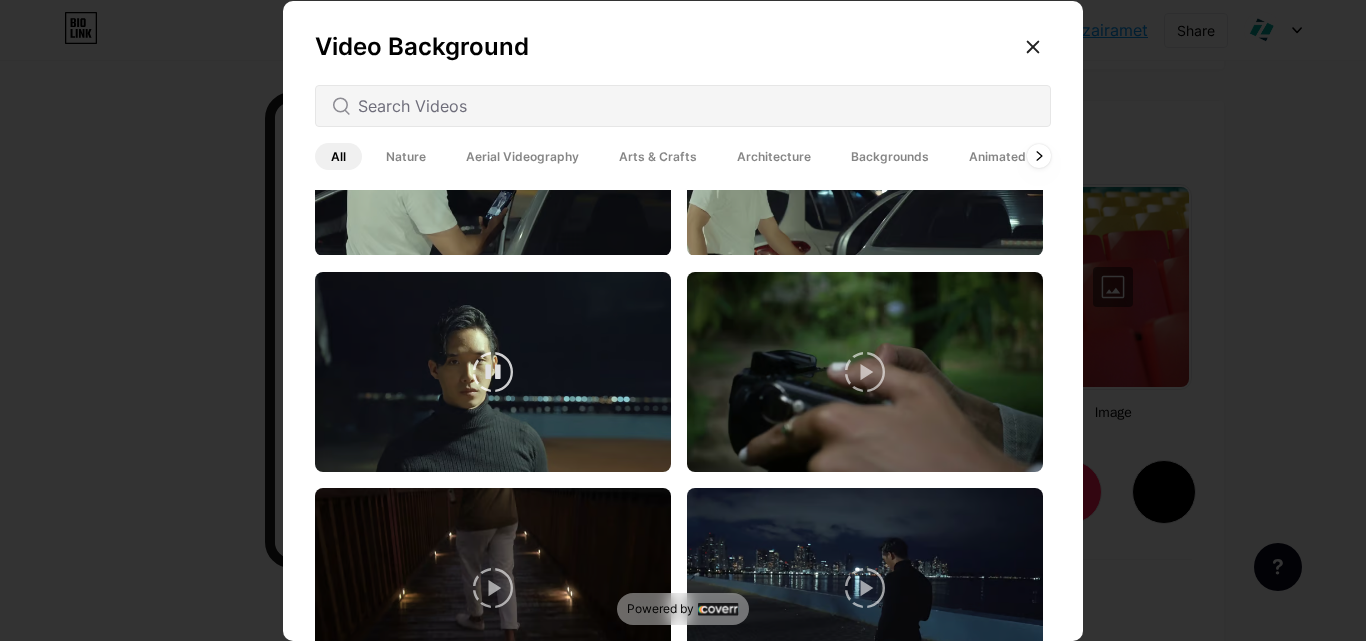 scroll, scrollTop: 2100, scrollLeft: 0, axis: vertical 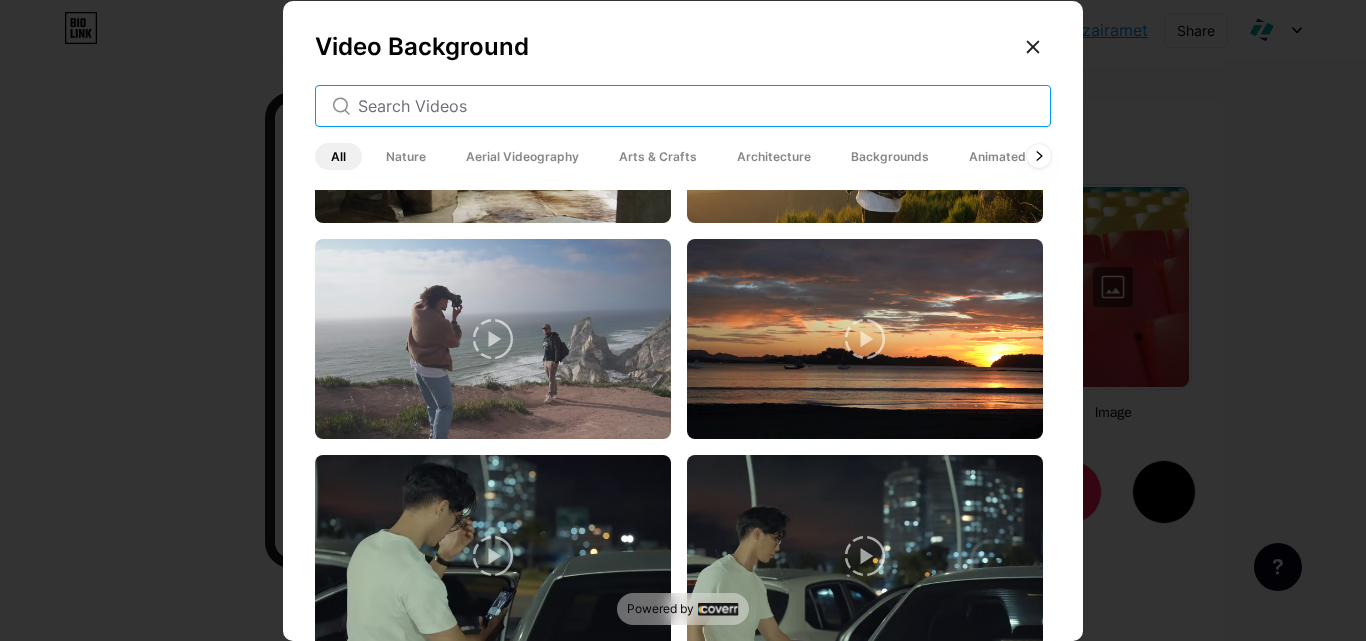 click at bounding box center (696, 106) 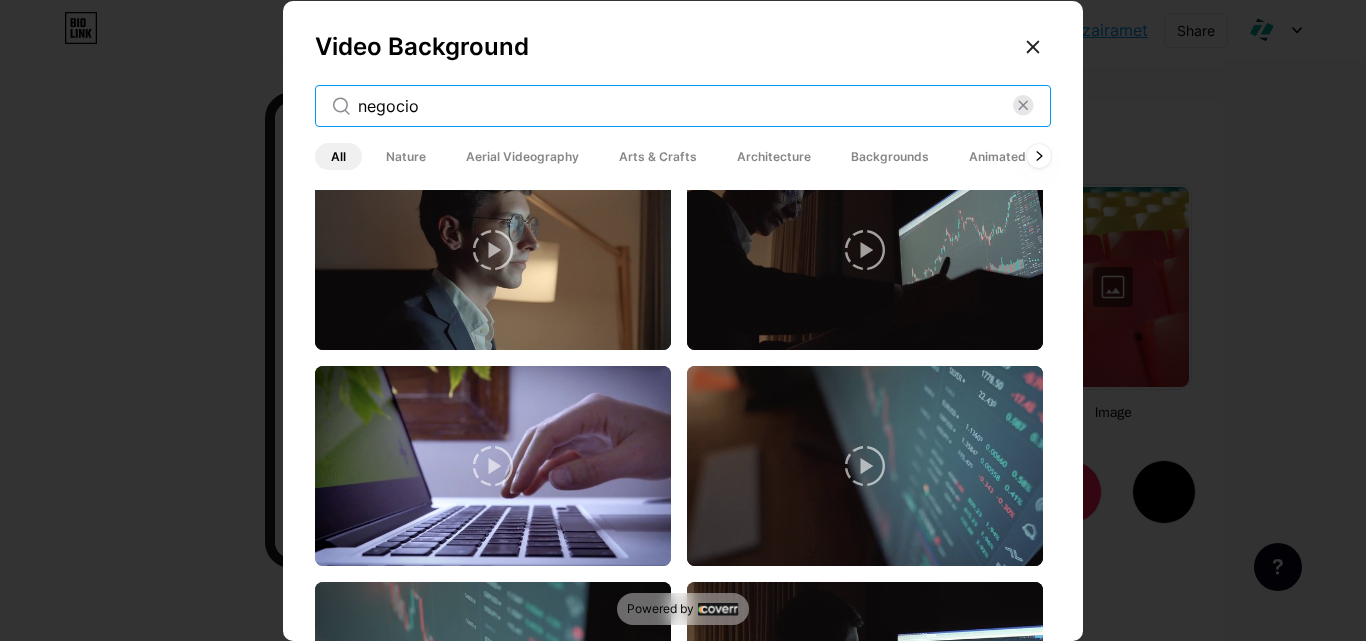 scroll, scrollTop: 3900, scrollLeft: 0, axis: vertical 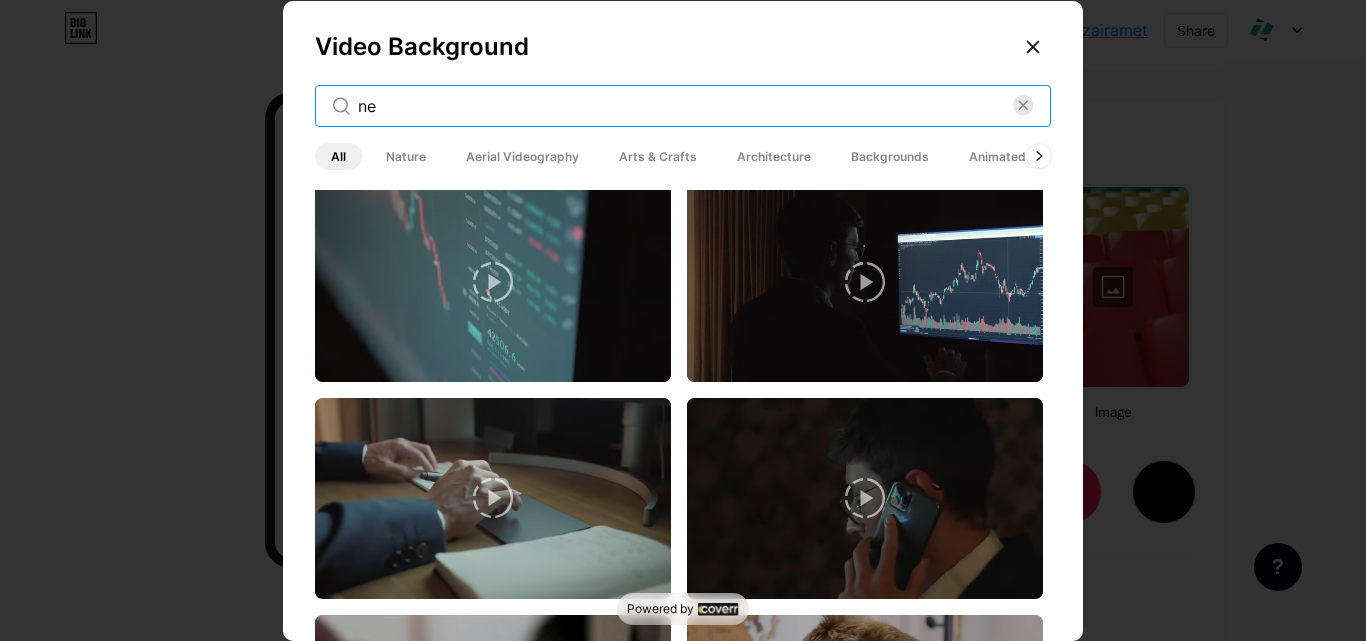 type on "n" 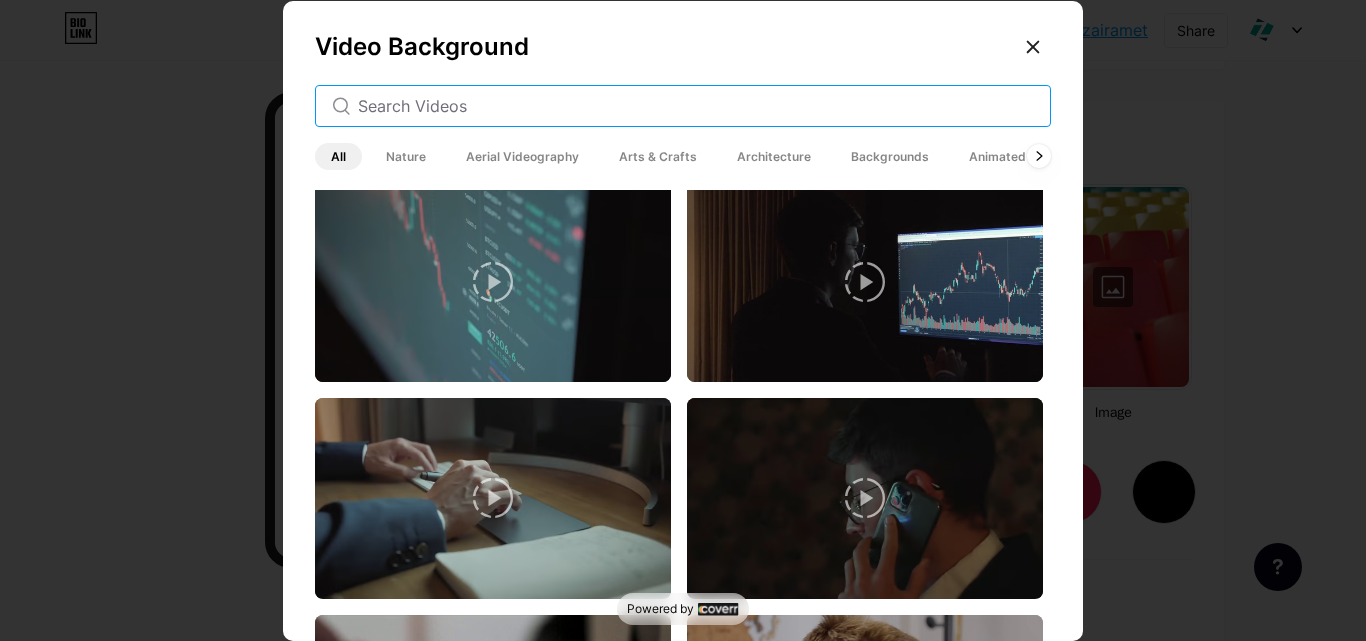 scroll, scrollTop: 0, scrollLeft: 0, axis: both 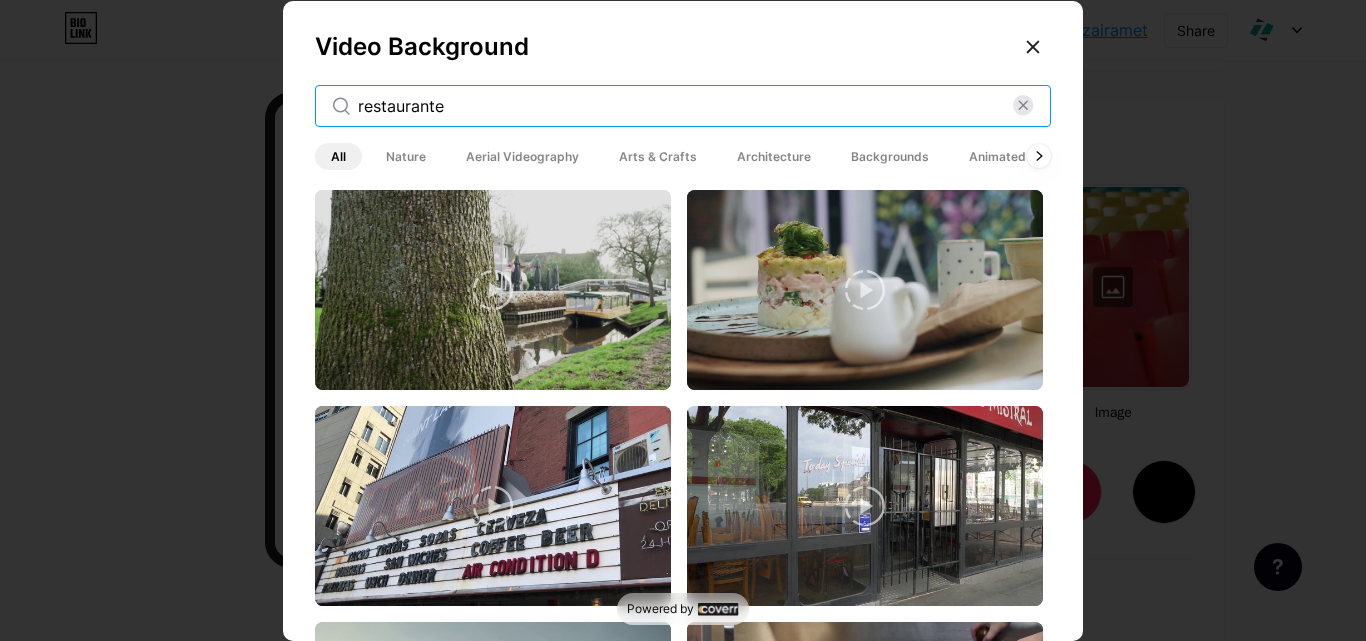 type on "restaurante" 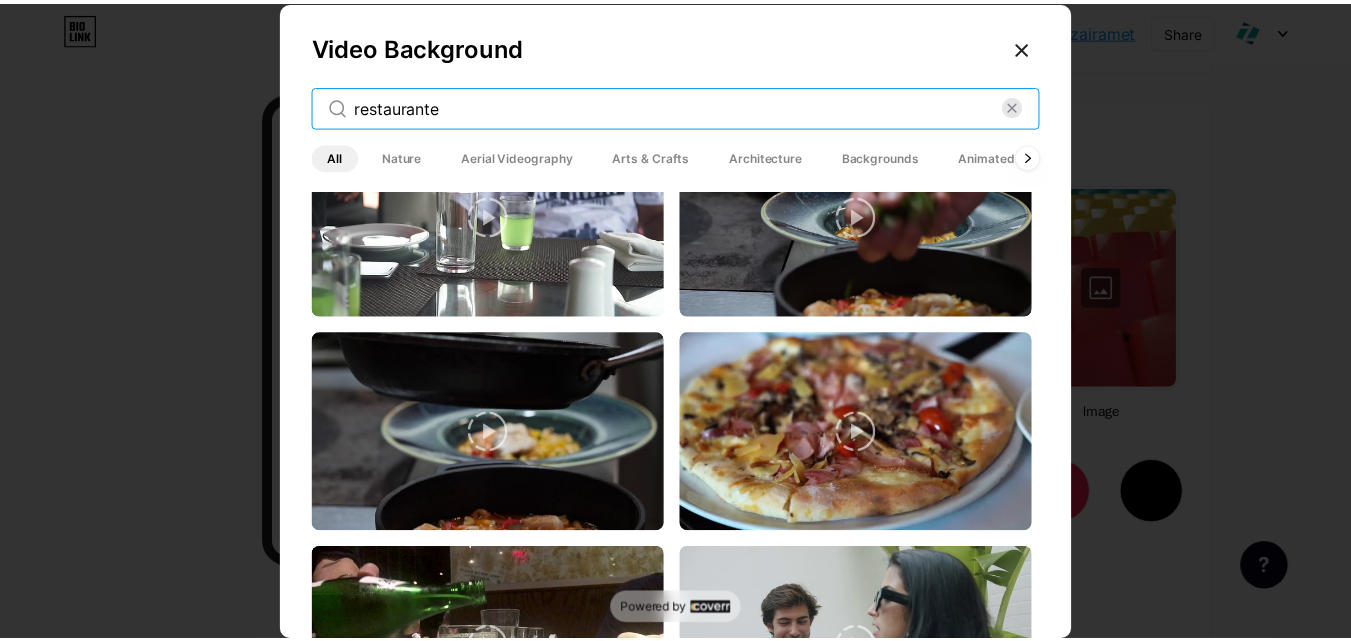 scroll, scrollTop: 655, scrollLeft: 0, axis: vertical 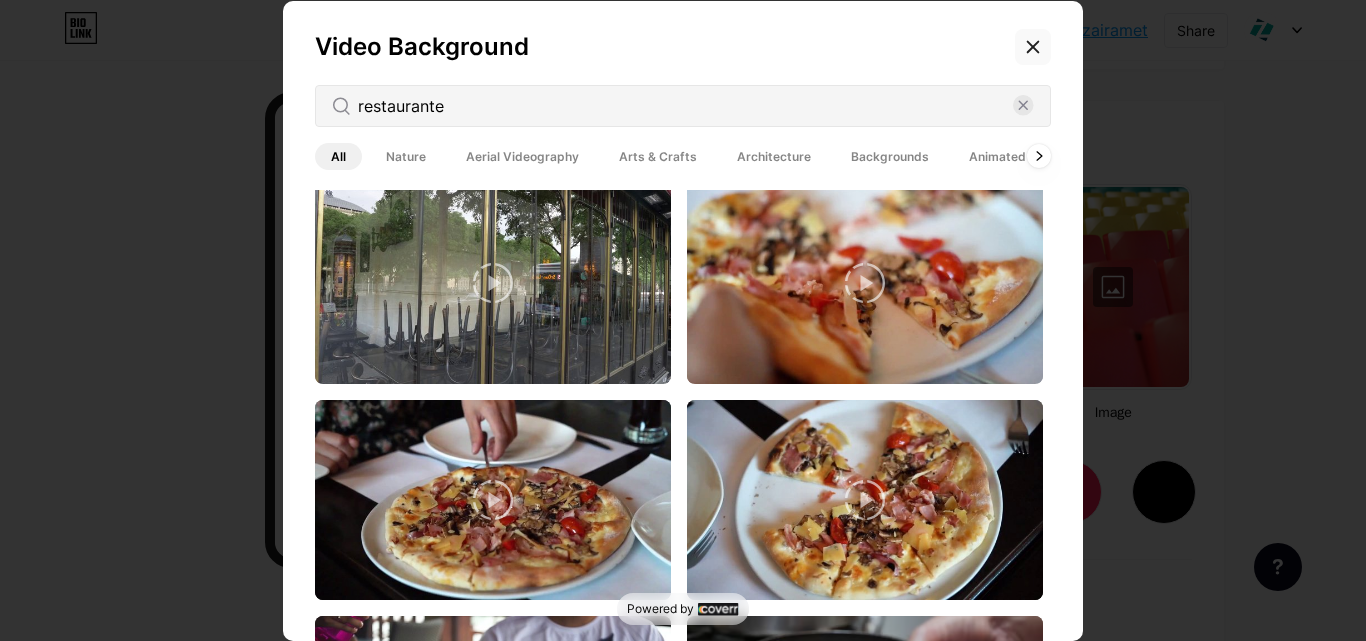 click at bounding box center [1033, 47] 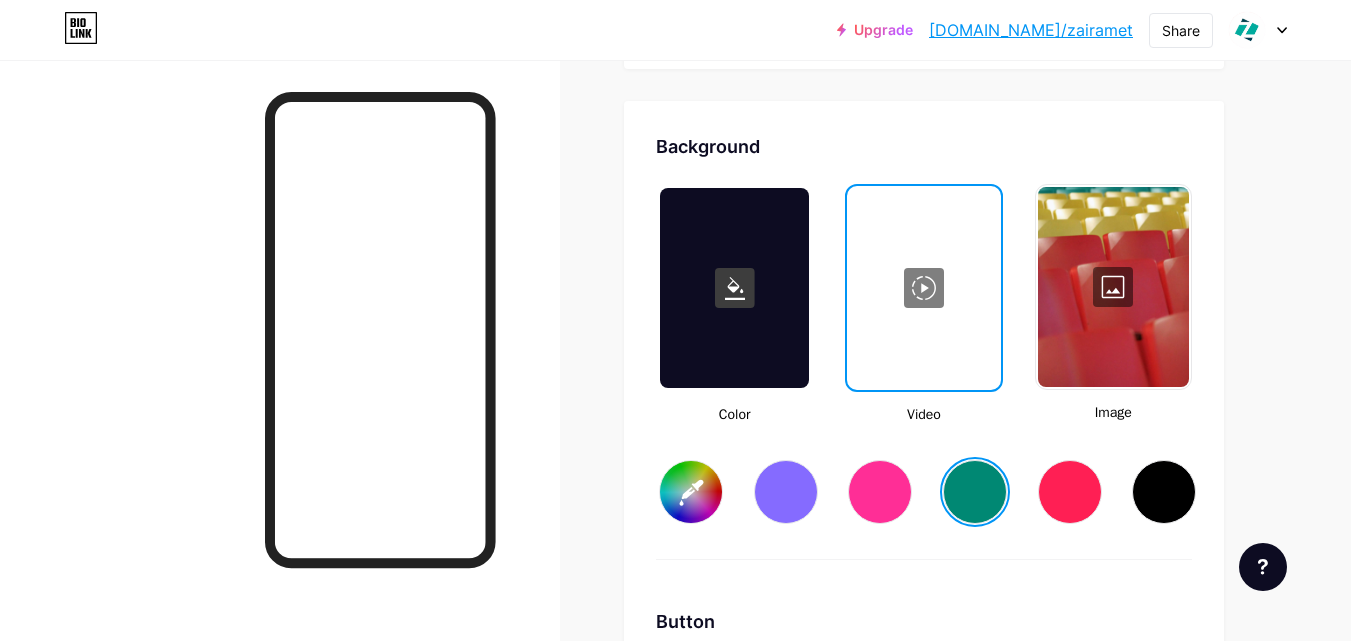 scroll, scrollTop: 2834, scrollLeft: 0, axis: vertical 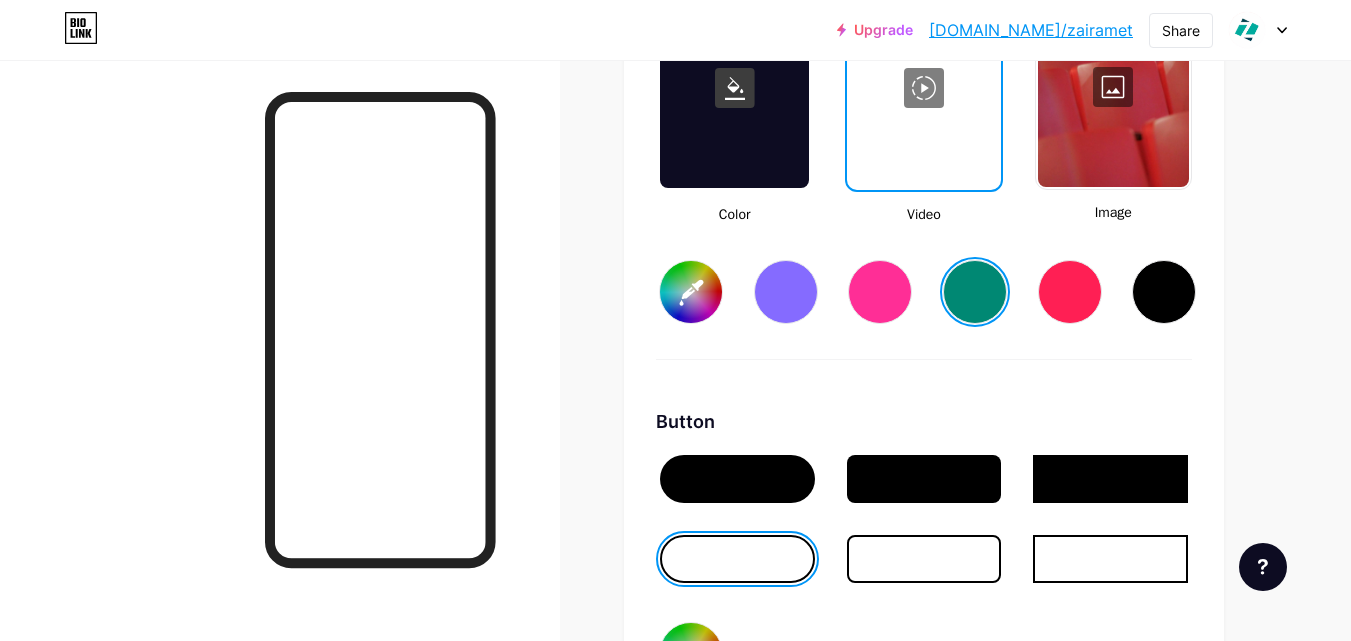 click at bounding box center [734, 88] 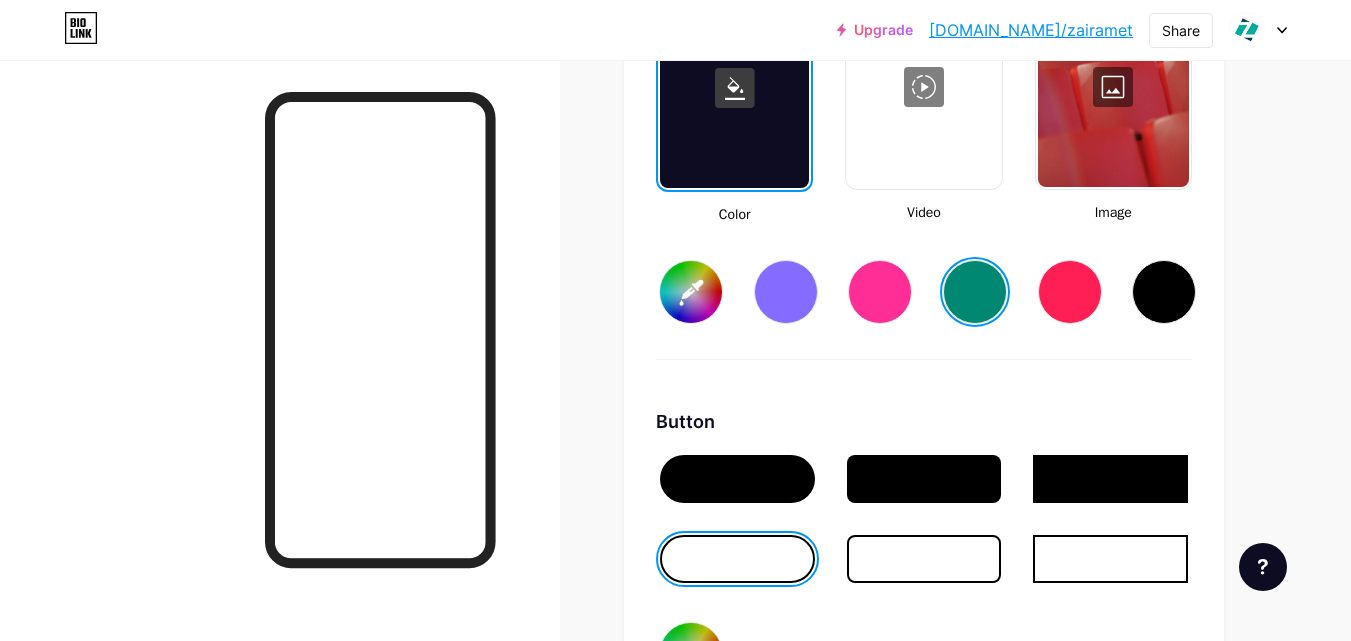 click at bounding box center (924, 479) 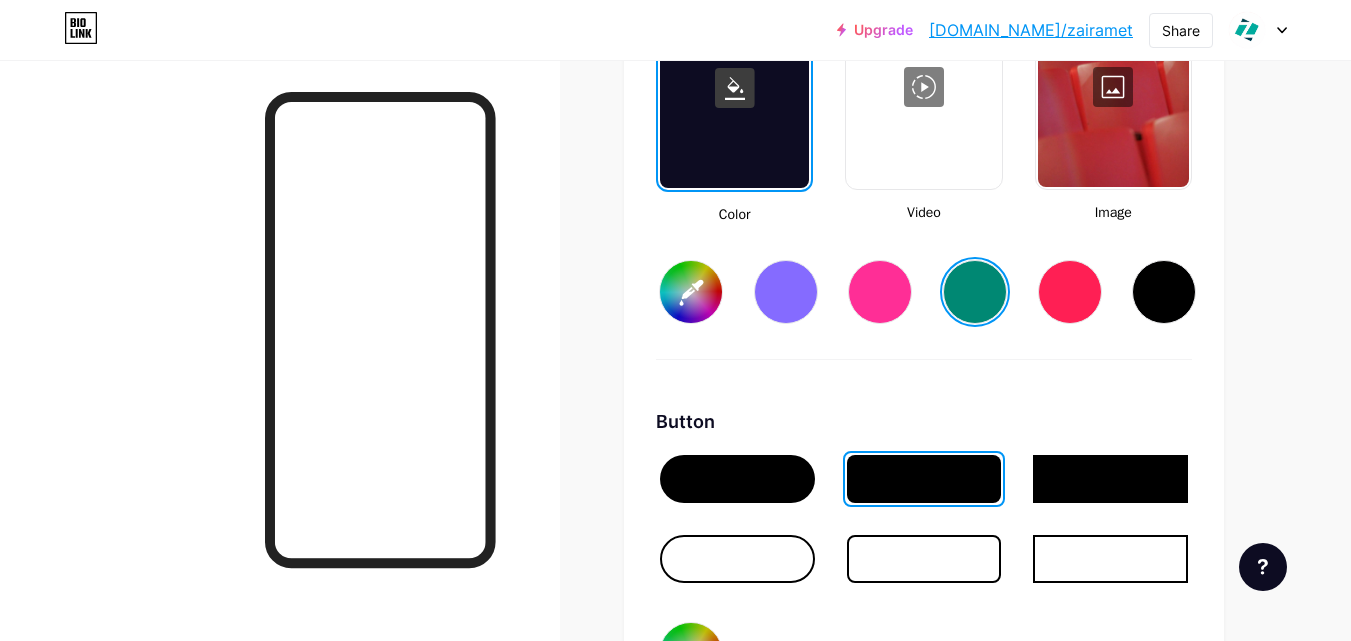 click at bounding box center (737, 479) 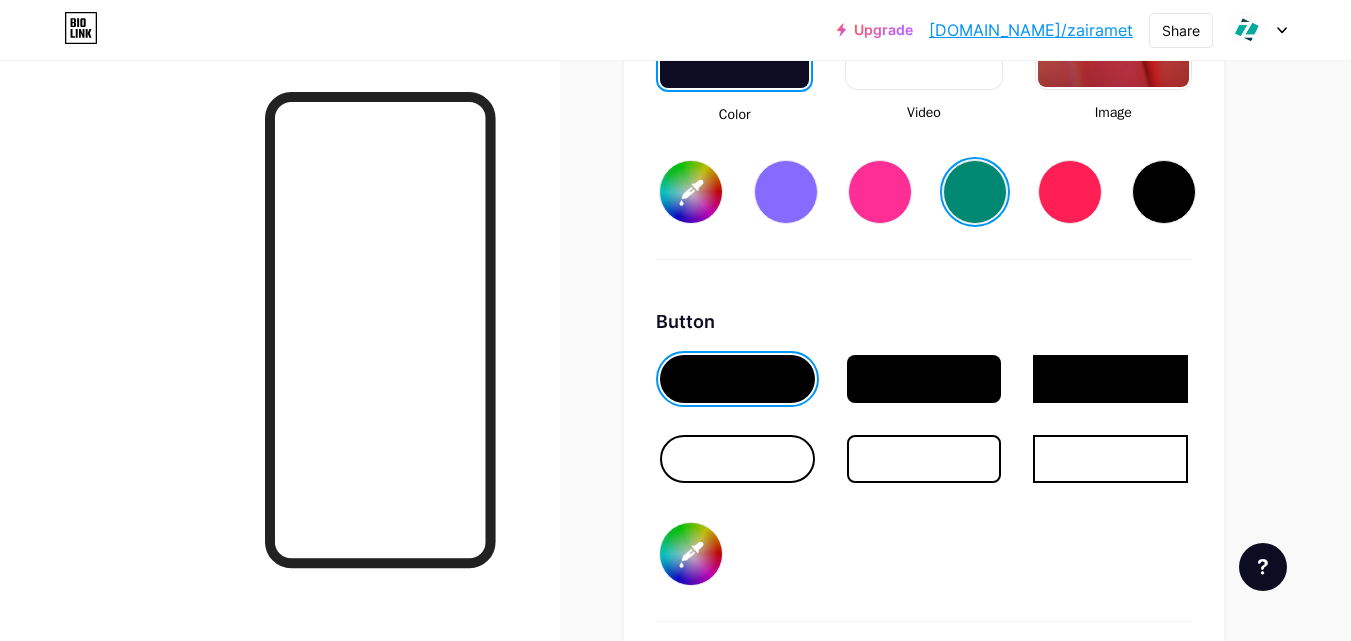 scroll, scrollTop: 3134, scrollLeft: 0, axis: vertical 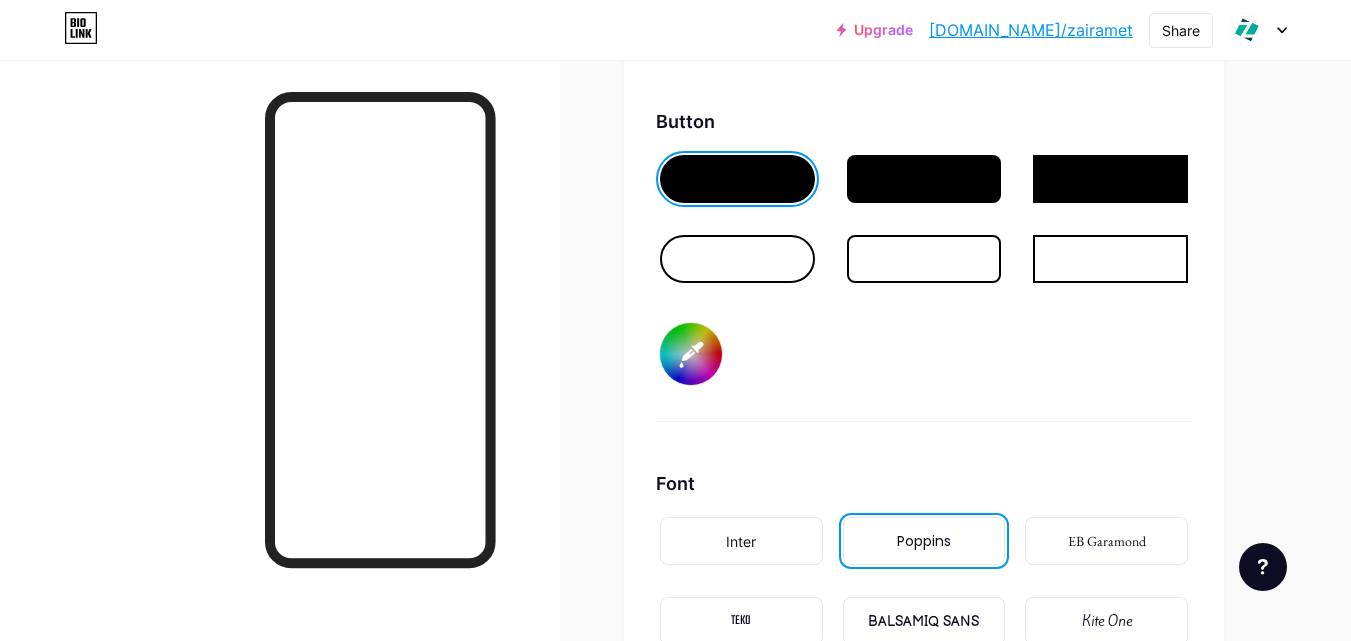 click on "#000000" at bounding box center (691, 354) 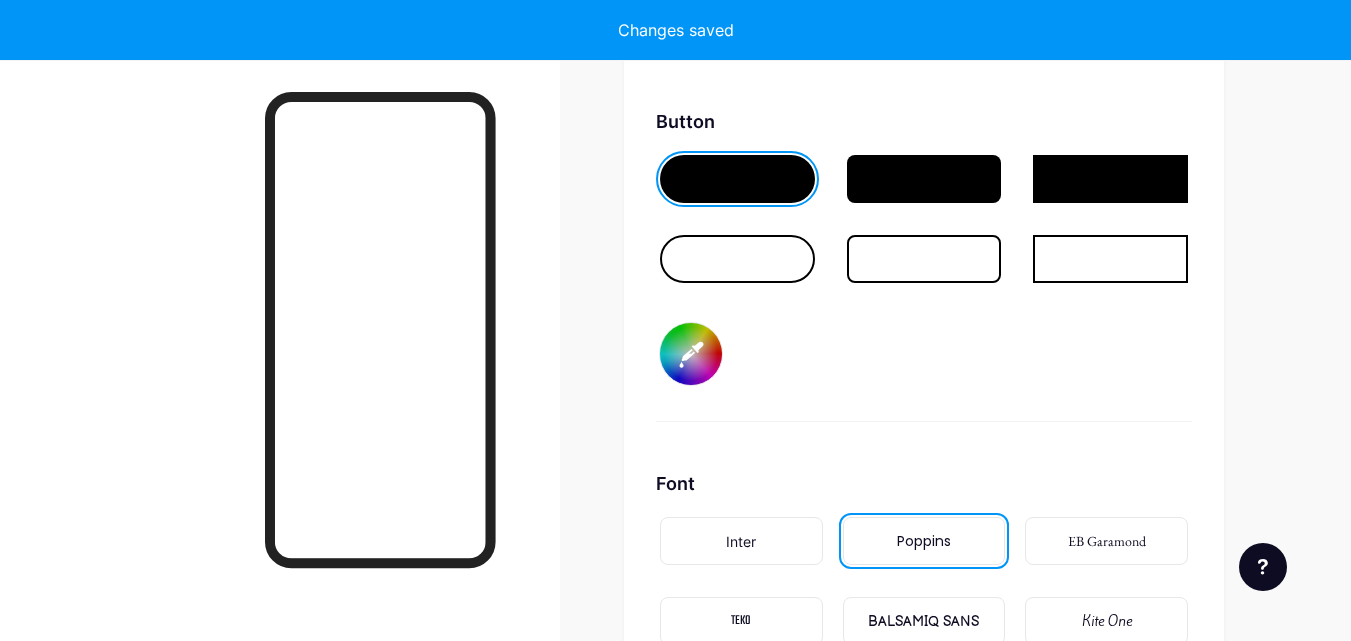 click on "Button       #013e55" at bounding box center (924, 265) 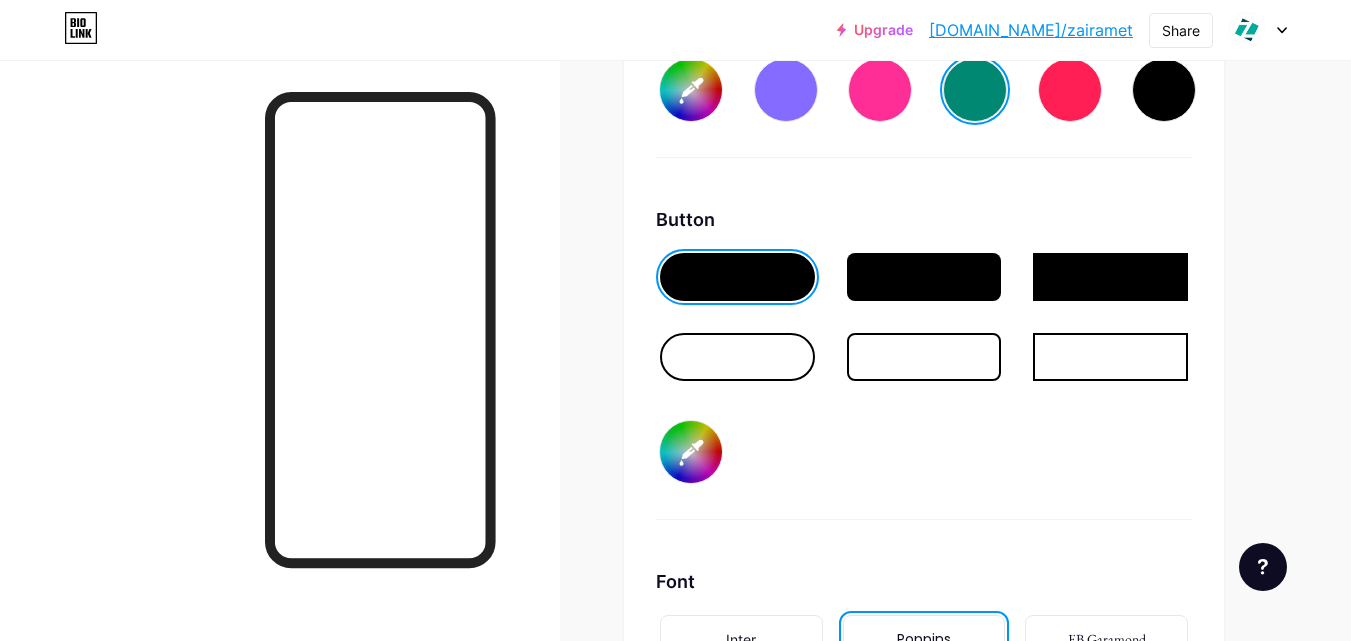 scroll, scrollTop: 3136, scrollLeft: 0, axis: vertical 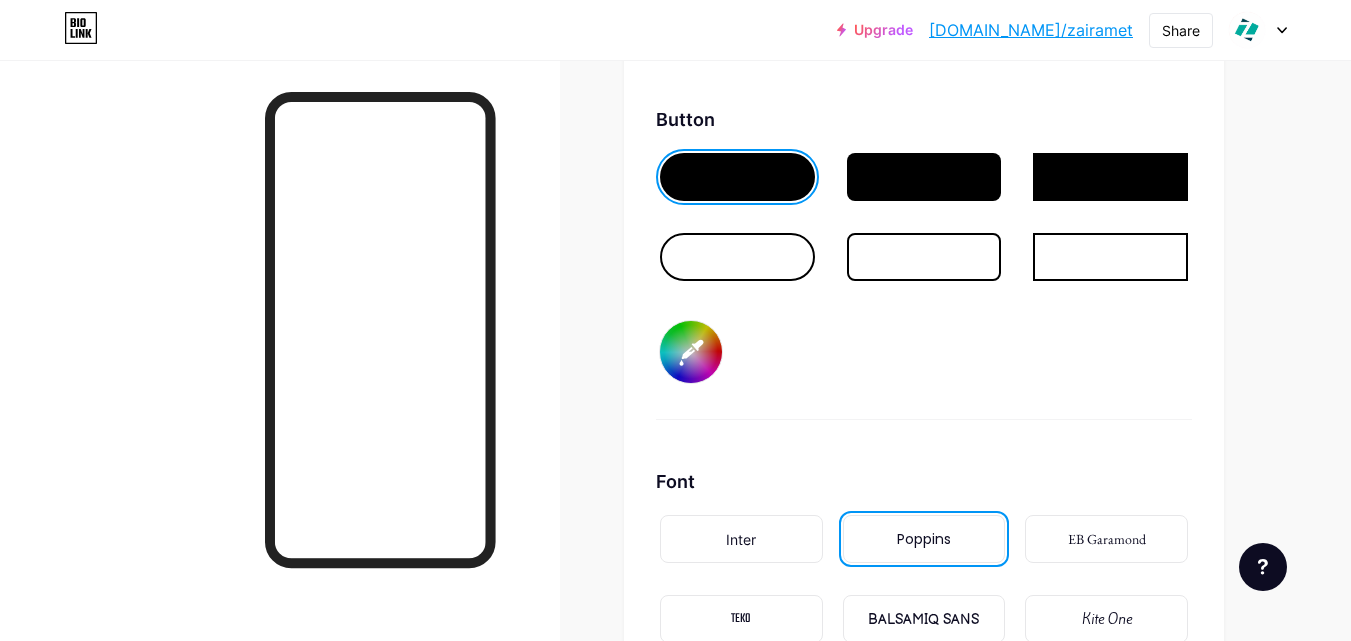 click on "#013e55" at bounding box center [691, 352] 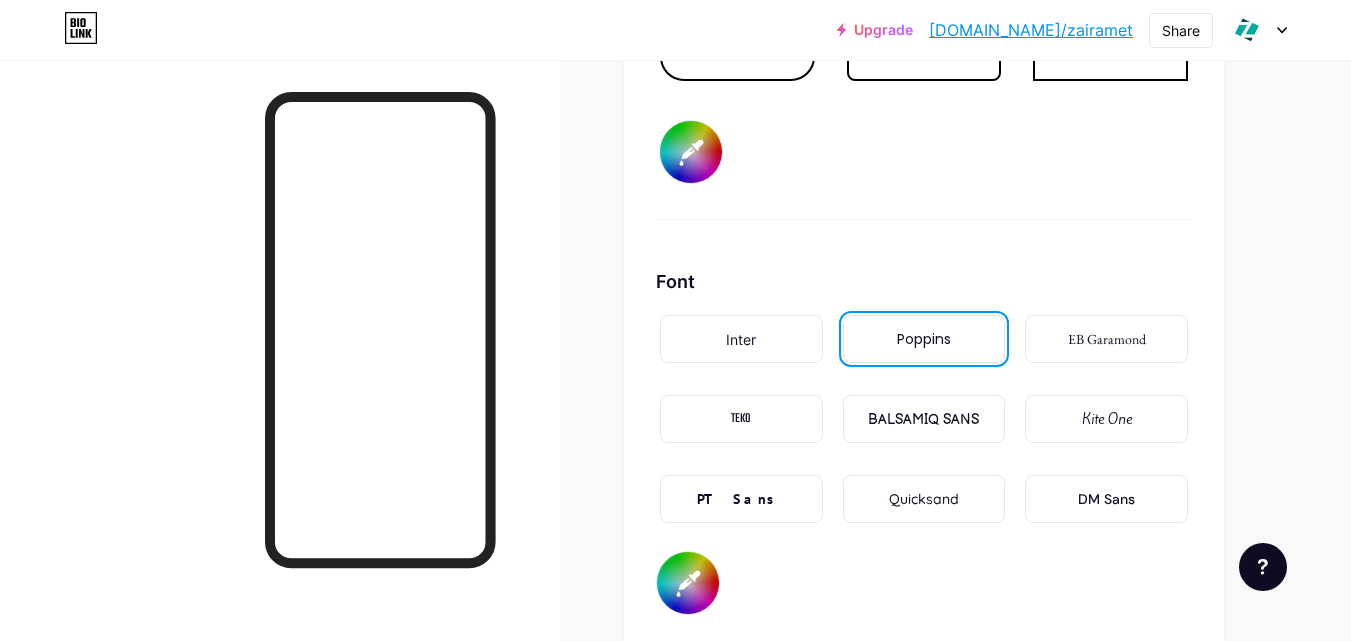 click on "BALSAMIQ SANS" at bounding box center (923, 419) 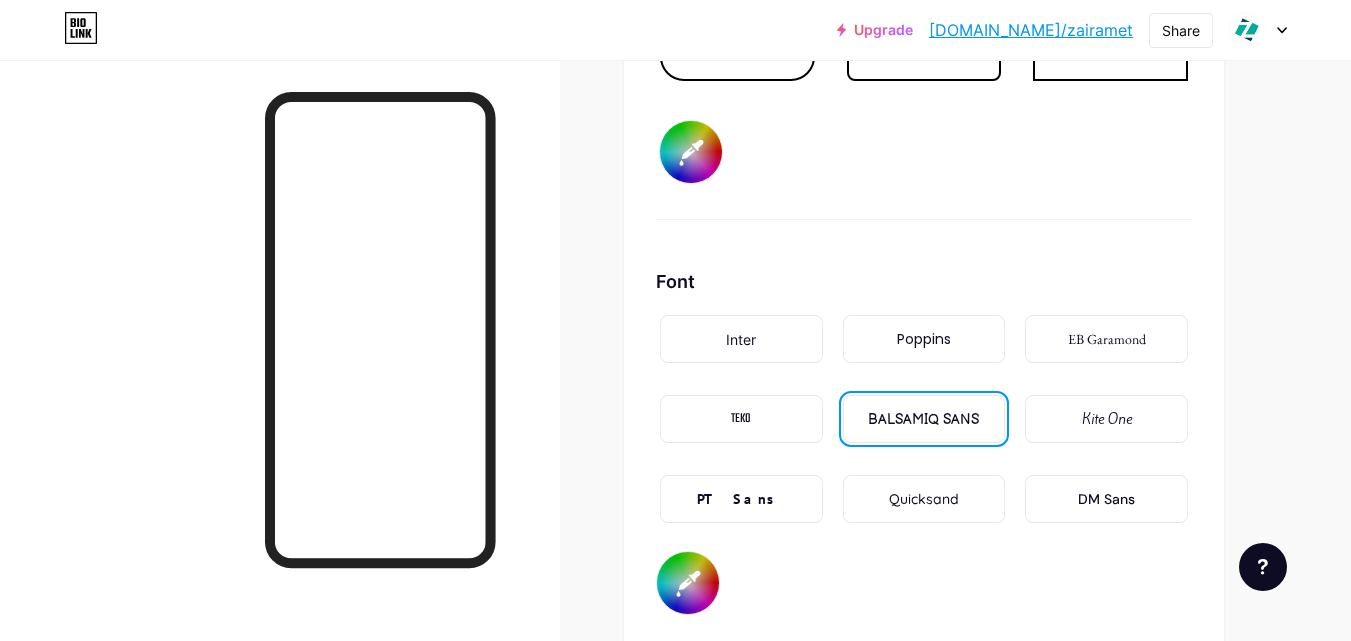 click on "Poppins" at bounding box center [924, 339] 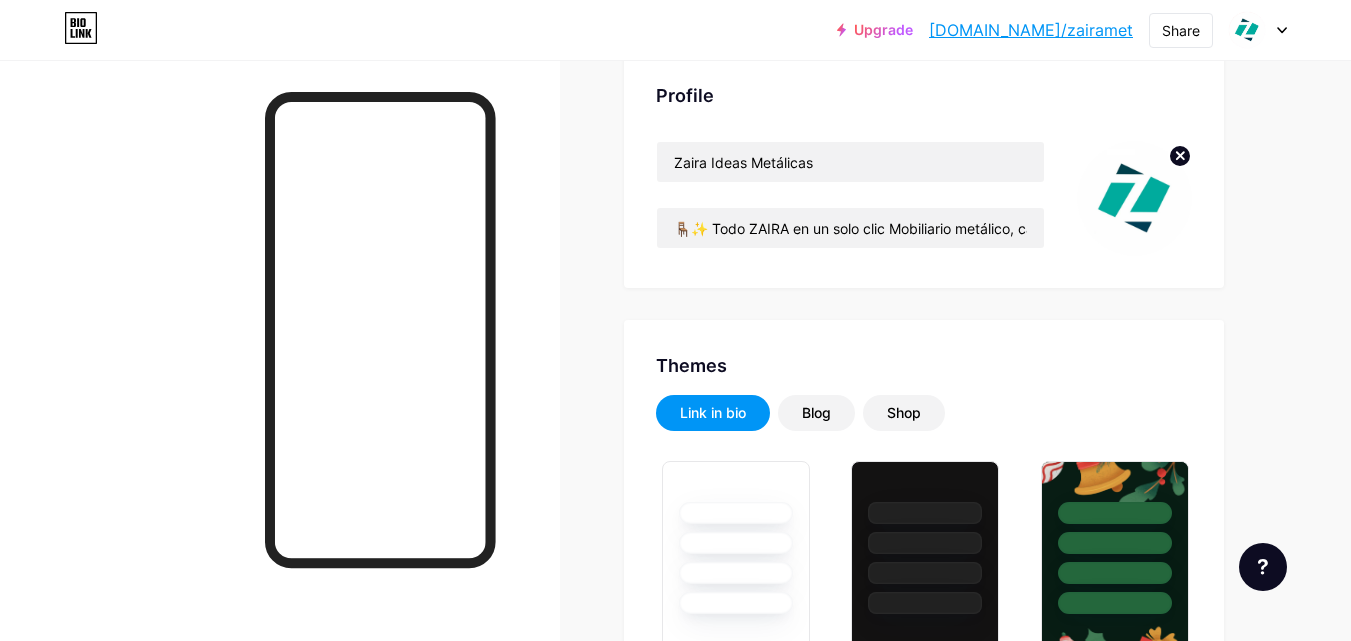scroll, scrollTop: 0, scrollLeft: 0, axis: both 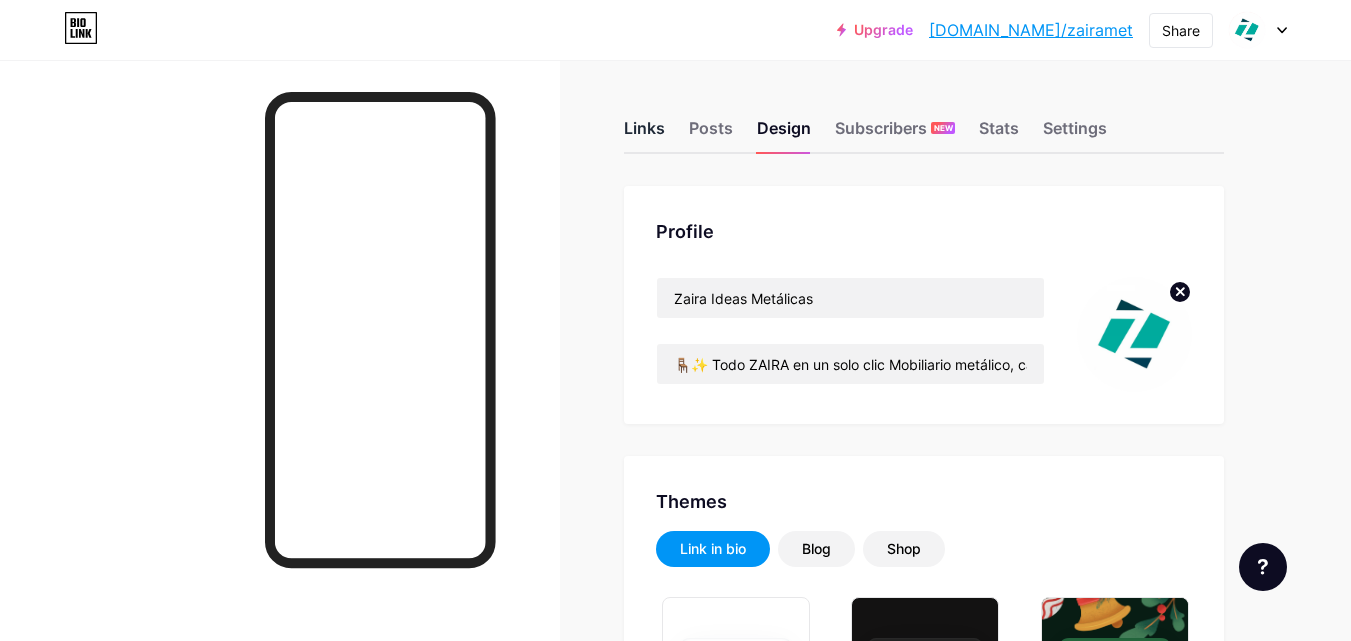 click on "Links" at bounding box center (644, 134) 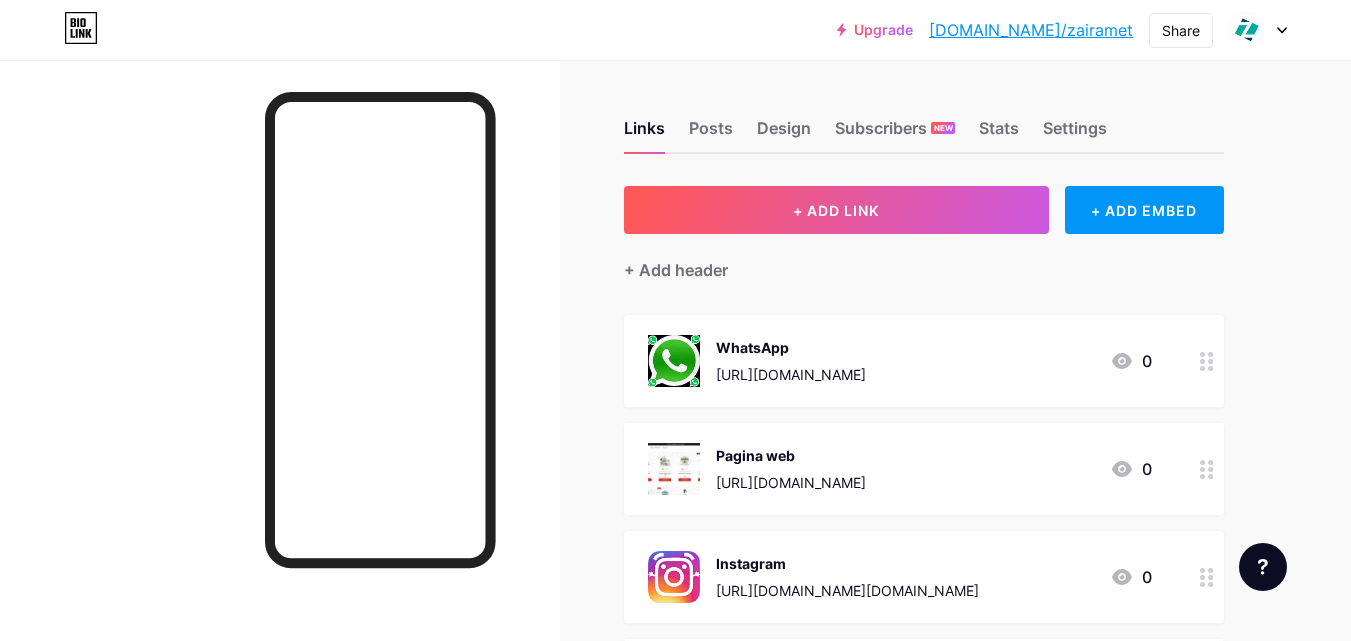 scroll, scrollTop: 200, scrollLeft: 0, axis: vertical 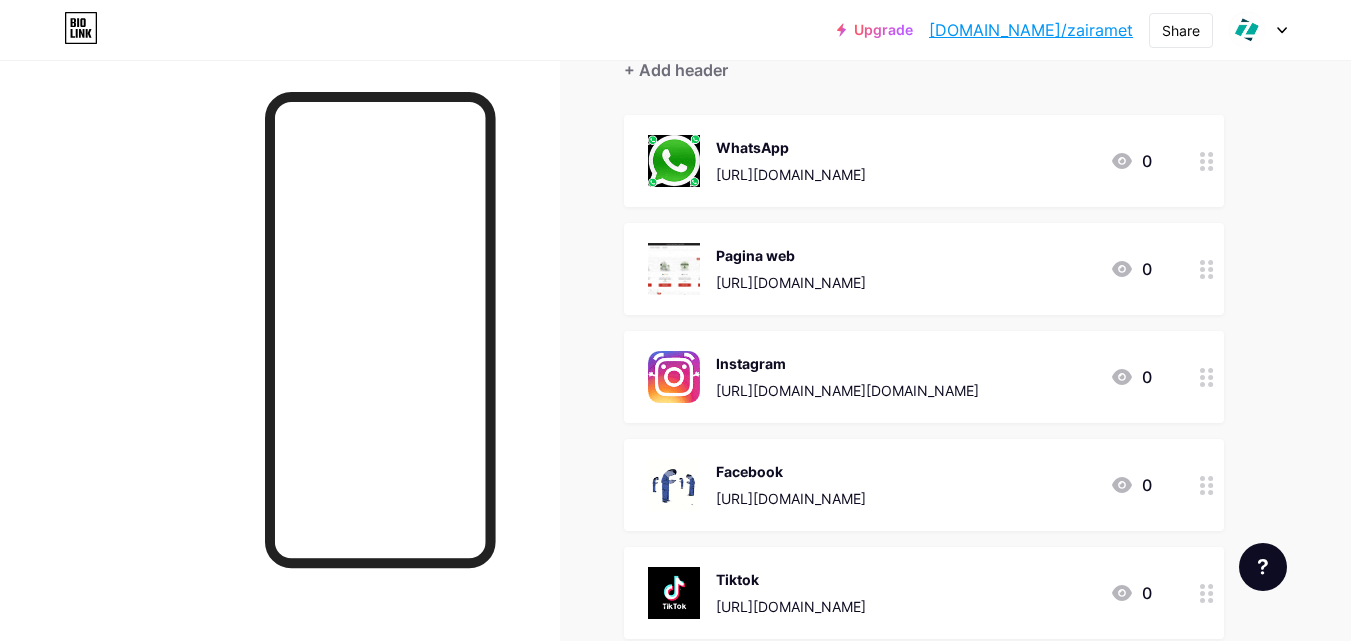 click at bounding box center [1207, 485] 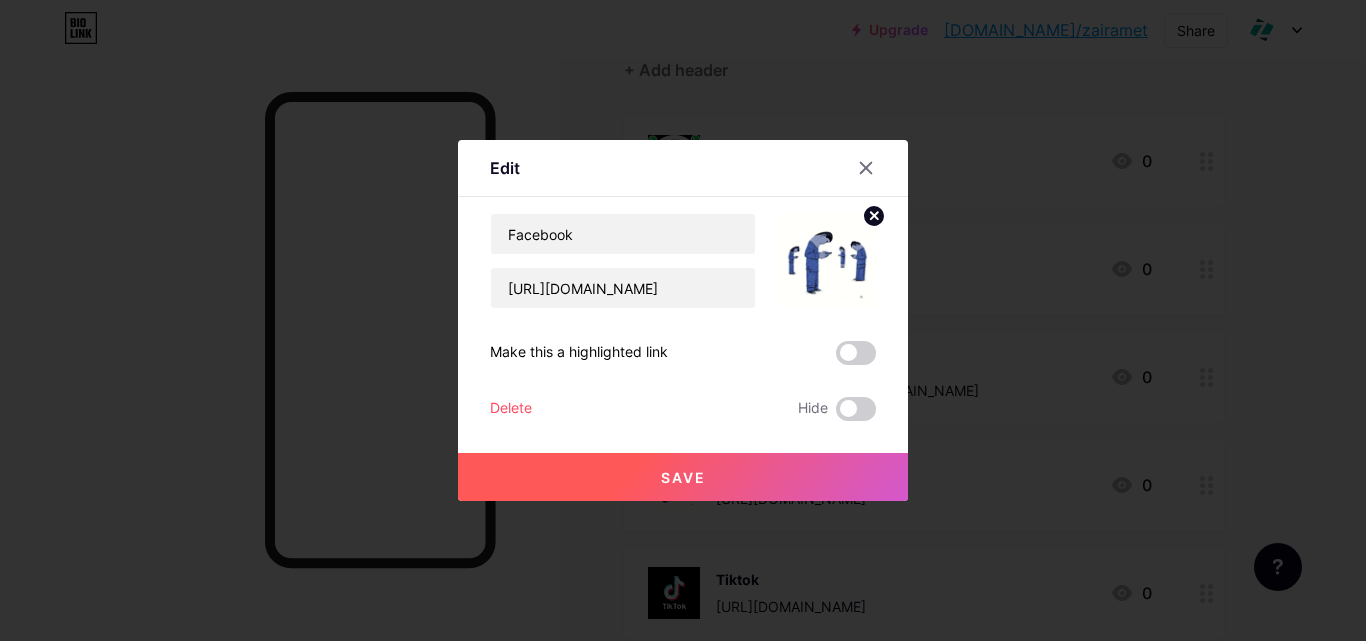 click at bounding box center [683, 320] 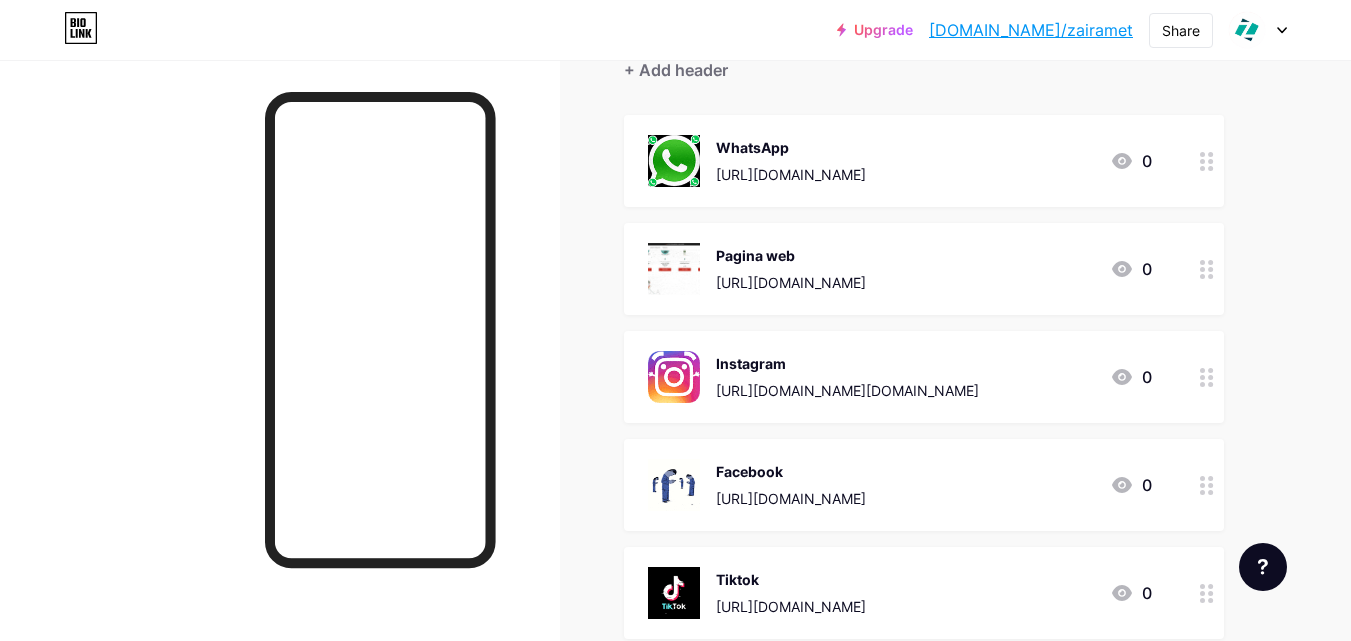 click at bounding box center (1207, 377) 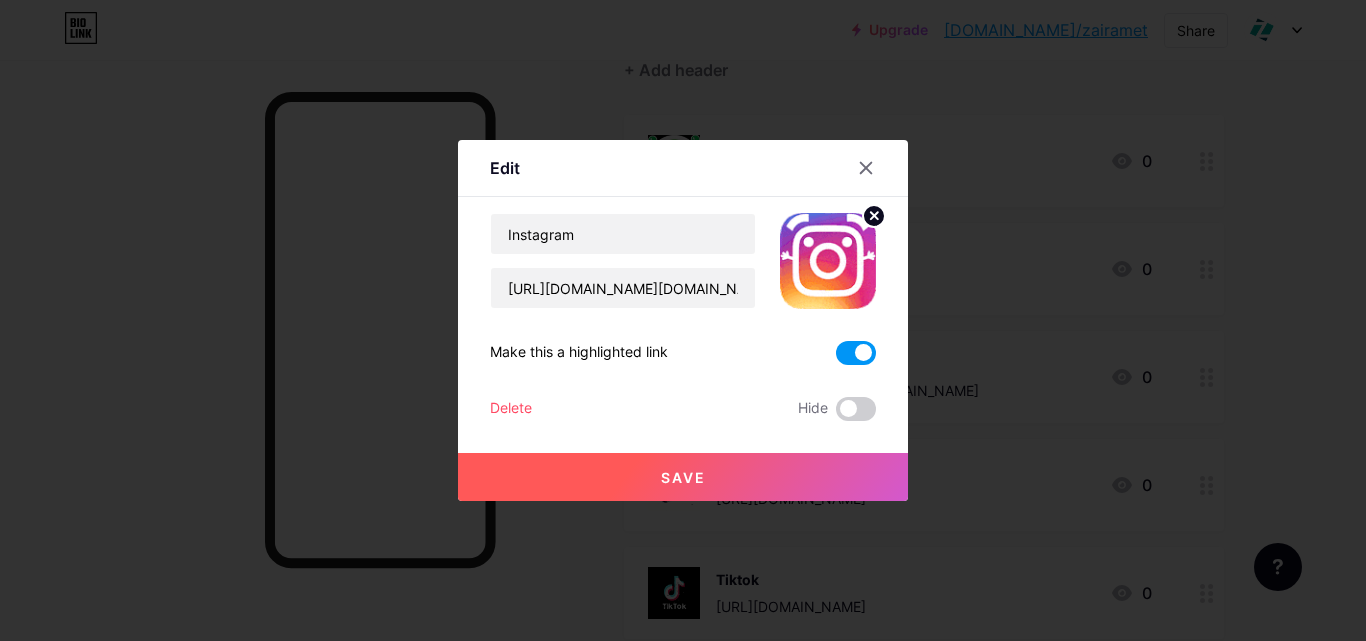 click at bounding box center (856, 353) 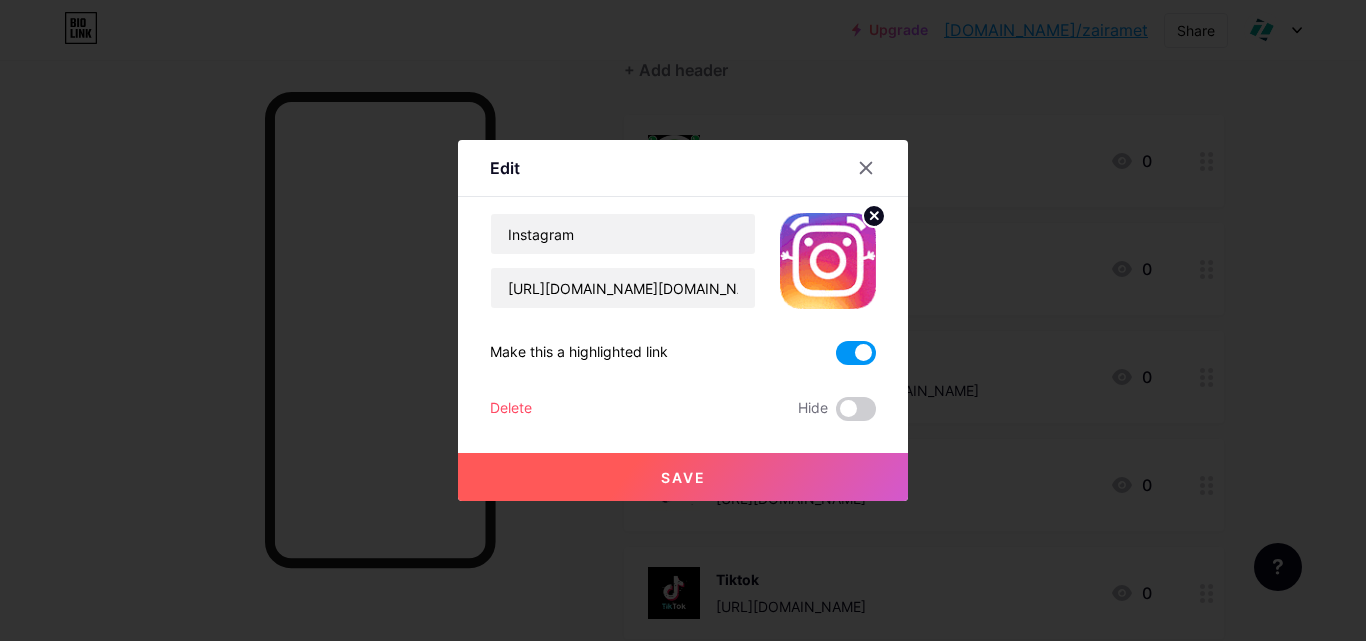 click at bounding box center (836, 358) 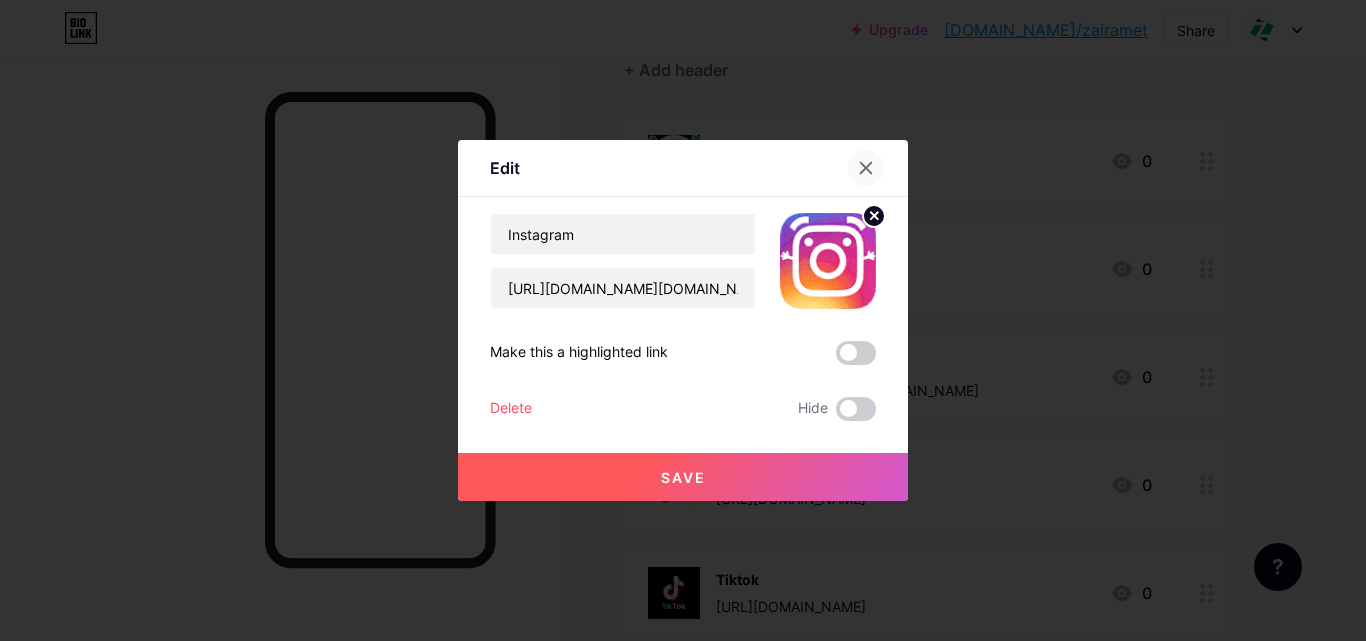 click 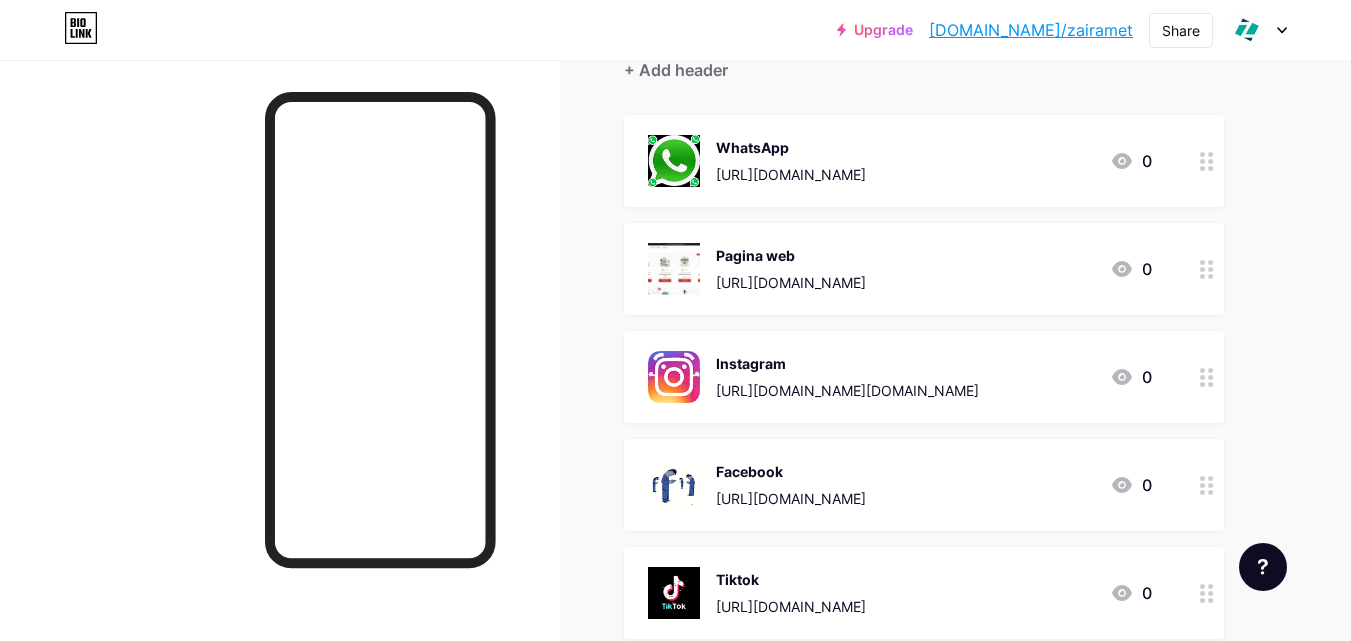 click at bounding box center [1207, 377] 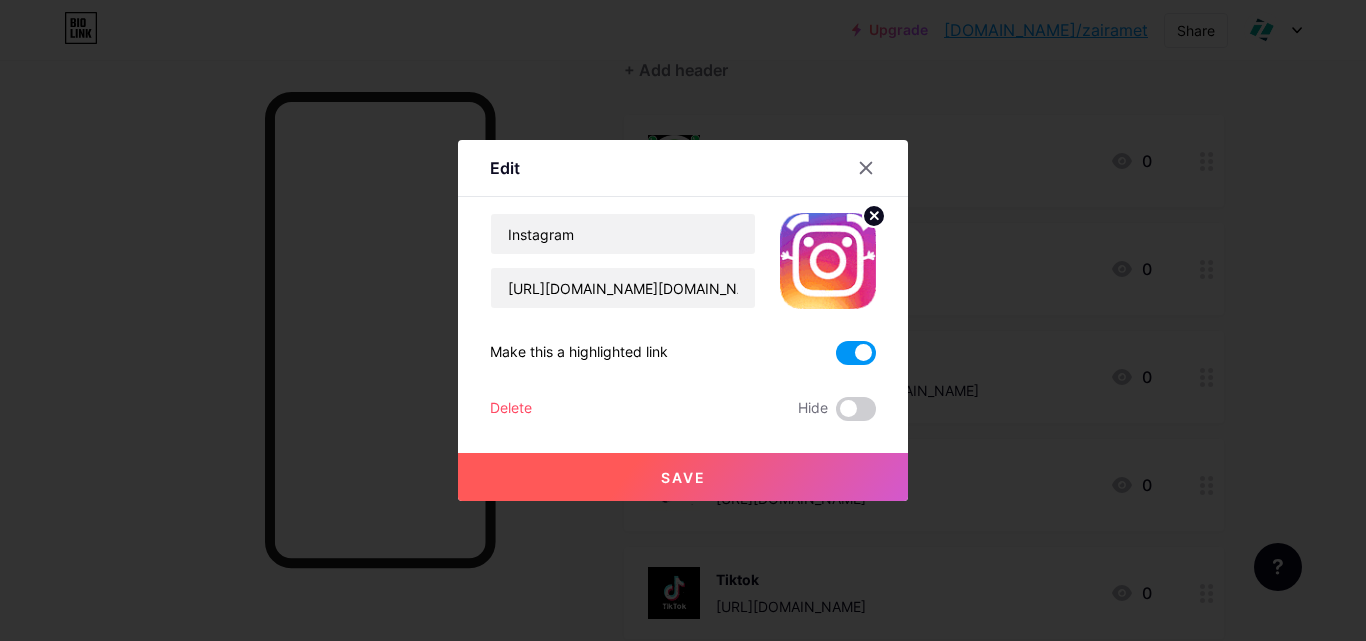 click at bounding box center [856, 353] 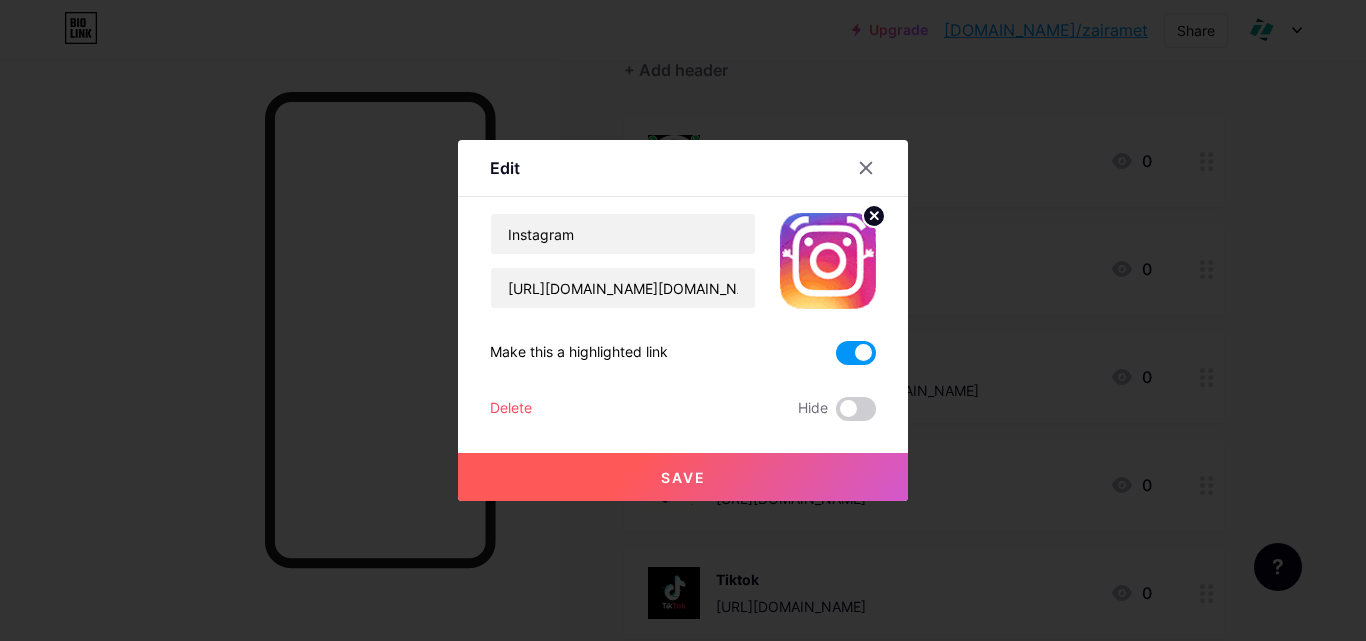 click at bounding box center (836, 358) 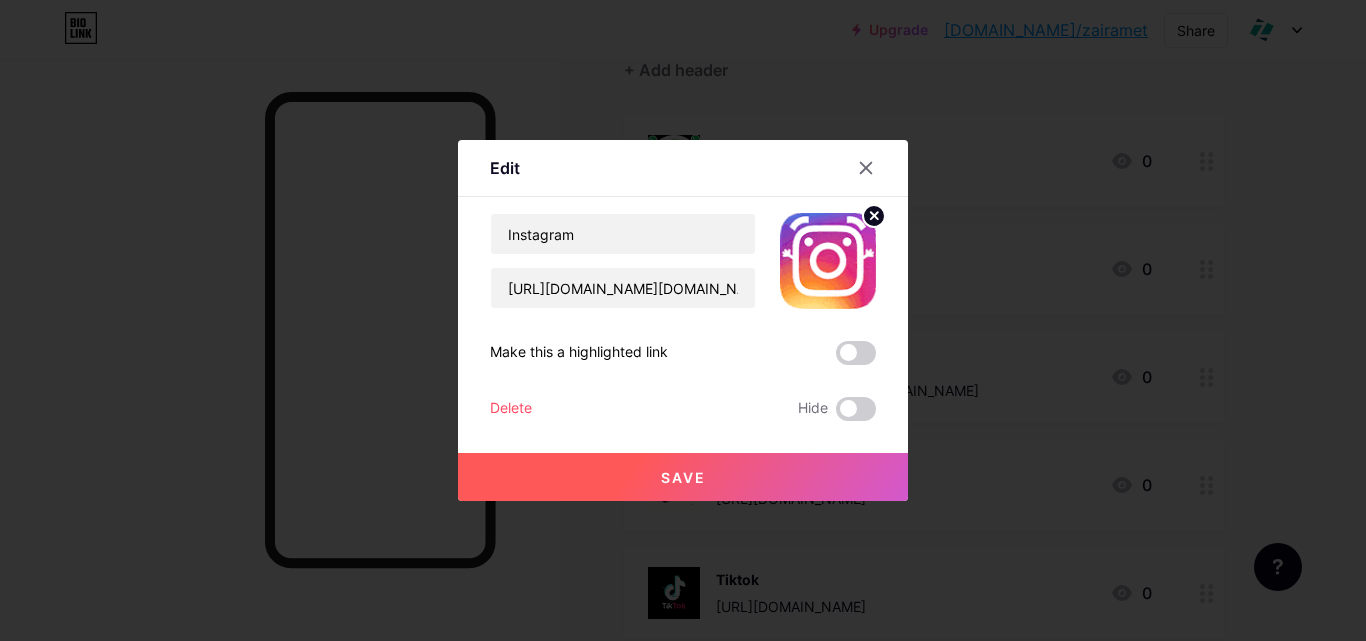 click on "Save" at bounding box center [683, 477] 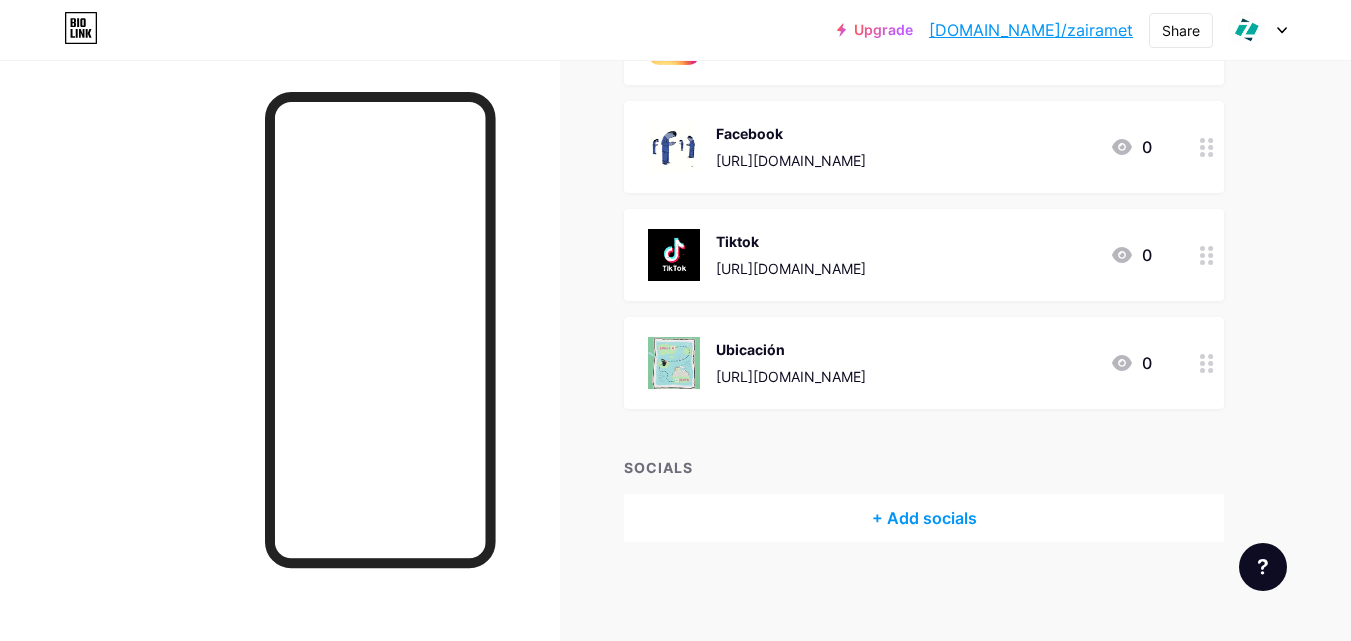 scroll, scrollTop: 38, scrollLeft: 0, axis: vertical 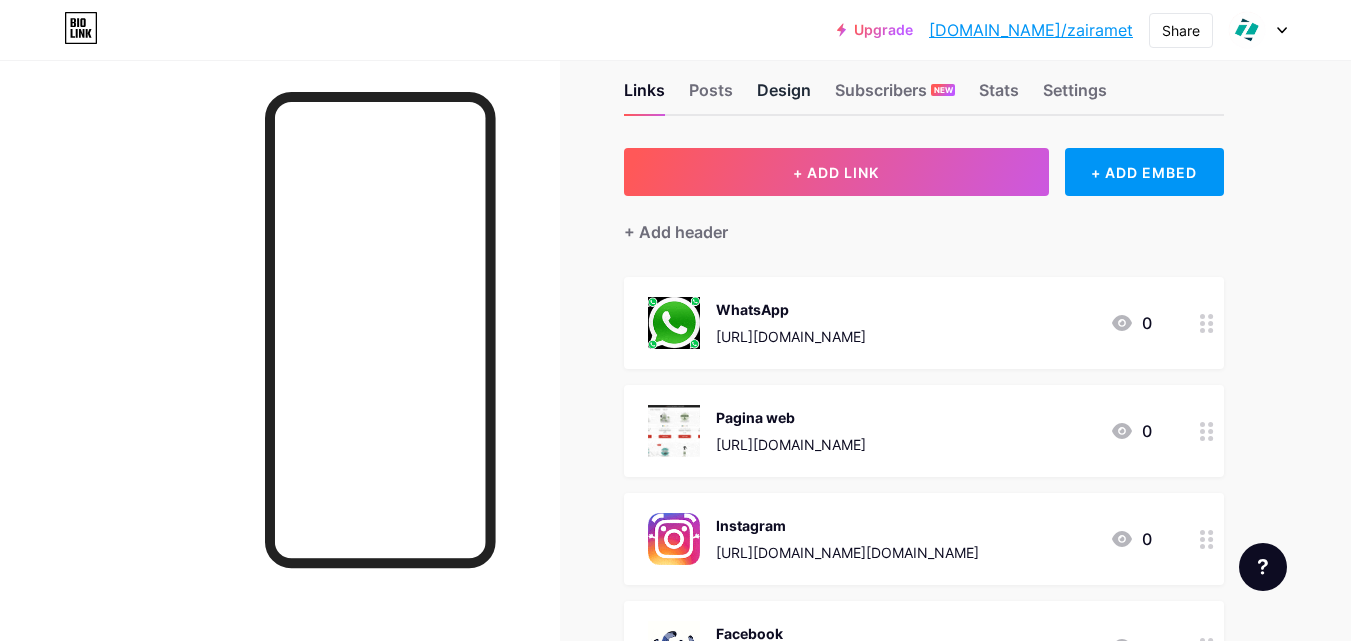 click on "Design" at bounding box center (784, 96) 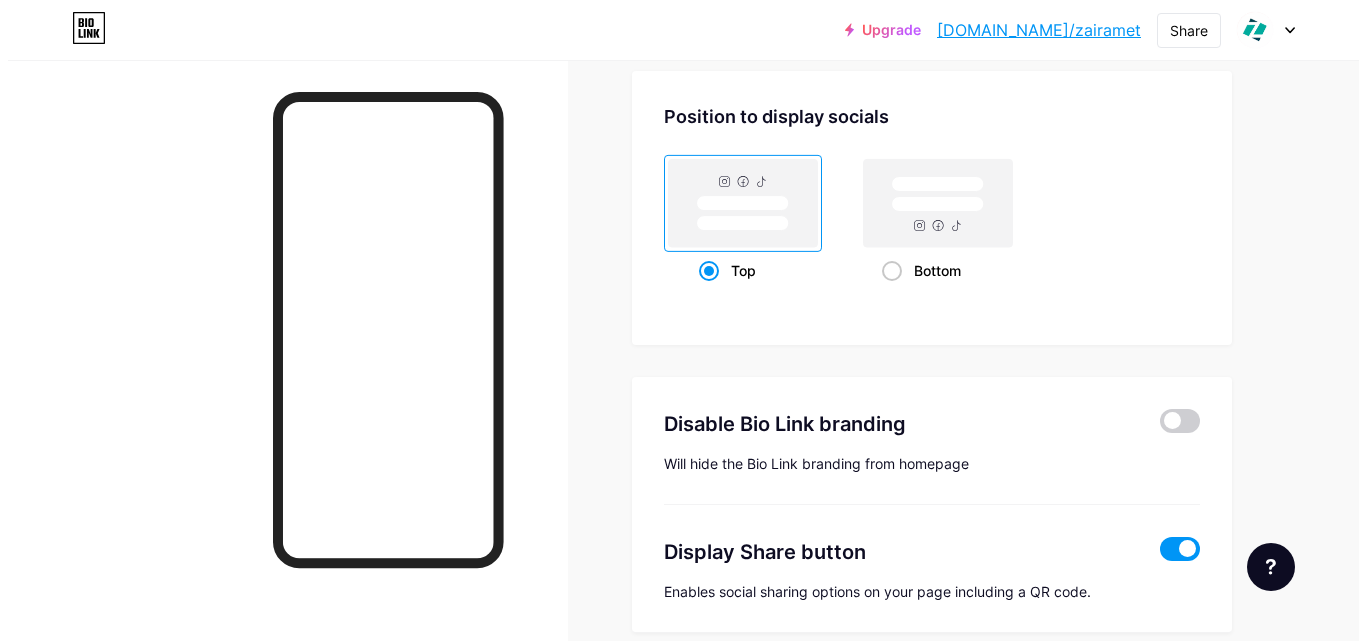 scroll, scrollTop: 1792, scrollLeft: 0, axis: vertical 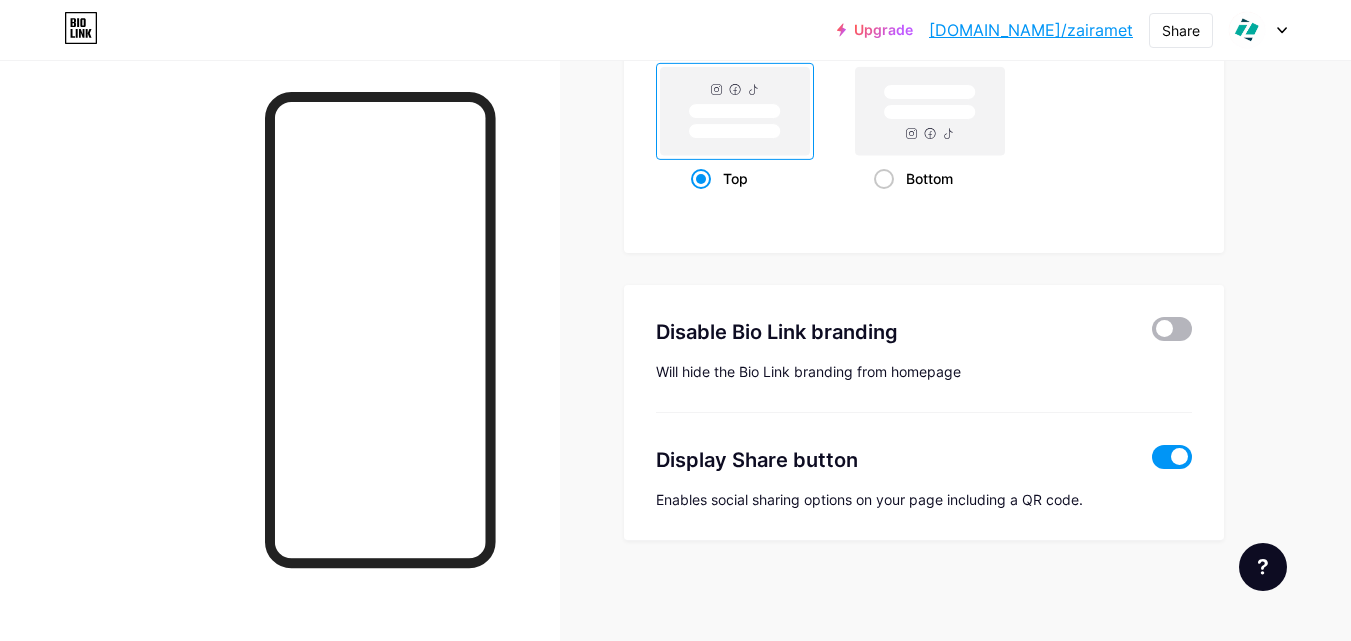 click at bounding box center [1172, 329] 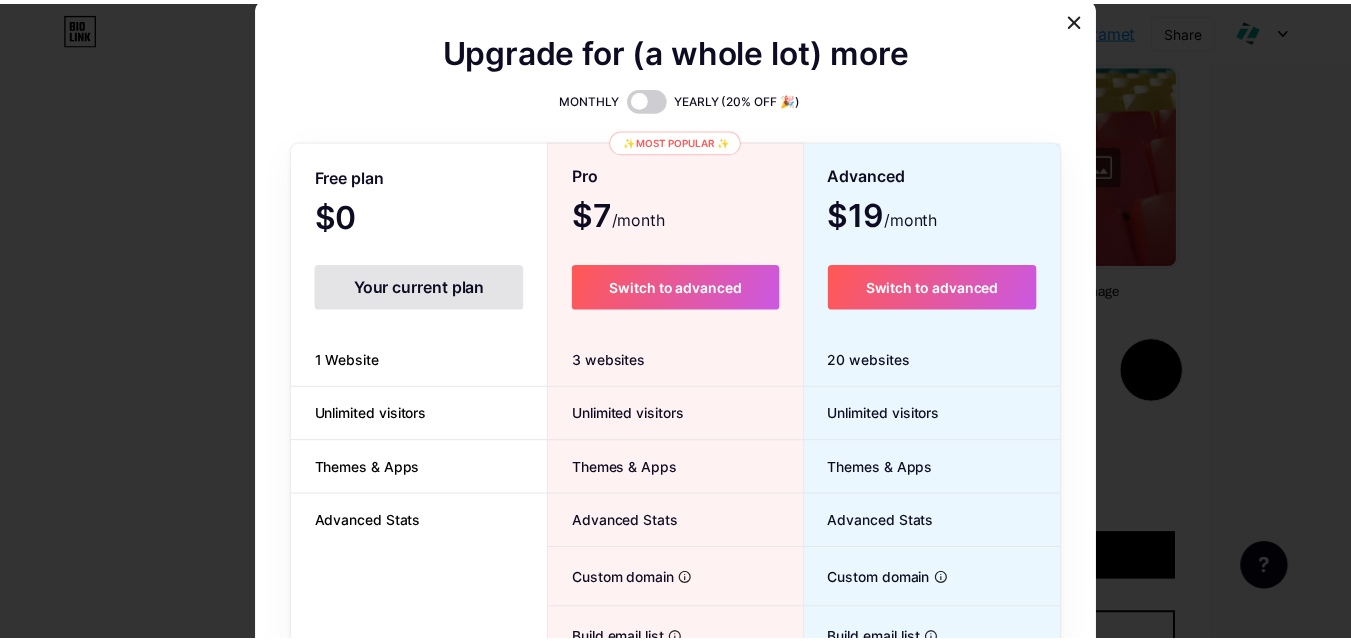 scroll, scrollTop: 4036, scrollLeft: 0, axis: vertical 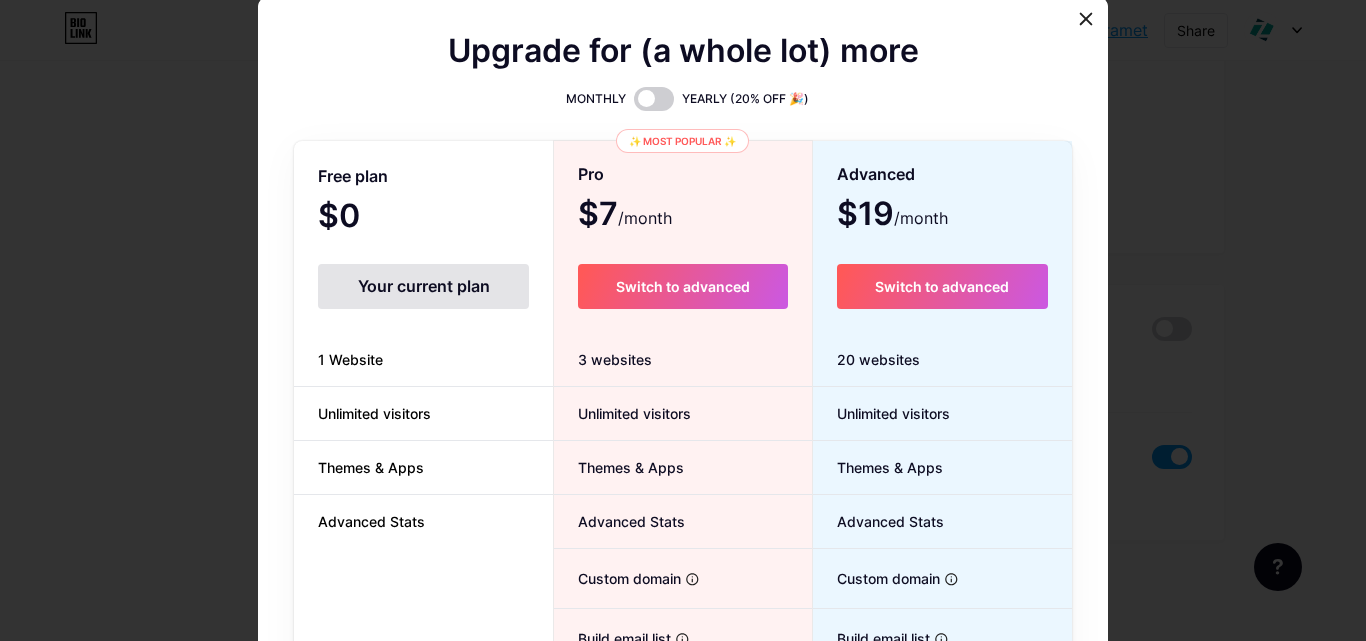type on "#008873" 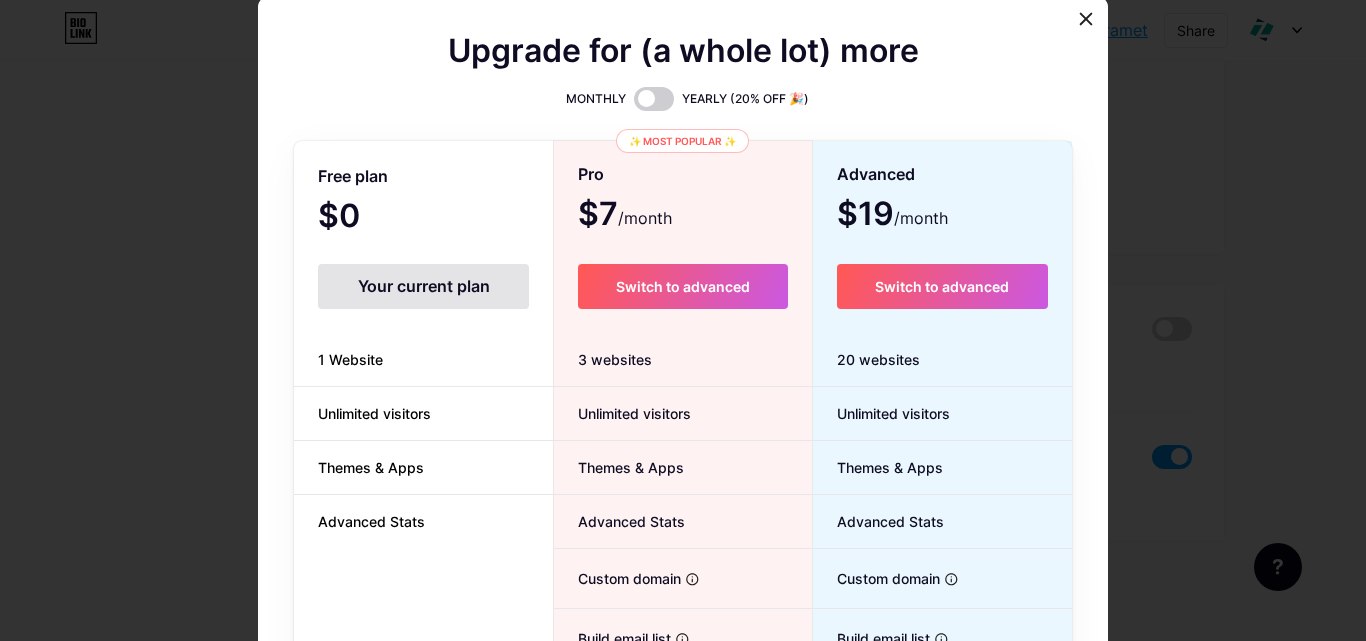 type on "#f0f0f0" 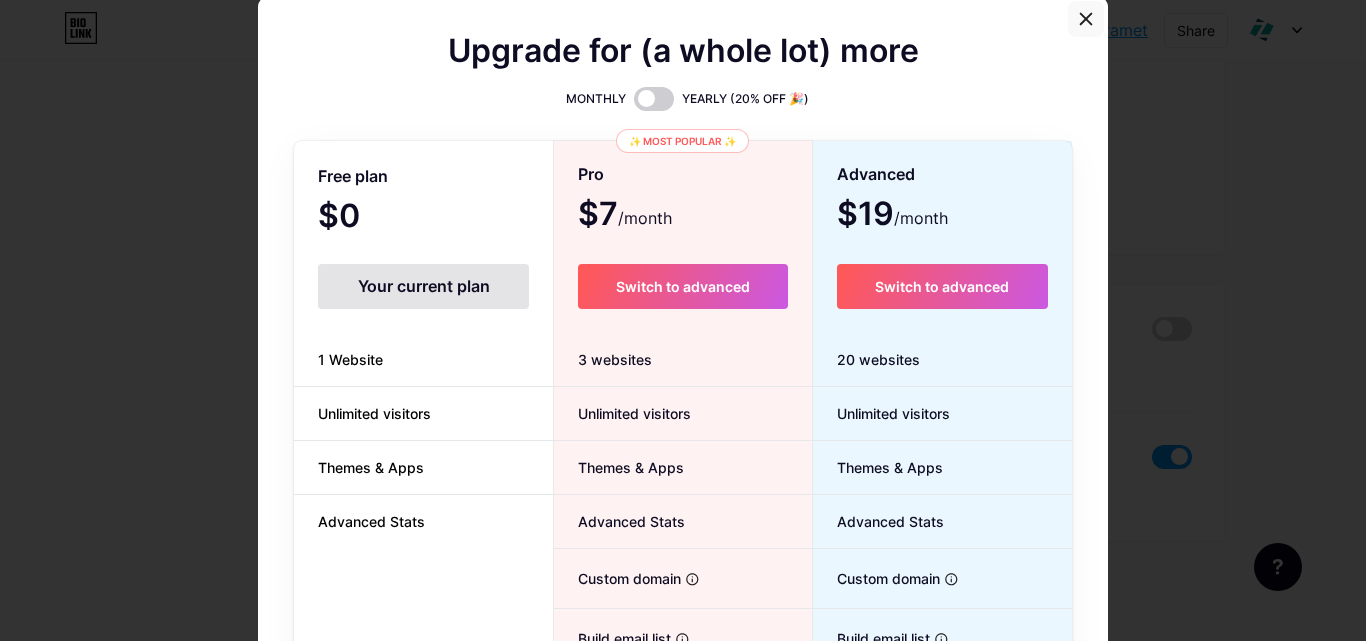 click 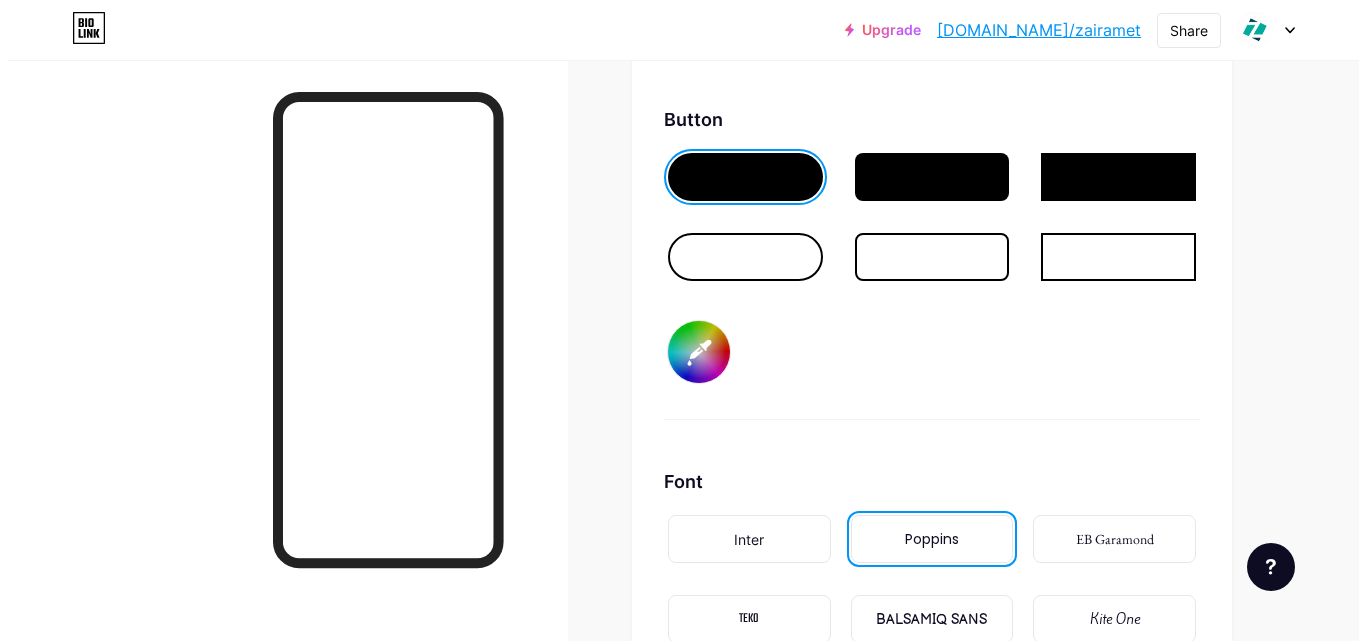 scroll, scrollTop: 2736, scrollLeft: 0, axis: vertical 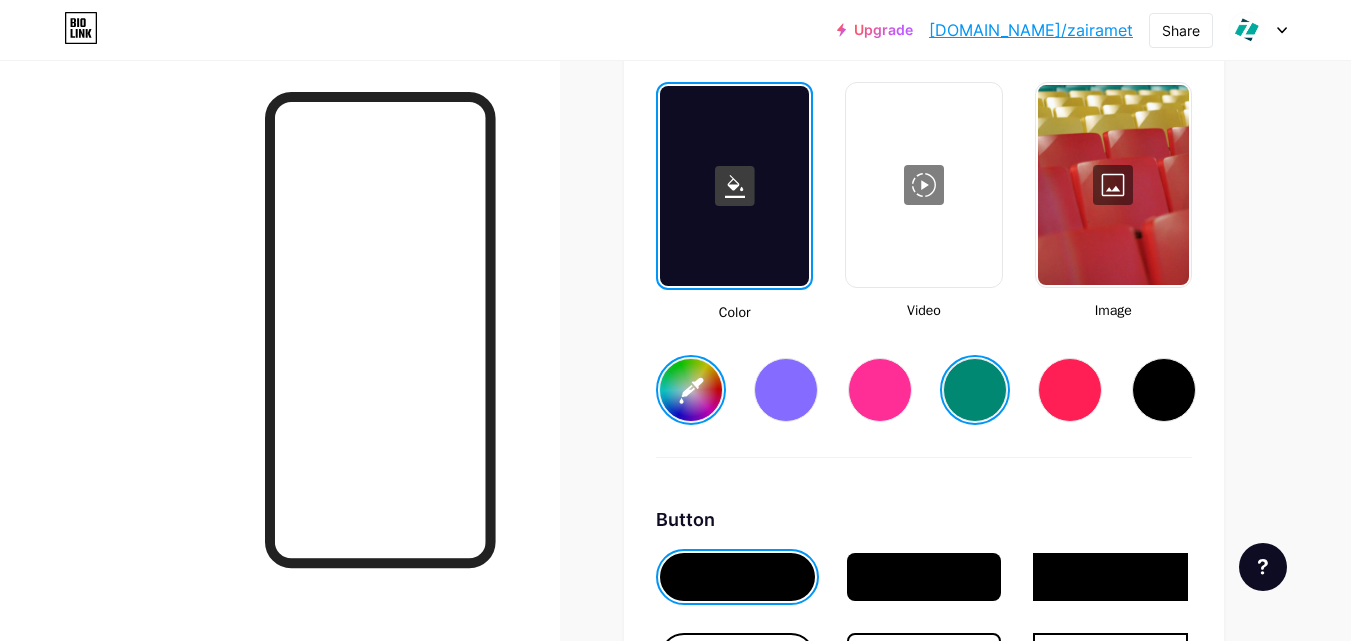 click at bounding box center (1113, 185) 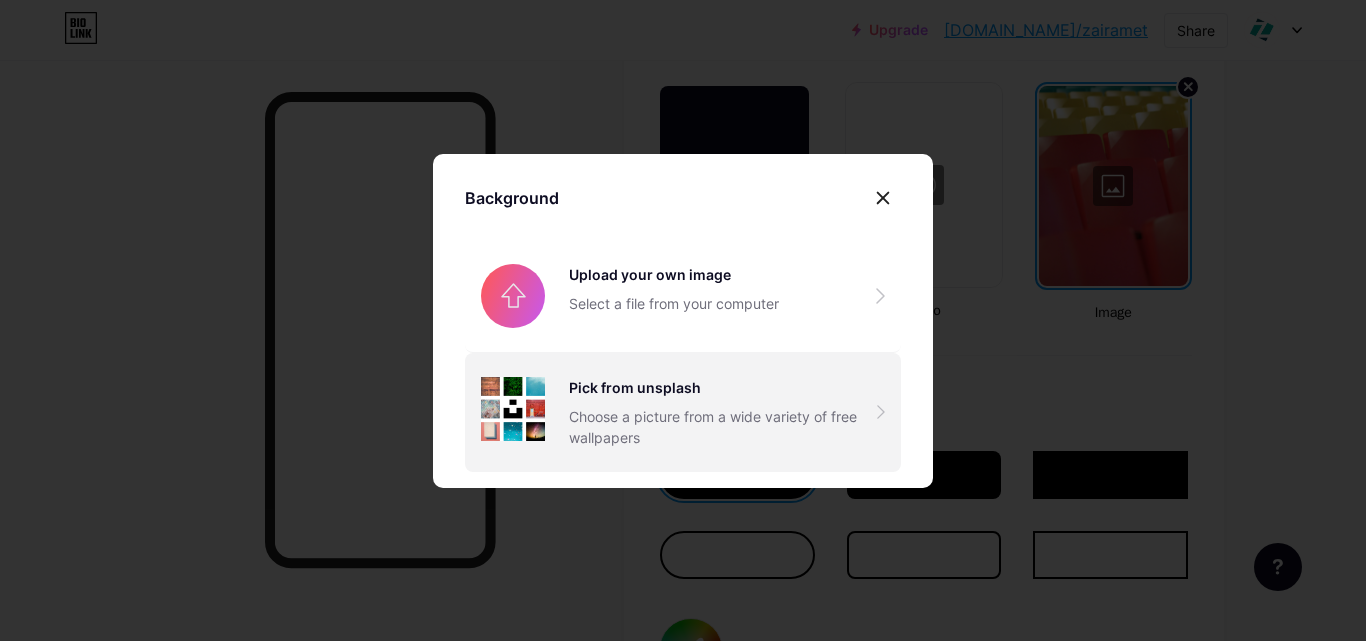 click on "Pick from unsplash   Choose a picture from a wide variety of
free wallpapers" at bounding box center [723, 412] 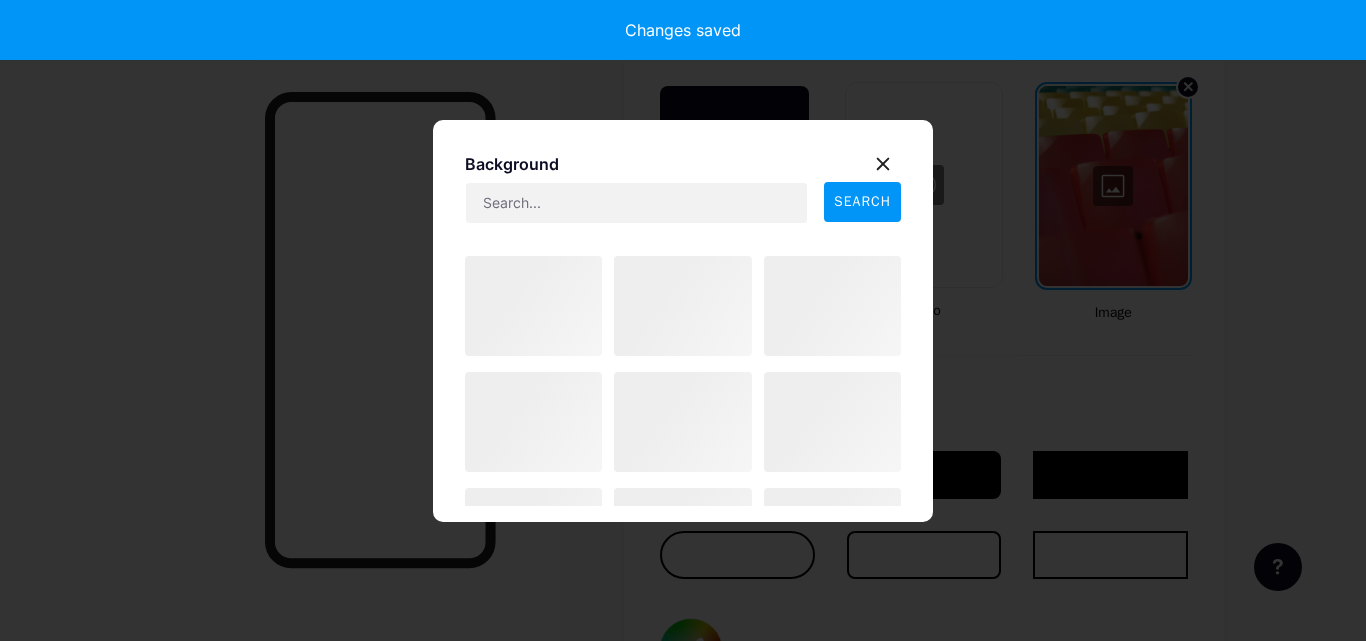 type on "#ffffff" 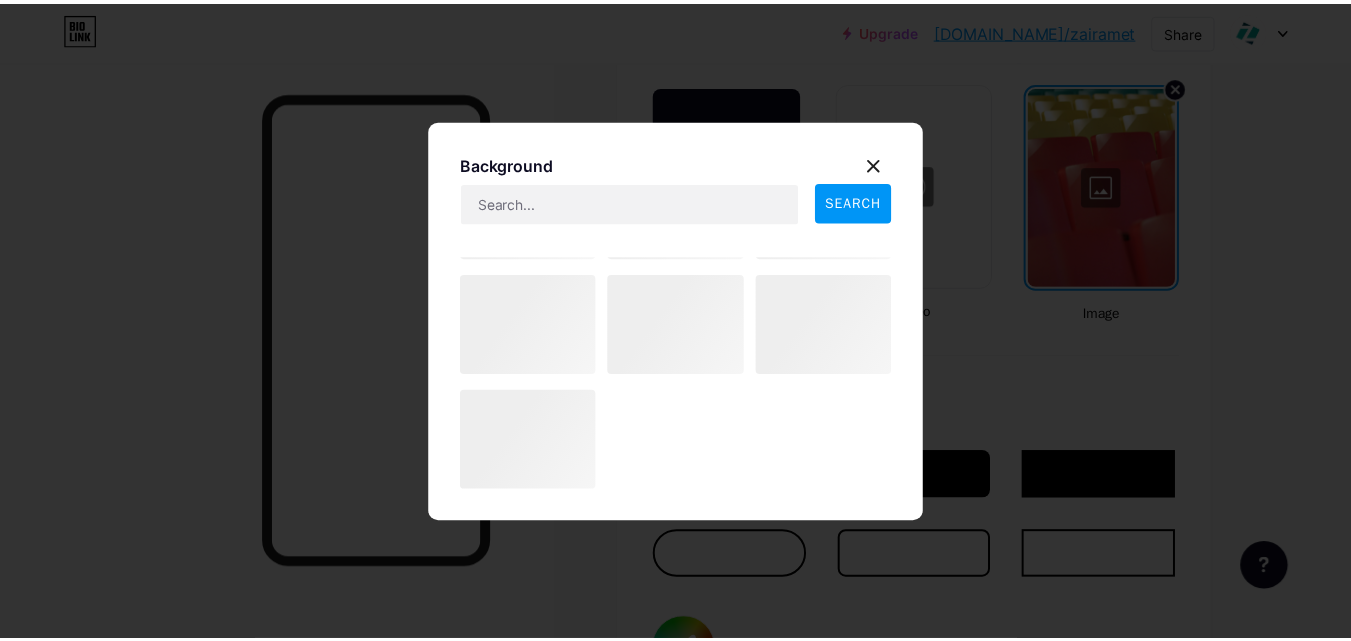 scroll, scrollTop: 0, scrollLeft: 0, axis: both 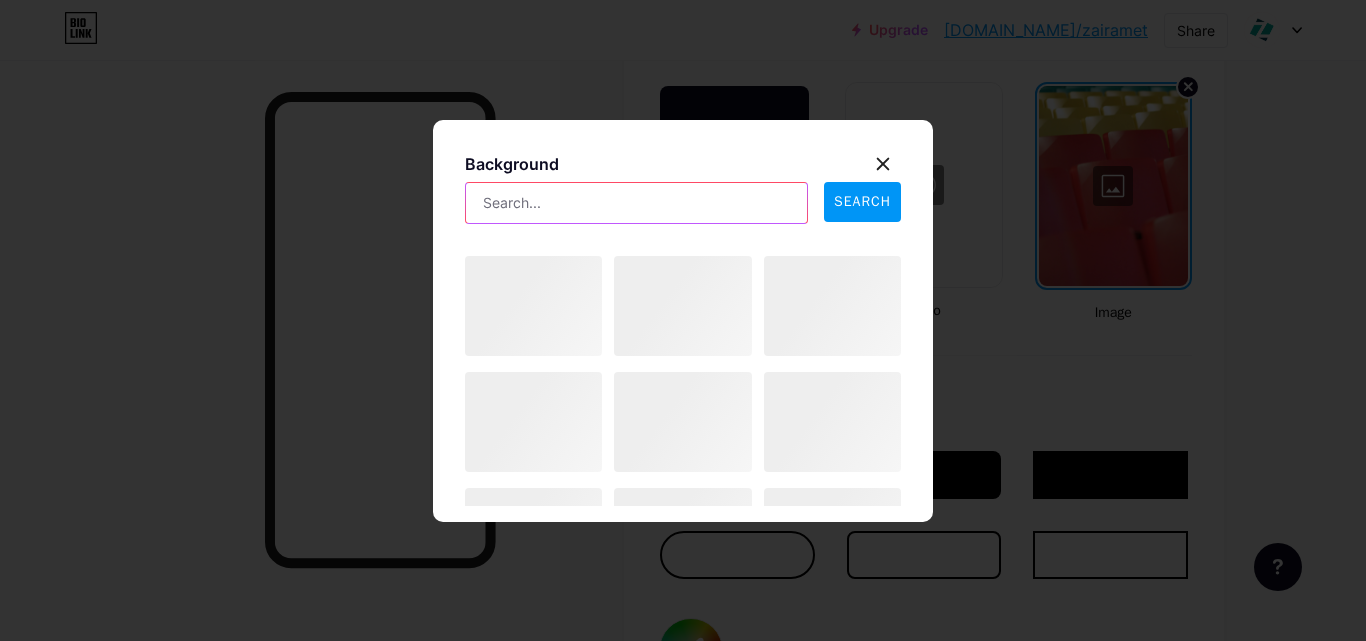 click at bounding box center [636, 203] 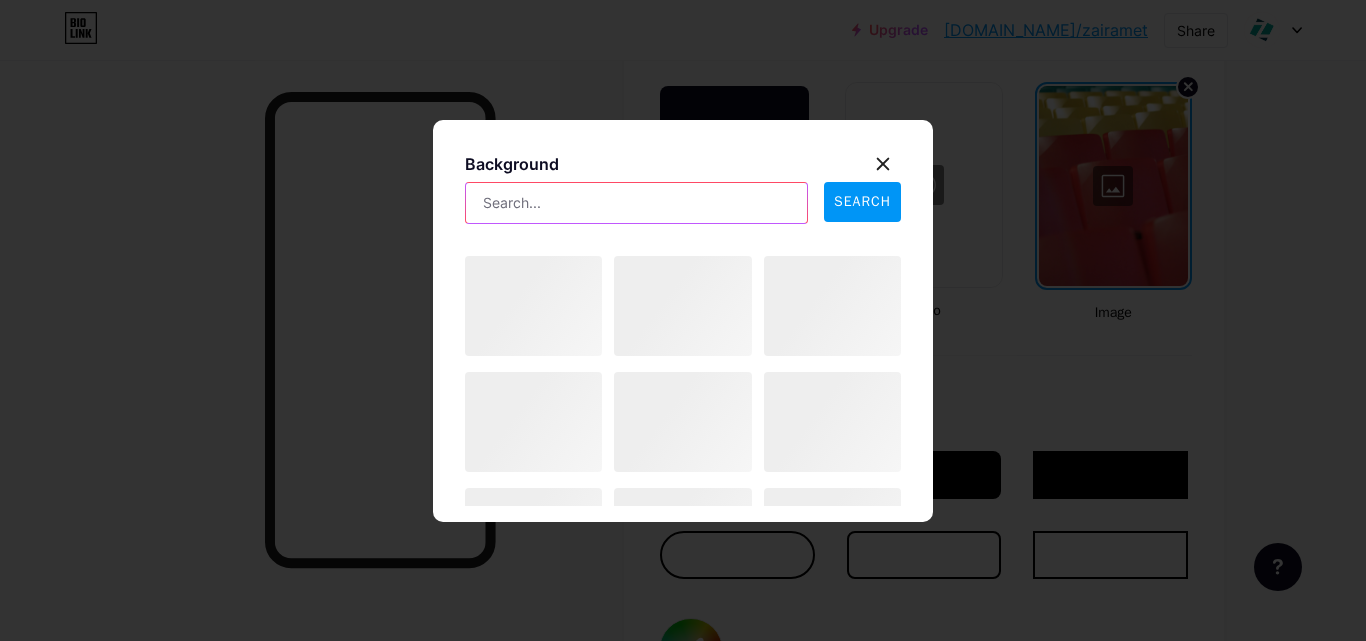 click at bounding box center [636, 203] 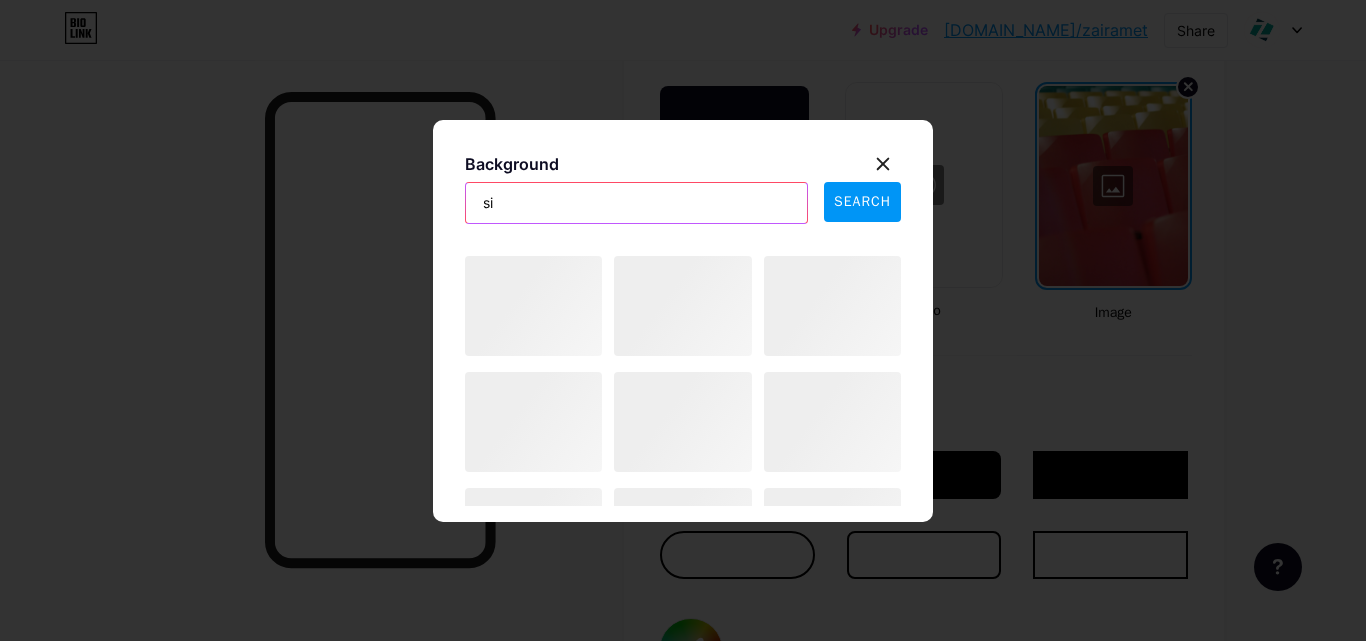 type on "s" 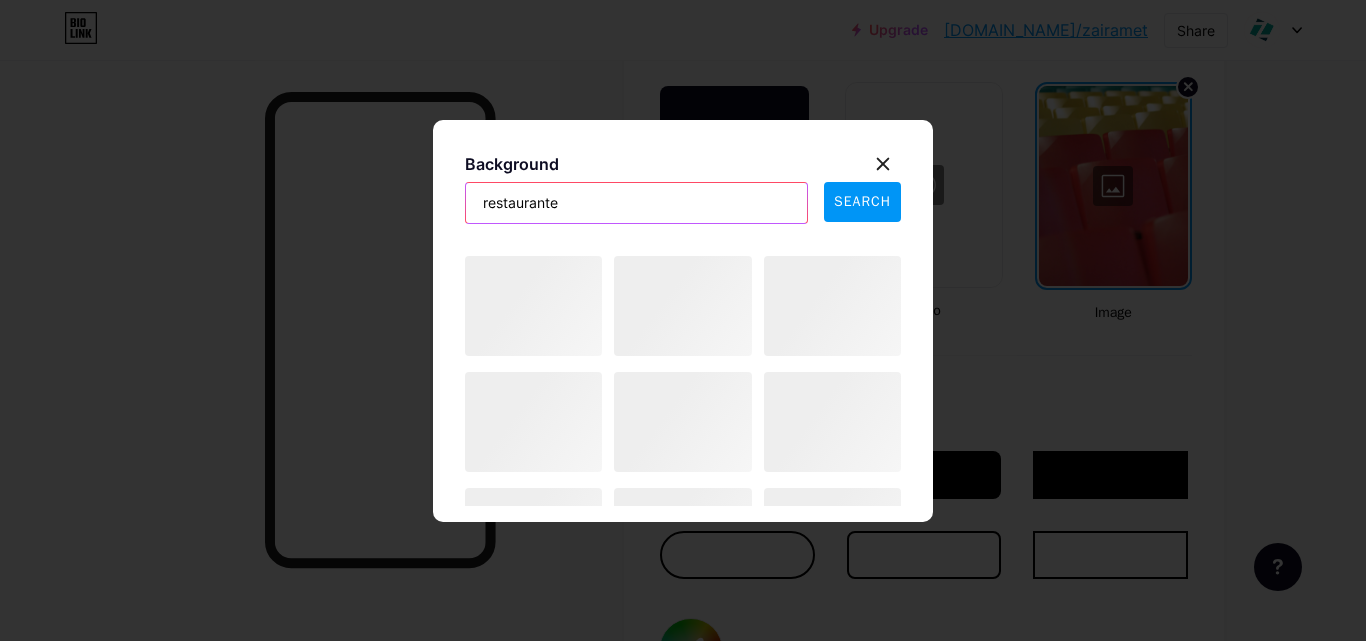 type on "restaurante" 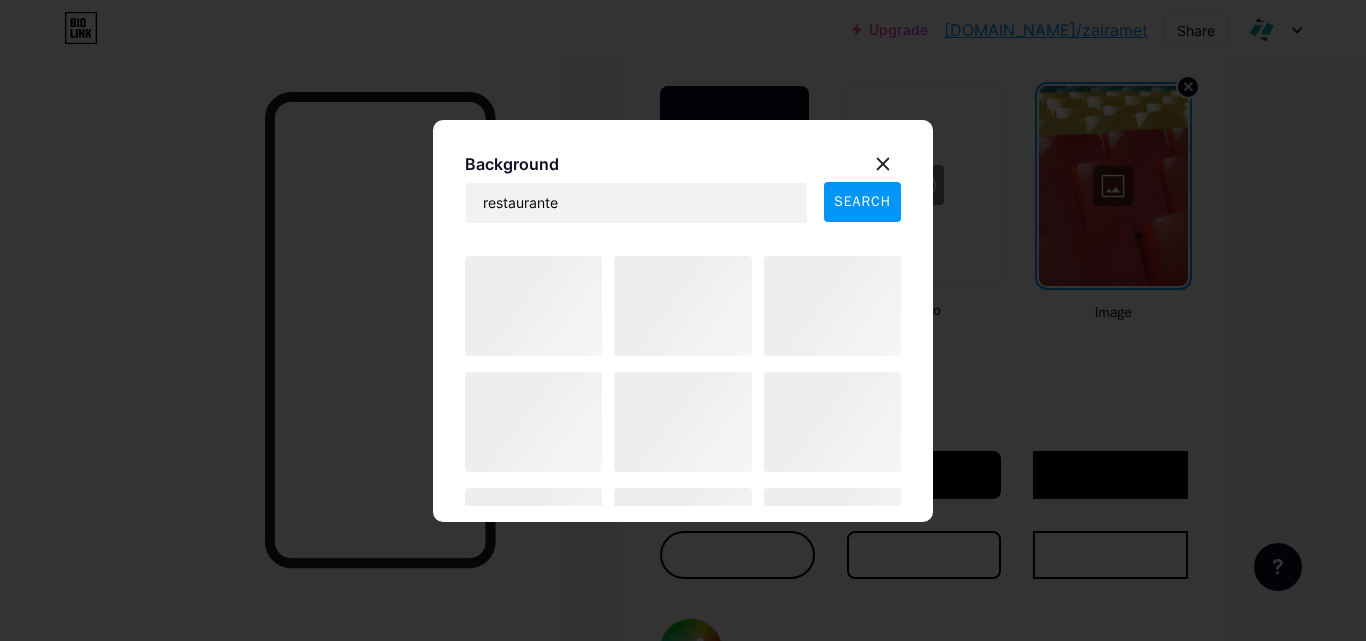 click on "SEARCH" at bounding box center [862, 201] 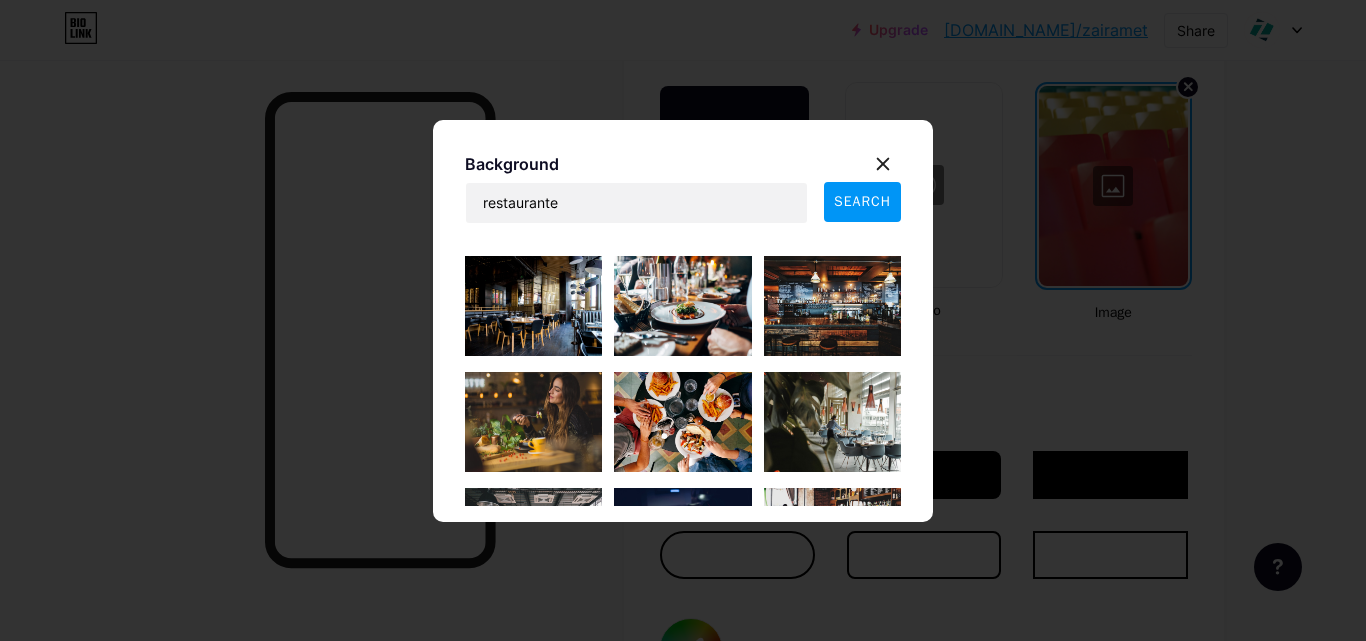 click at bounding box center [533, 306] 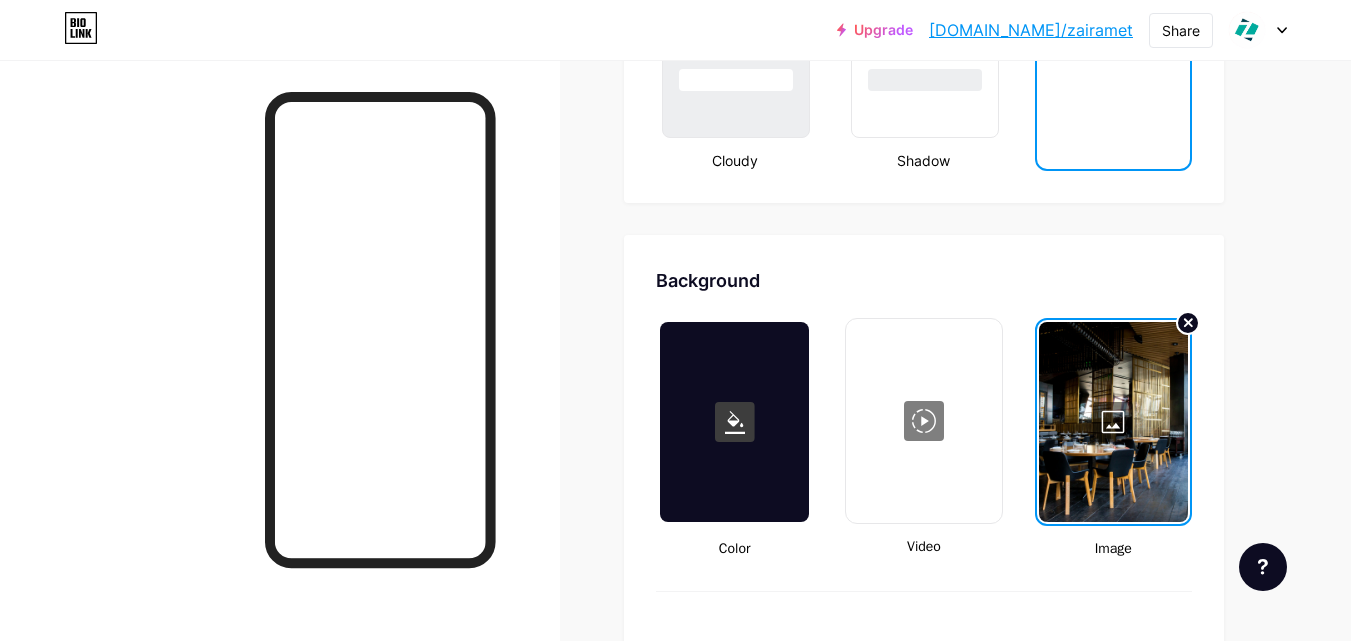 scroll, scrollTop: 2600, scrollLeft: 0, axis: vertical 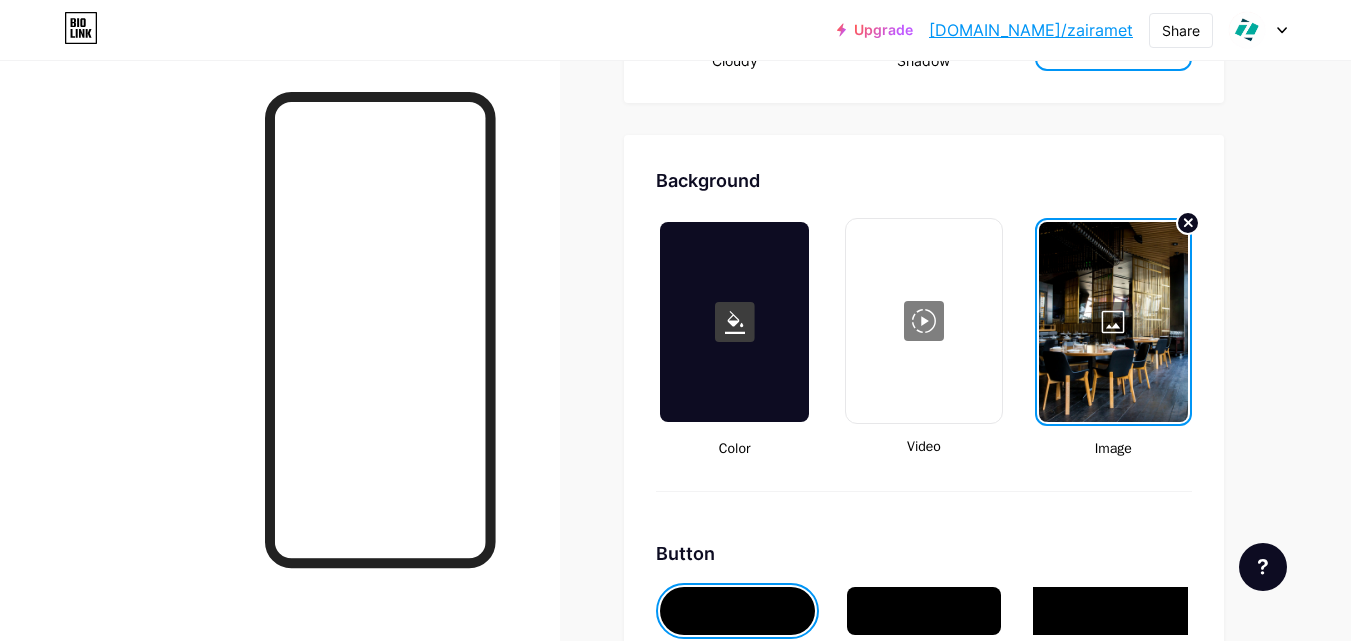 click at bounding box center [734, 322] 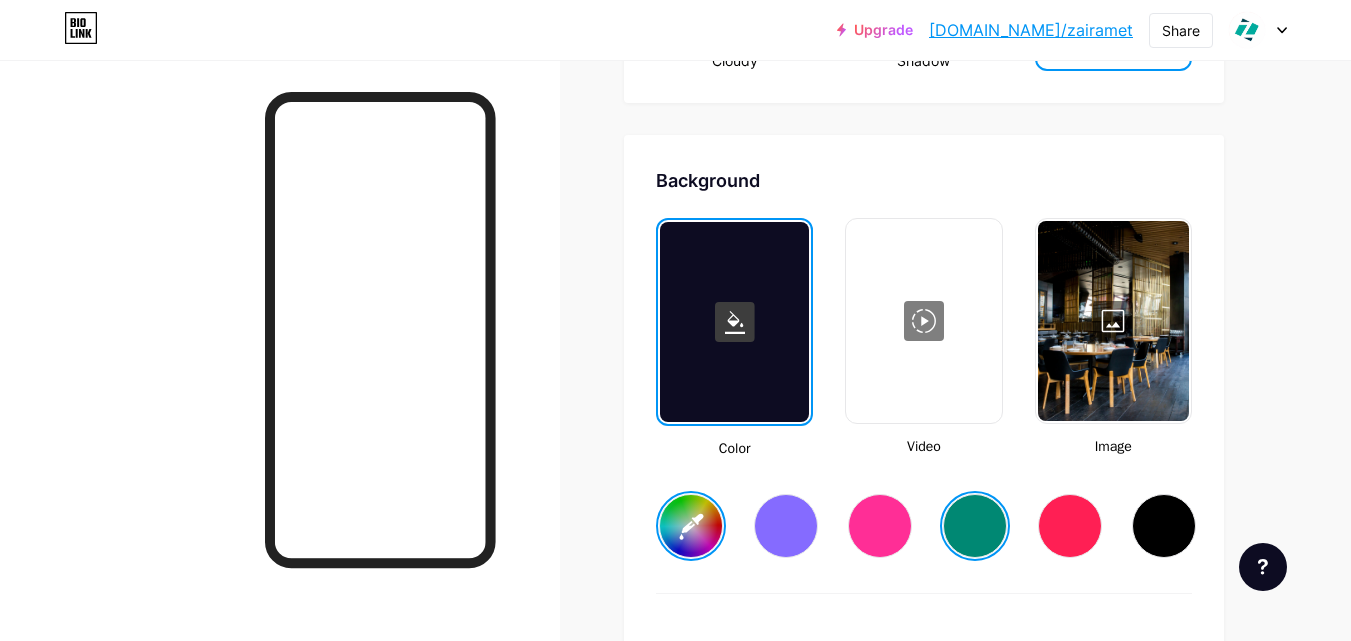 scroll, scrollTop: 3000, scrollLeft: 0, axis: vertical 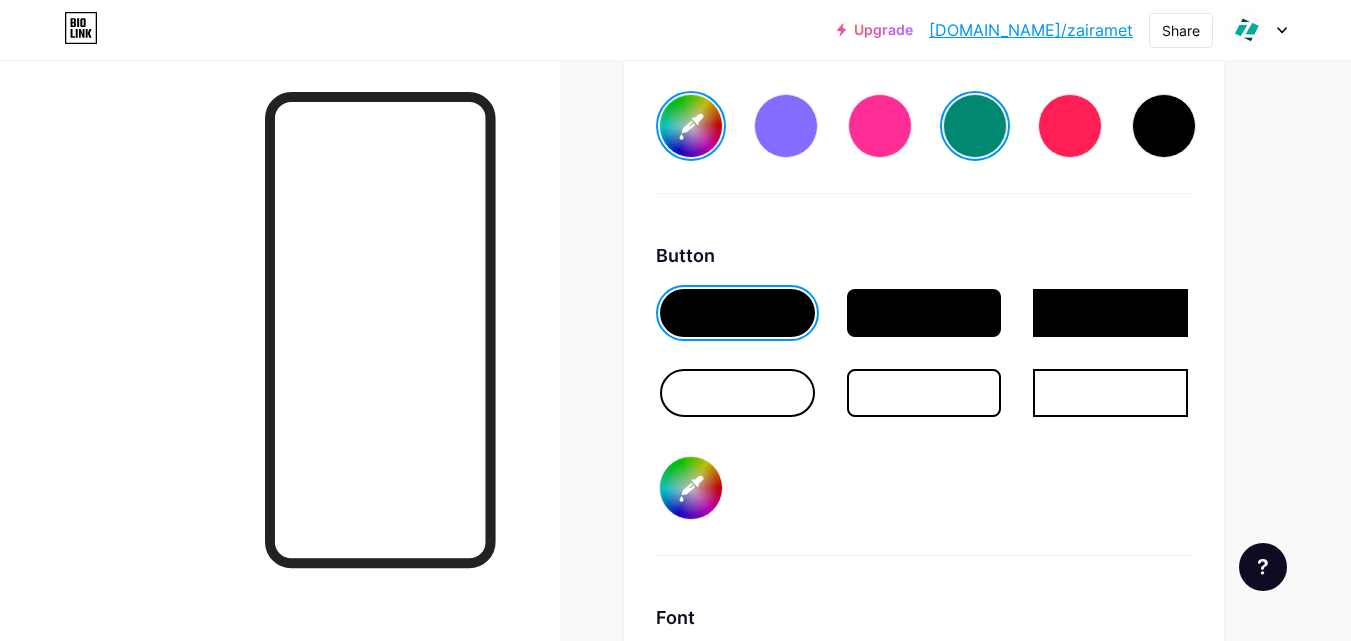 click at bounding box center [737, 393] 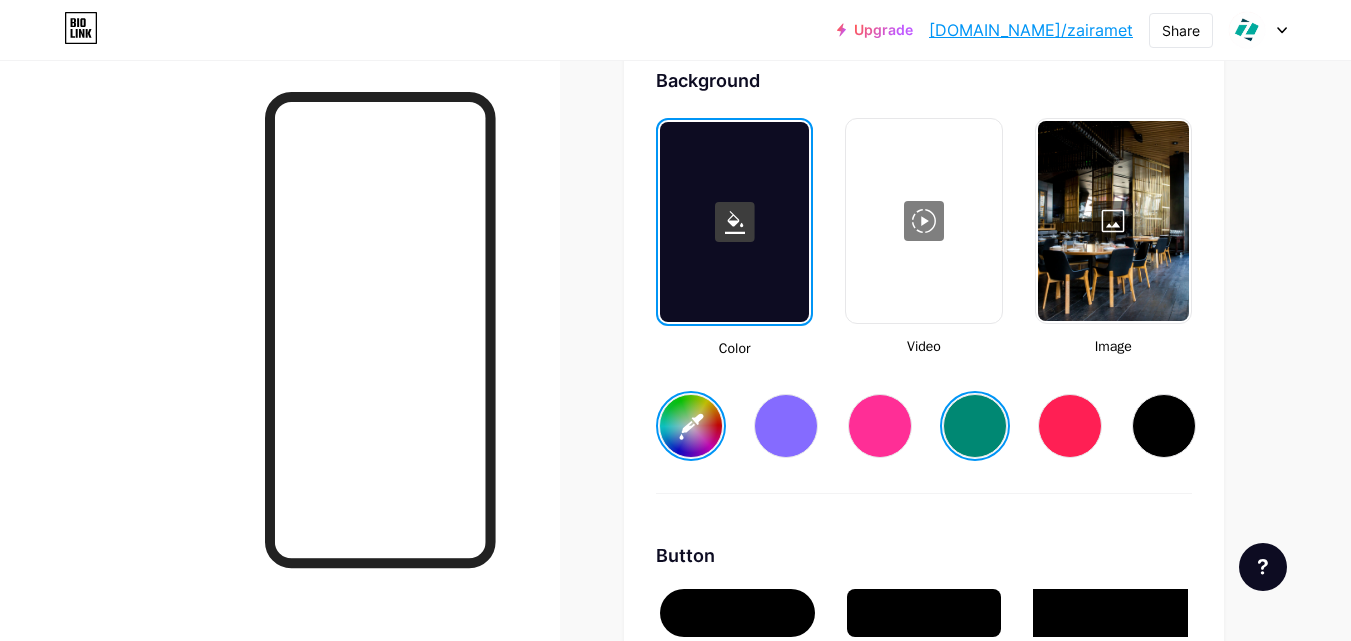 scroll, scrollTop: 2800, scrollLeft: 0, axis: vertical 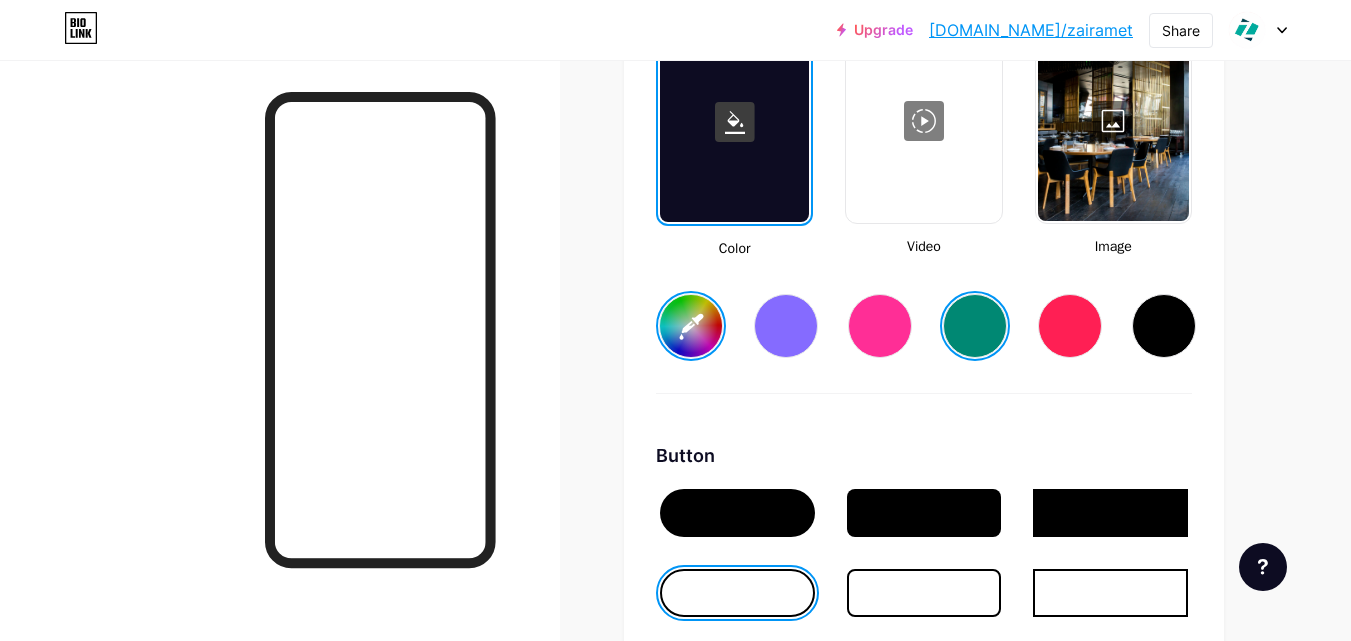 click on "#008873" at bounding box center [691, 326] 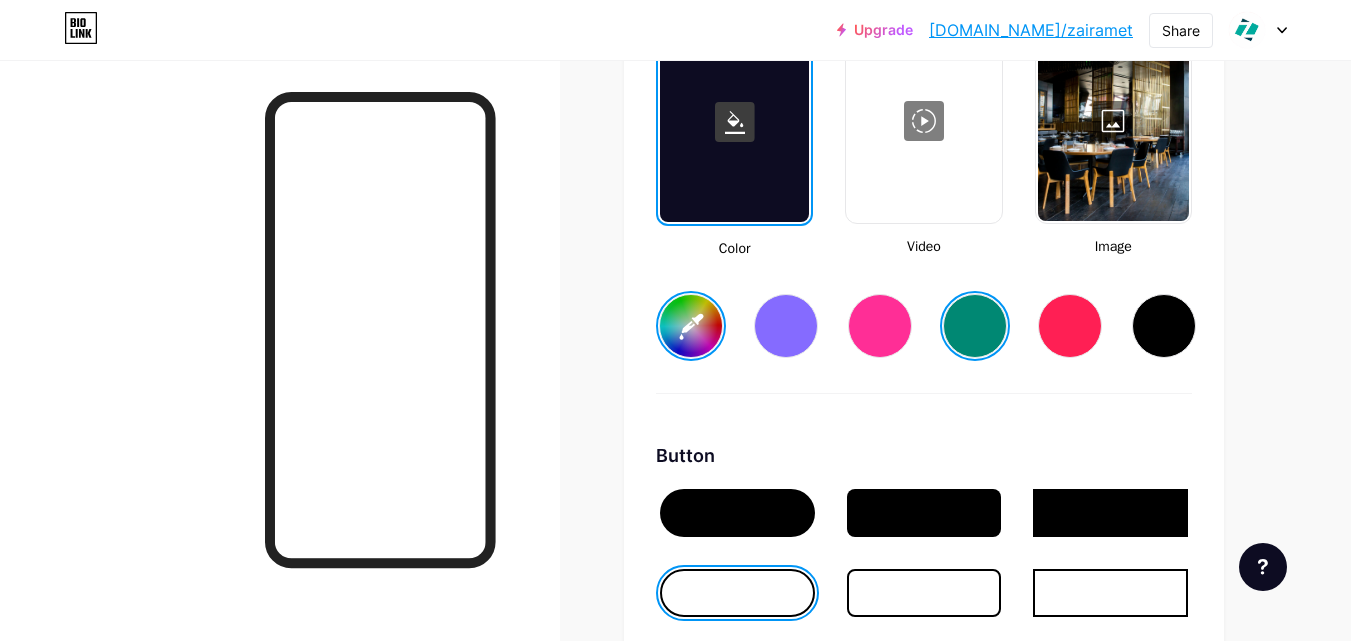 type on "#ffffff" 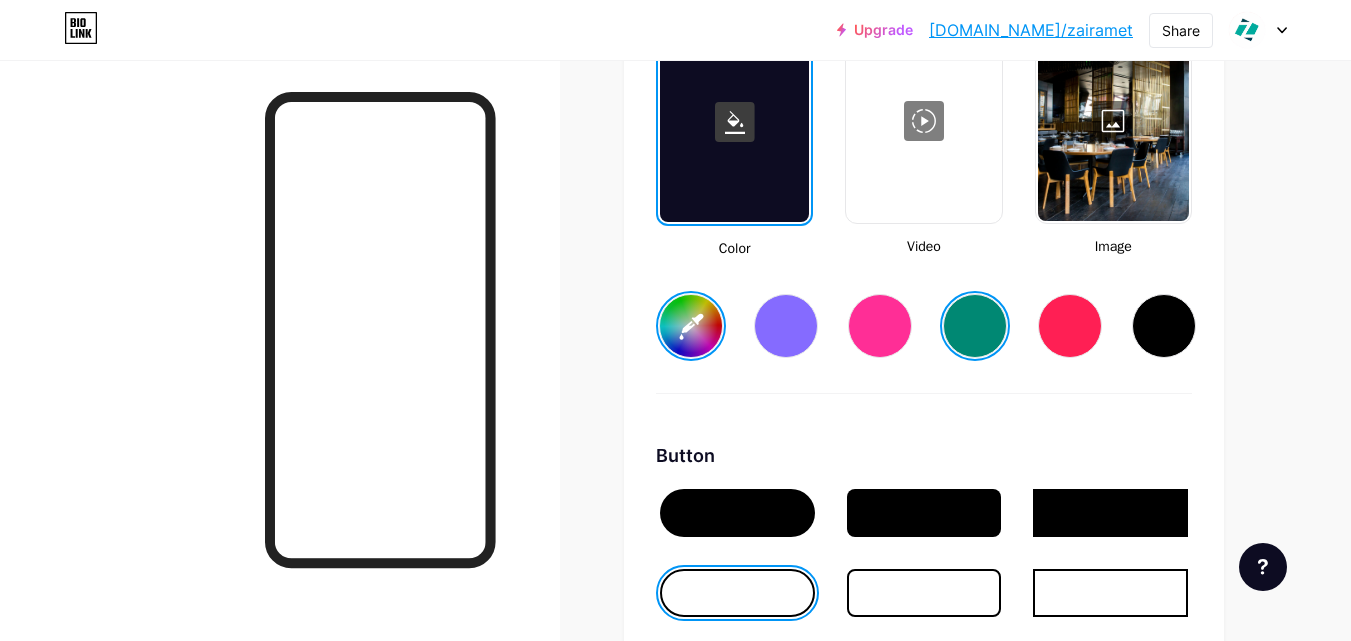 type on "#018e79" 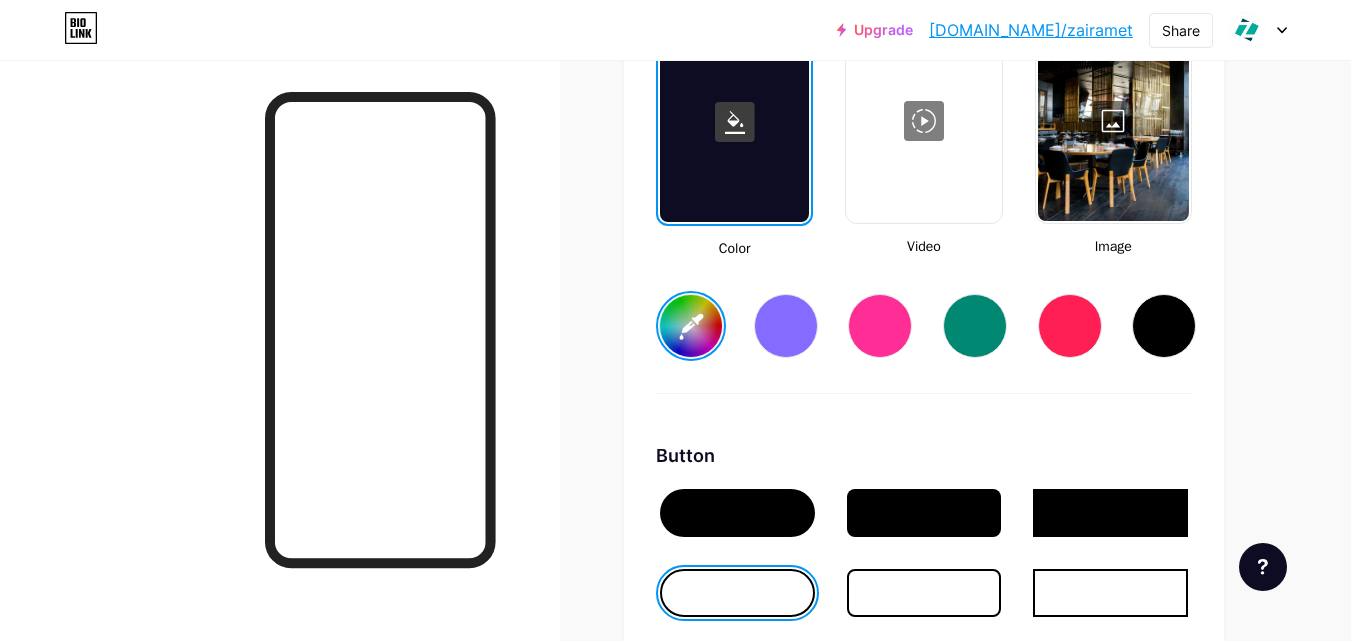 type on "#ffffff" 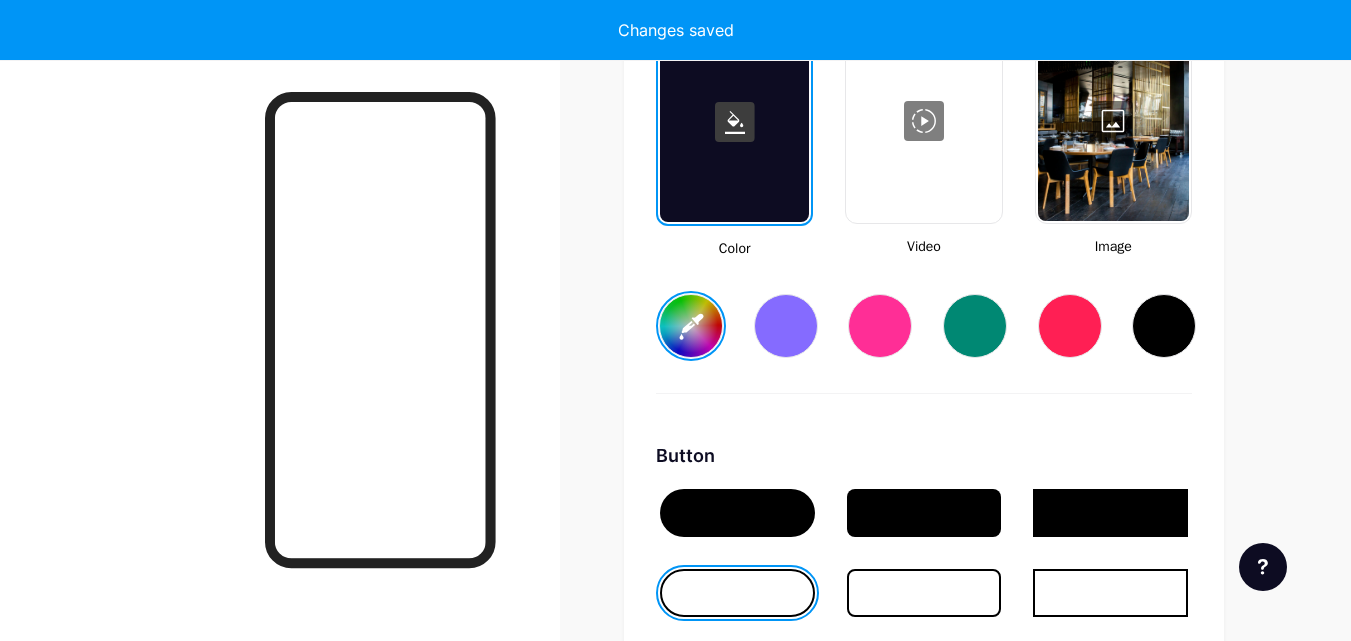 type on "#ffffff" 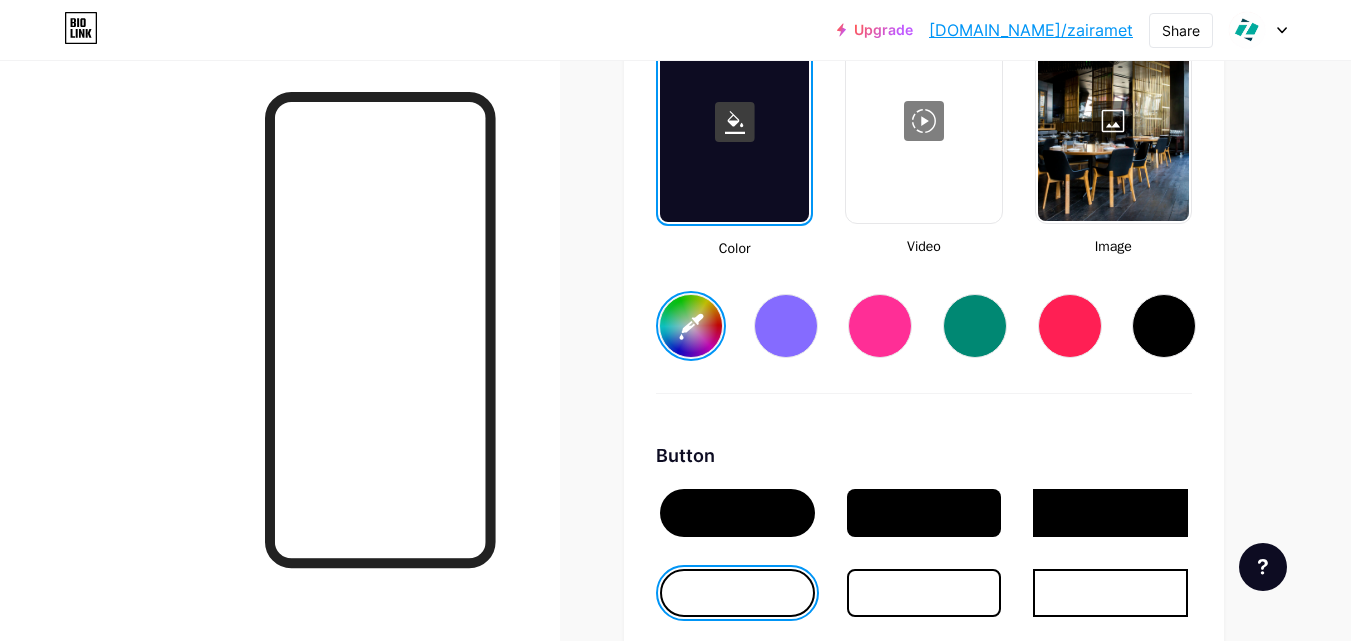 type on "#ffffff" 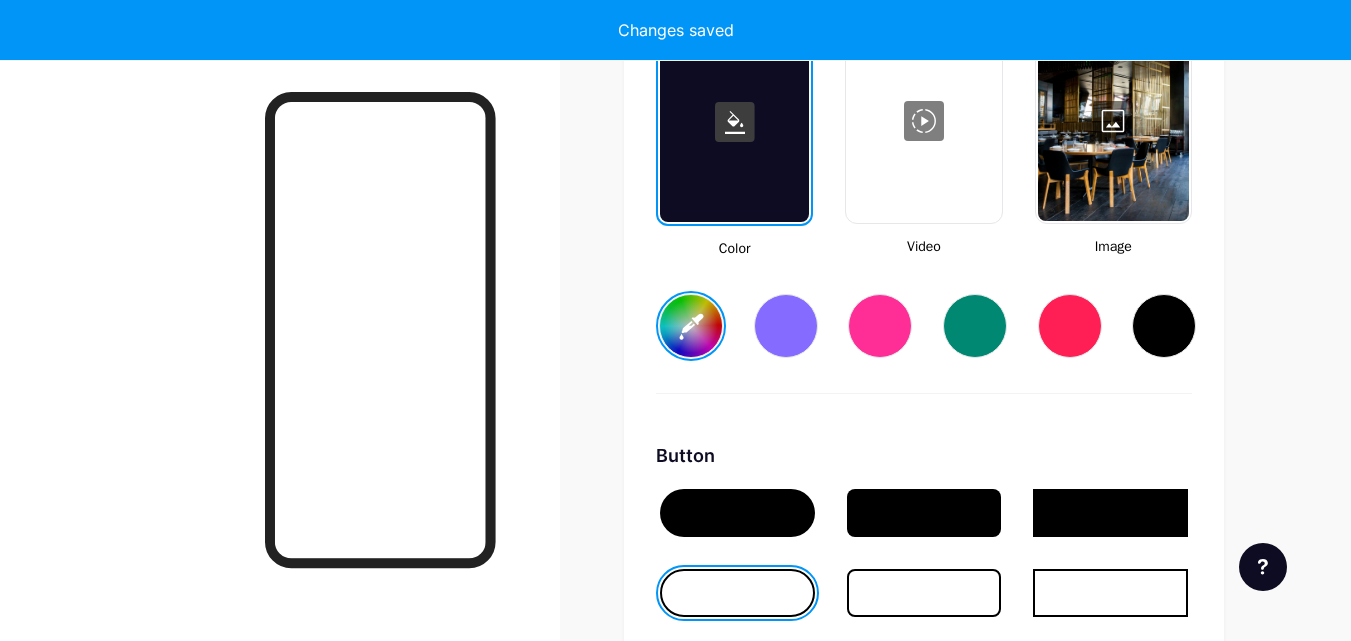 type on "#ffffff" 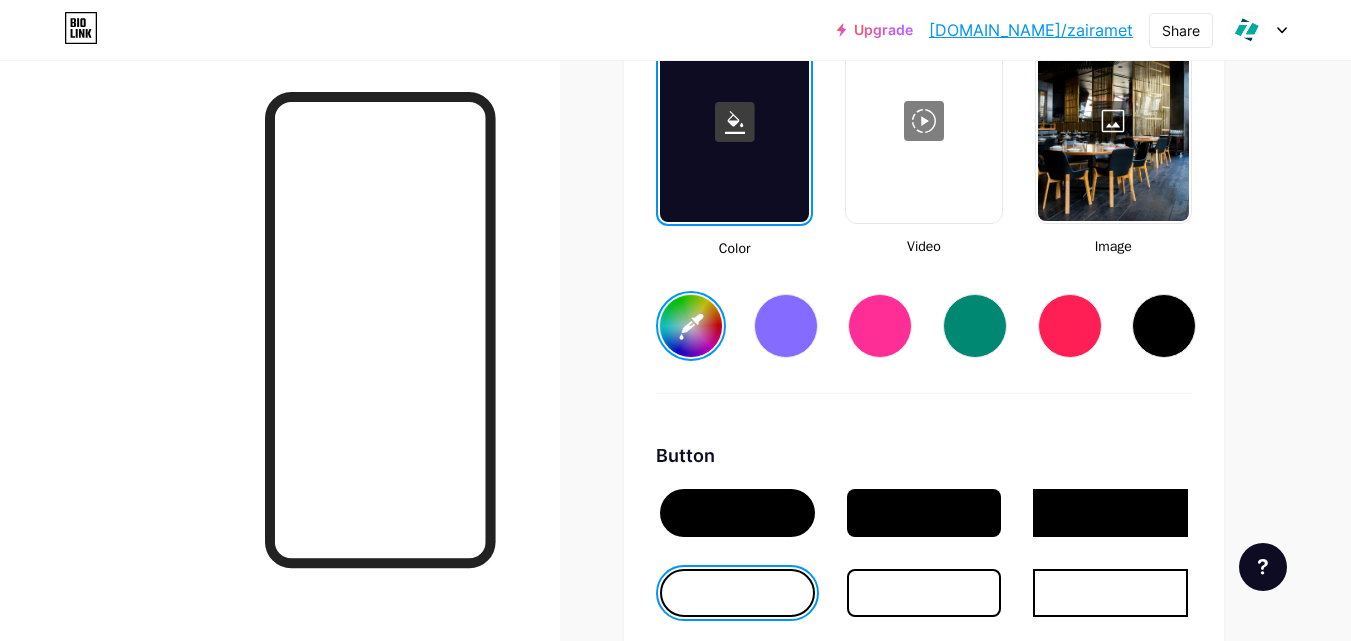 type on "#f5f5f5" 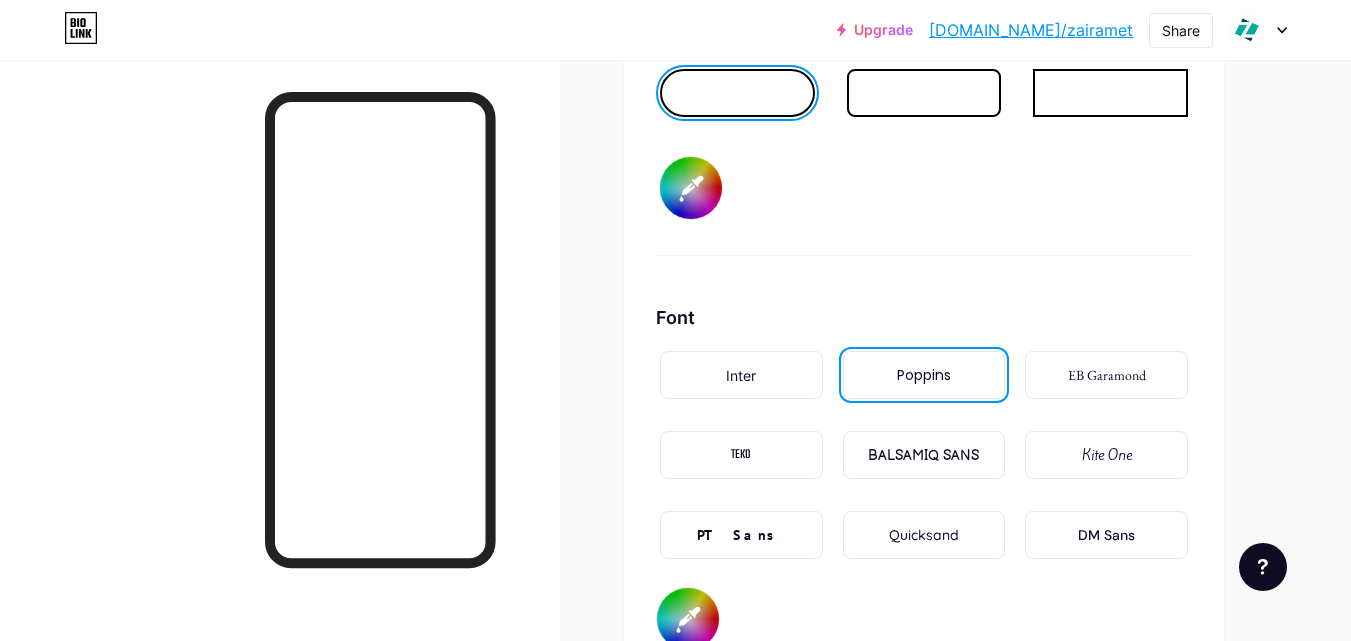 scroll, scrollTop: 3500, scrollLeft: 0, axis: vertical 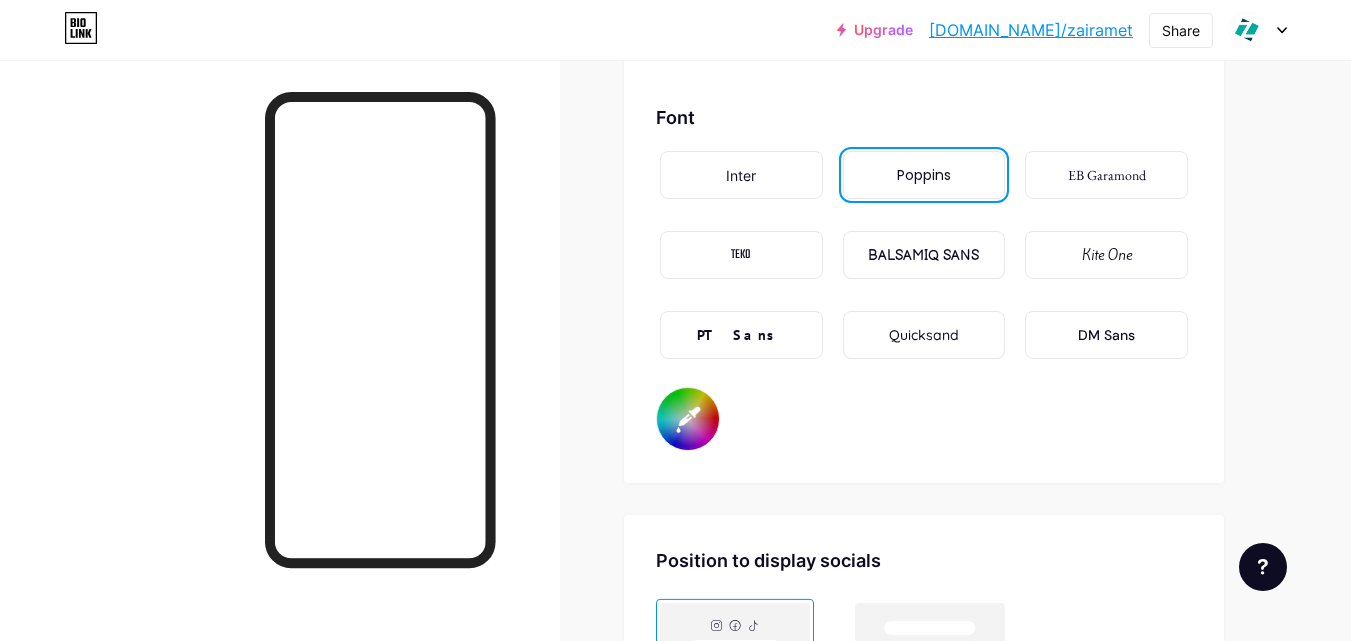 click on "#ffffff" at bounding box center (688, 419) 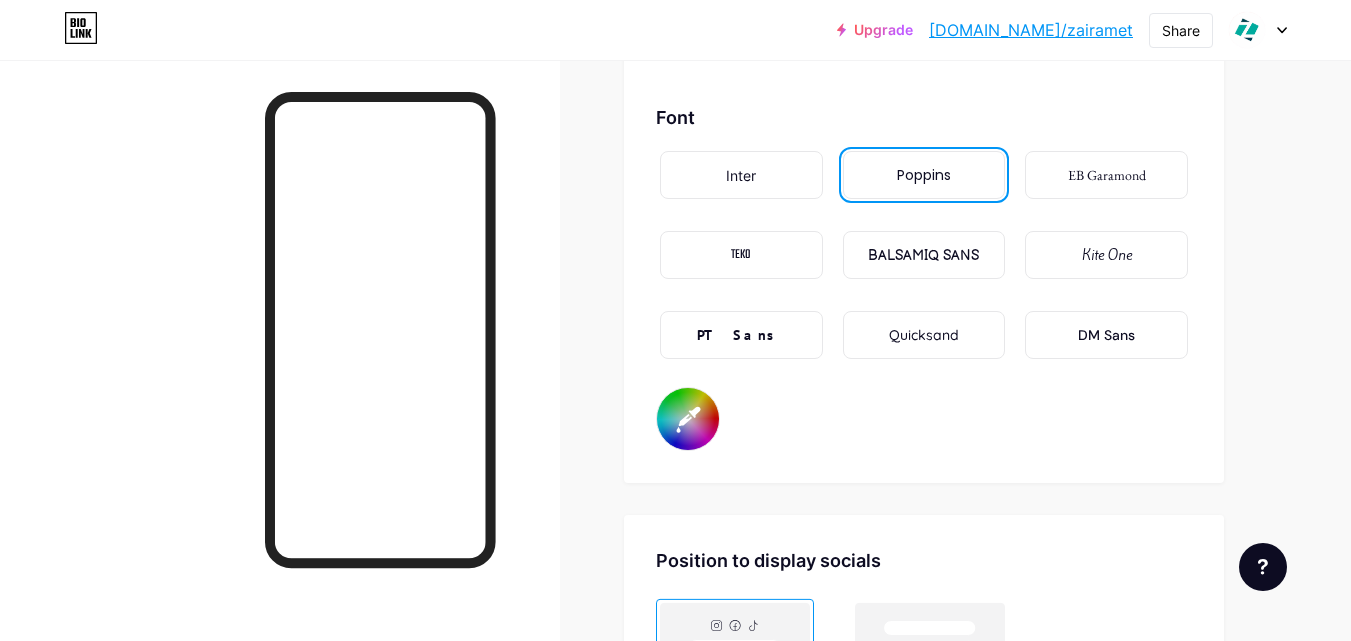 type on "#f5f5f5" 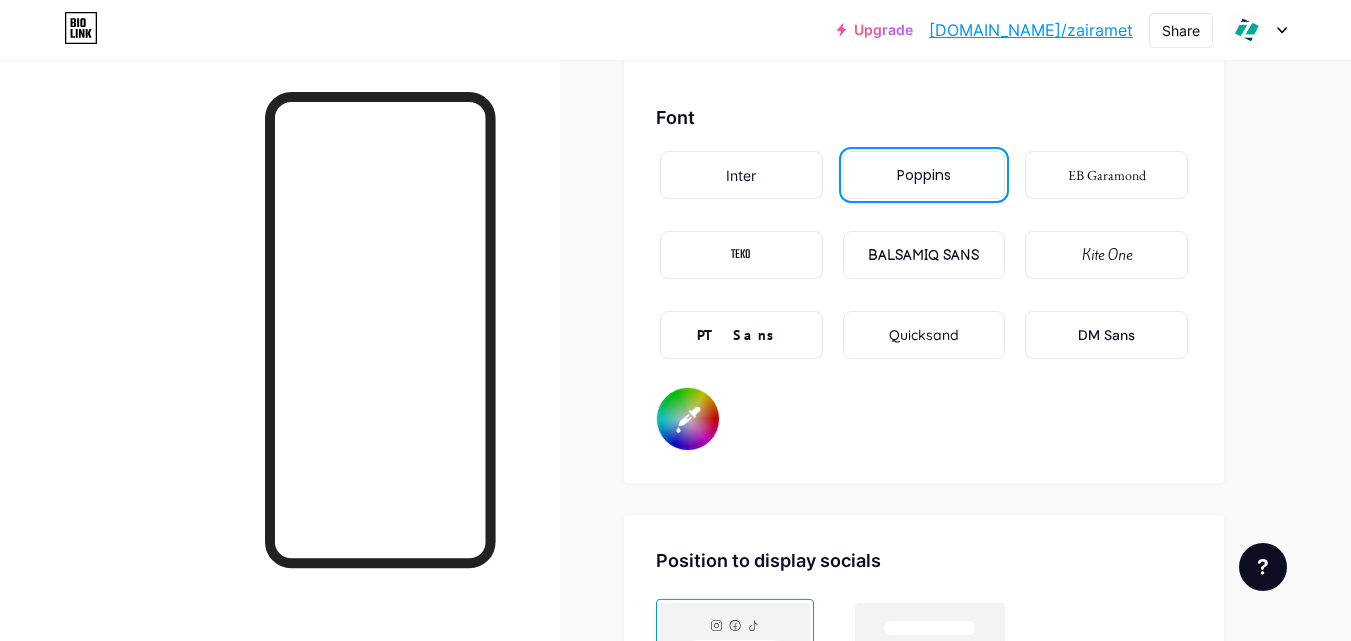 type on "#00ab9e" 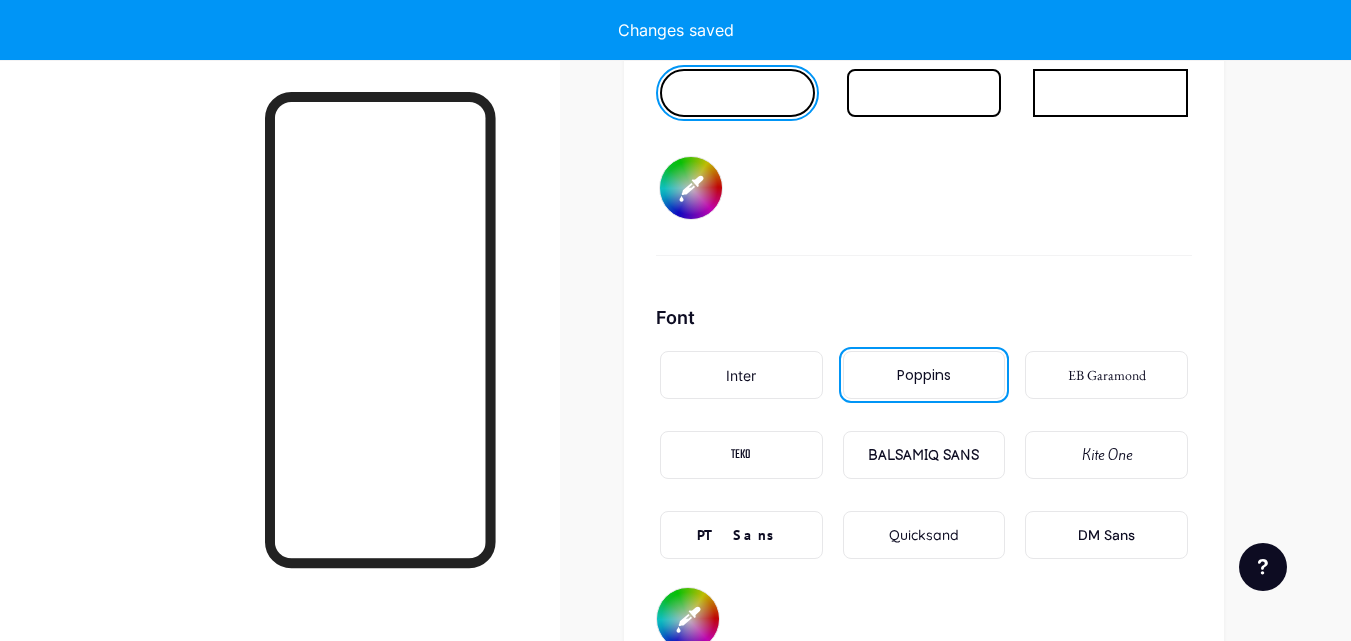 scroll, scrollTop: 3100, scrollLeft: 0, axis: vertical 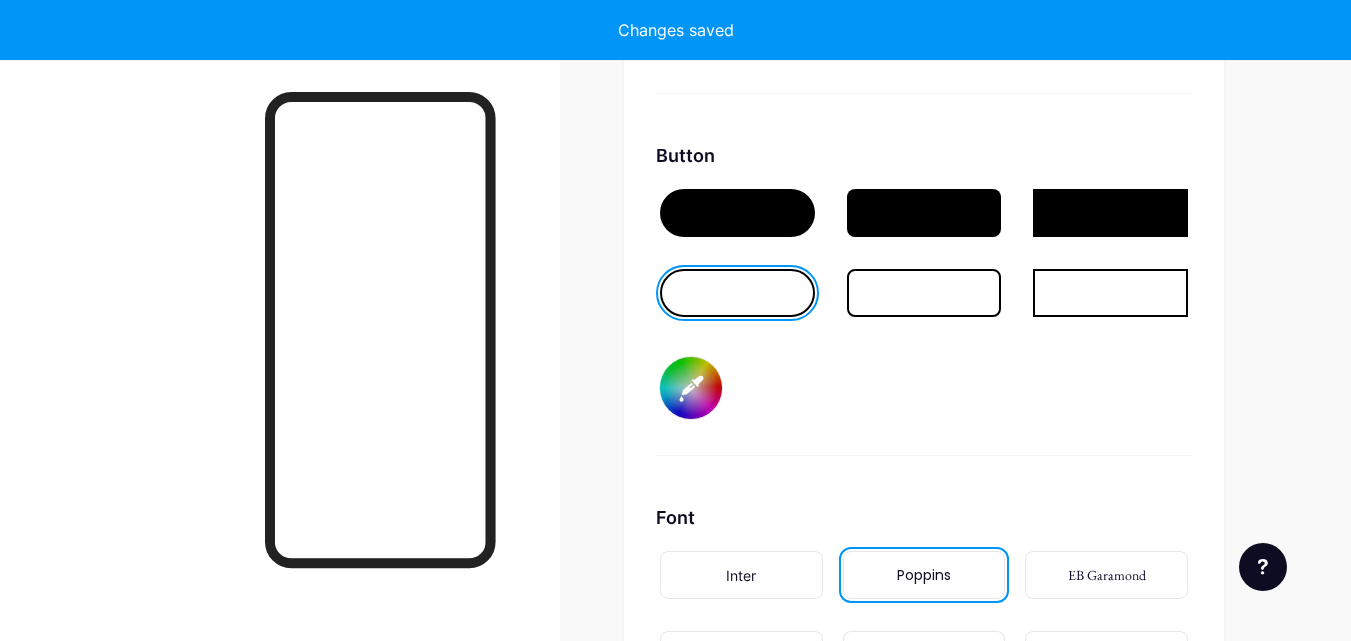 type on "#f5f5f5" 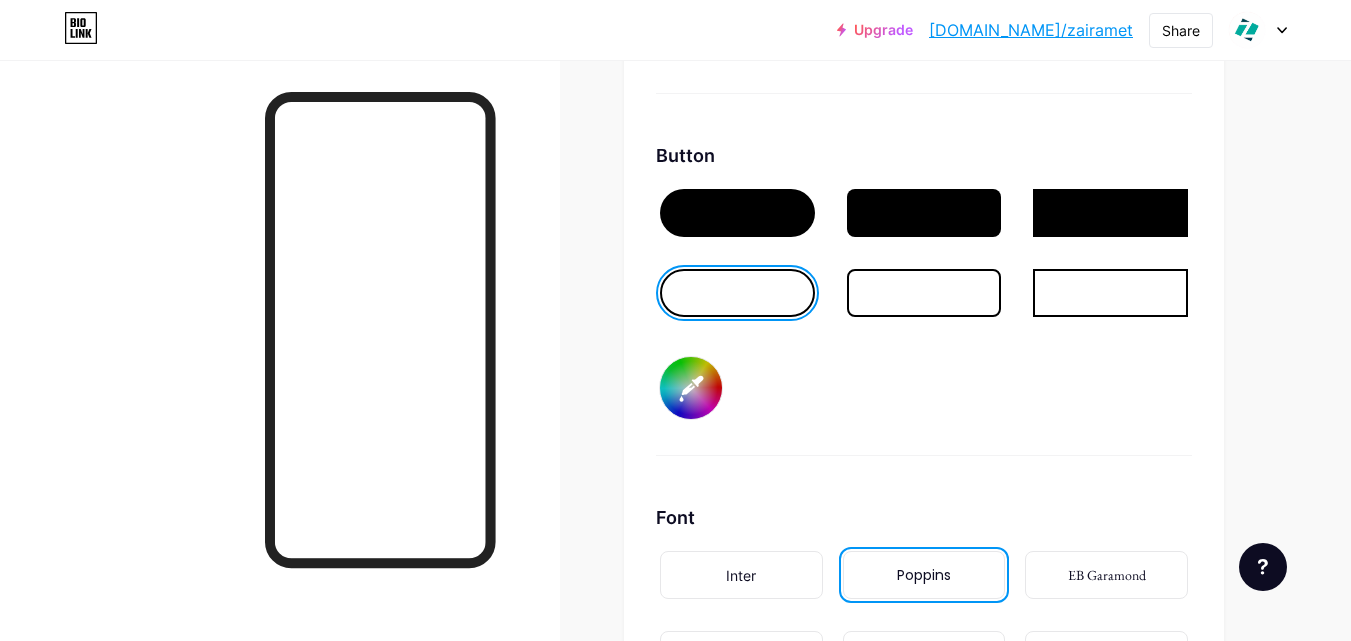 scroll, scrollTop: 3400, scrollLeft: 0, axis: vertical 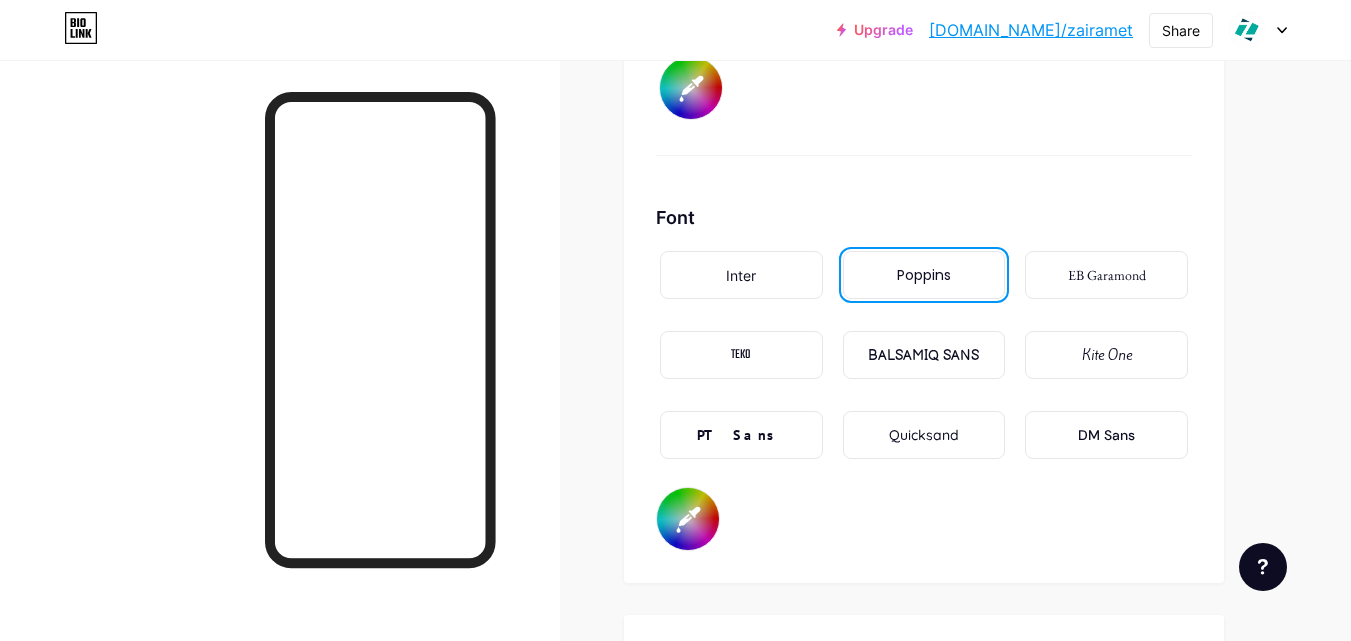 click on "#00ab9e" at bounding box center (688, 519) 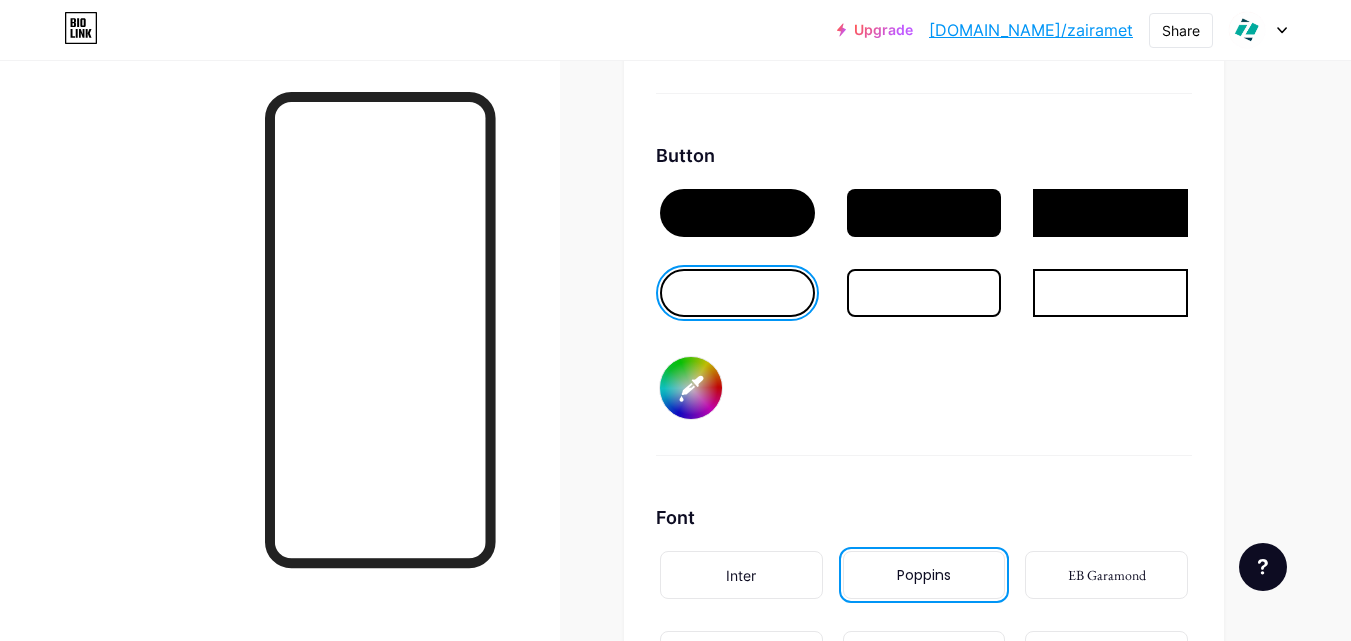 scroll, scrollTop: 3000, scrollLeft: 0, axis: vertical 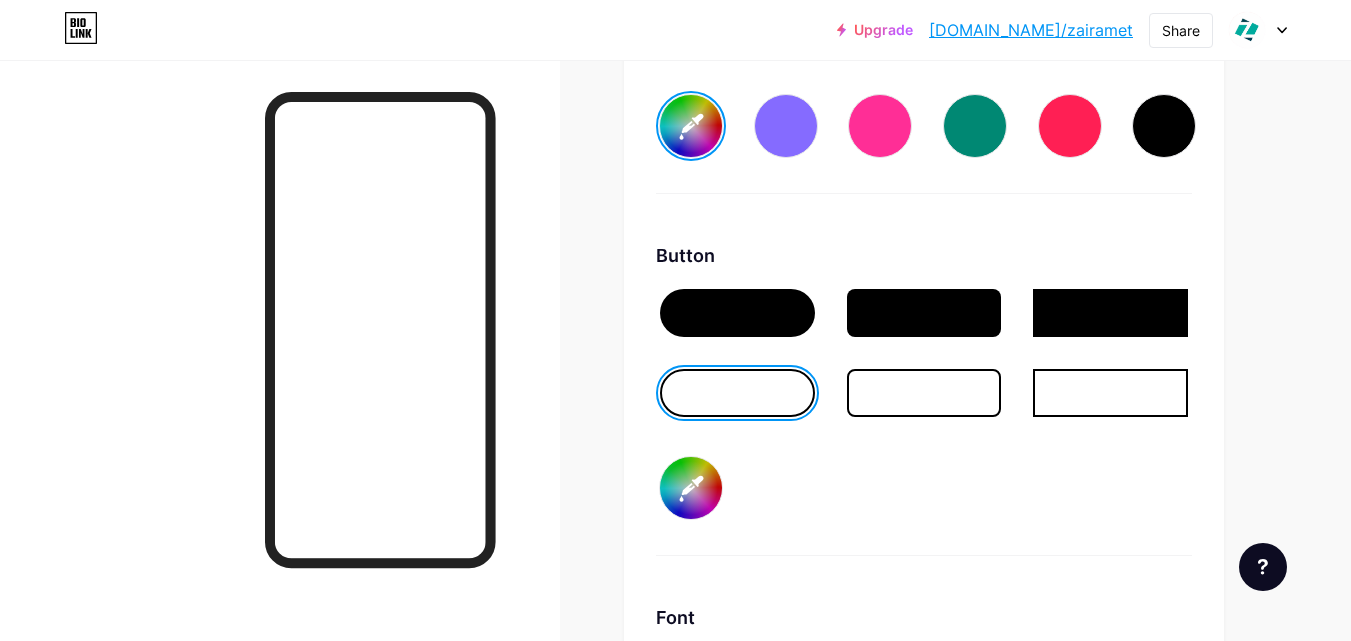 click on "#f0f0f0" at bounding box center (691, 488) 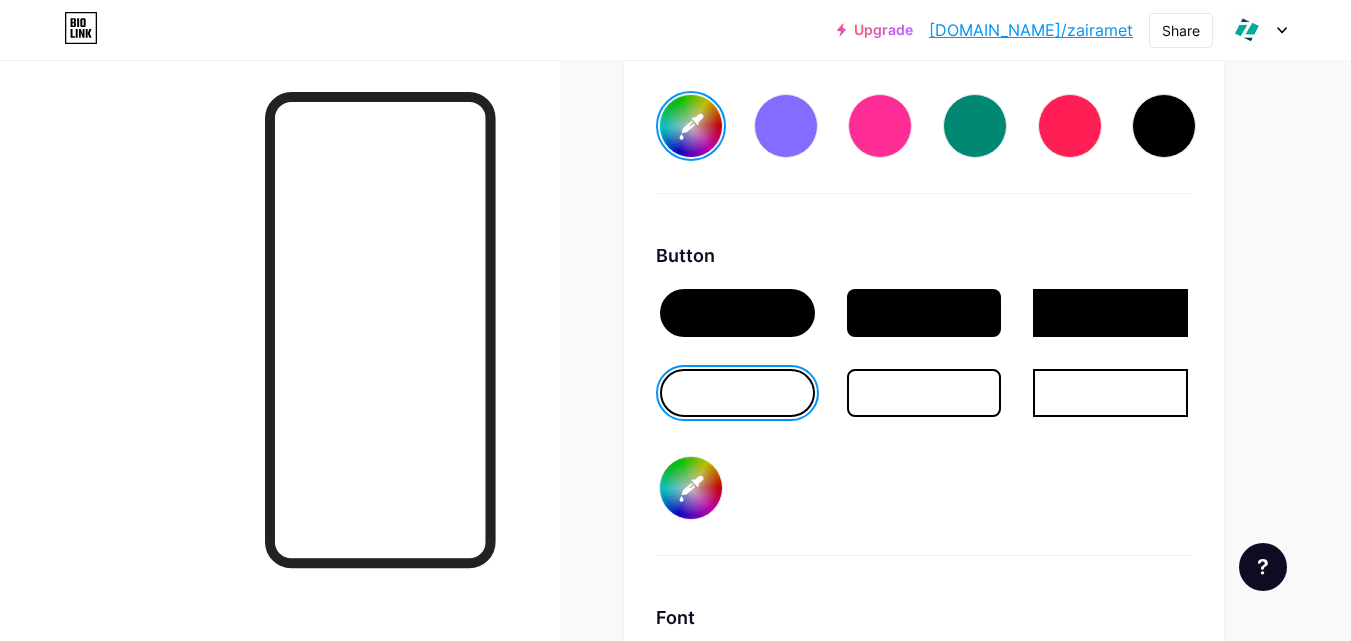 type on "#00ab9d" 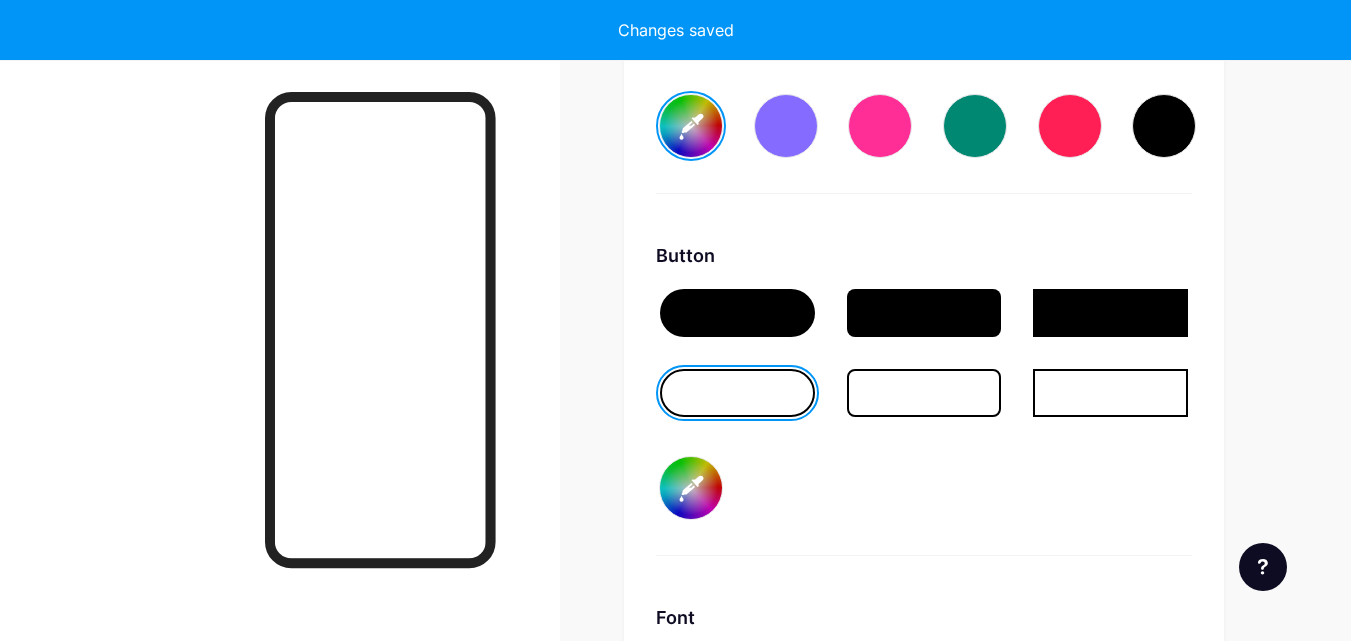 type on "#f5f5f5" 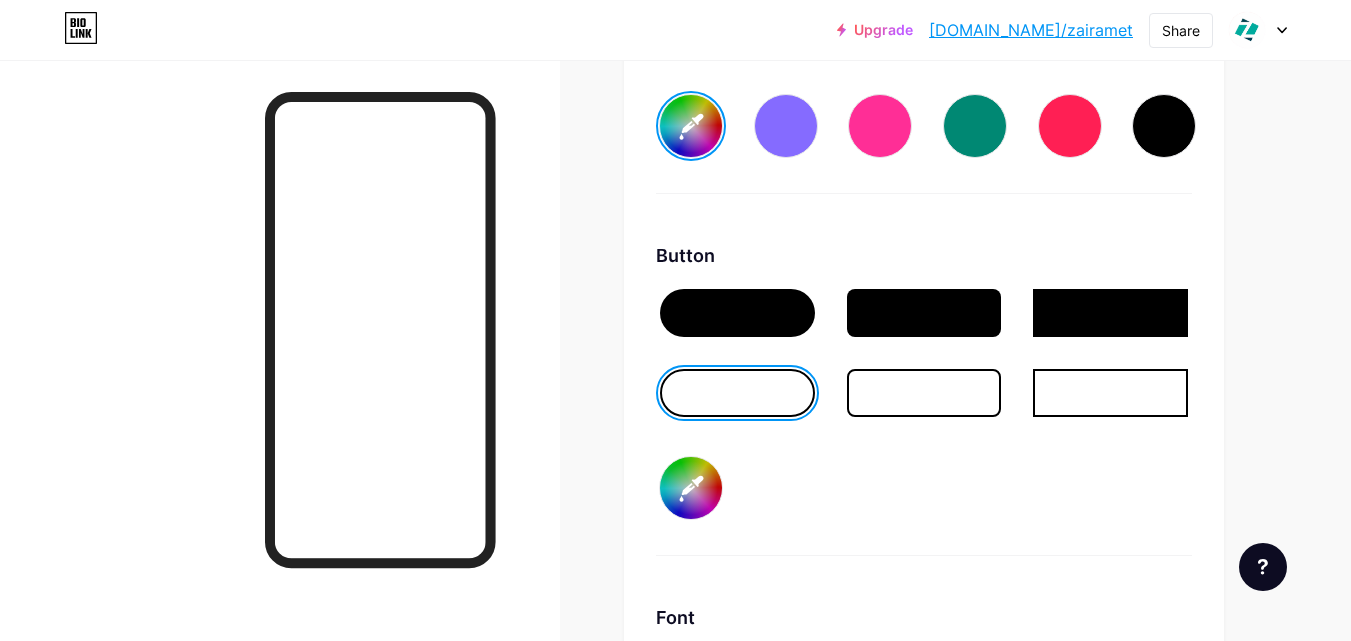 type on "#00ab9d" 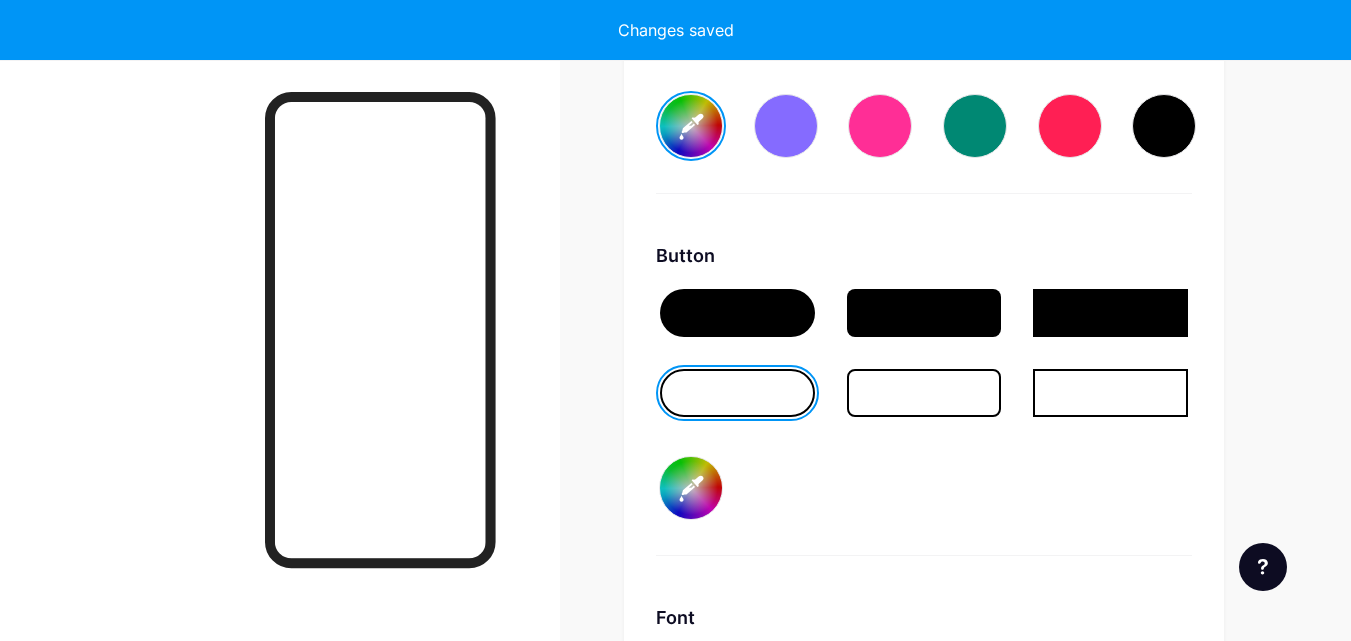 type on "#f5f5f5" 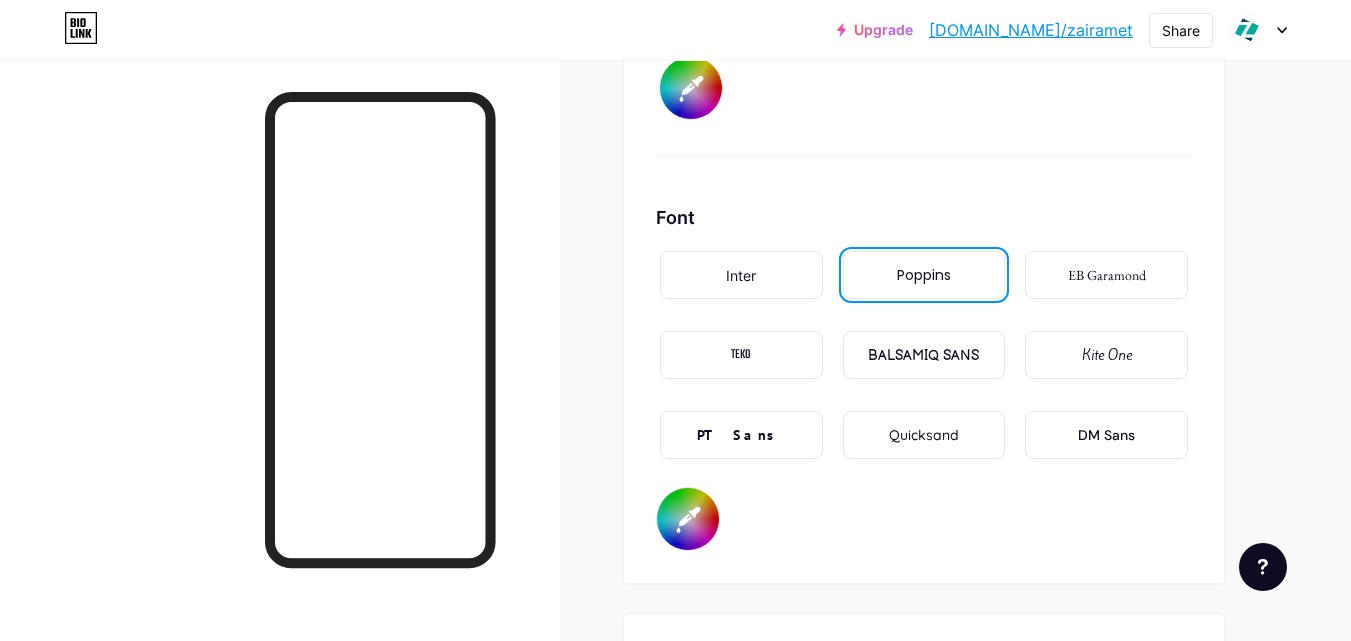 scroll, scrollTop: 3500, scrollLeft: 0, axis: vertical 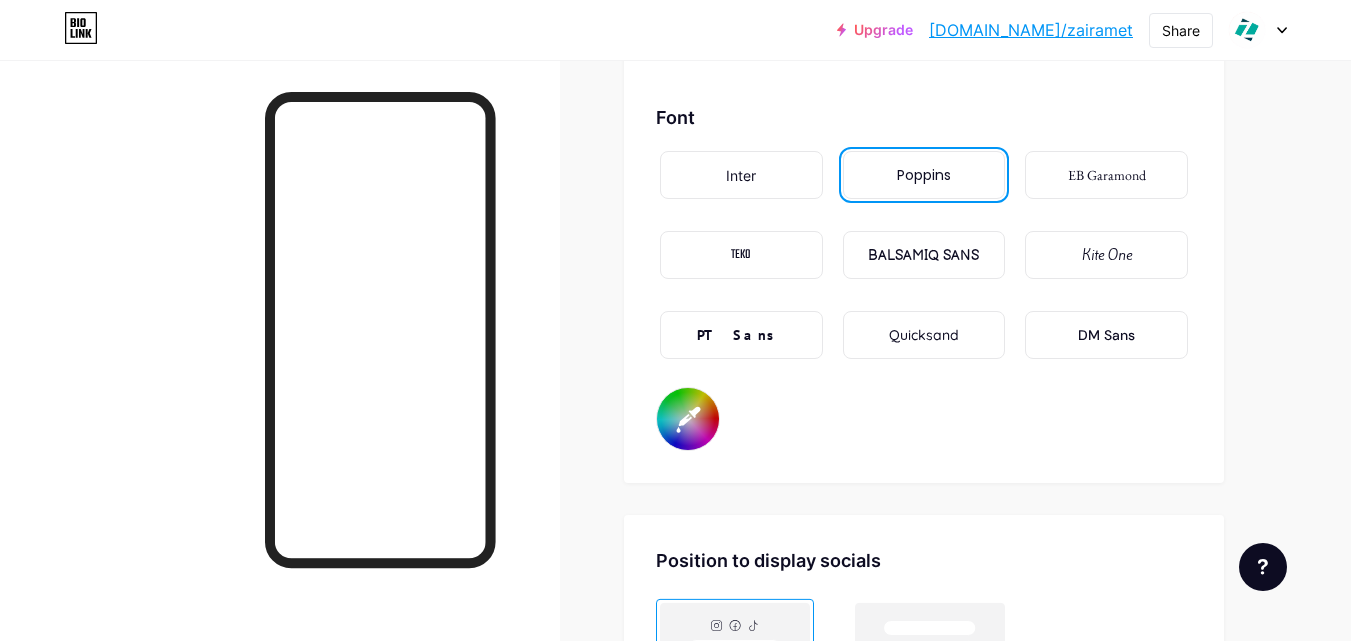 click on "#00ab9e" at bounding box center [688, 419] 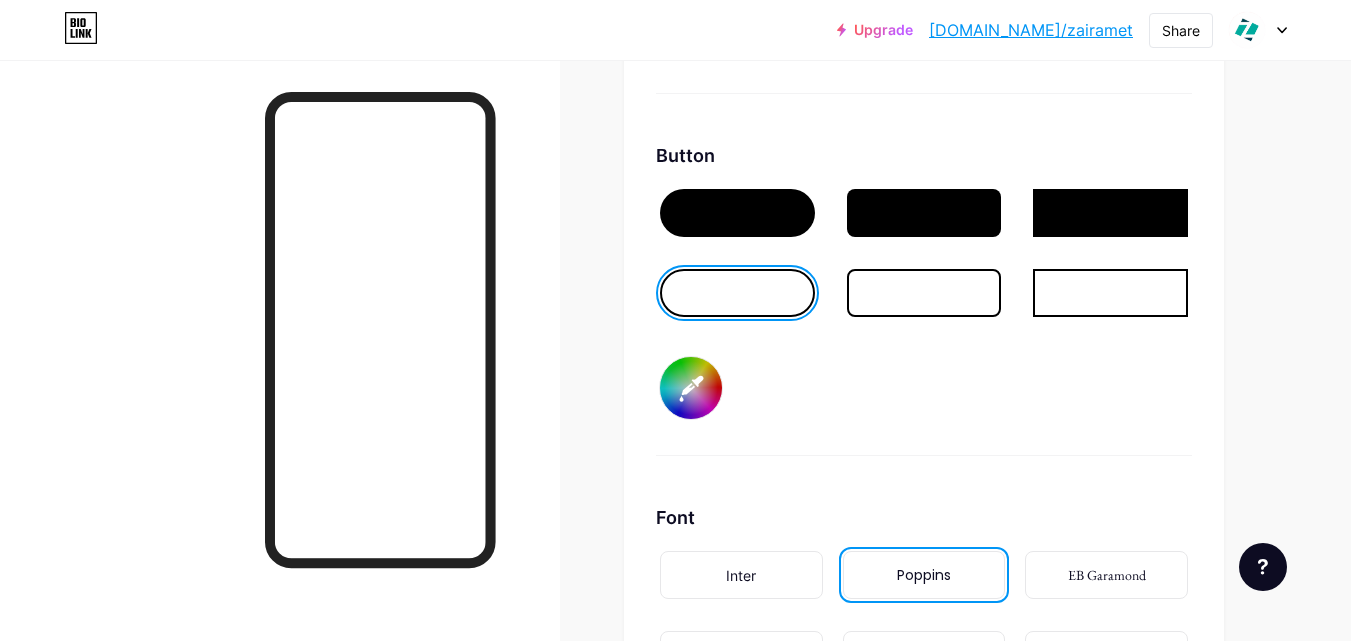 scroll, scrollTop: 3000, scrollLeft: 0, axis: vertical 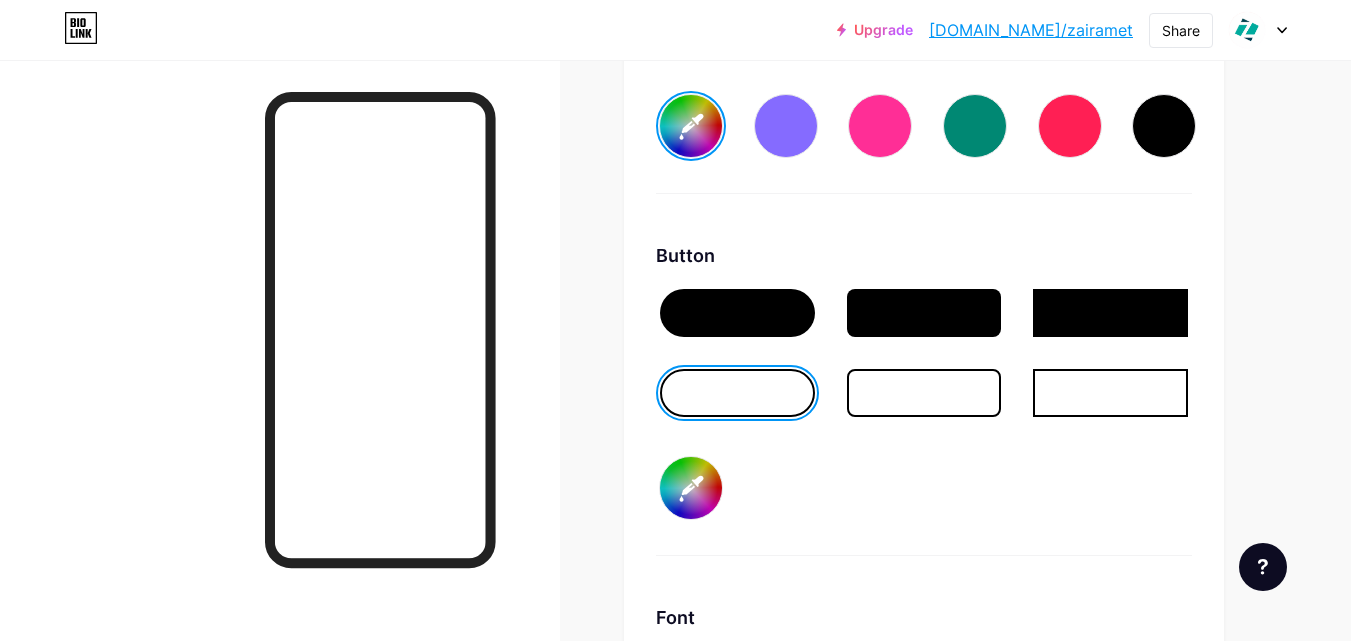 click at bounding box center (737, 313) 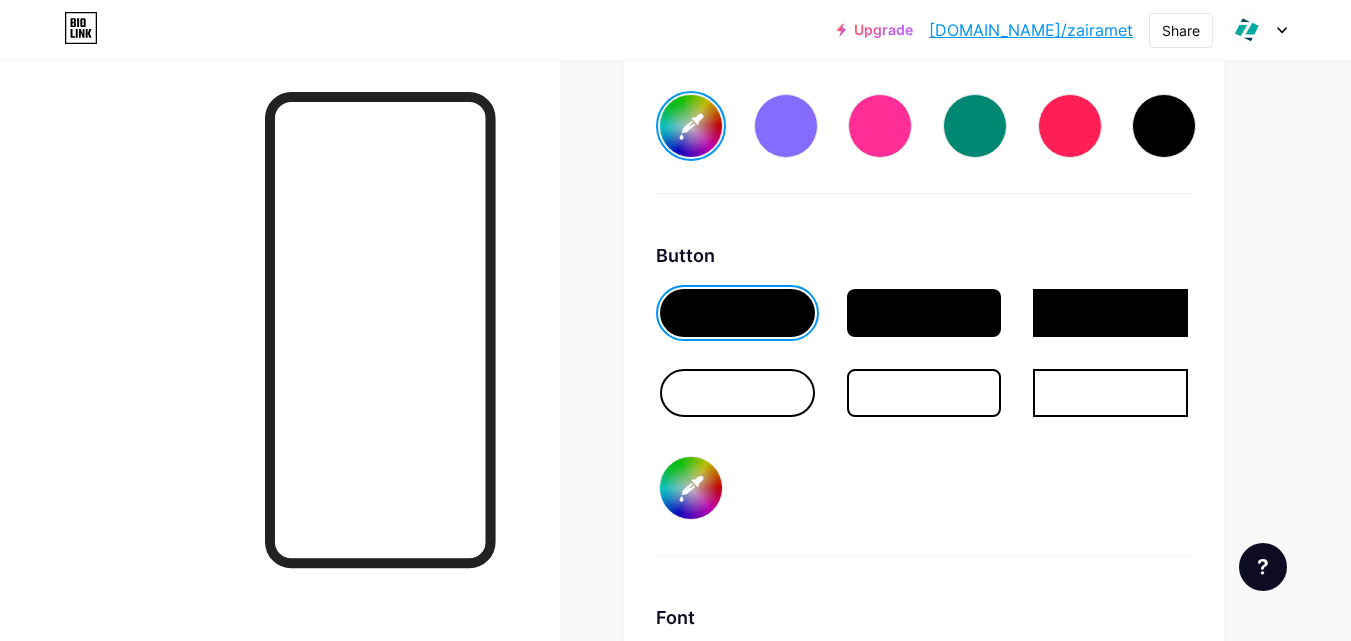 click at bounding box center [737, 393] 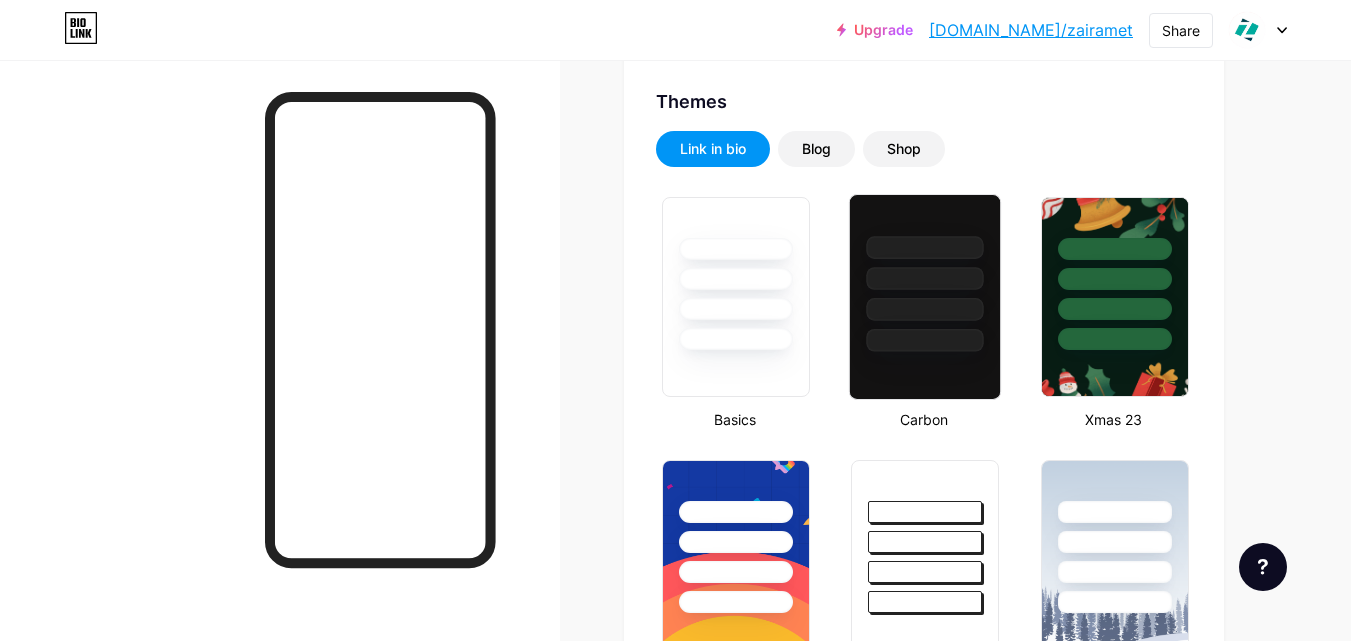 scroll, scrollTop: 200, scrollLeft: 0, axis: vertical 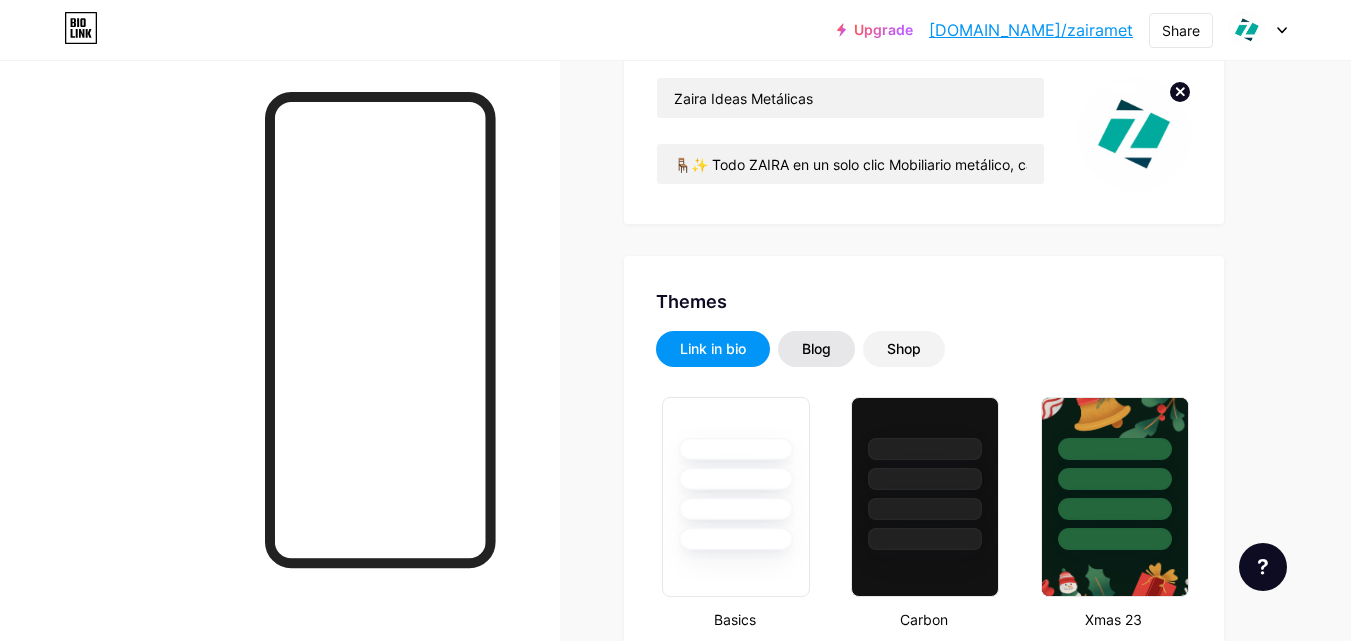 click on "Blog" at bounding box center [816, 349] 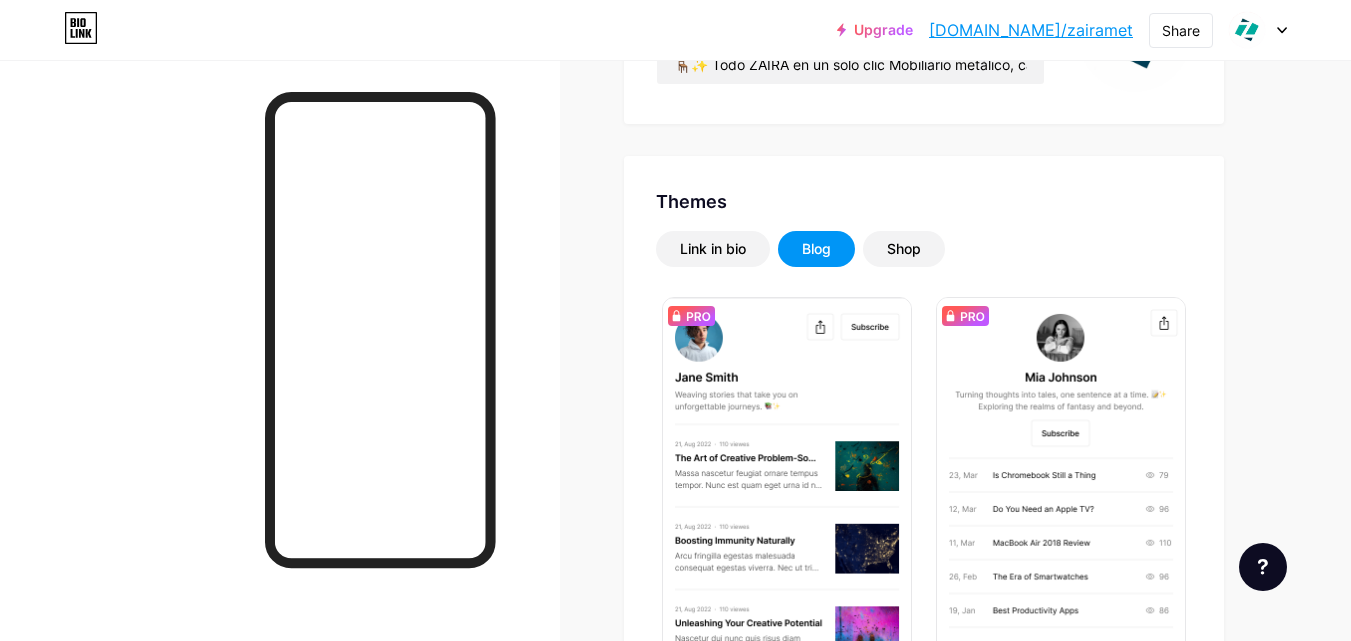 scroll, scrollTop: 200, scrollLeft: 0, axis: vertical 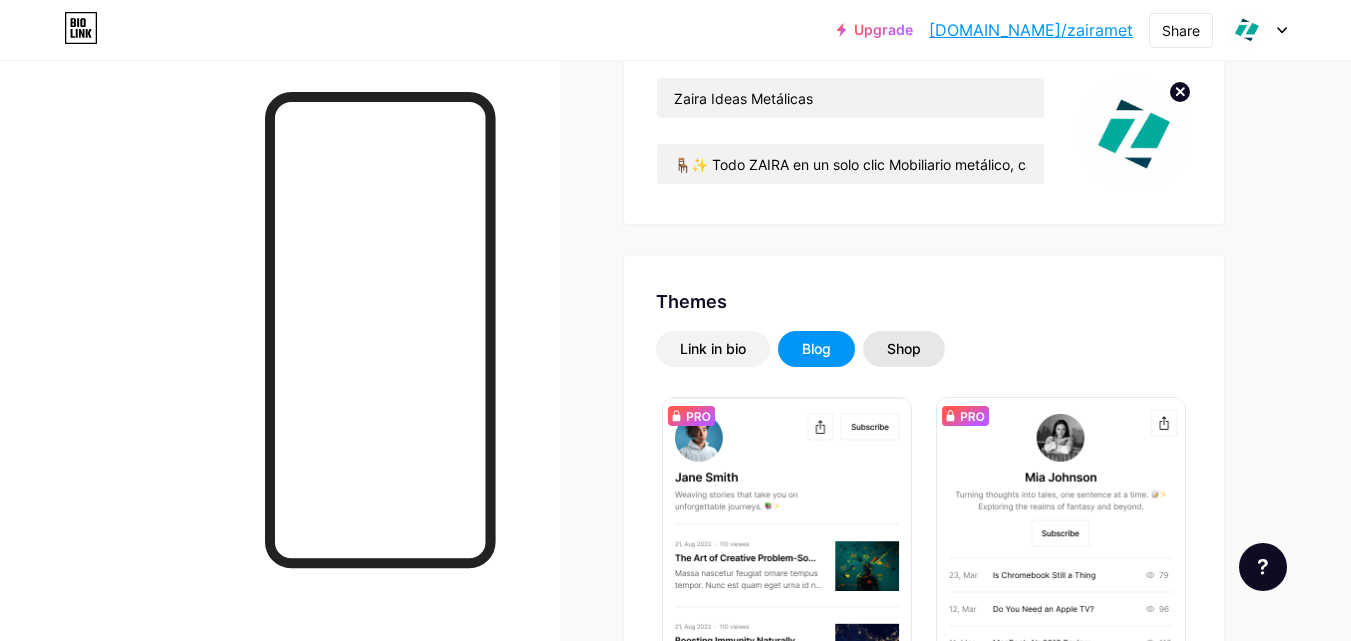 click on "Shop" at bounding box center (904, 349) 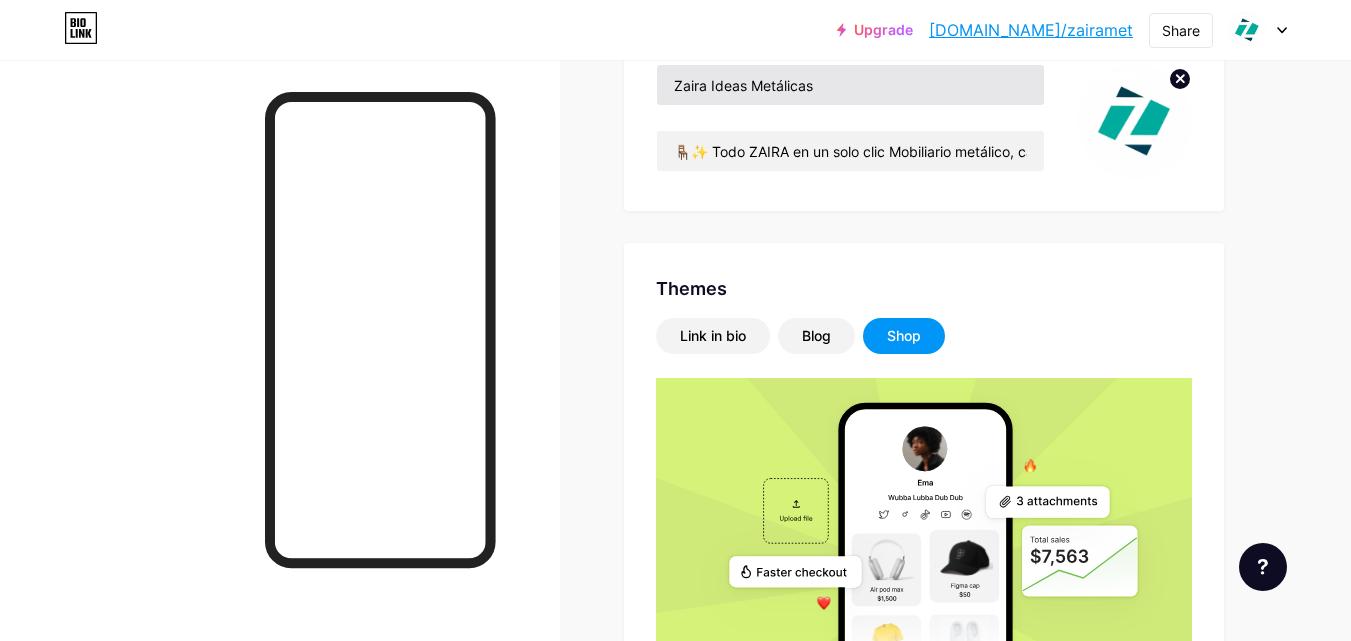 scroll, scrollTop: 0, scrollLeft: 0, axis: both 